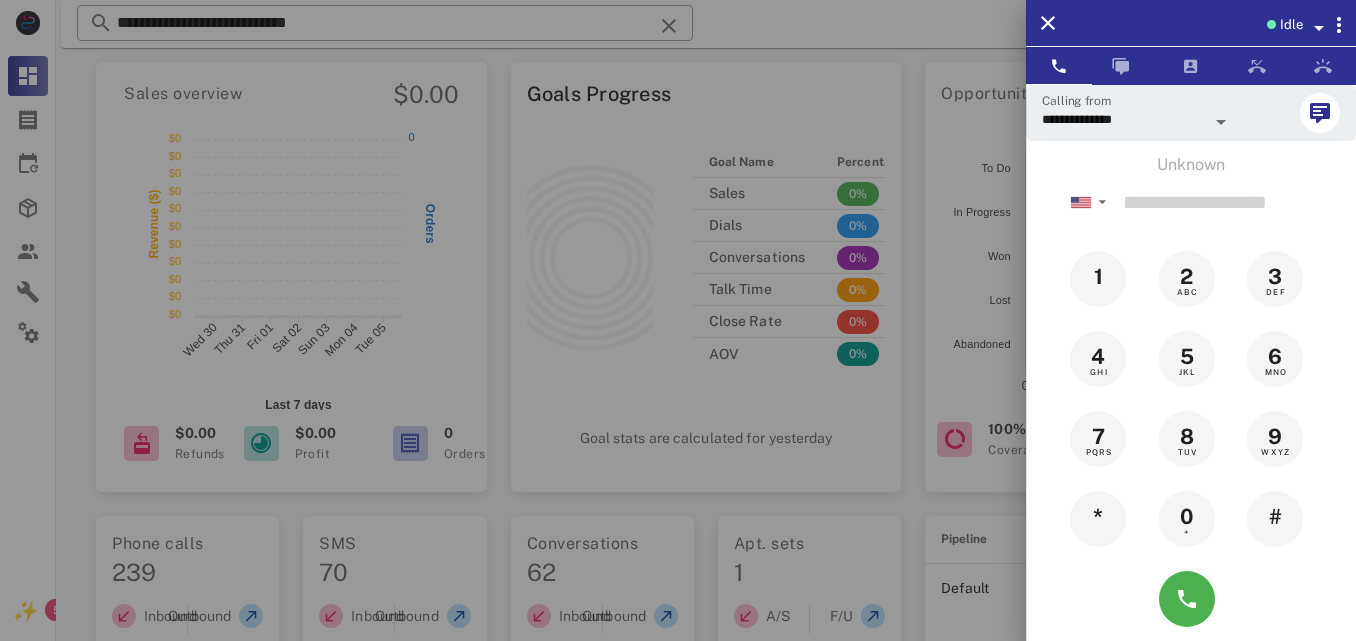 scroll, scrollTop: 86, scrollLeft: 0, axis: vertical 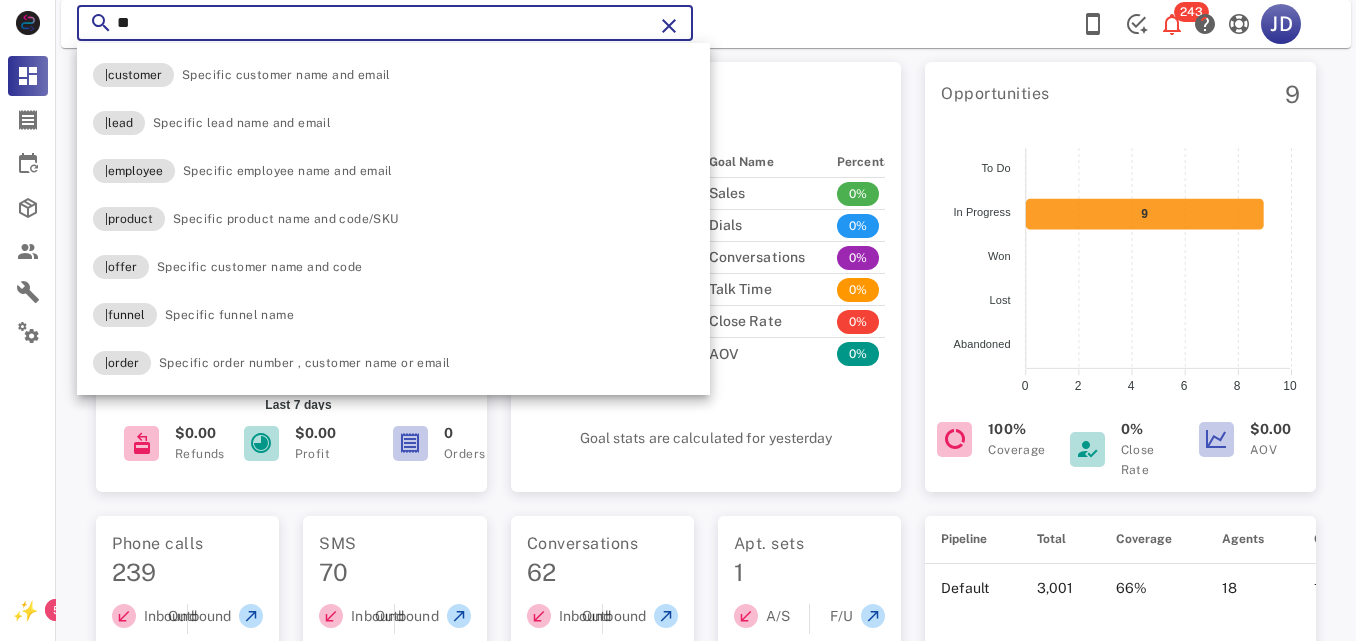 type on "*" 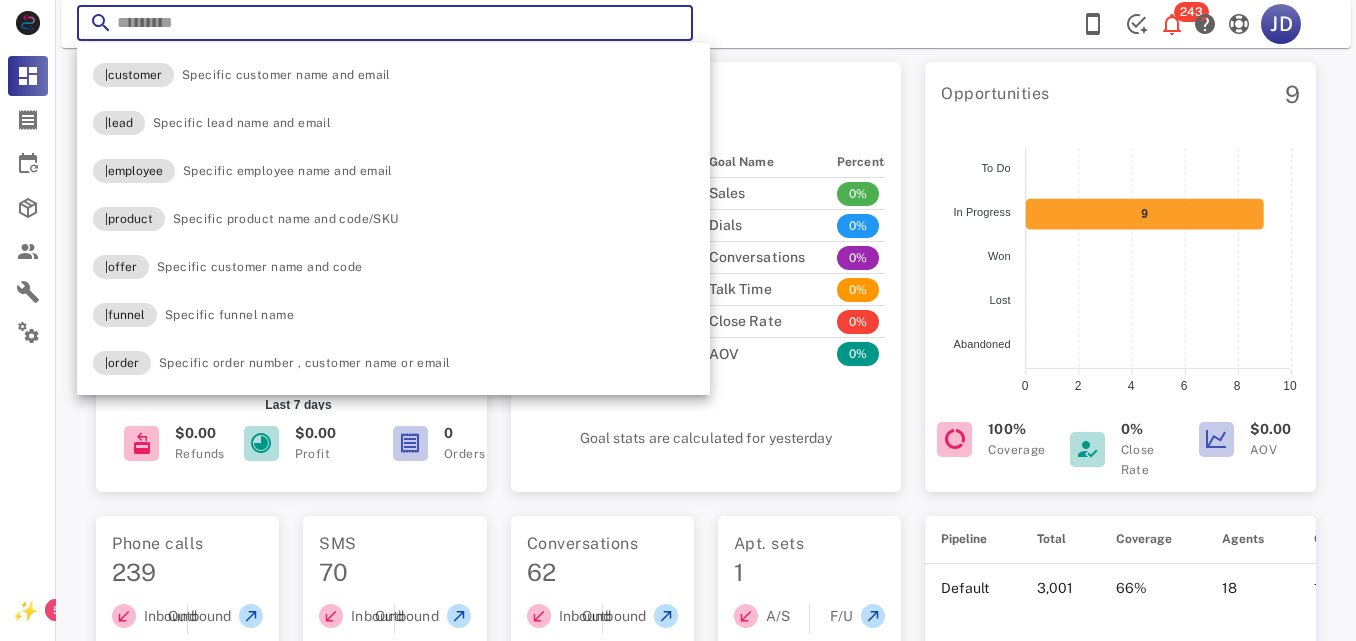 paste on "**********" 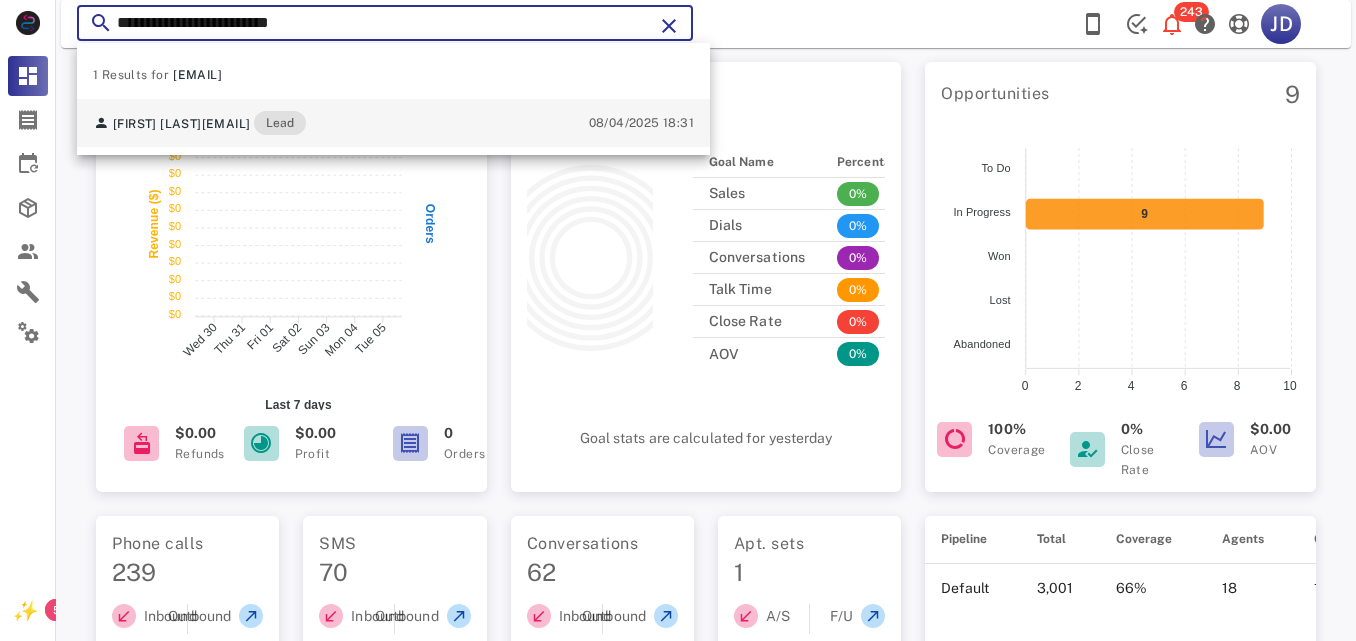 type on "**********" 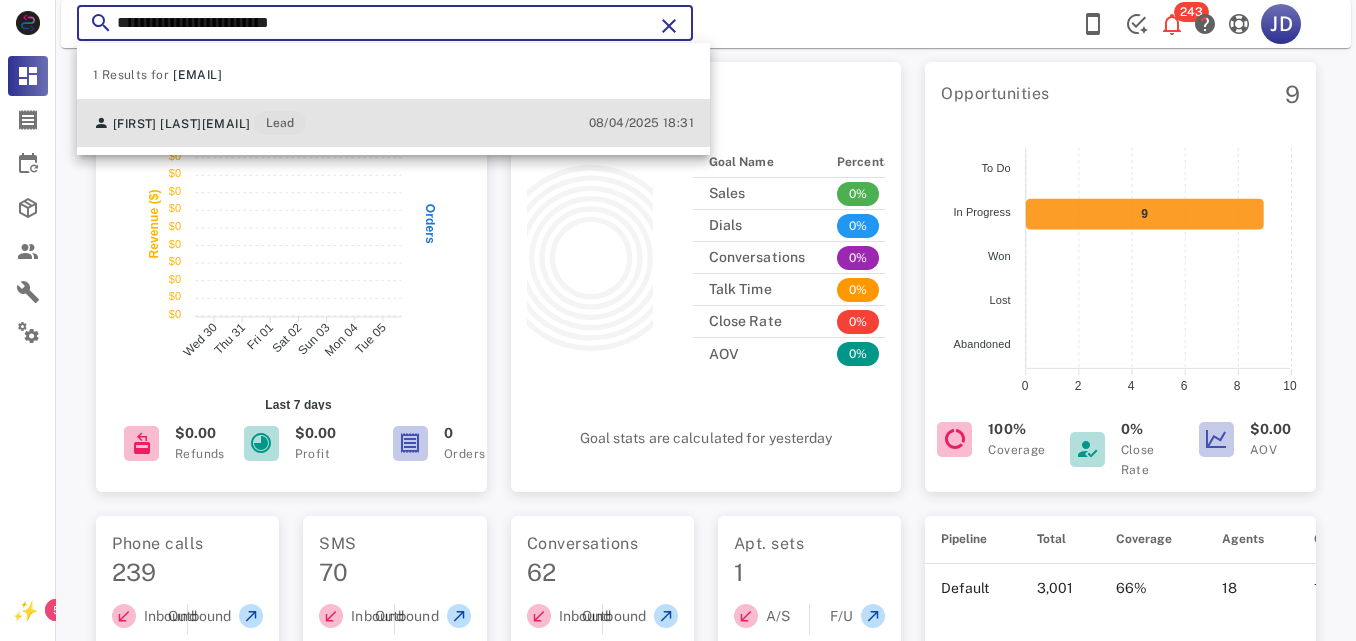 click on "Lorena Arguello   lorenarguello18@gmail.com   Lead" at bounding box center (199, 123) 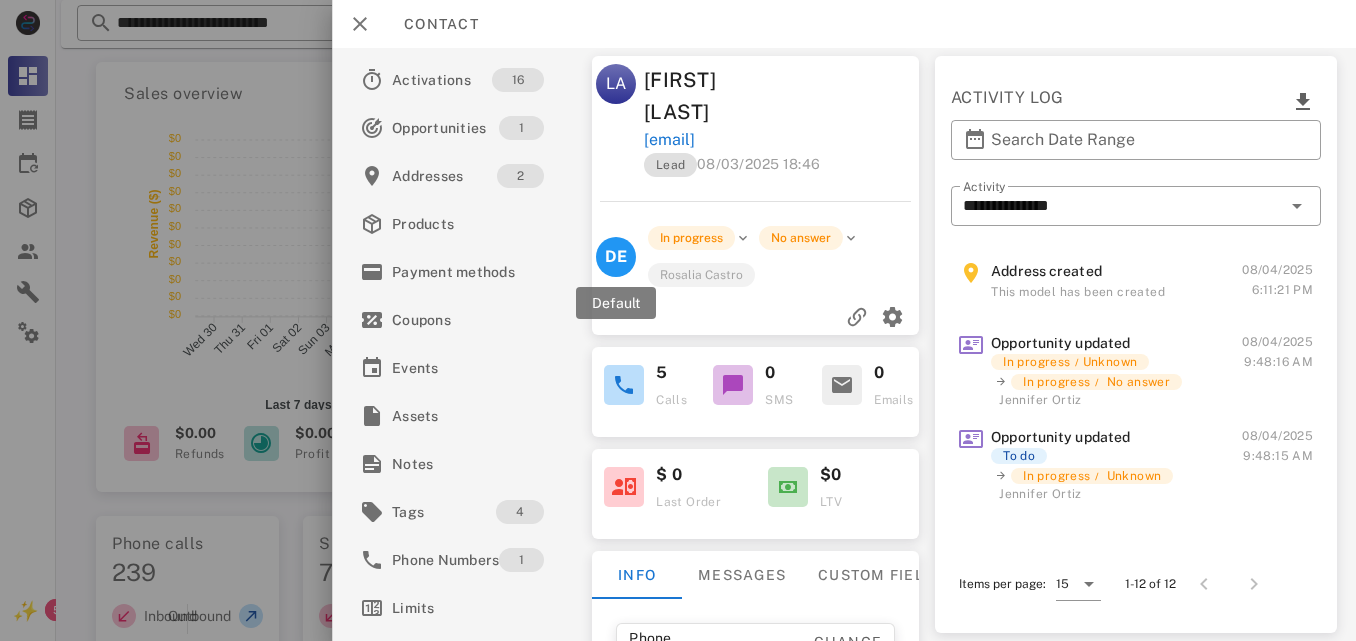 scroll, scrollTop: 126, scrollLeft: 0, axis: vertical 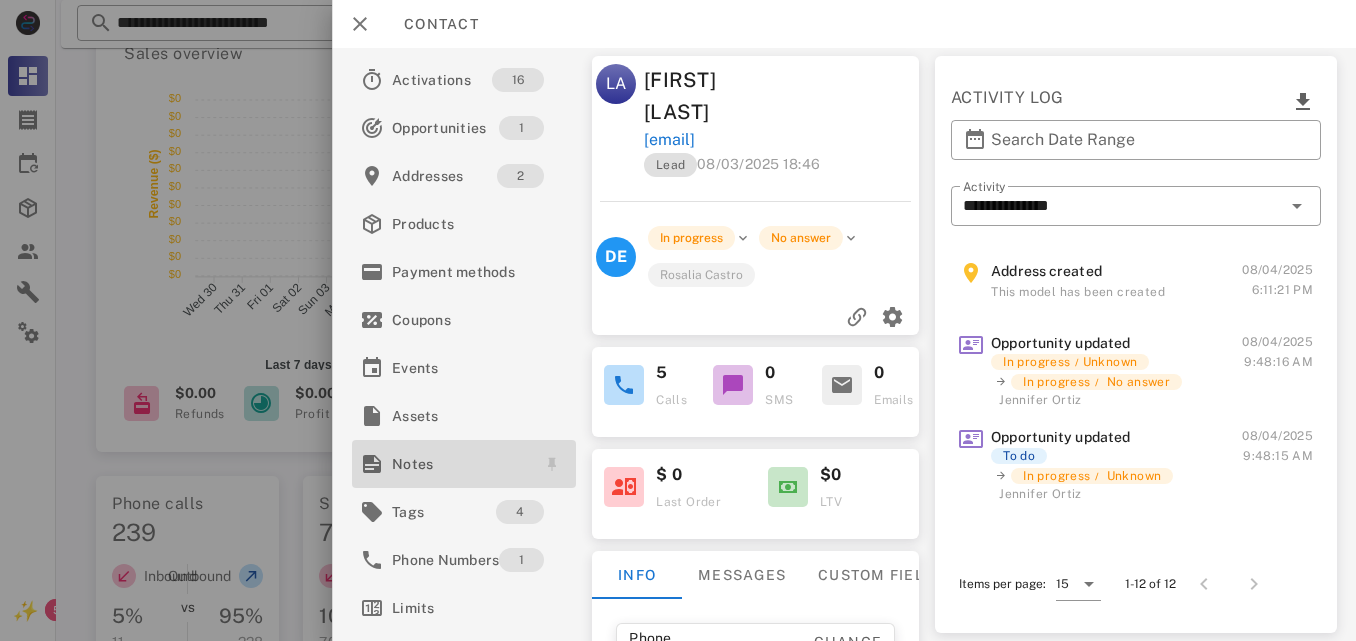 click on "Notes" at bounding box center (460, 464) 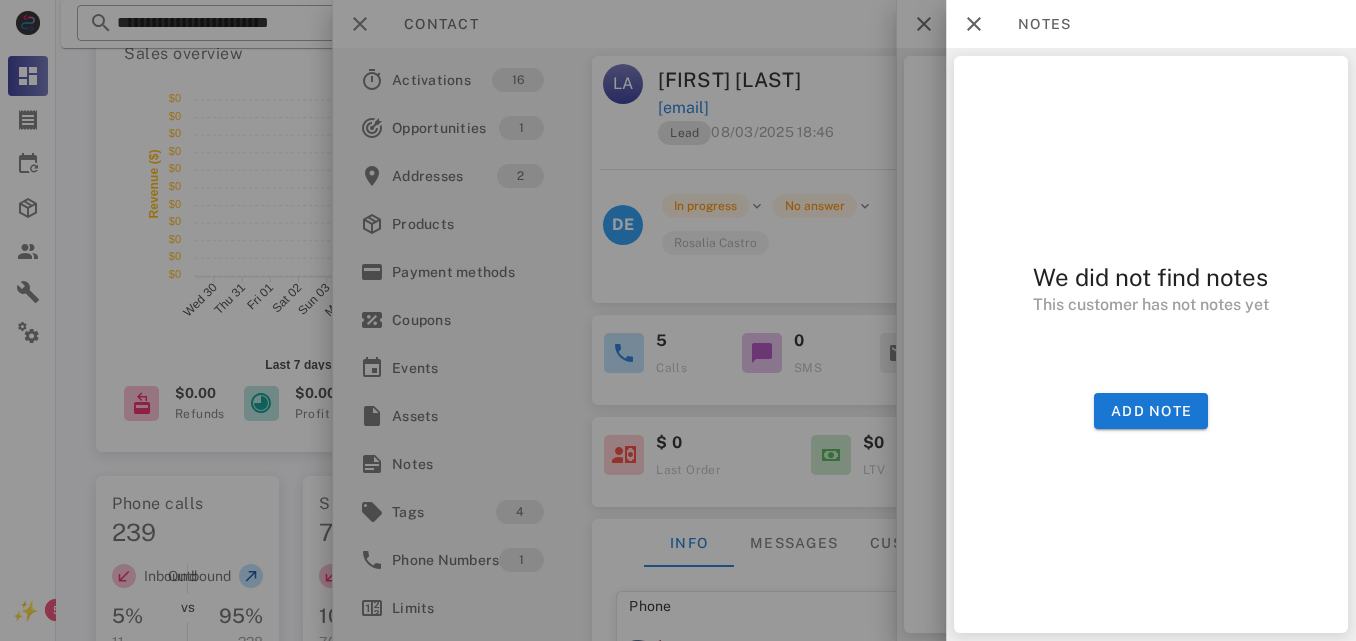 click at bounding box center [678, 320] 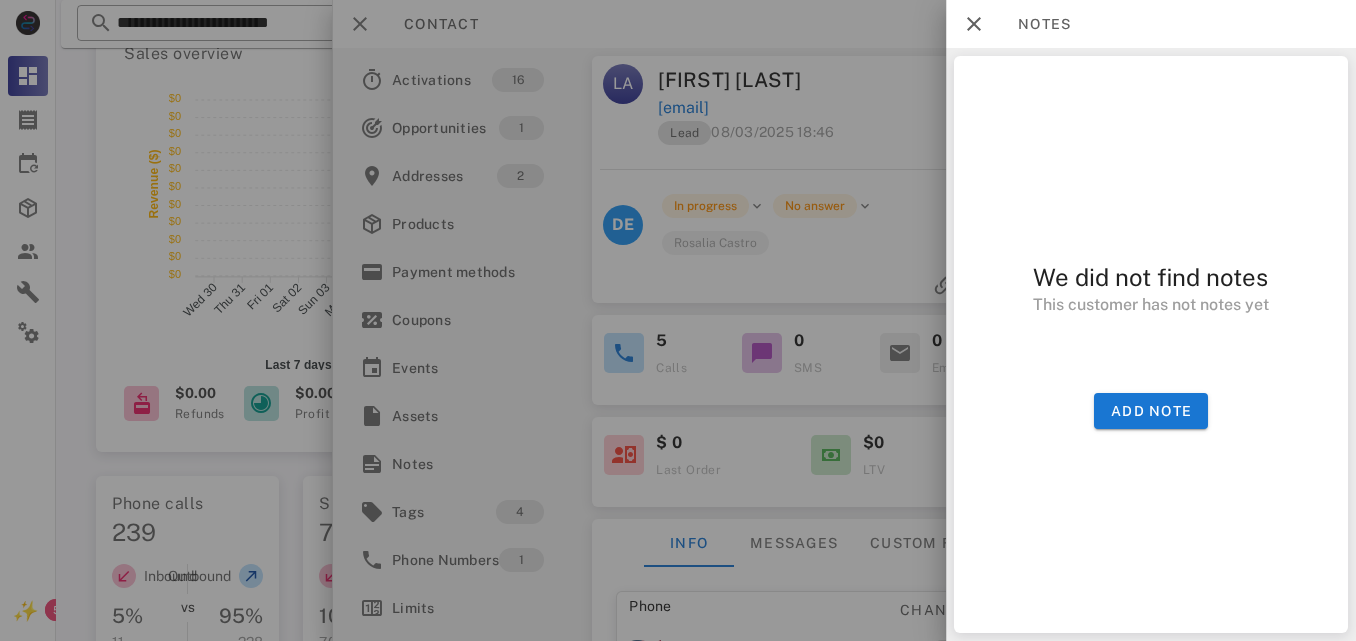 click at bounding box center (678, 320) 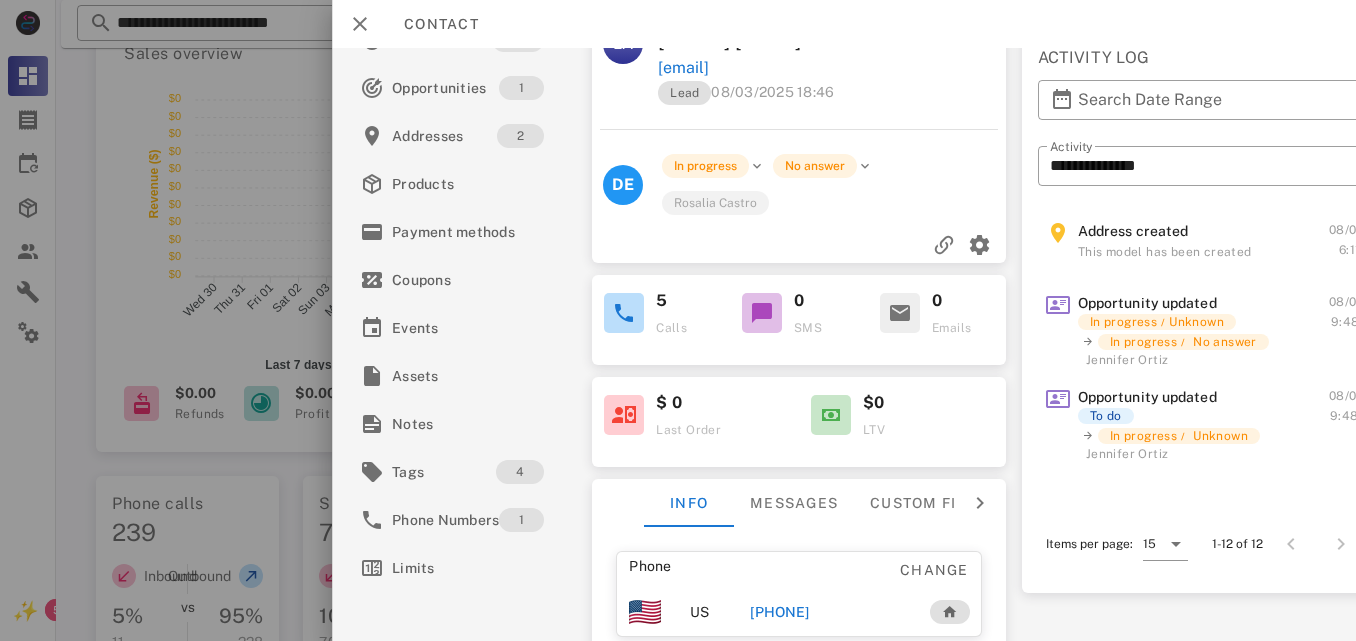 scroll, scrollTop: 42, scrollLeft: 0, axis: vertical 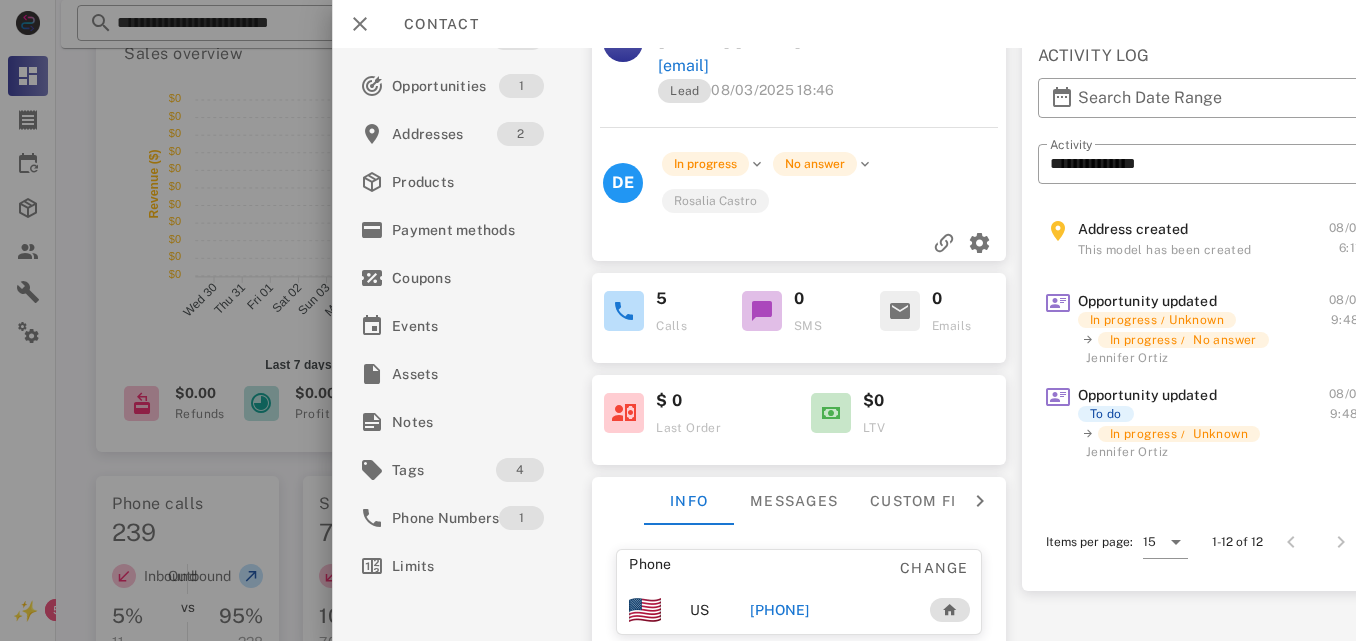 click on "+13019174734" at bounding box center (779, 610) 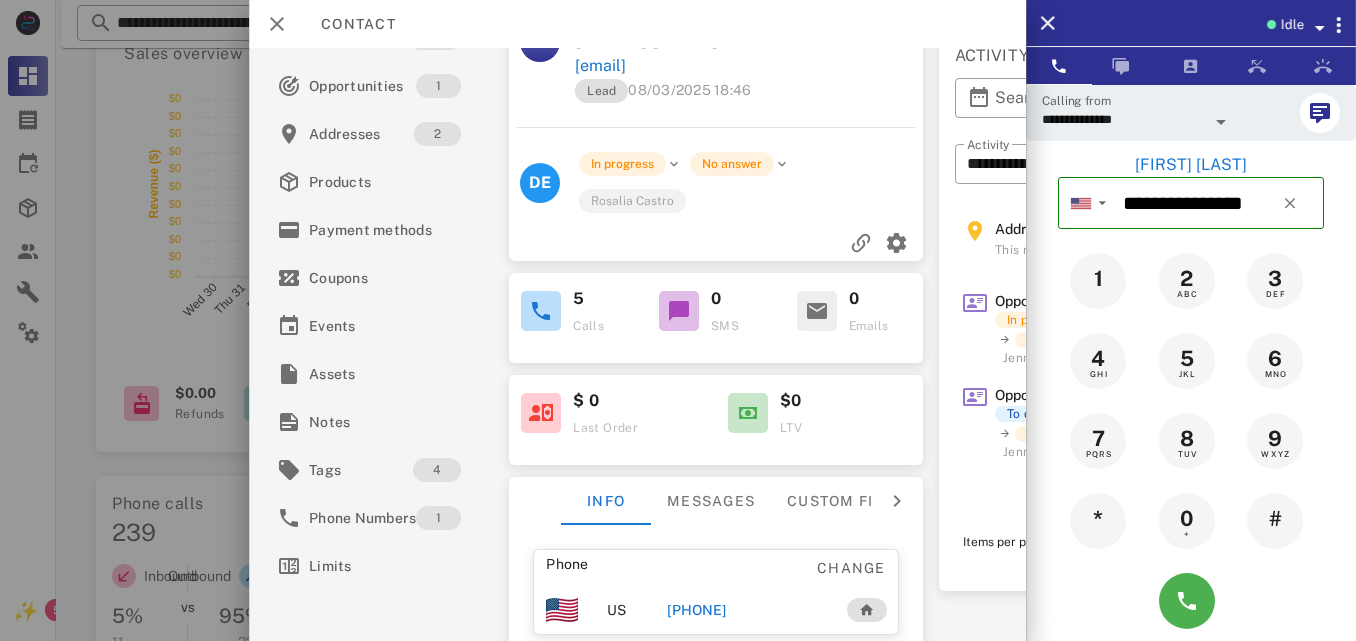 click on "**********" at bounding box center (637, 344) 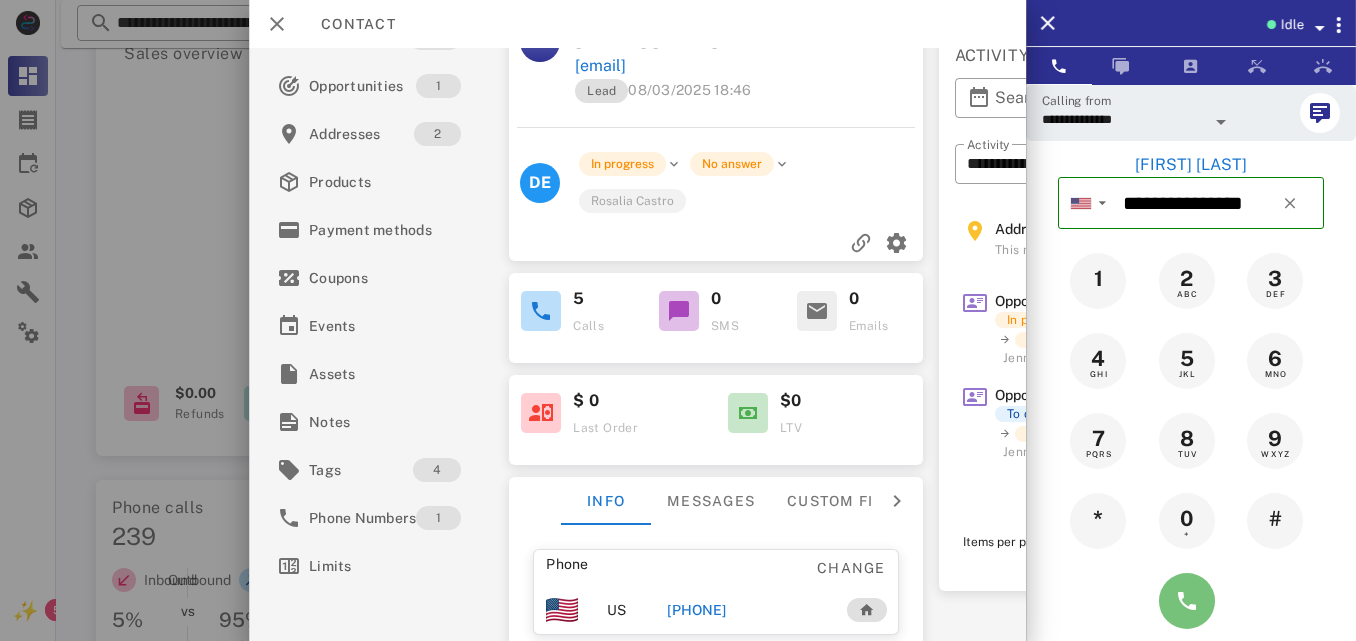 click at bounding box center [1187, 601] 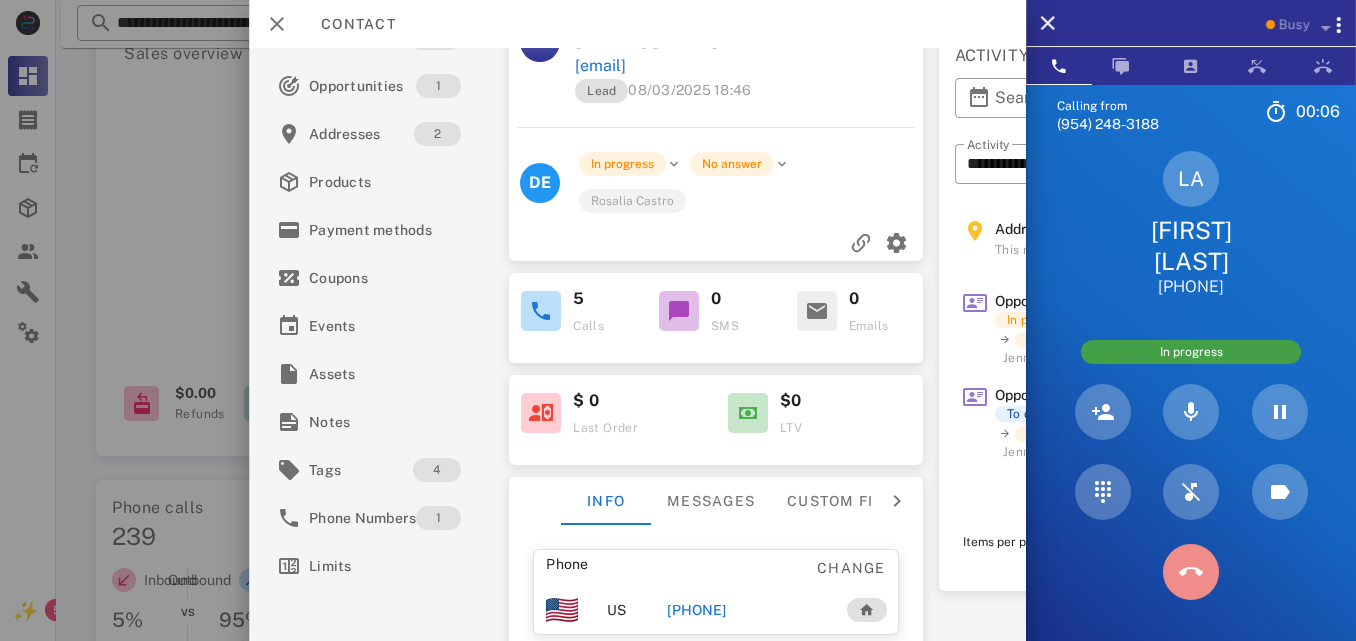 click at bounding box center (1191, 572) 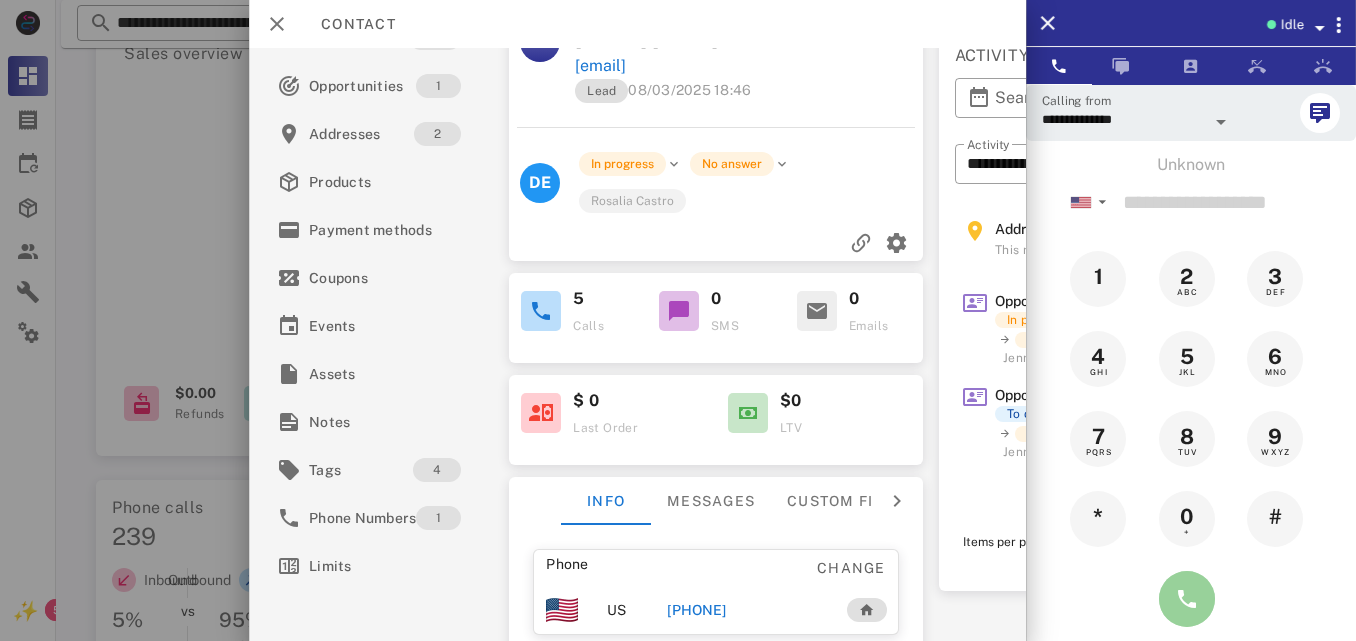 click at bounding box center [1187, 599] 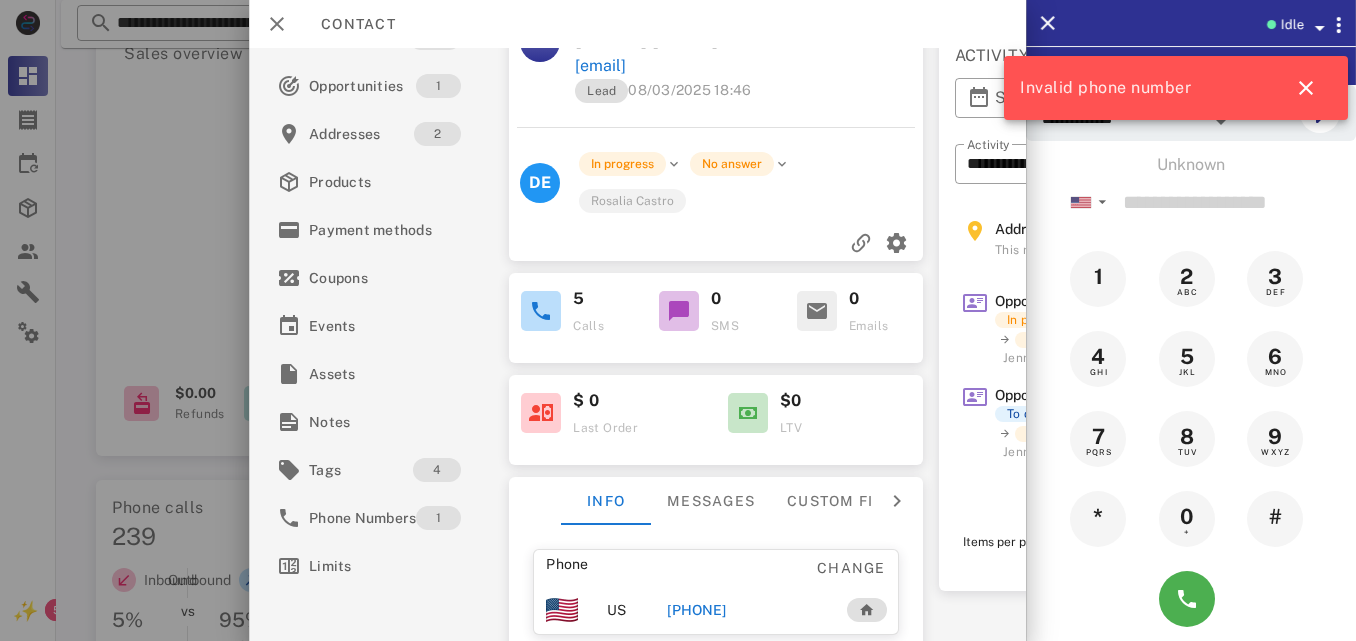 click on "+13019174734" at bounding box center (696, 610) 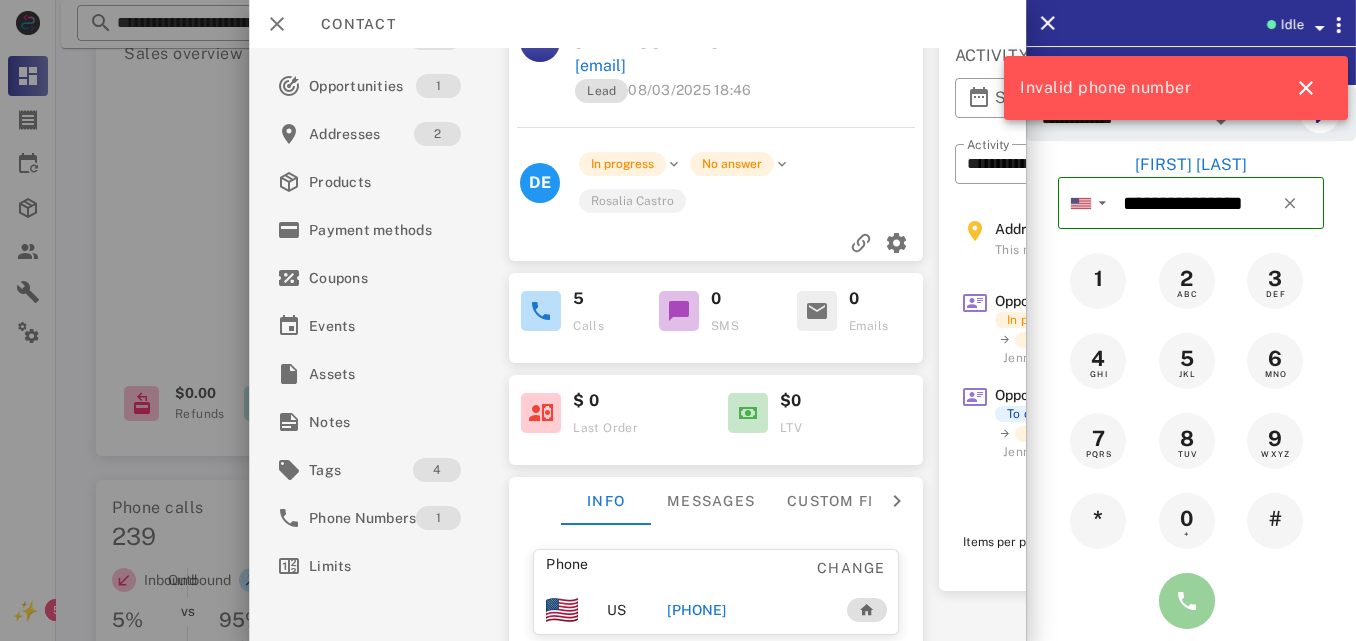 click at bounding box center (1187, 601) 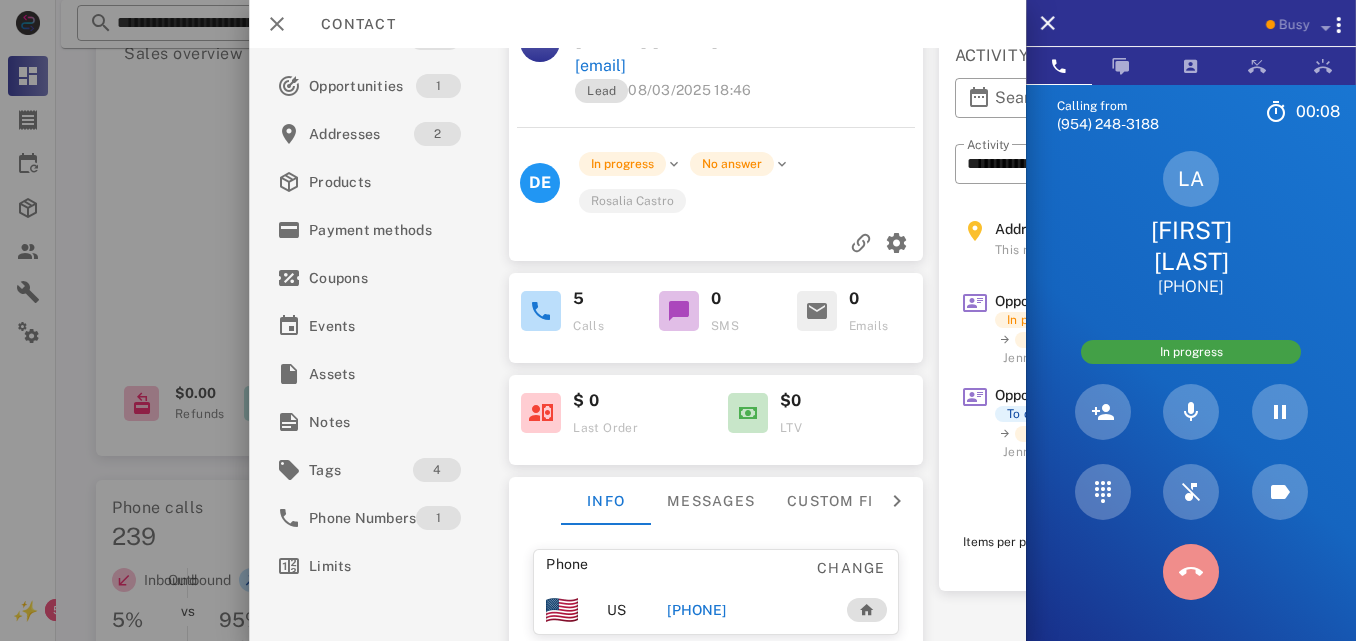 click at bounding box center [1191, 572] 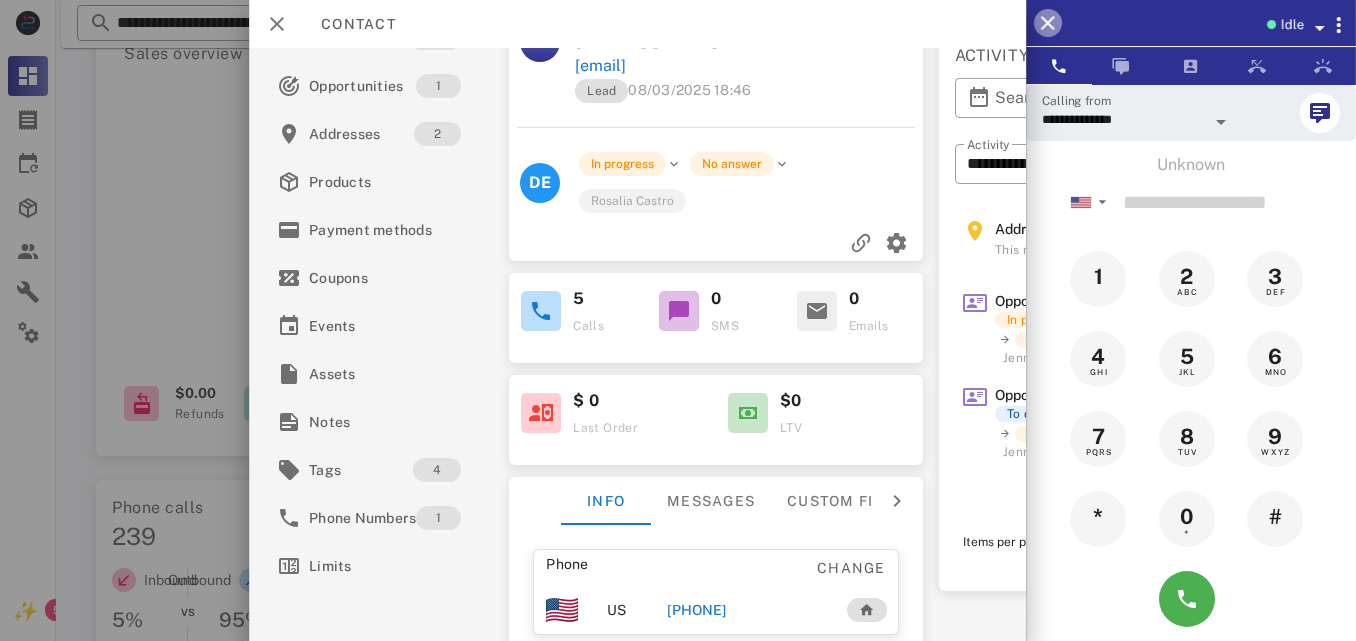 click at bounding box center (1048, 23) 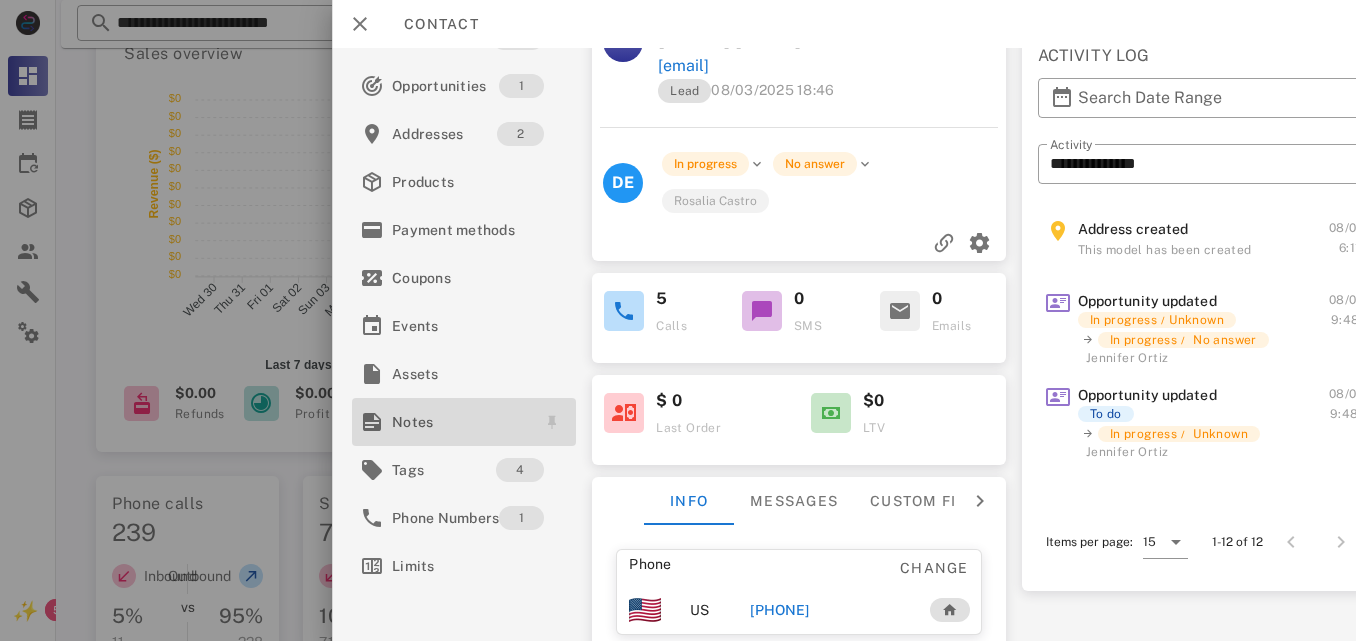 click on "Notes" at bounding box center [460, 422] 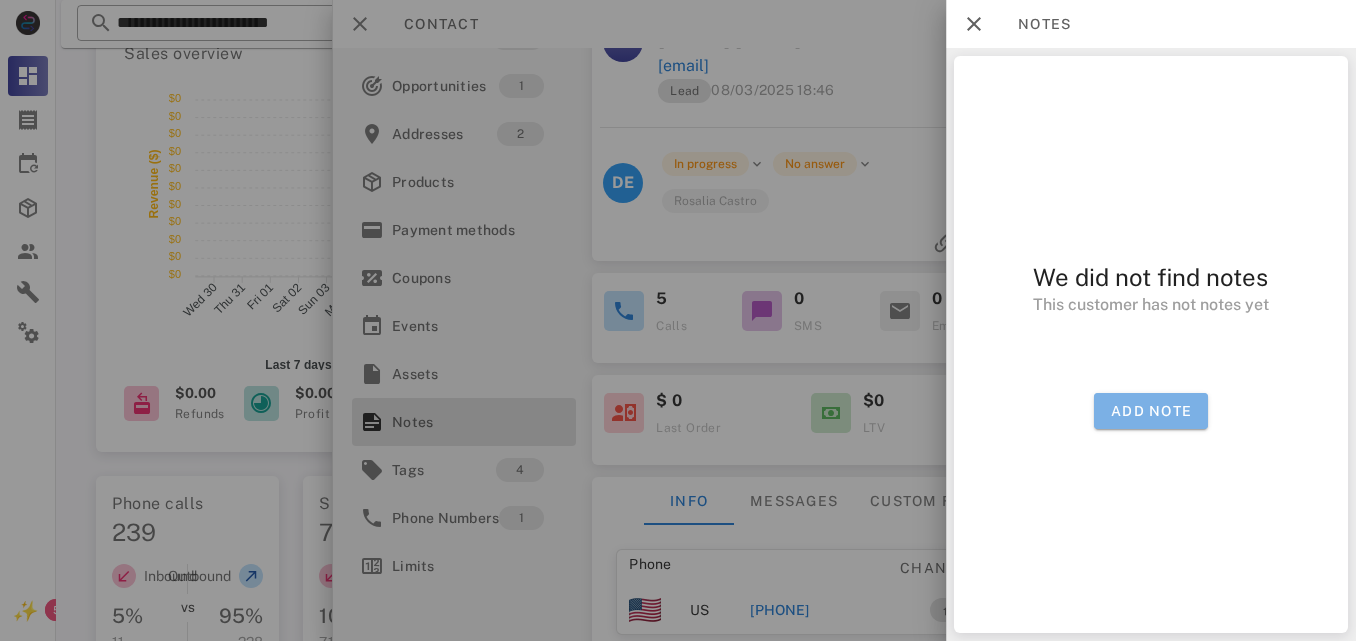 click on "Add note" at bounding box center (1151, 411) 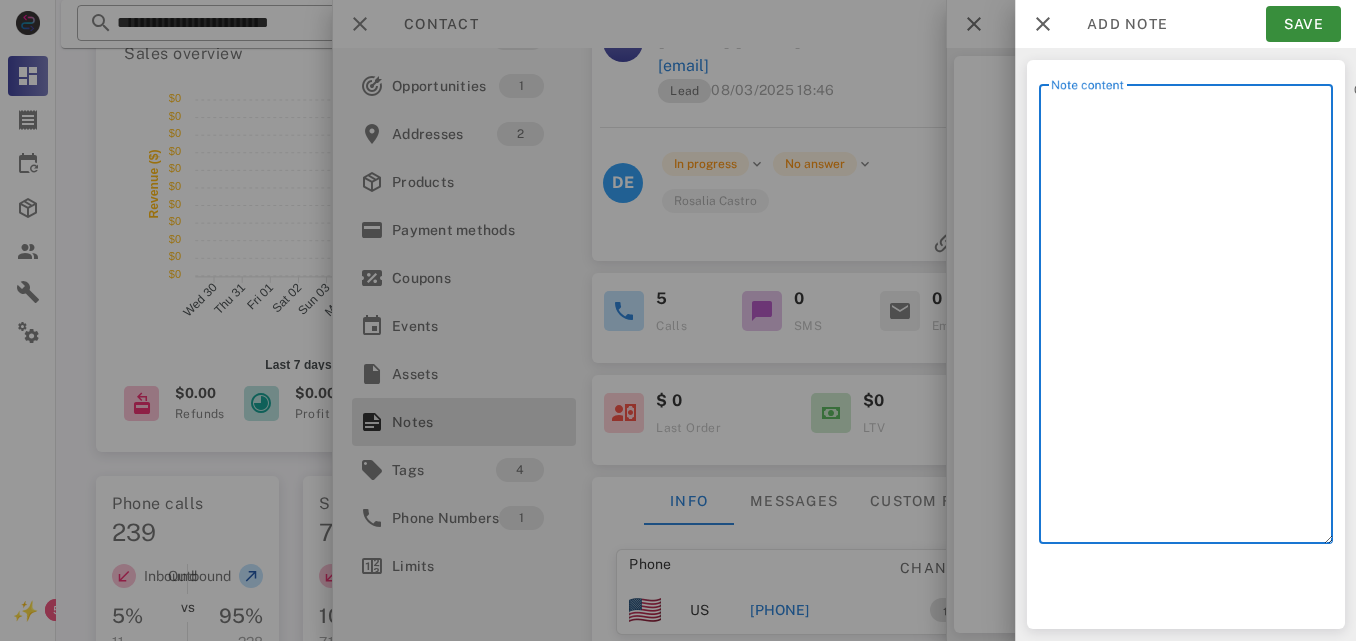 click on "Note content" at bounding box center (1192, 319) 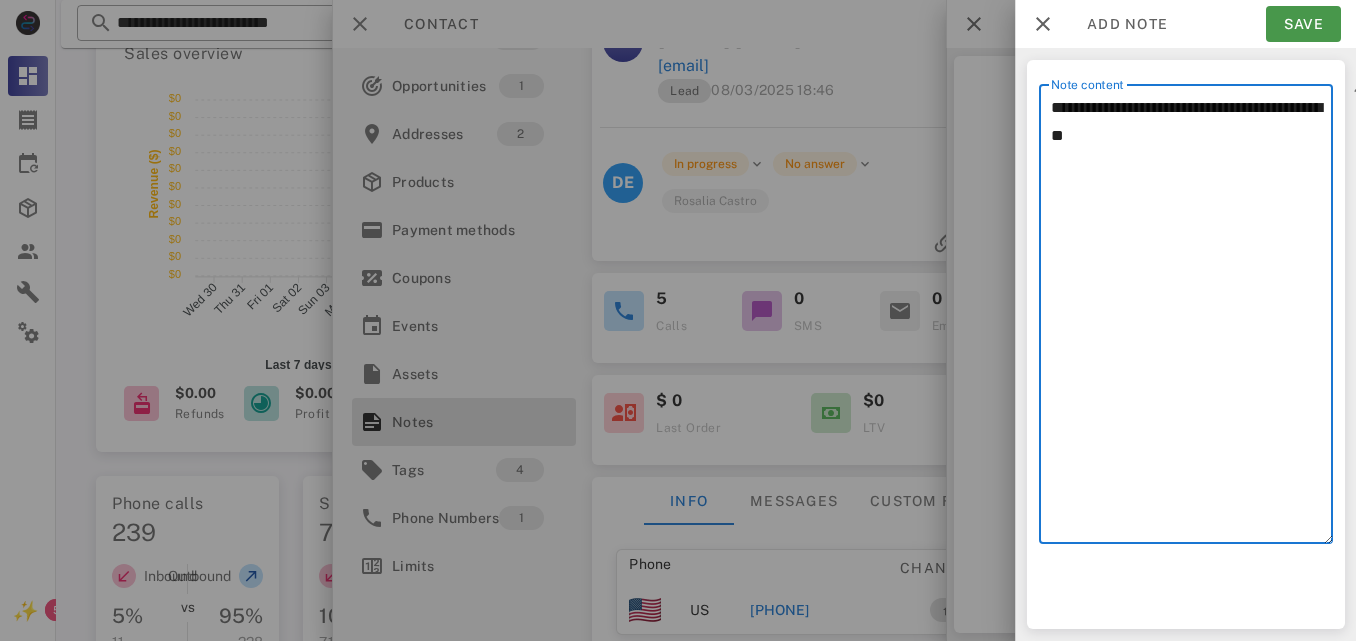 type on "**********" 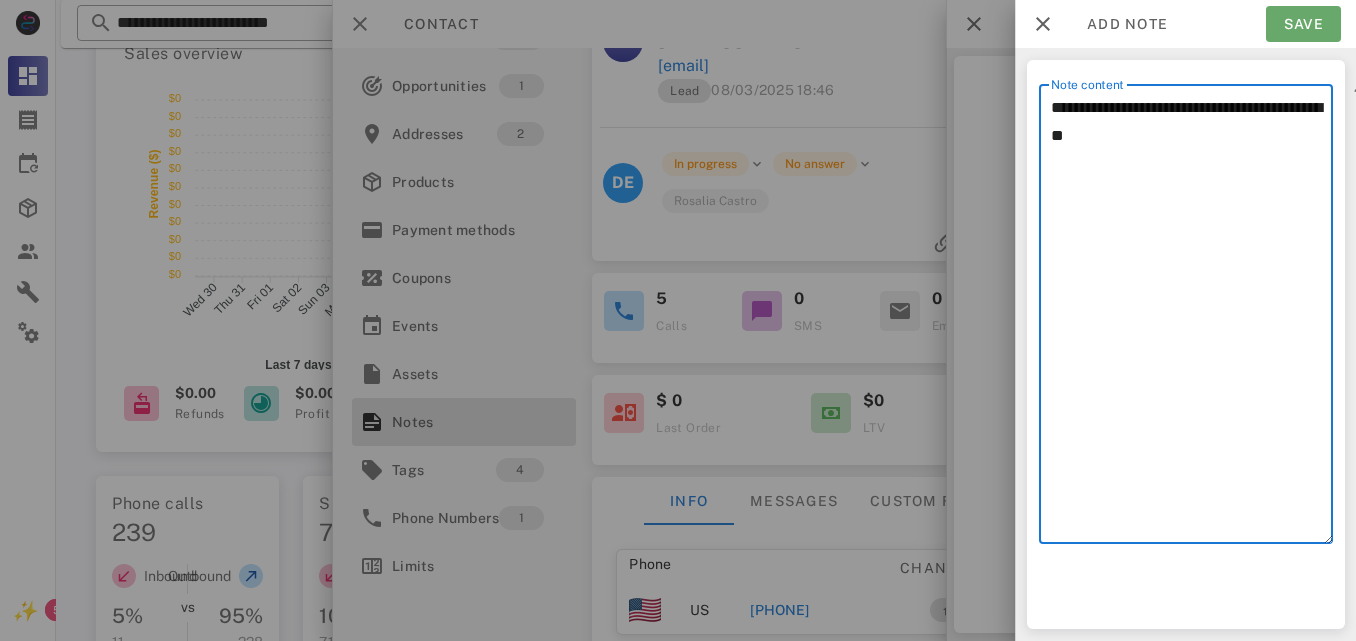 click on "Save" at bounding box center [1303, 24] 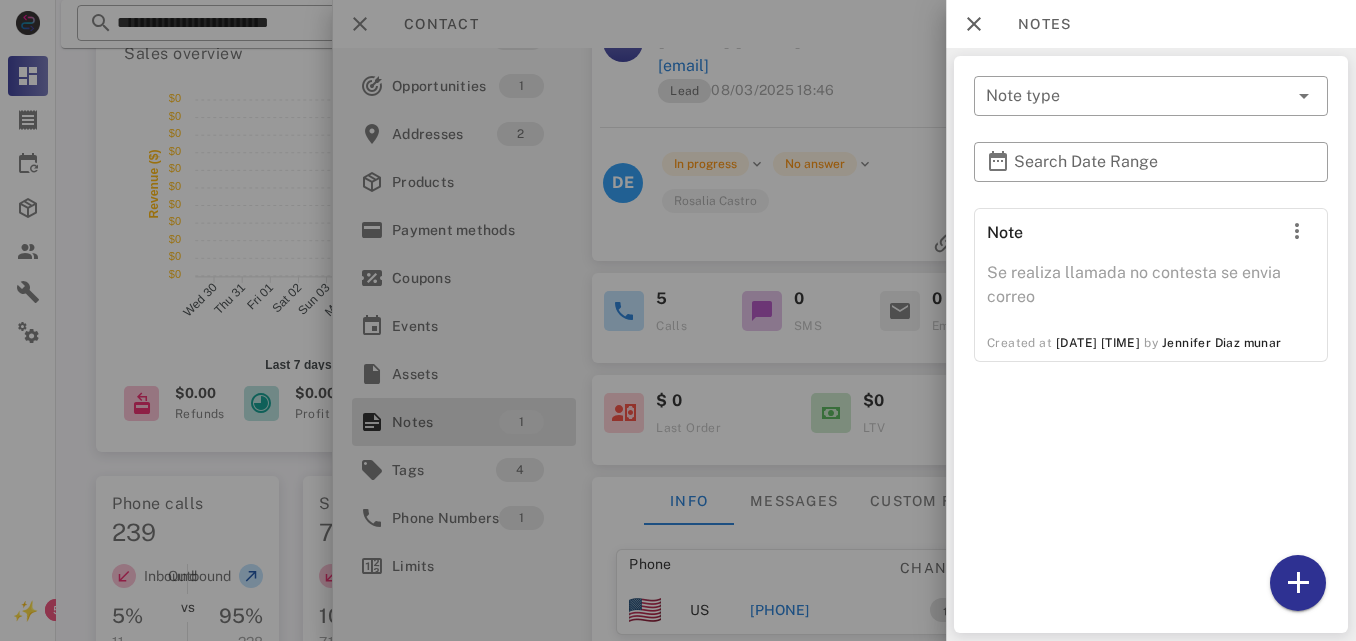 click at bounding box center [678, 320] 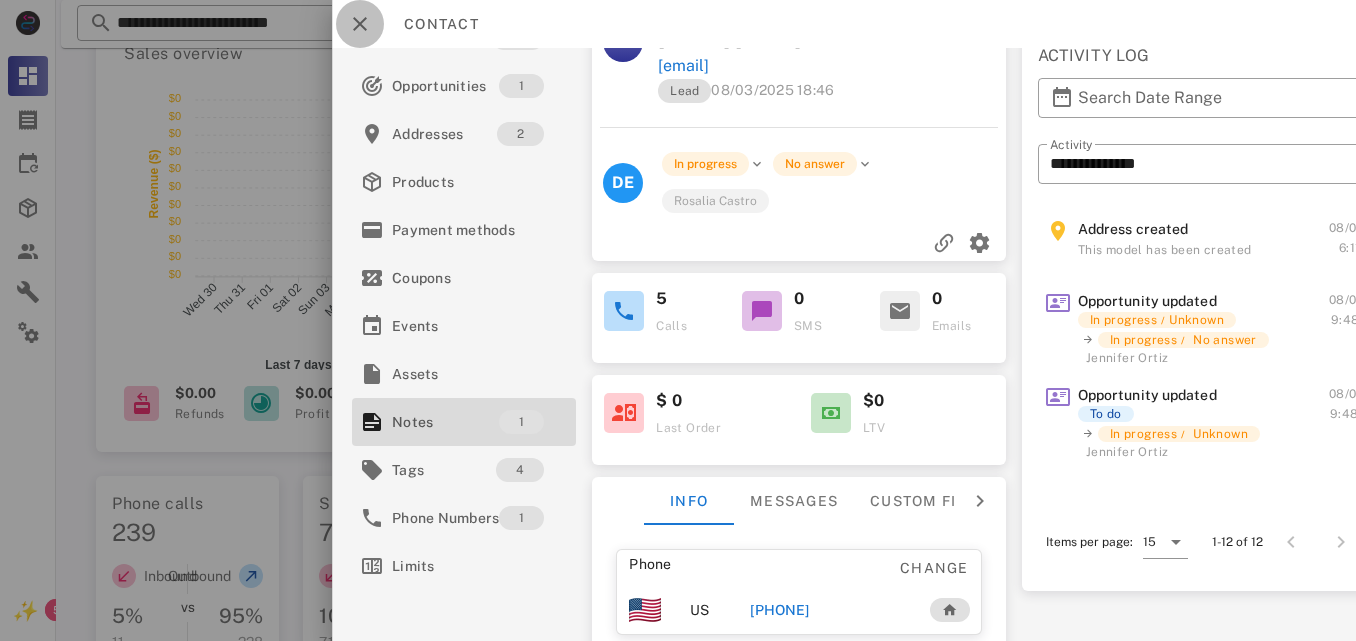 click at bounding box center (360, 24) 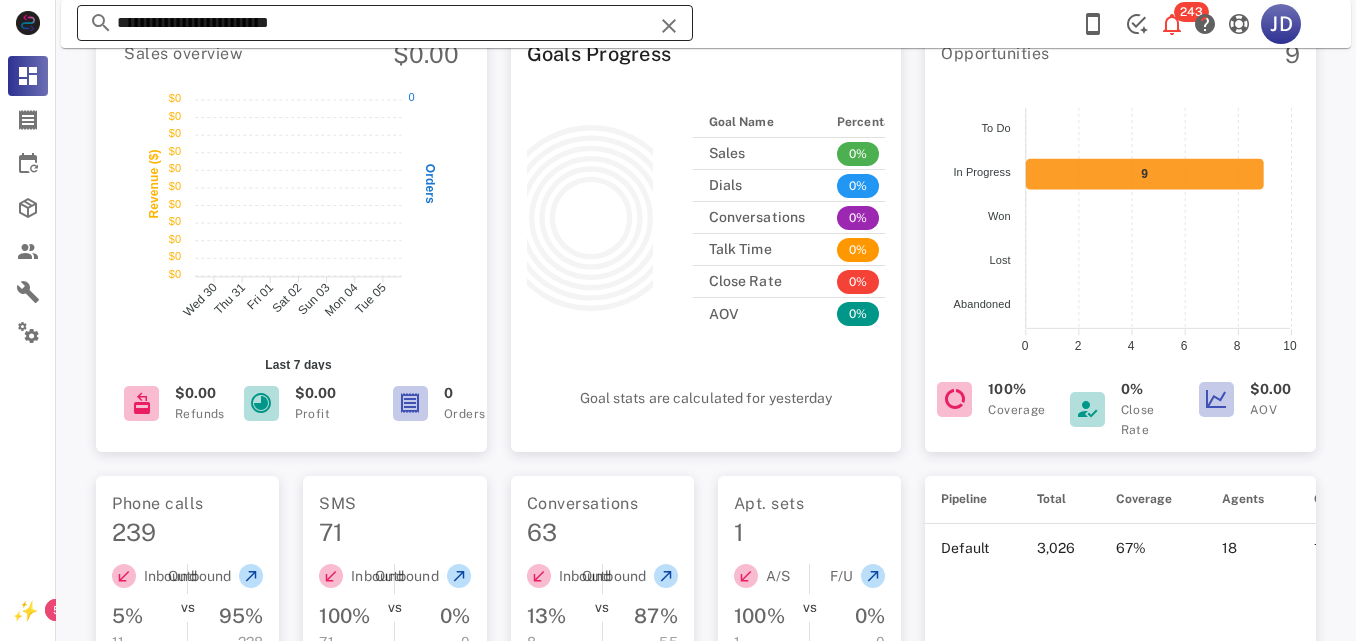 click on "**********" at bounding box center [385, 23] 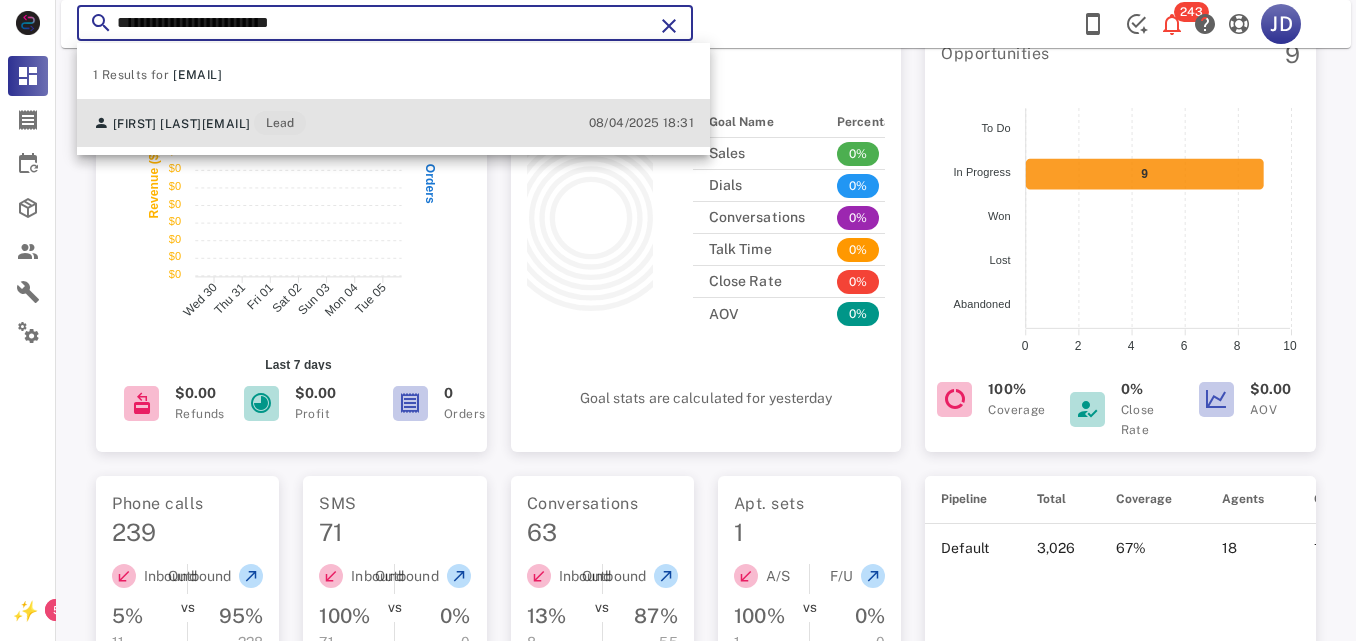 click on "**********" at bounding box center [678, 500] 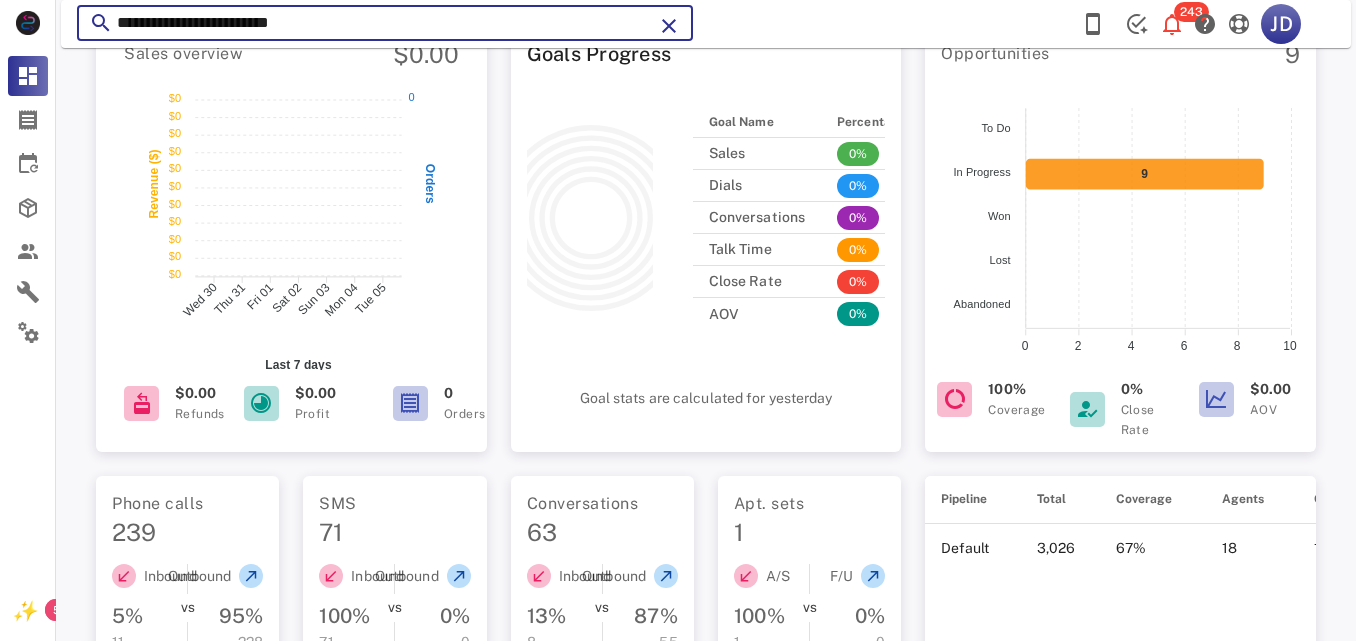 drag, startPoint x: 602, startPoint y: 23, endPoint x: 83, endPoint y: 58, distance: 520.17883 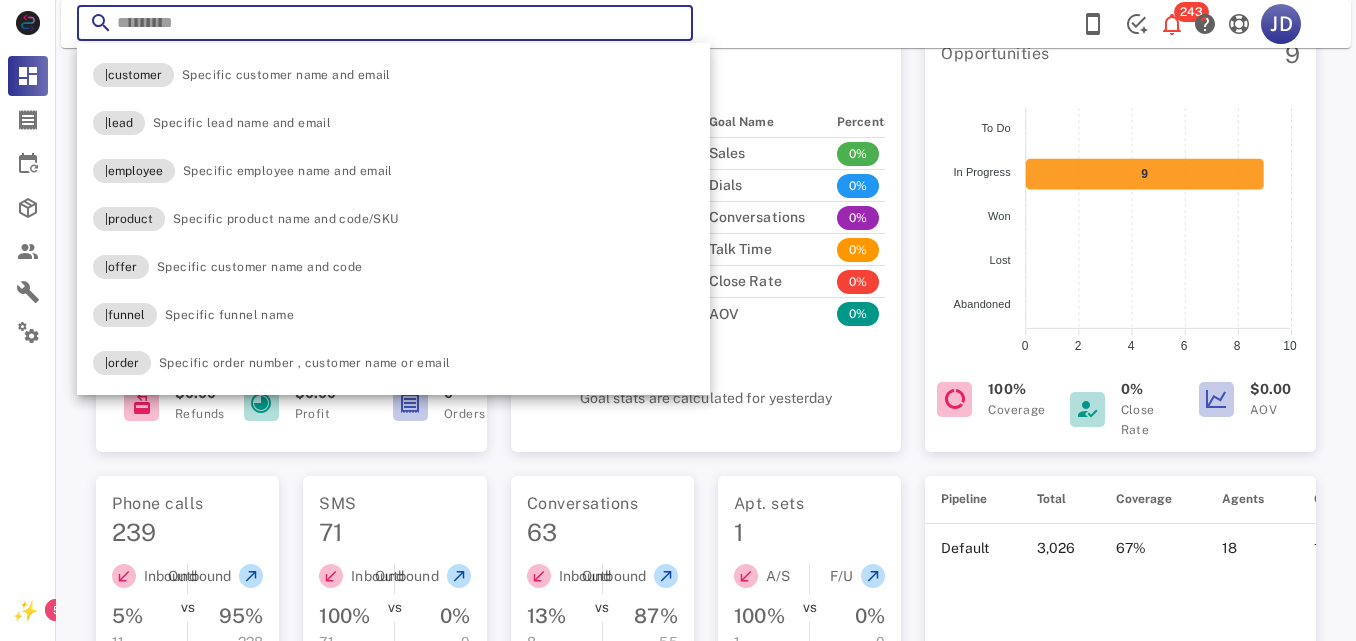 paste on "**********" 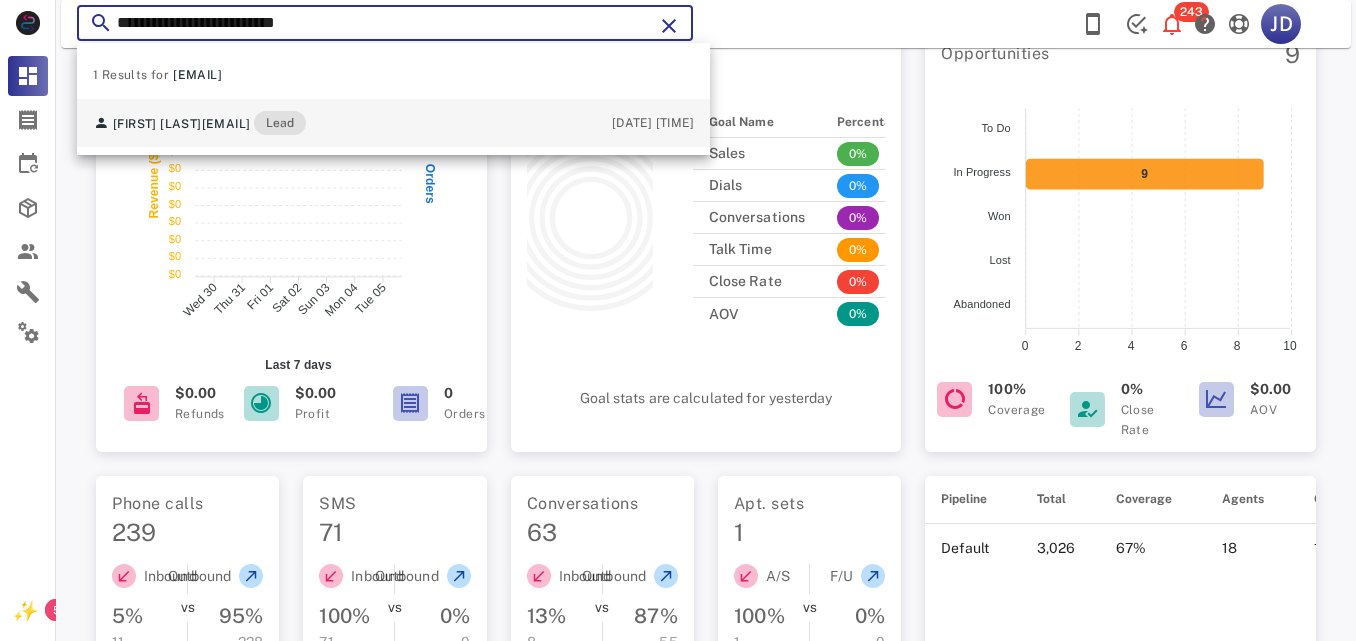 type on "**********" 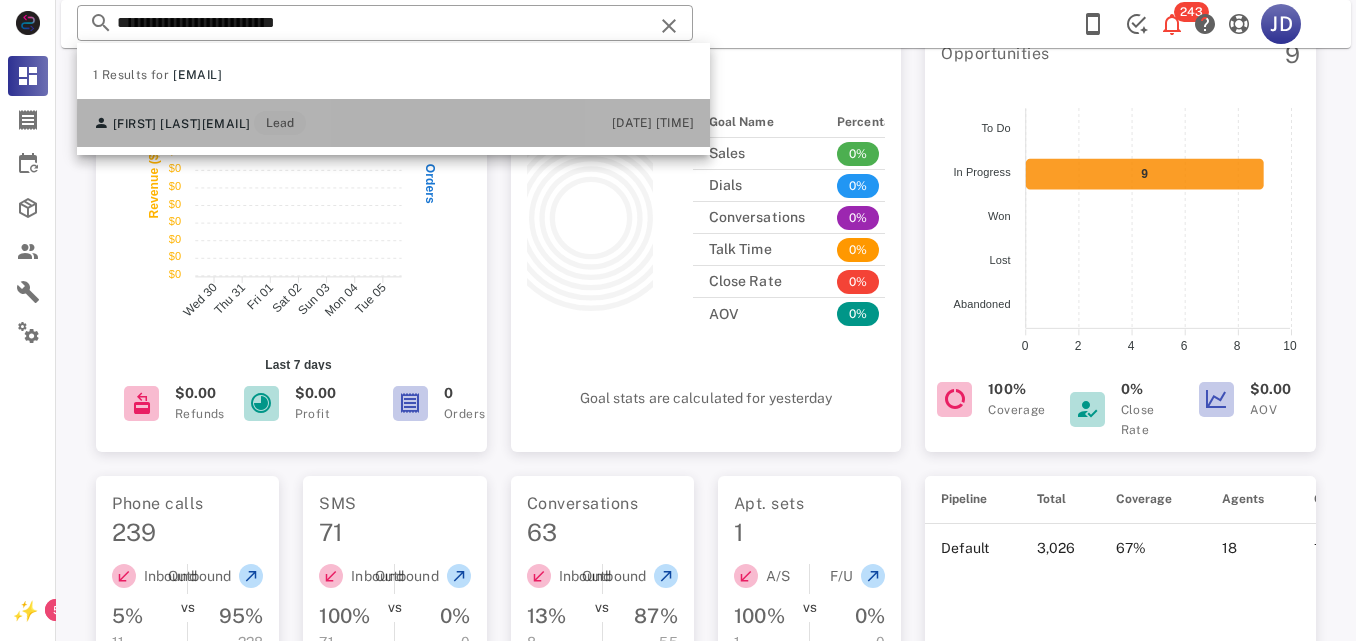 click on "LAURA CABRAL   ma.lauracabral11@gmail.com   Lead" at bounding box center (199, 123) 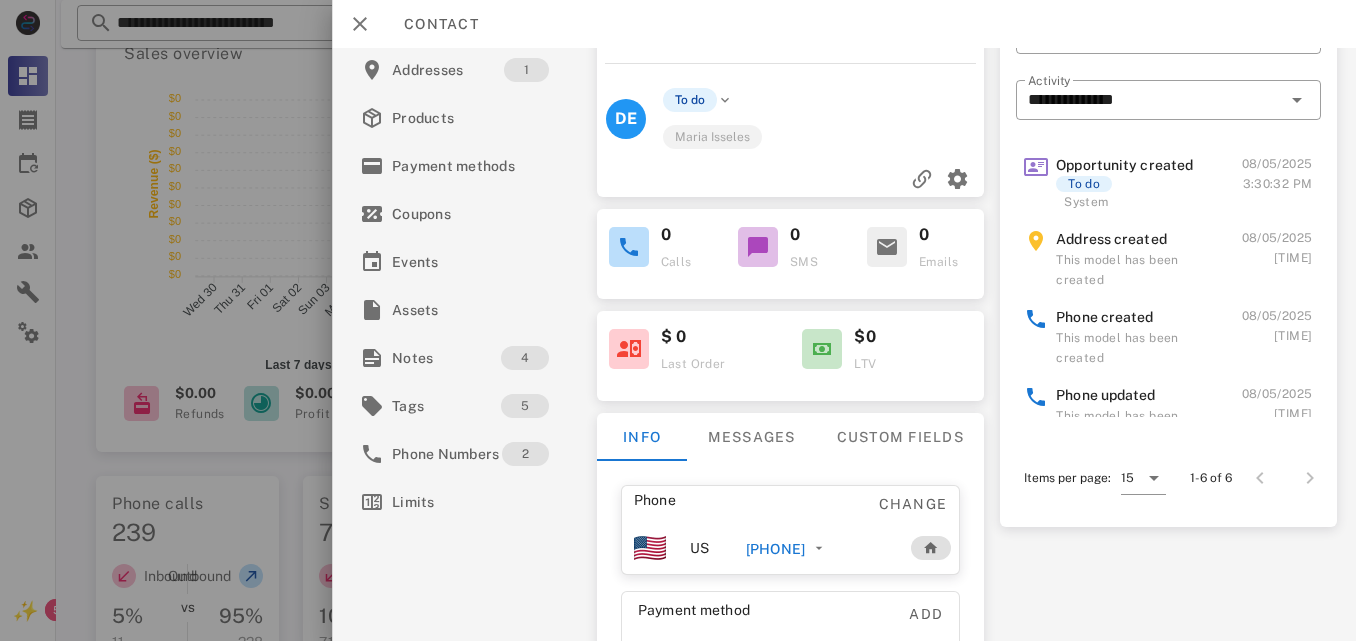 scroll, scrollTop: 158, scrollLeft: 0, axis: vertical 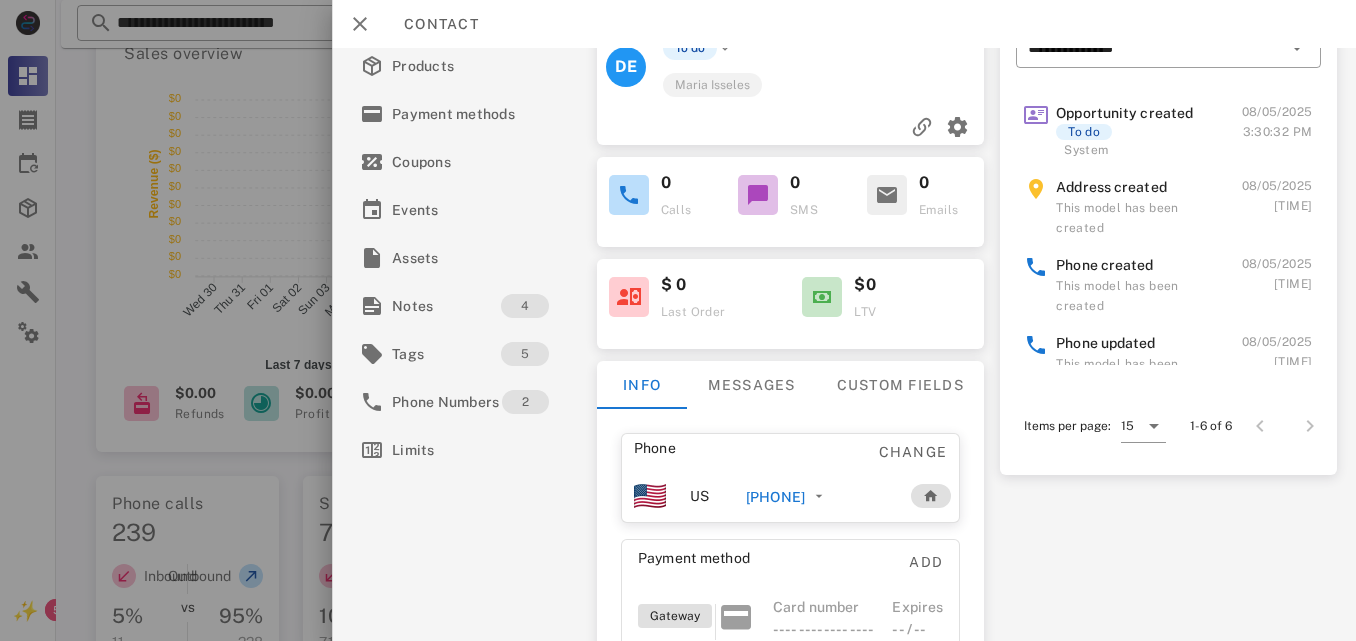 click on "+543564561609" at bounding box center [775, 497] 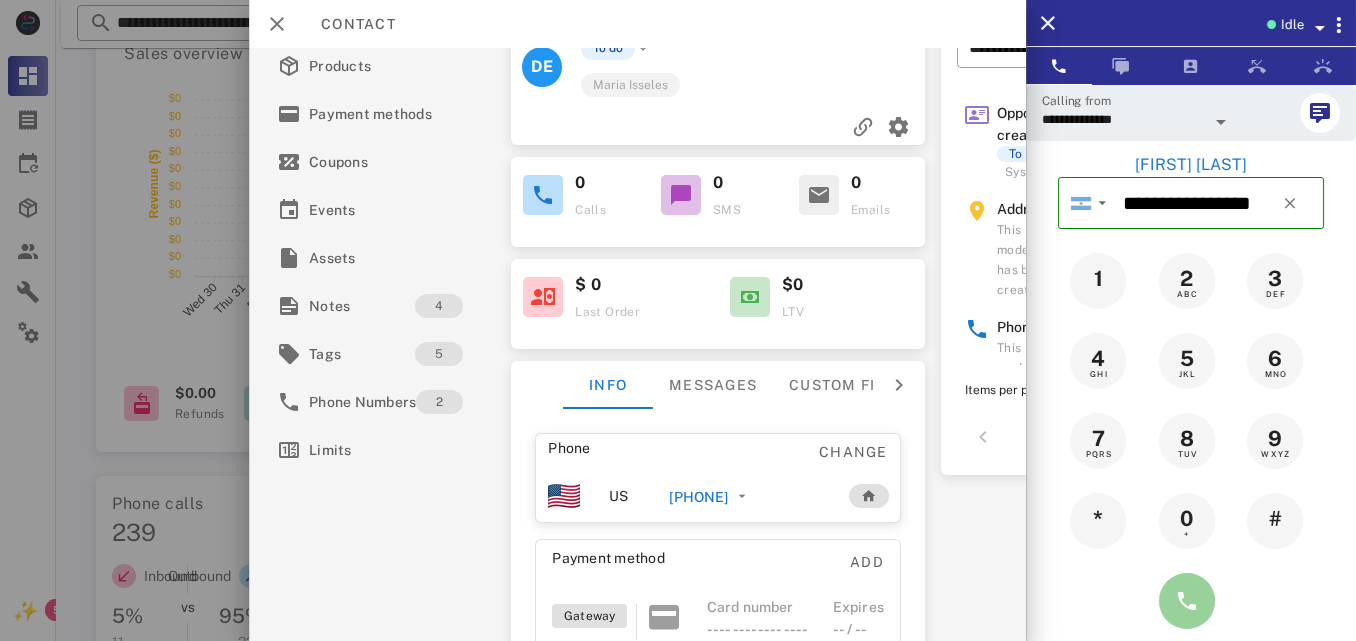 click at bounding box center [1187, 601] 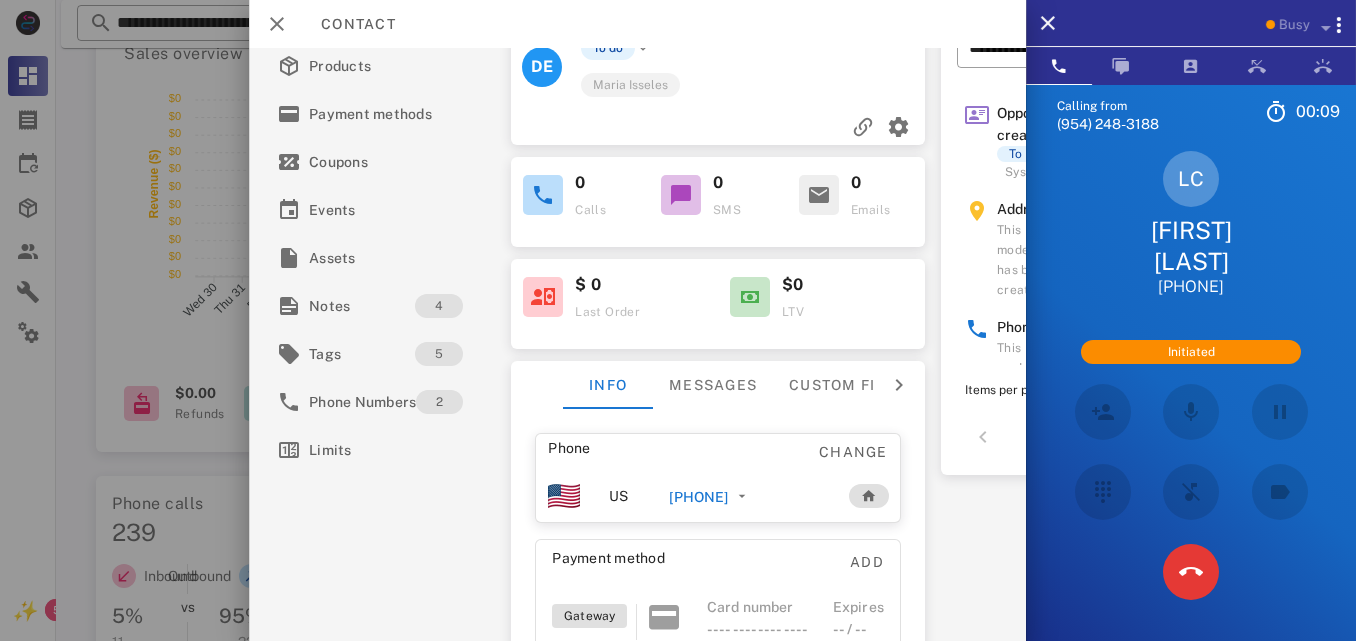 click at bounding box center [1191, 572] 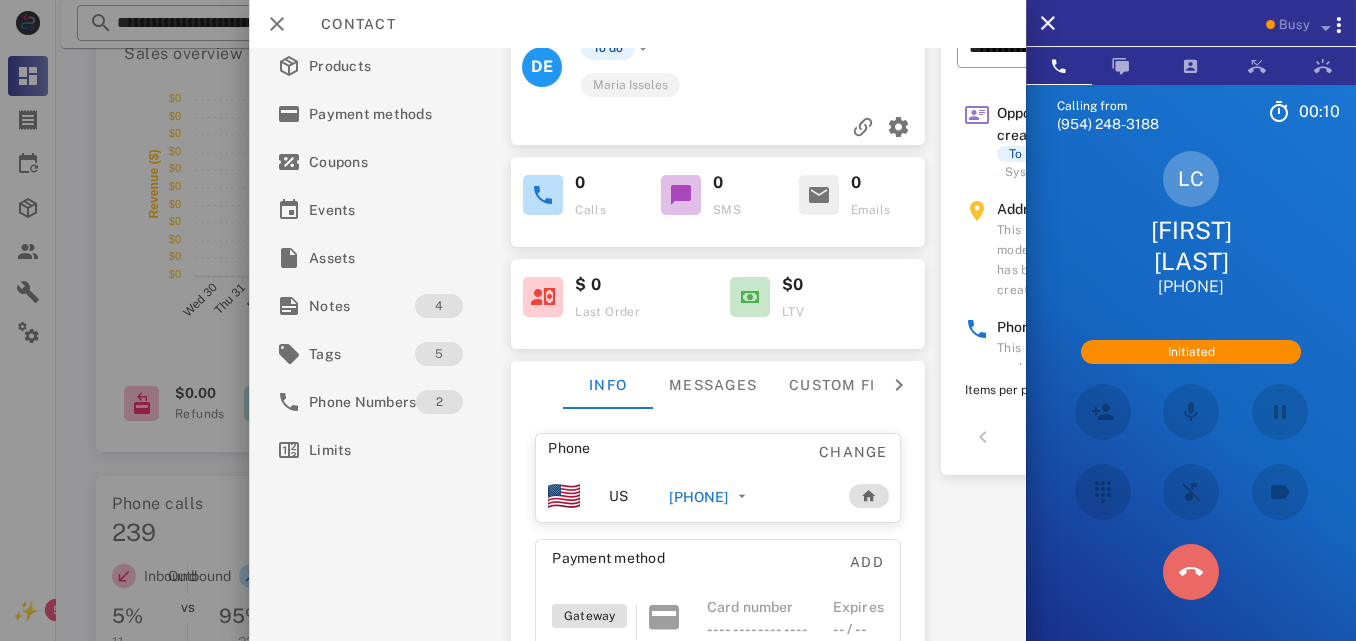 click at bounding box center [1191, 572] 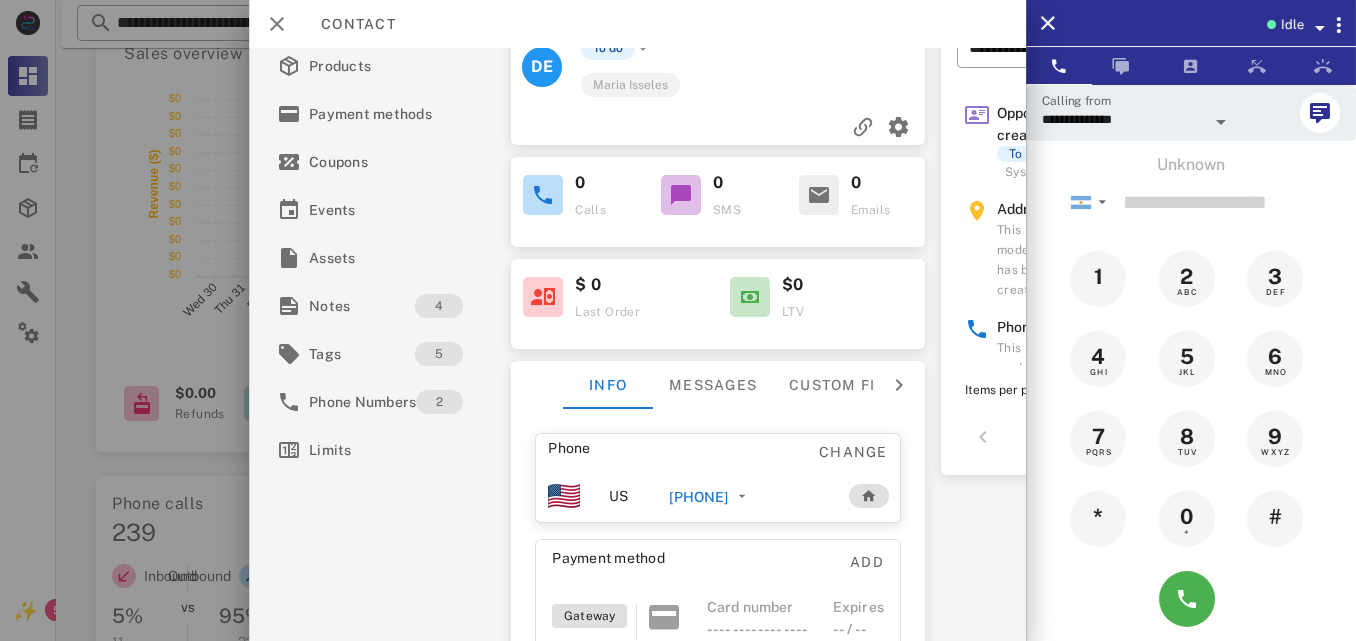 click on "+543564561609" at bounding box center (698, 497) 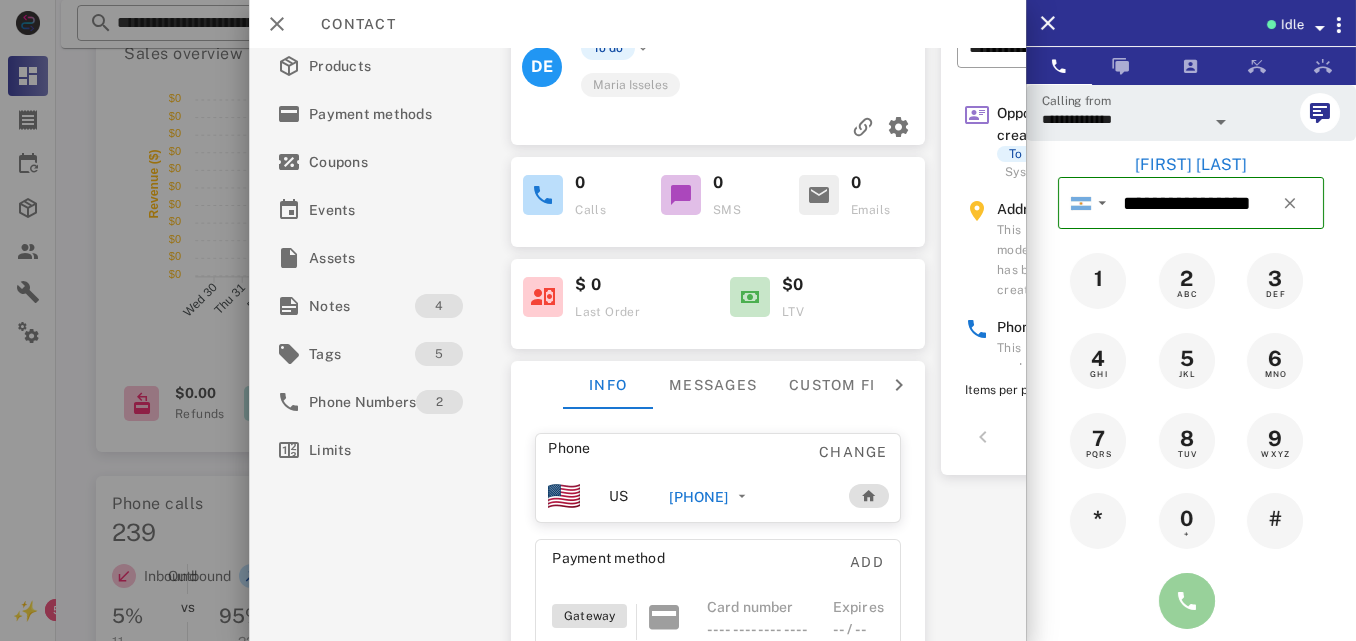 click at bounding box center [1187, 601] 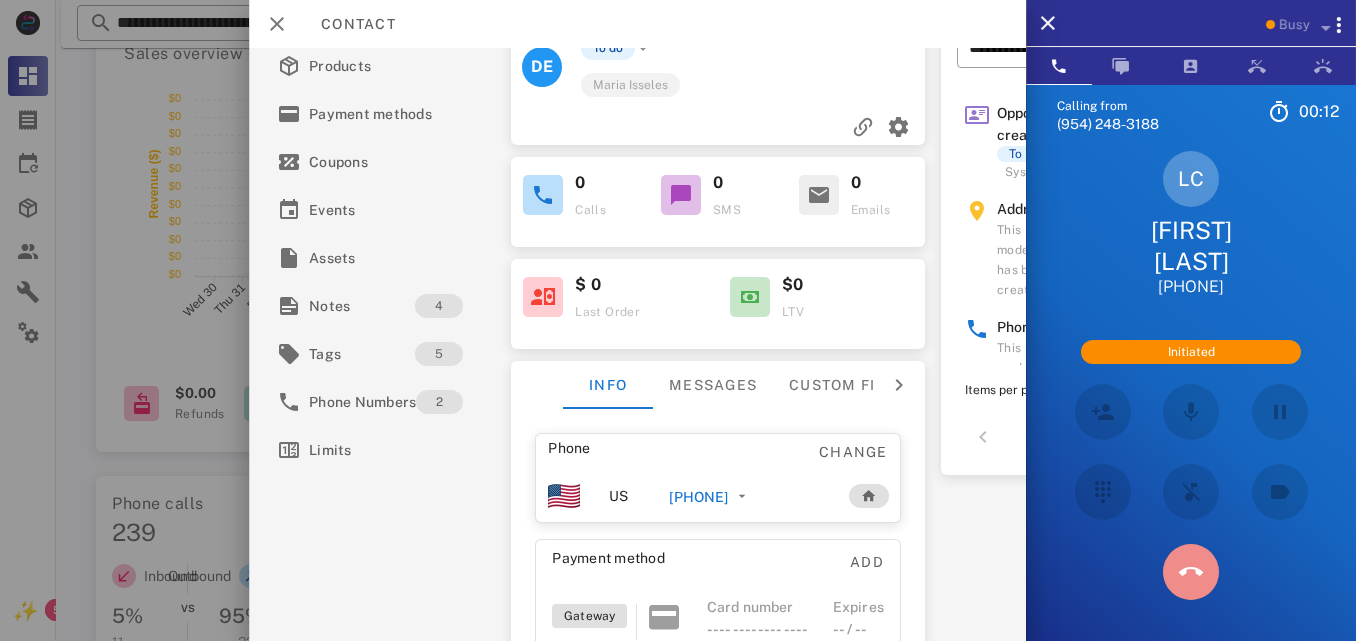 click at bounding box center (1191, 572) 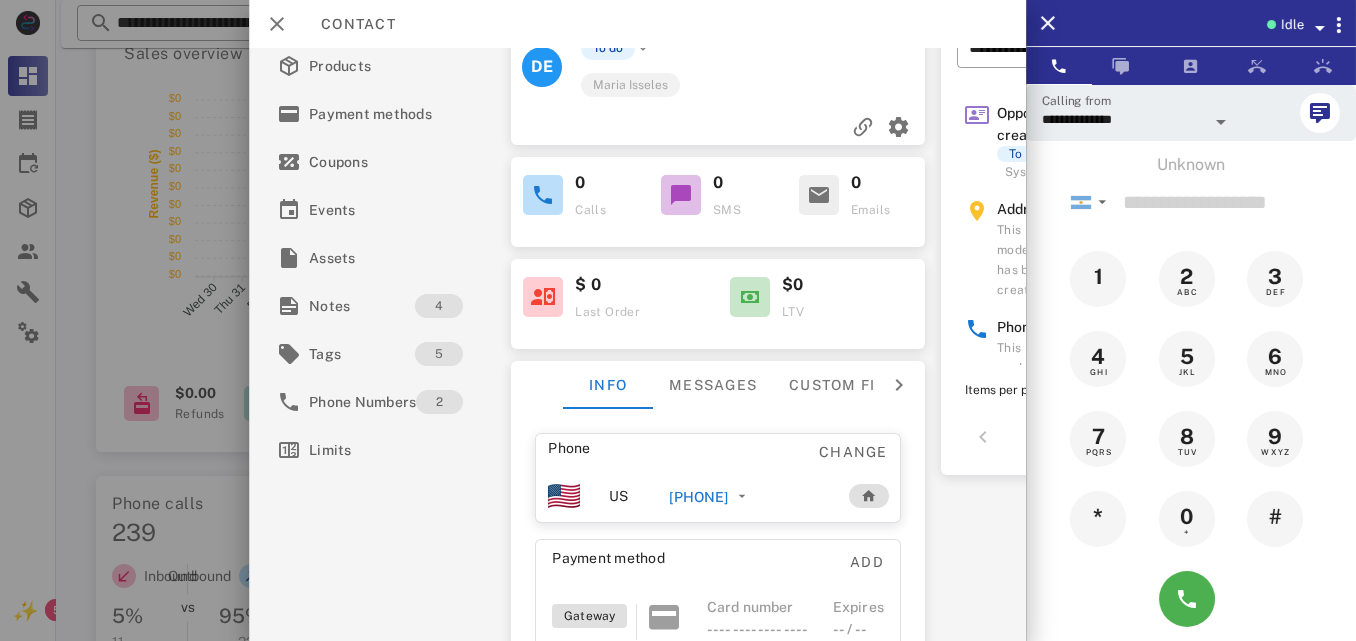 click on "+543564561609" at bounding box center (698, 497) 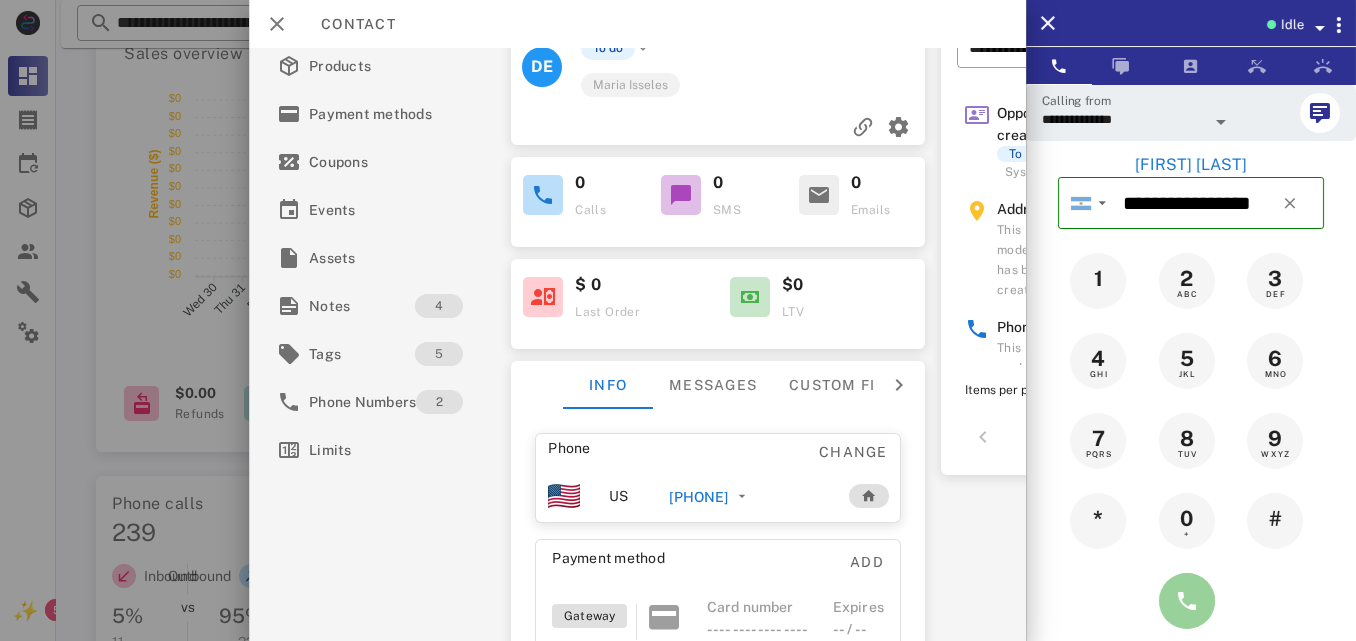 click at bounding box center [1187, 601] 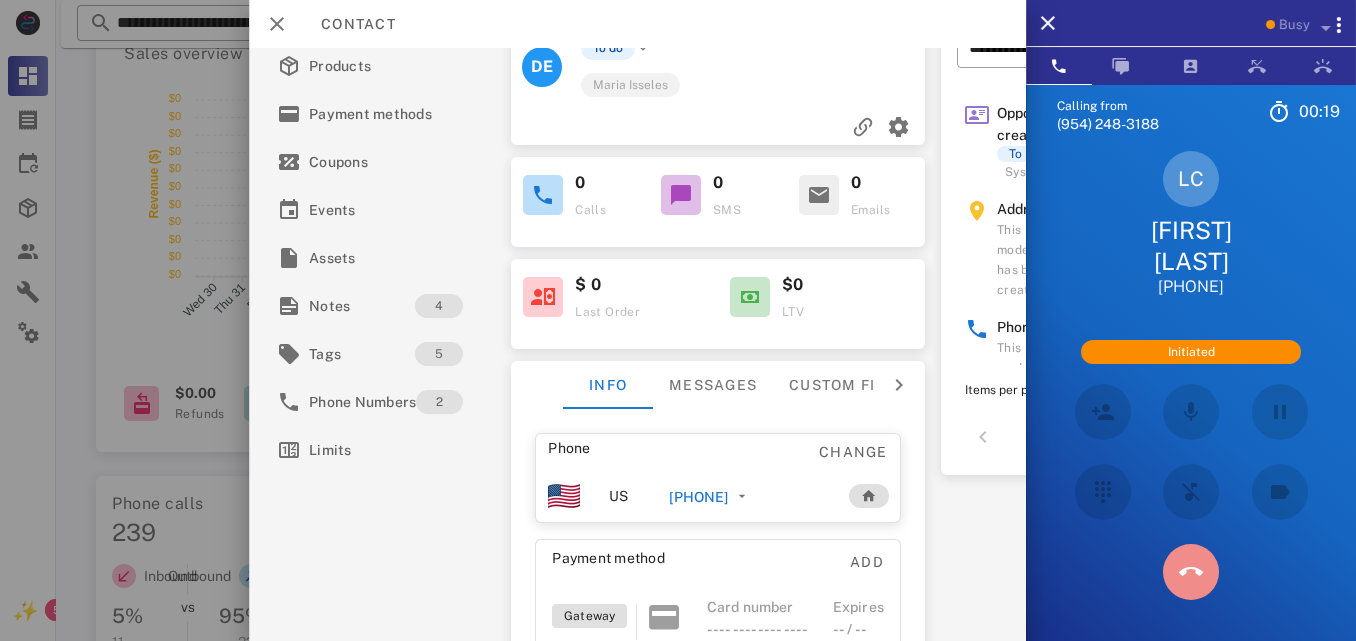 click at bounding box center (1191, 572) 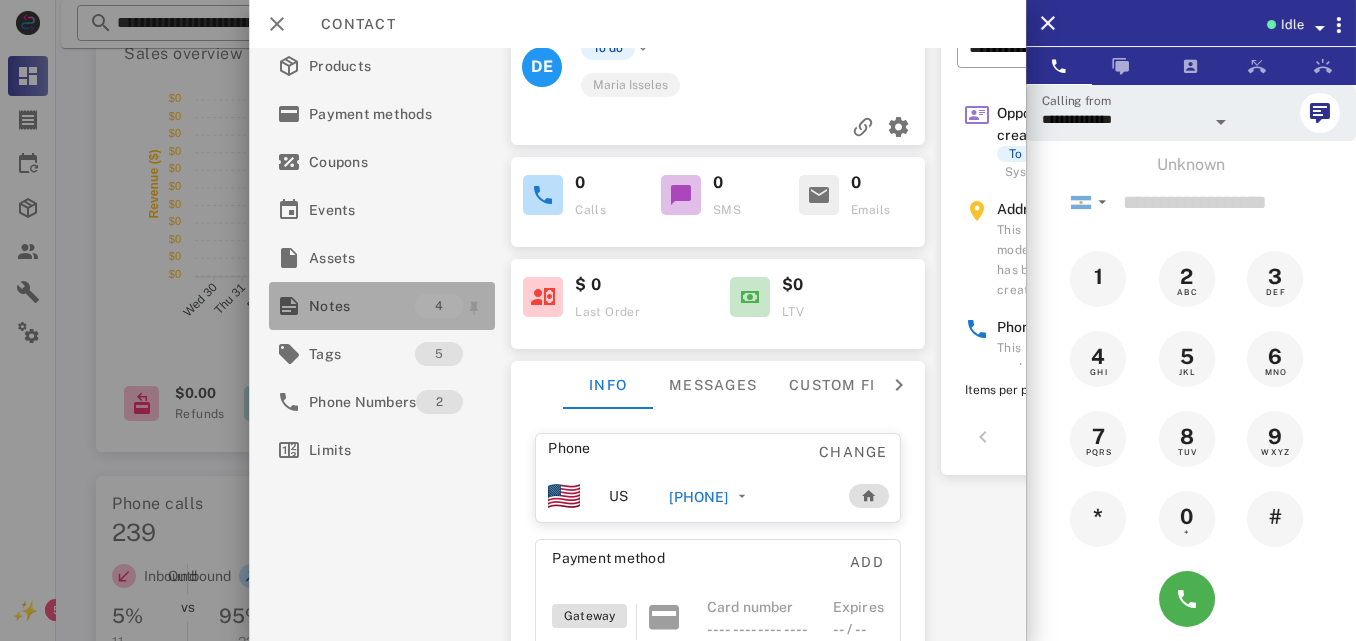 click on "Notes" at bounding box center [362, 306] 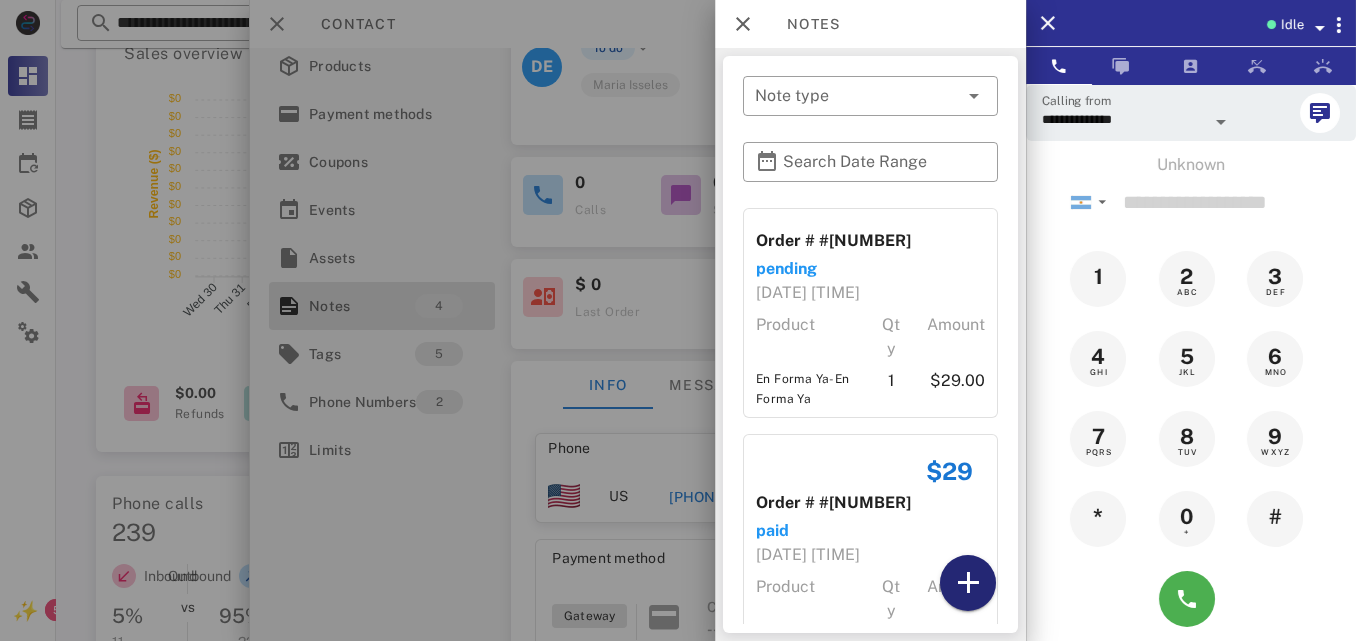 drag, startPoint x: 959, startPoint y: 573, endPoint x: 926, endPoint y: 470, distance: 108.157295 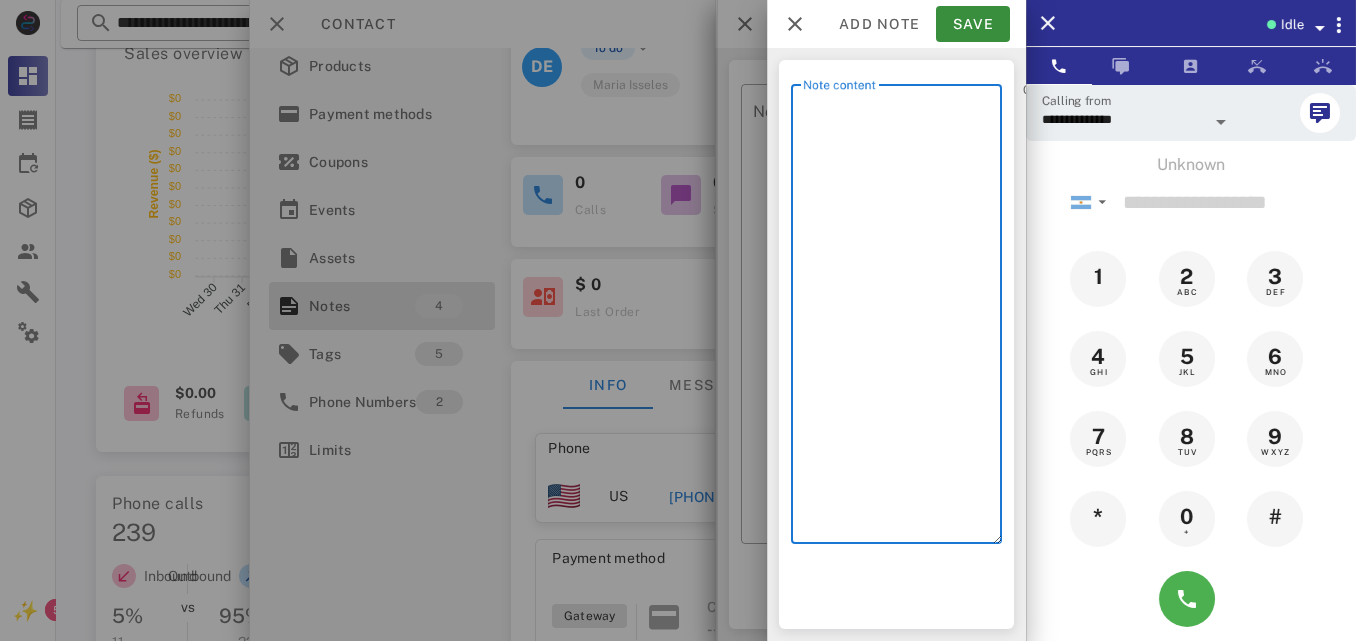 click on "Note content" at bounding box center (902, 319) 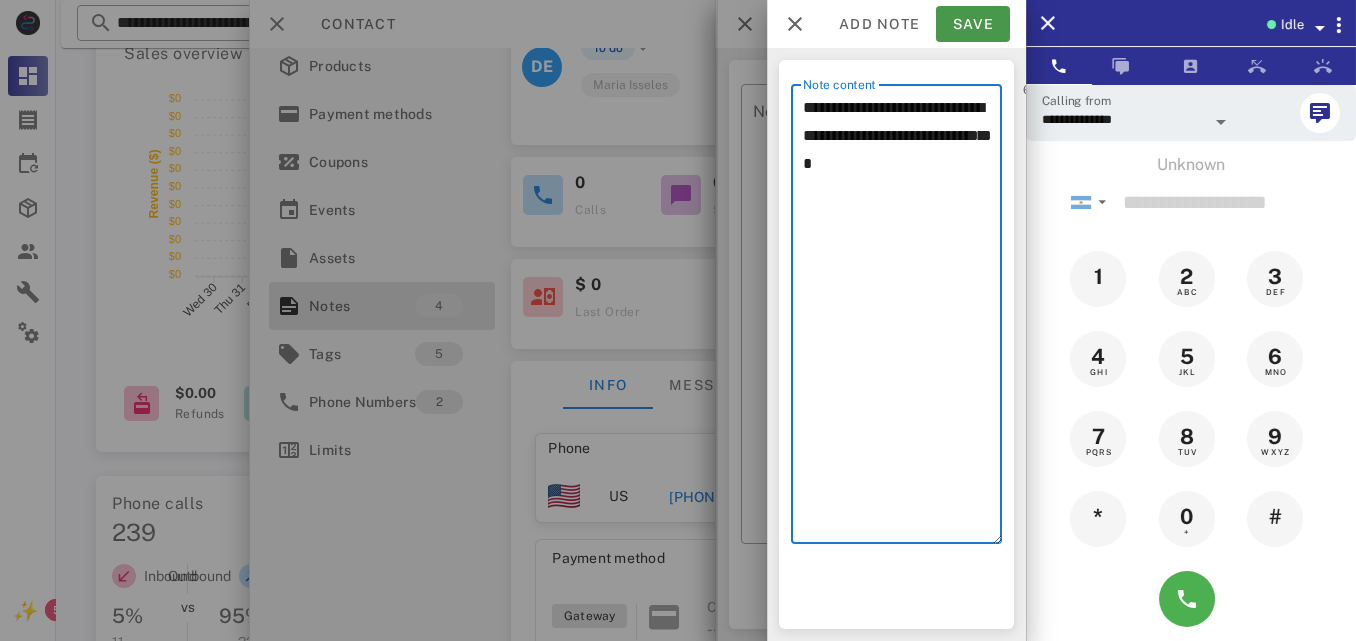type on "**********" 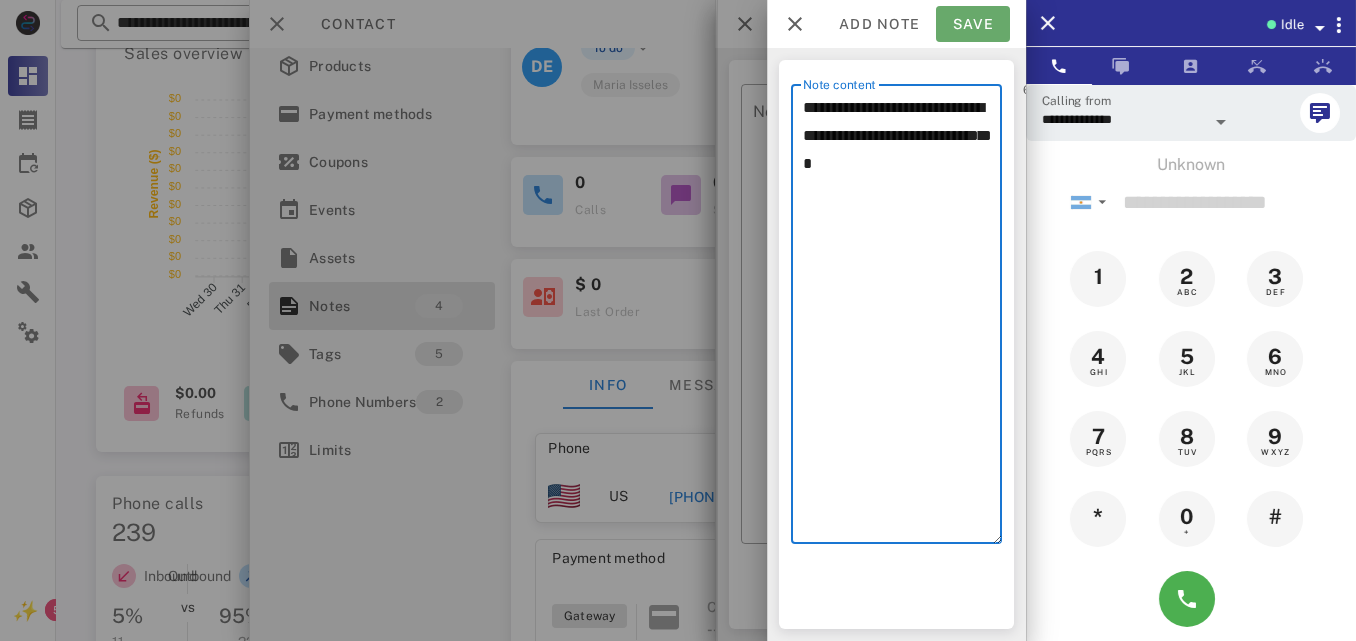 click on "Save" at bounding box center [973, 24] 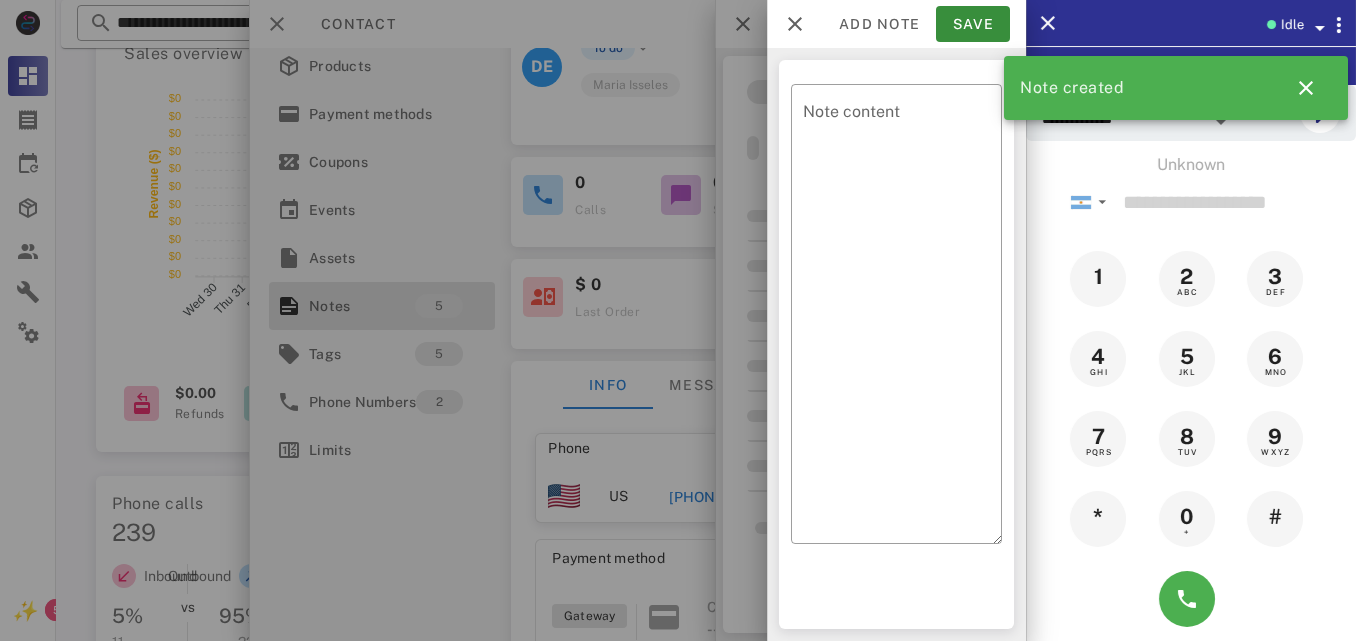 click at bounding box center (678, 320) 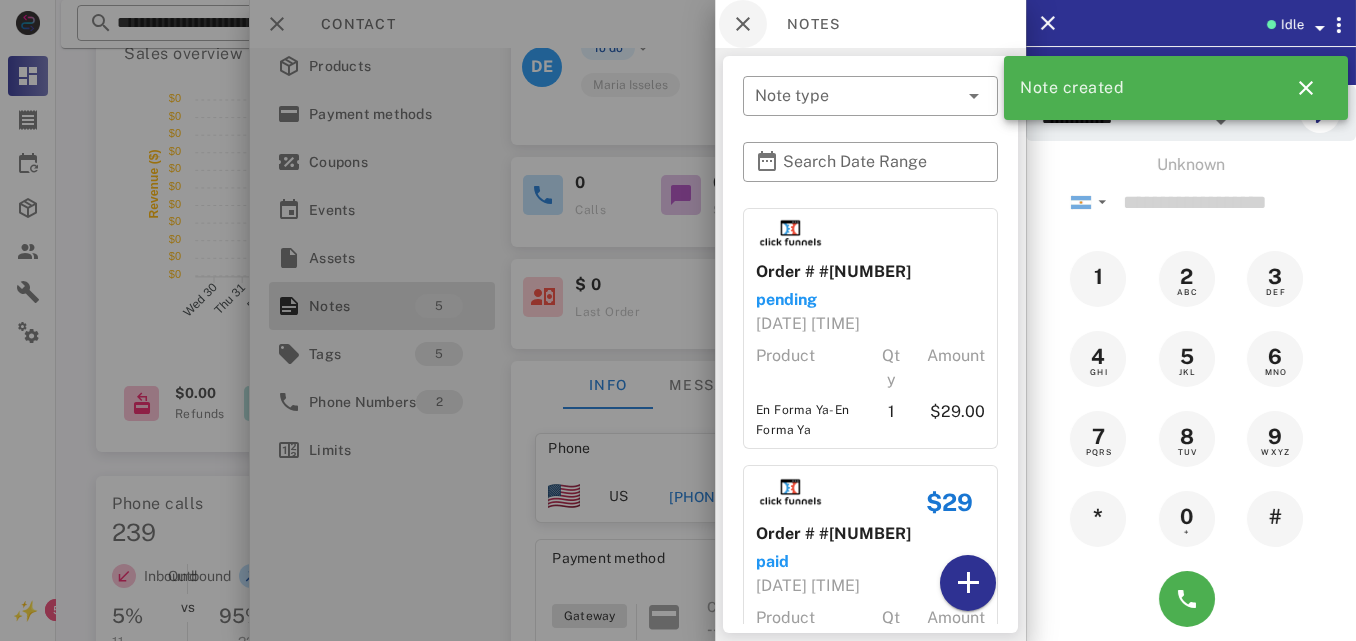 drag, startPoint x: 702, startPoint y: 126, endPoint x: 748, endPoint y: 38, distance: 99.29753 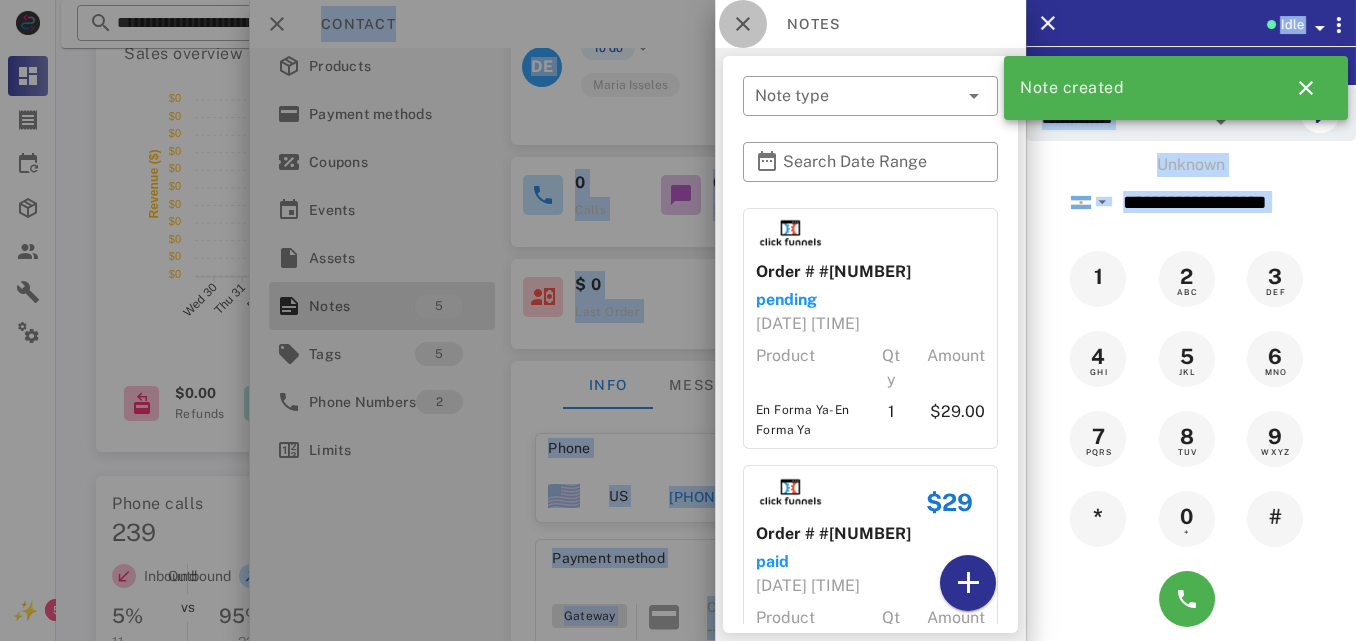 click at bounding box center (743, 24) 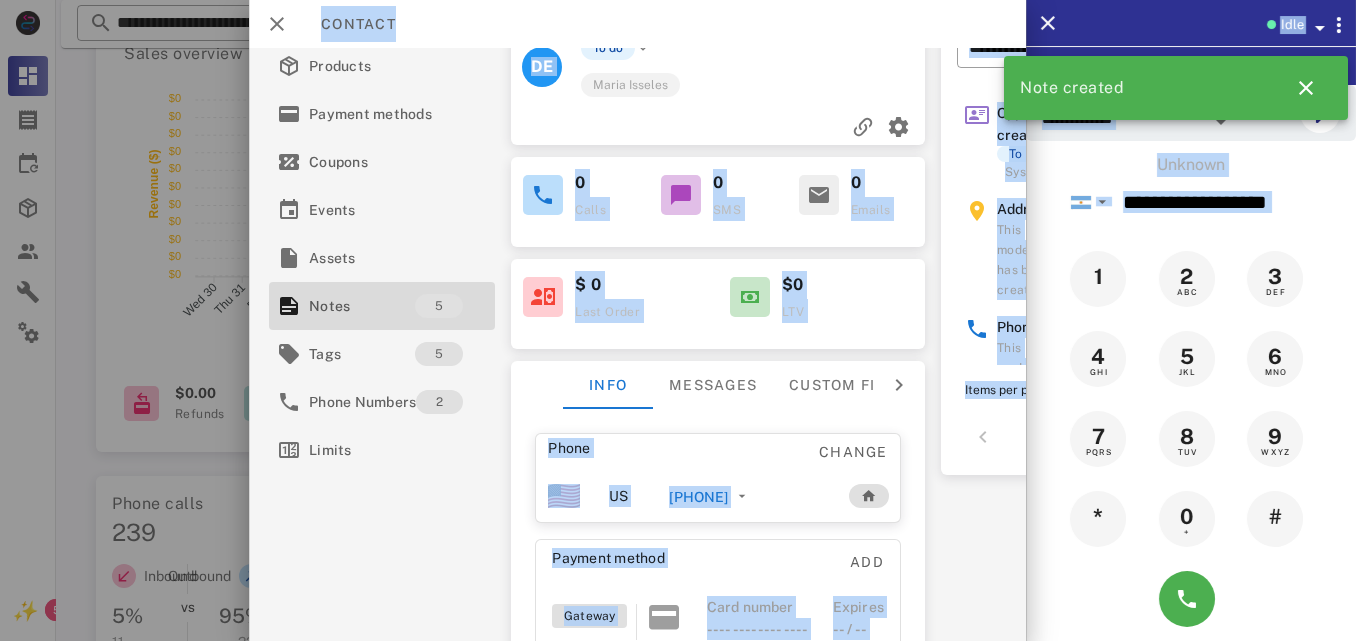 click on "Maria Isseles" at bounding box center [754, 78] 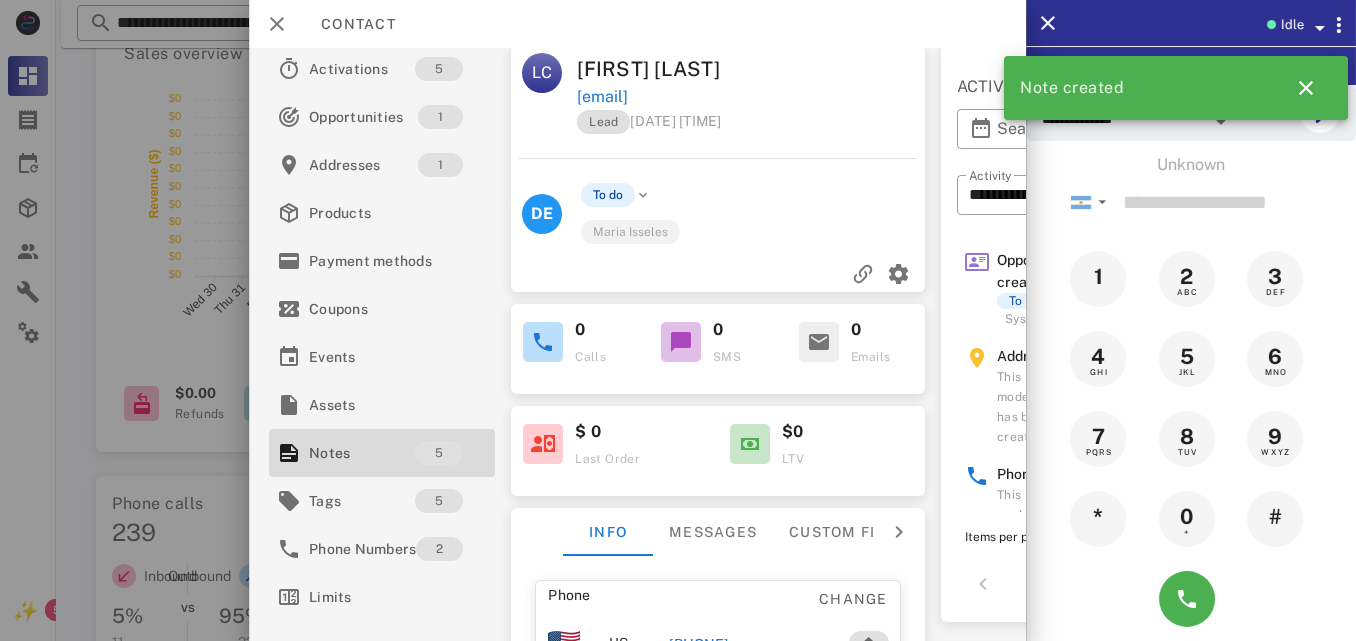 scroll, scrollTop: 0, scrollLeft: 0, axis: both 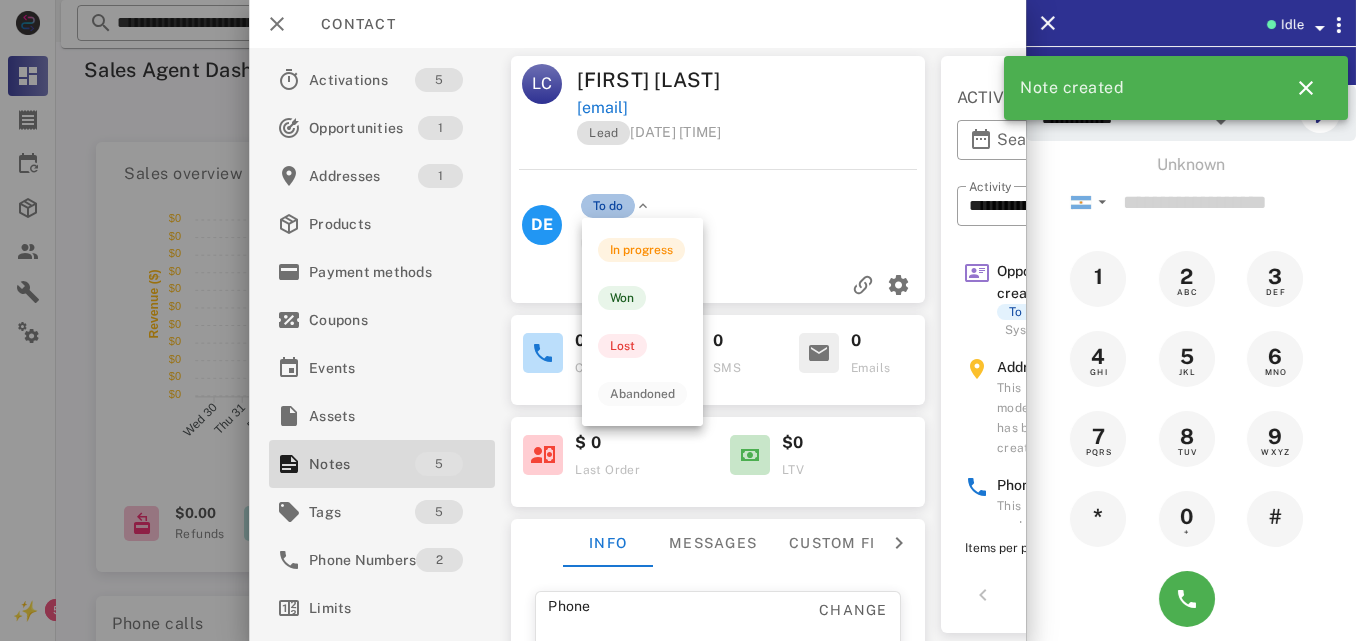 click on "To do" at bounding box center (608, 206) 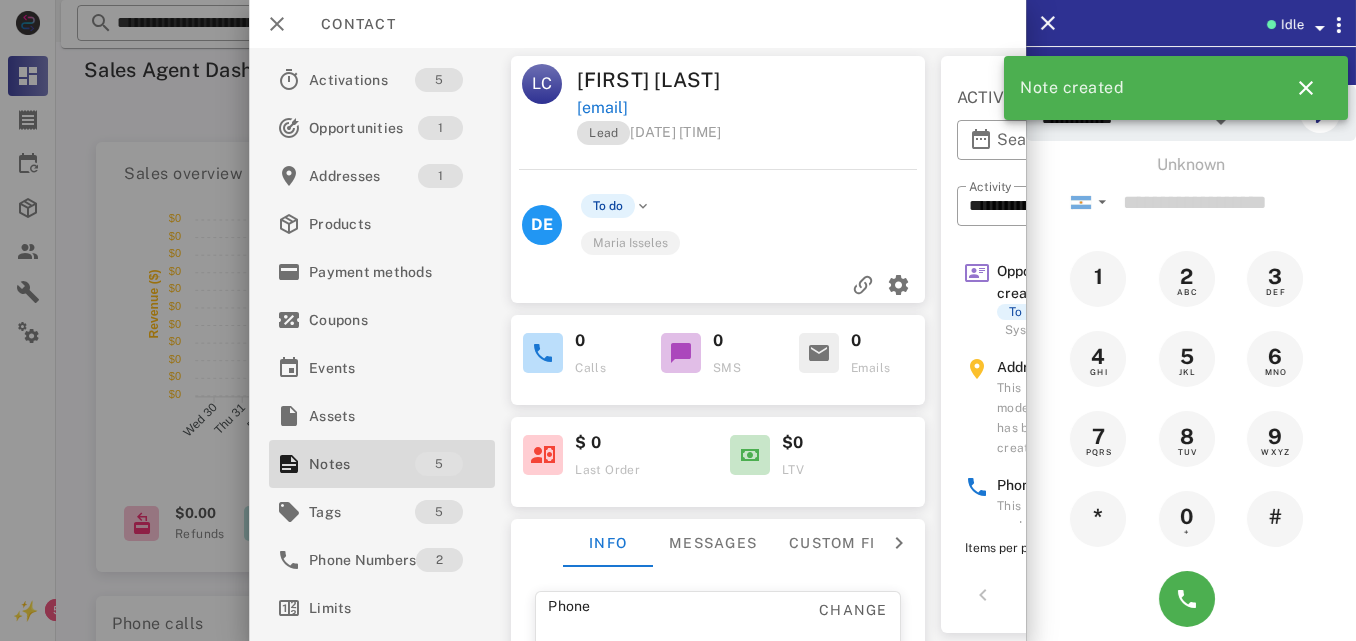 click on "Maria Isseles" at bounding box center (630, 242) 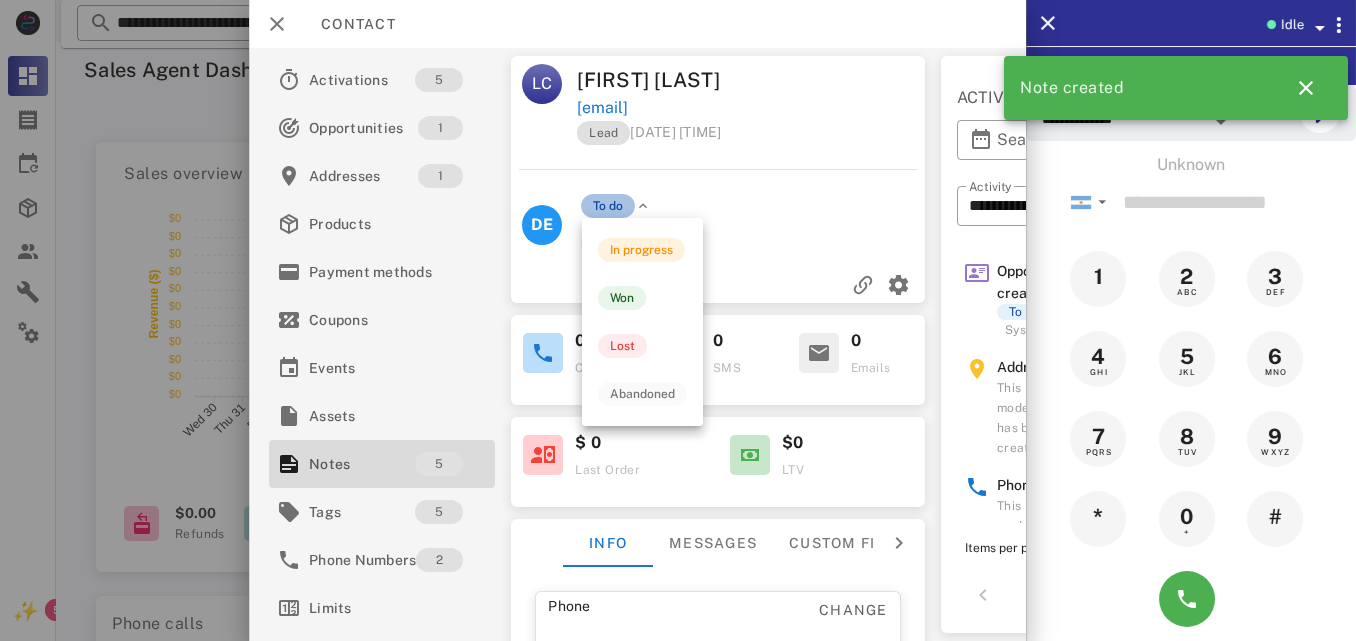 click on "To do" at bounding box center [608, 206] 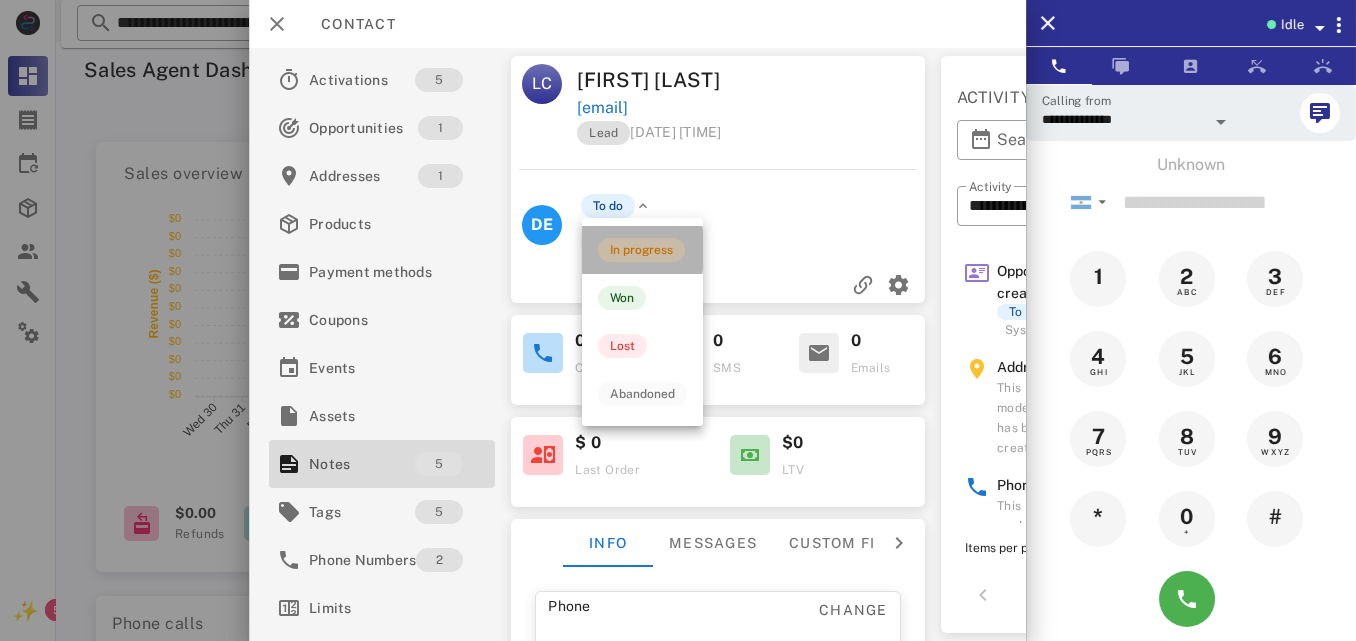 click on "In progress" at bounding box center (641, 250) 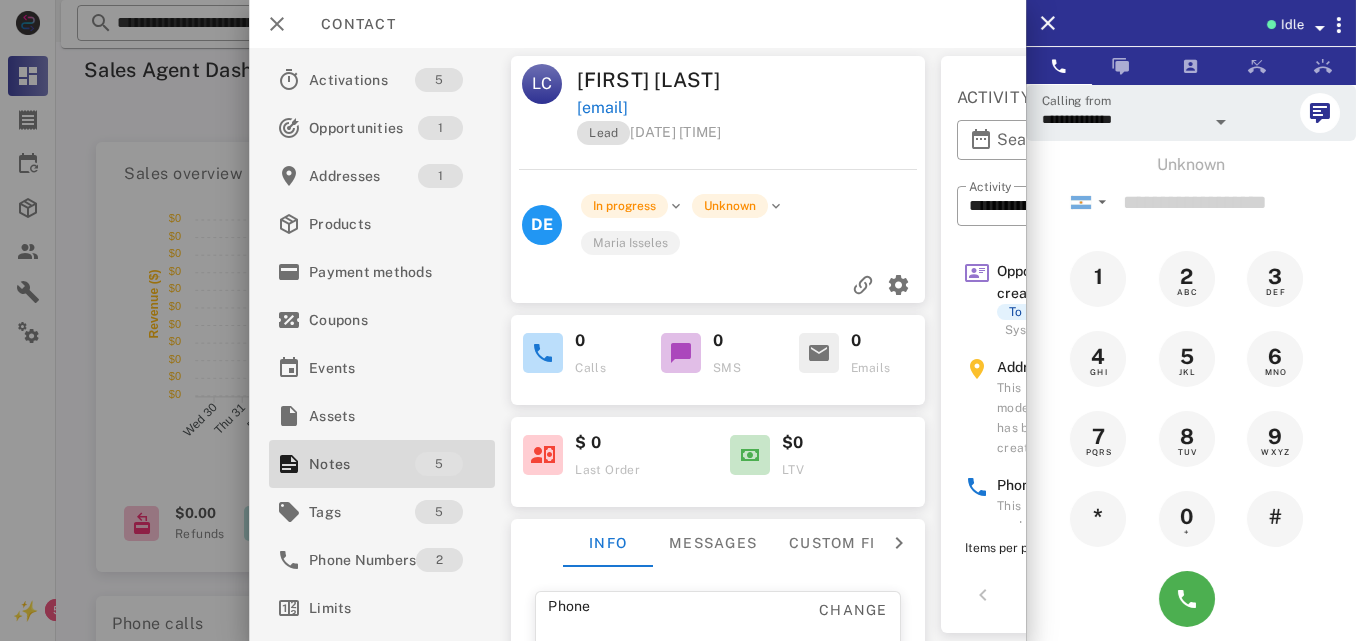 click on "In progress   Unknown   Maria Isseles" at bounding box center [754, 224] 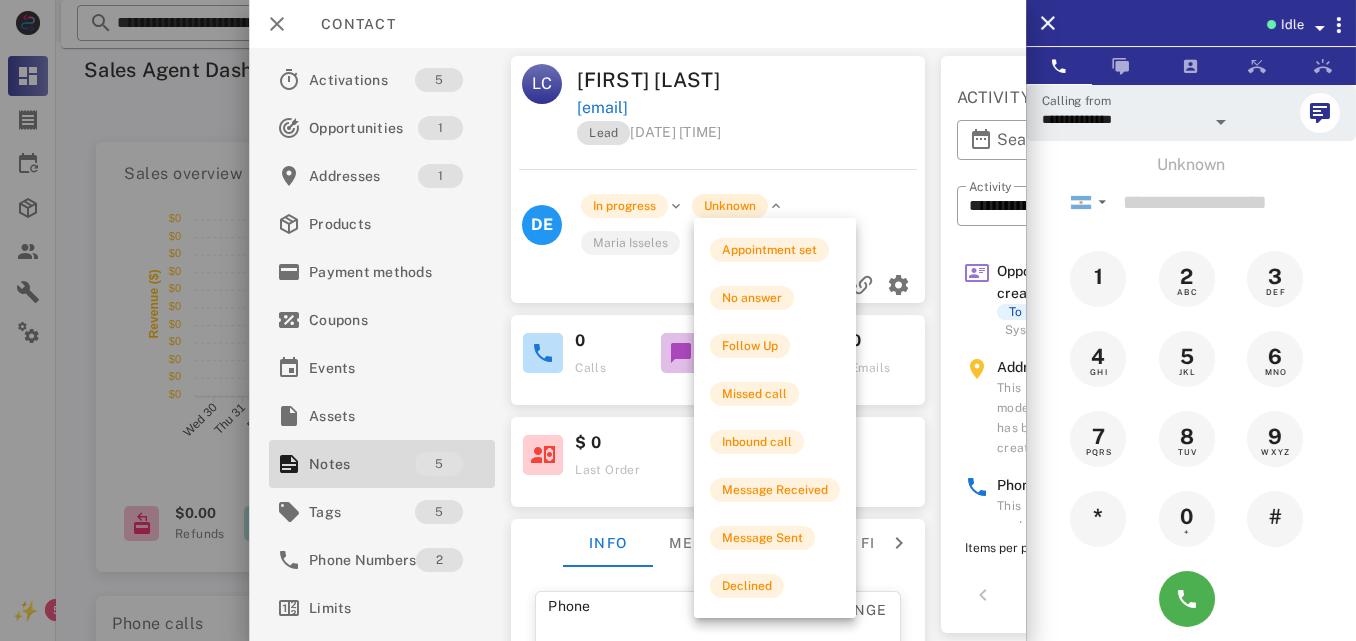 click on "Unknown" at bounding box center (730, 206) 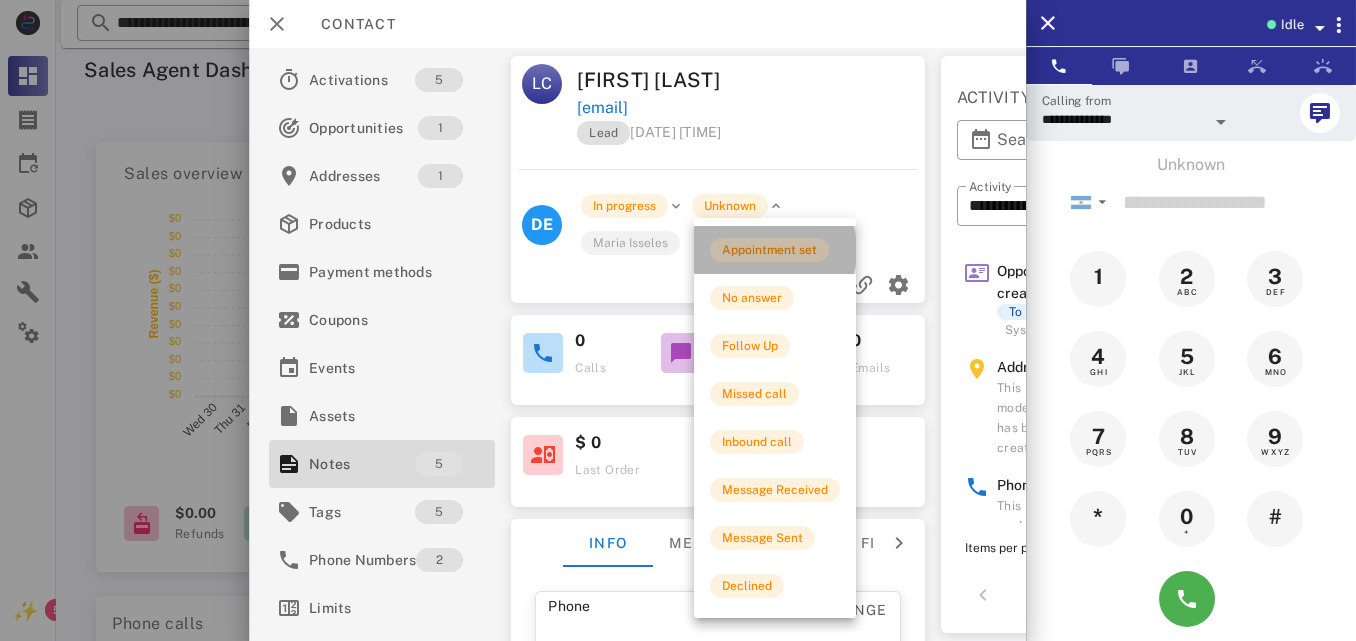 click on "Appointment set" at bounding box center [769, 250] 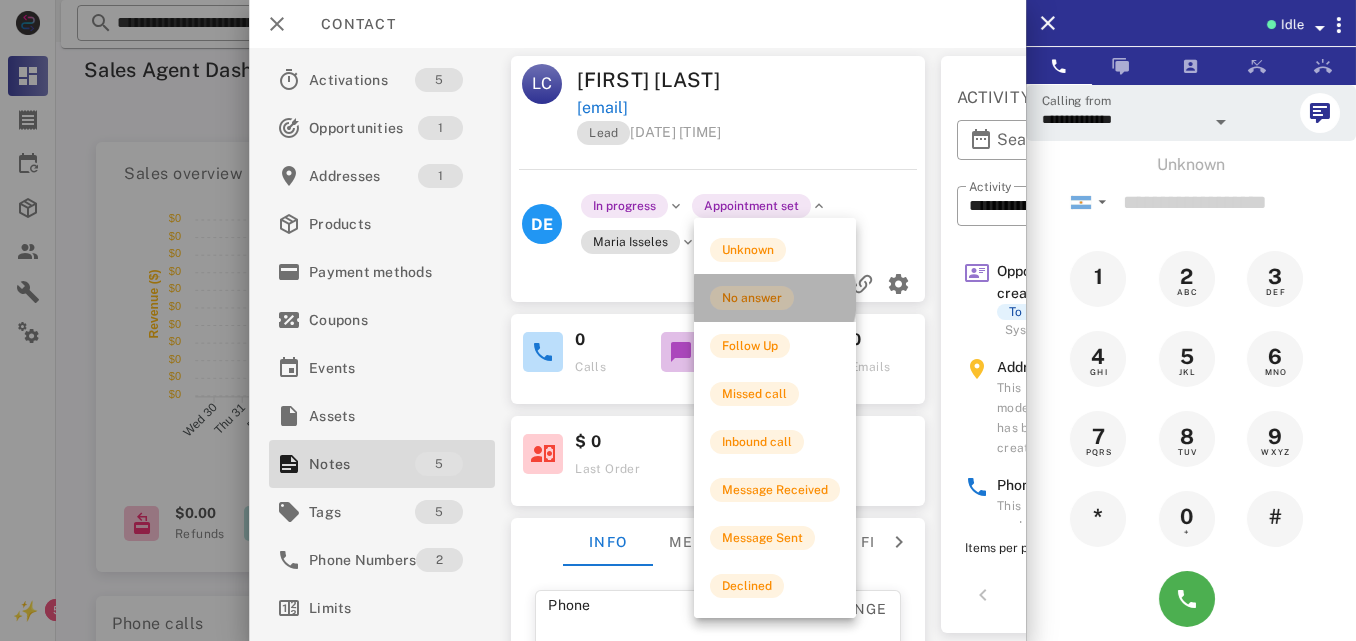 click on "No answer" at bounding box center [752, 298] 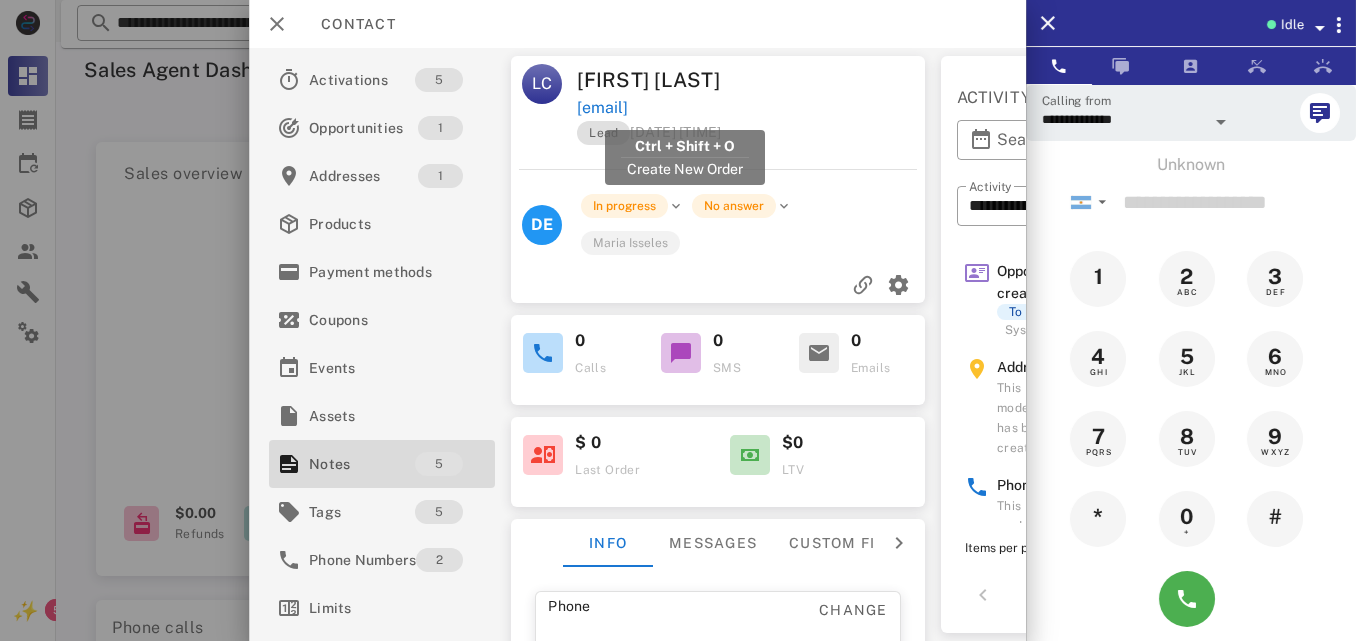 drag, startPoint x: 824, startPoint y: 102, endPoint x: 578, endPoint y: 109, distance: 246.09958 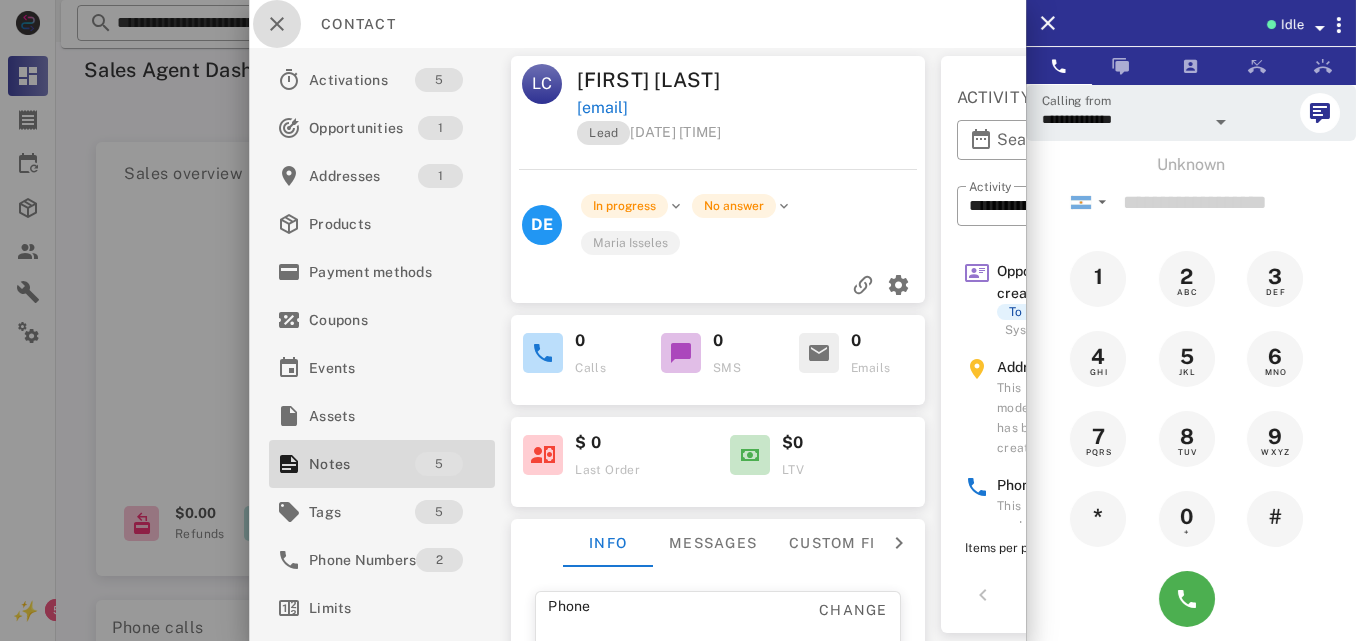 click at bounding box center [277, 24] 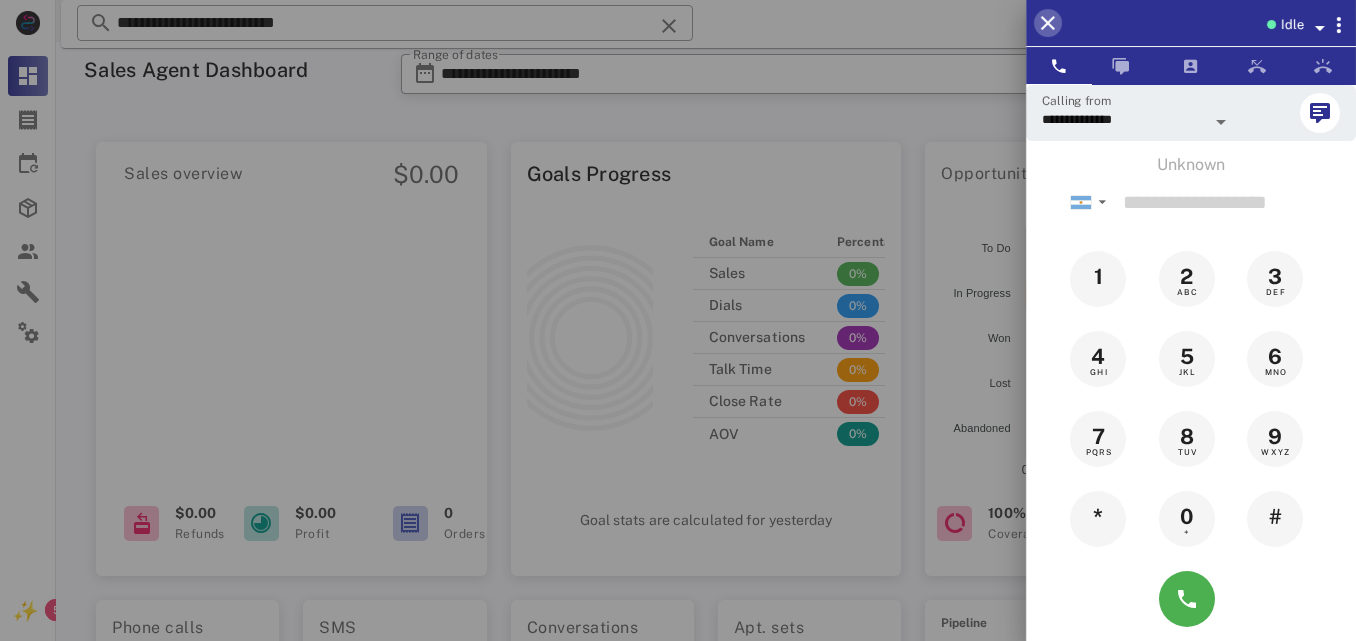click at bounding box center (1048, 23) 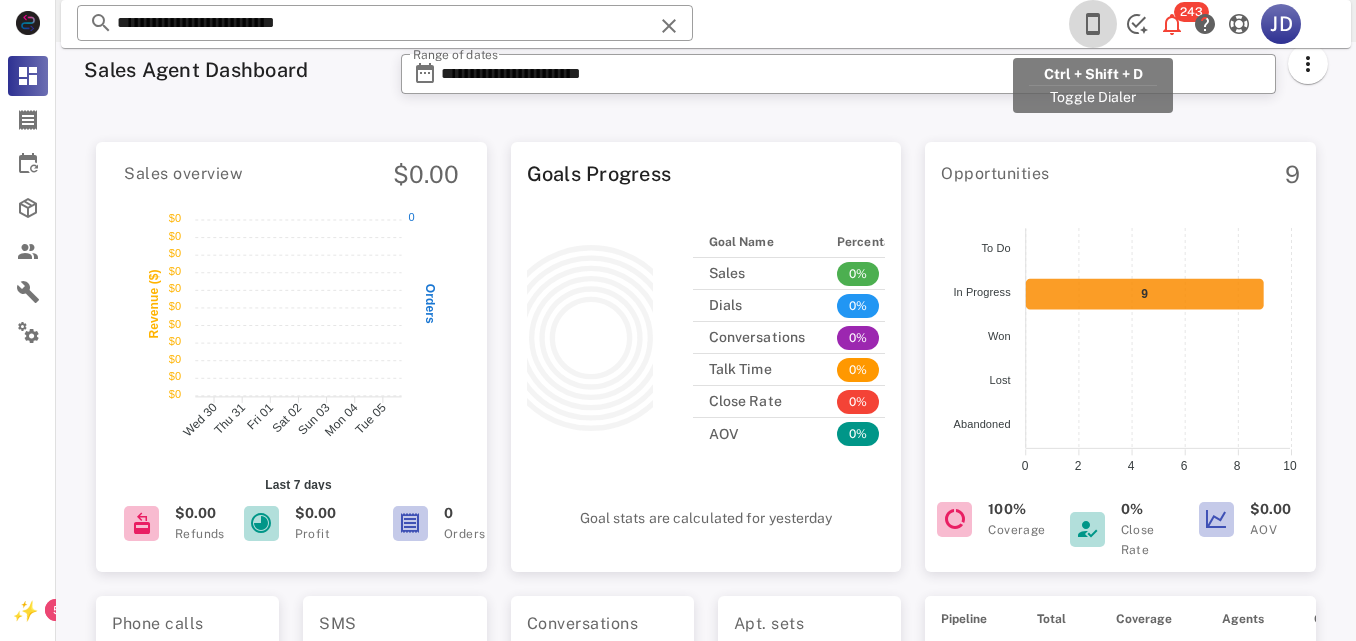 click at bounding box center (1093, 24) 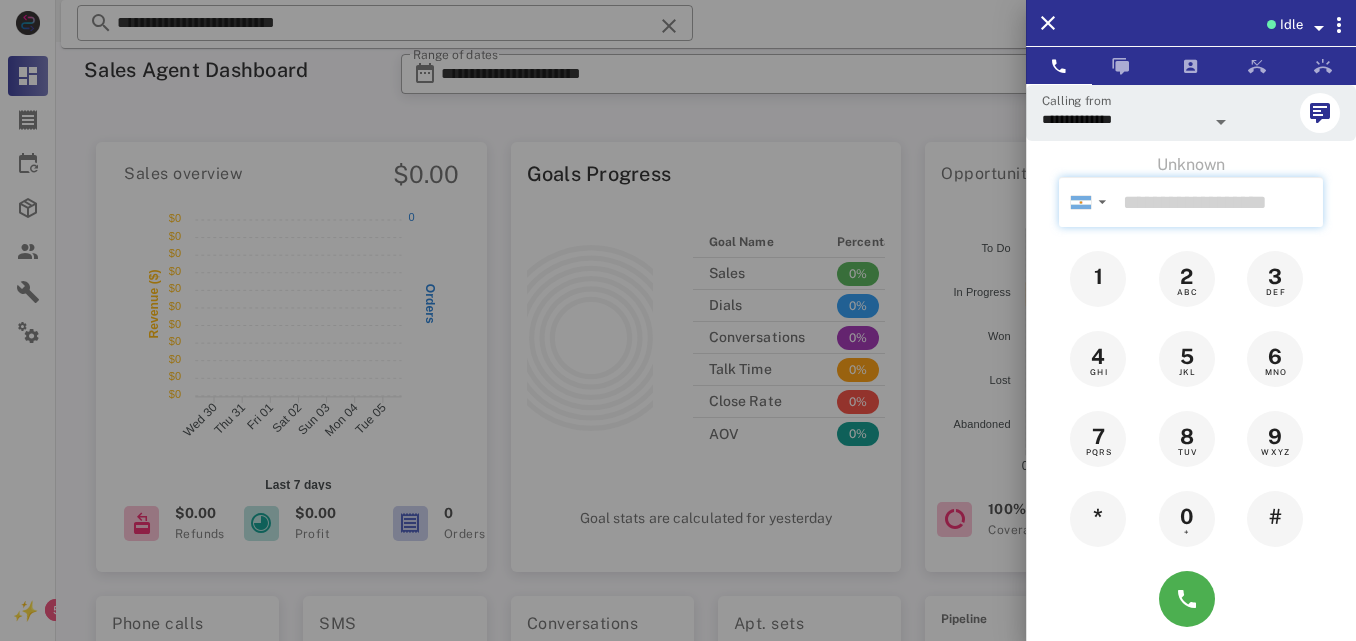 click at bounding box center (1219, 202) 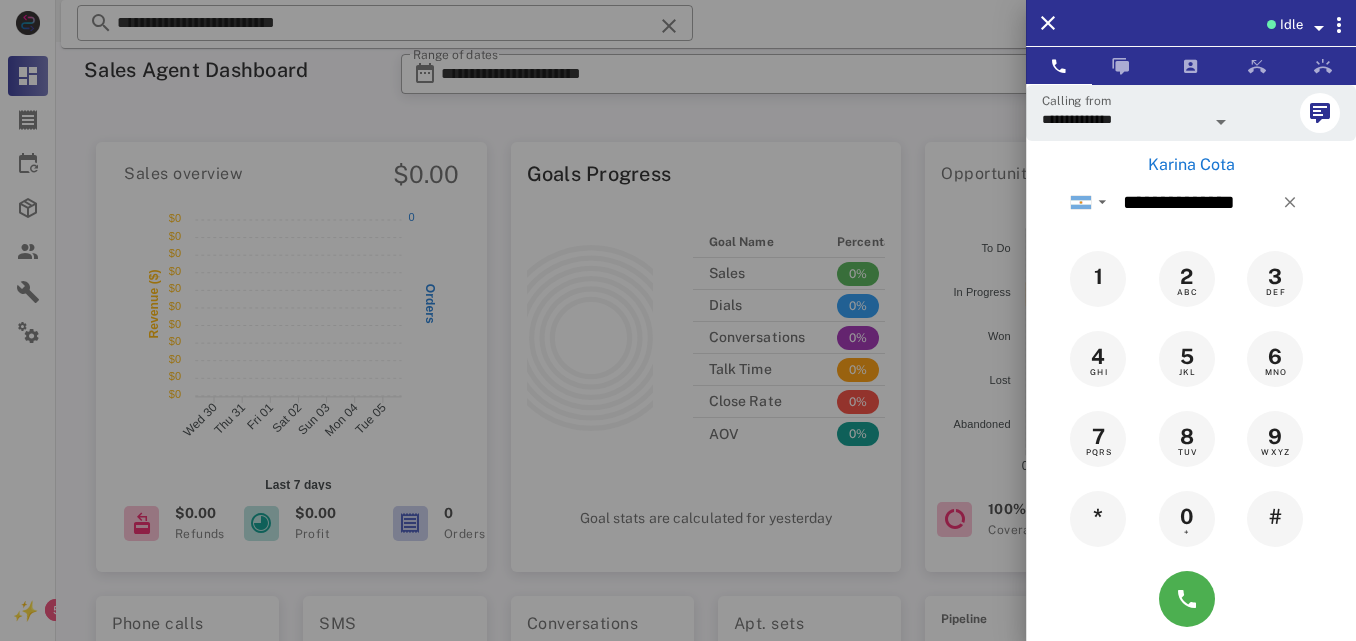 click on "Karina Cota" at bounding box center [1191, 165] 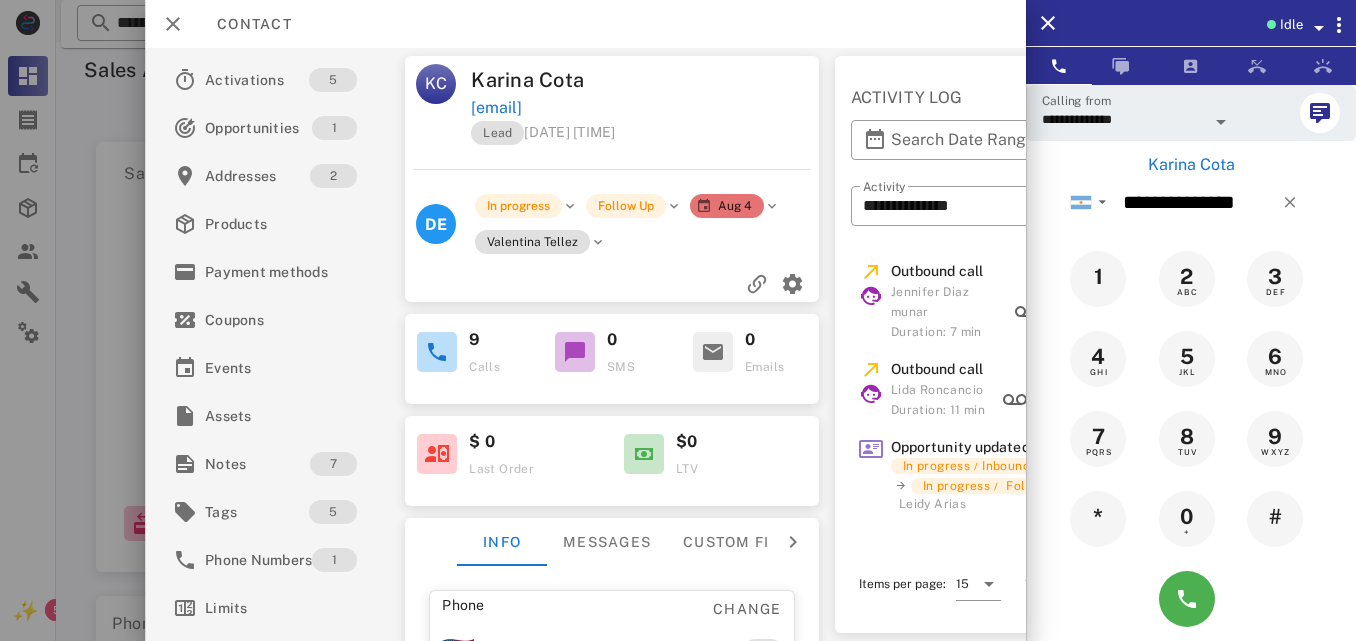 click at bounding box center [1191, 599] 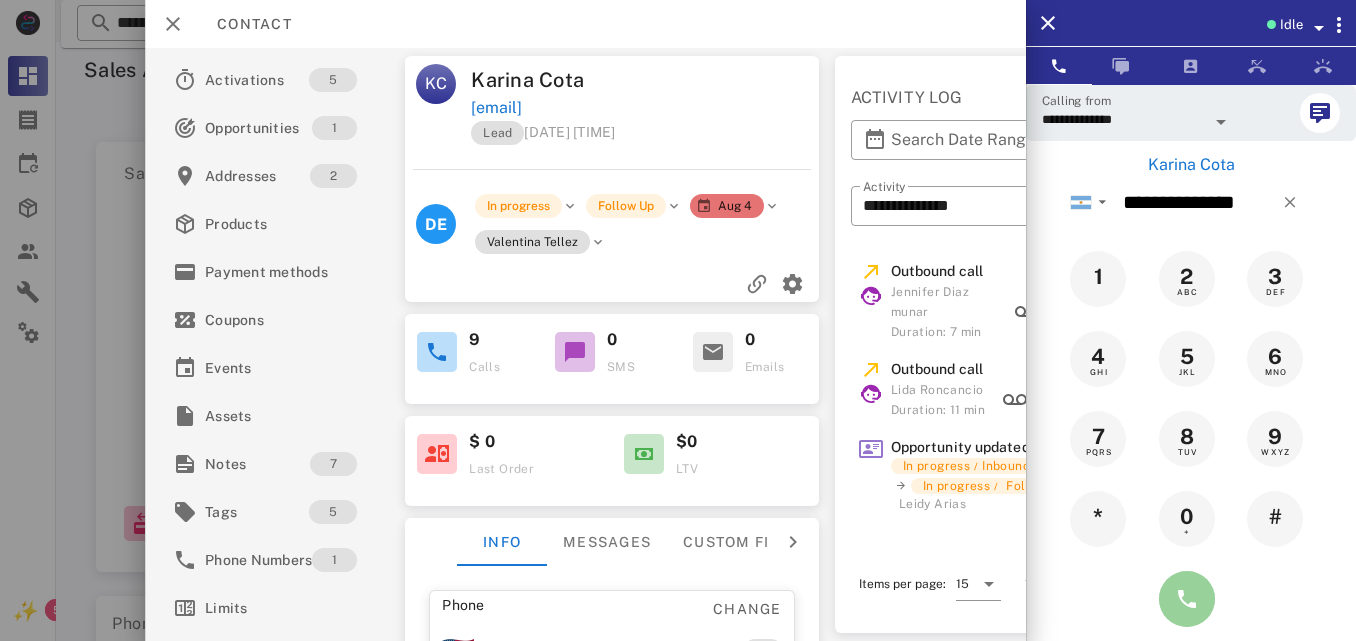 click at bounding box center [1187, 599] 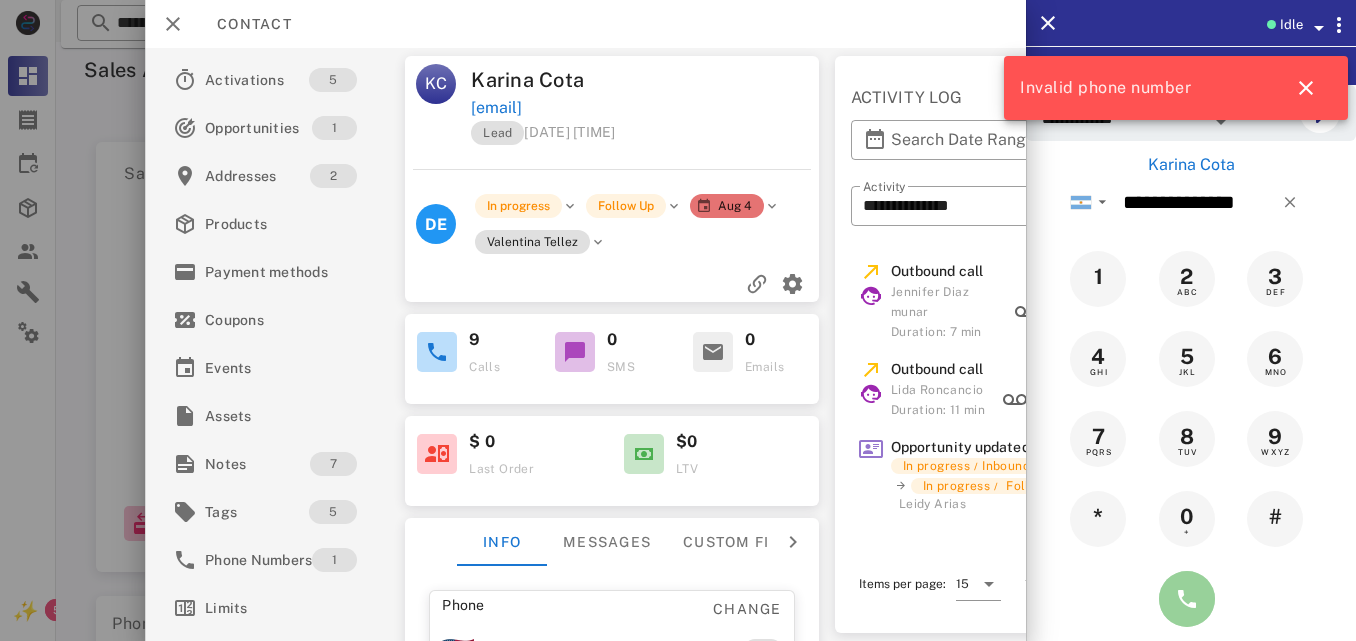 click at bounding box center [1187, 599] 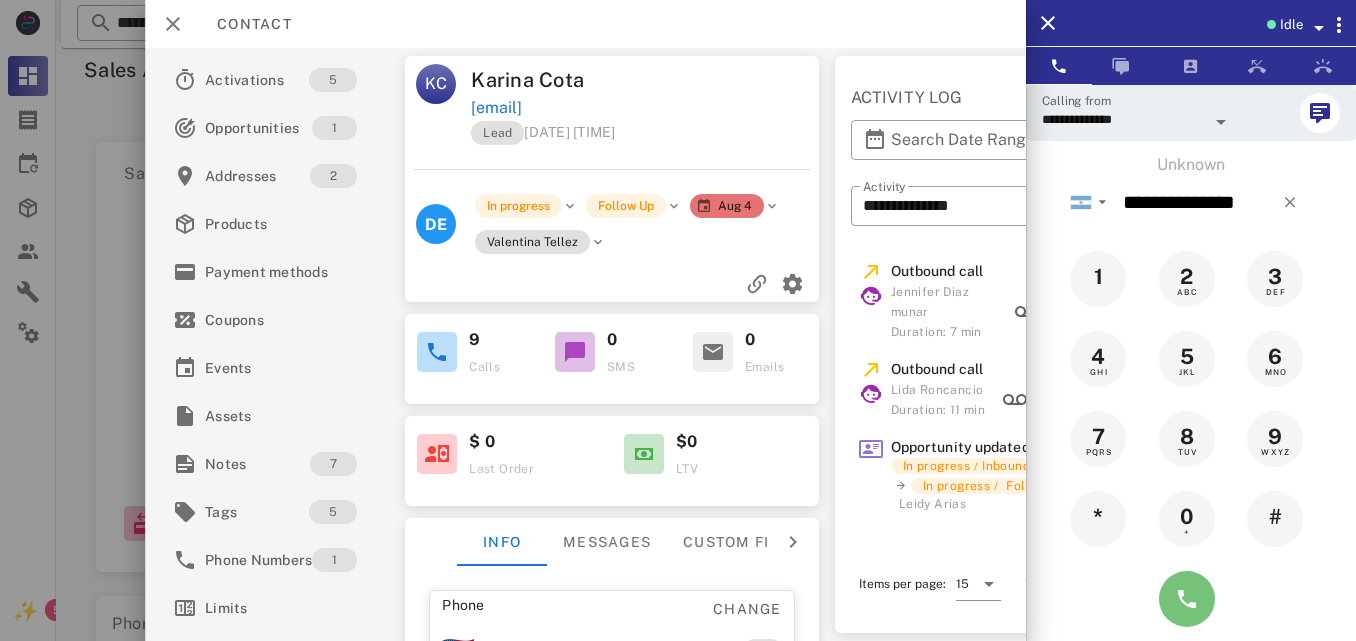 scroll, scrollTop: 566, scrollLeft: 0, axis: vertical 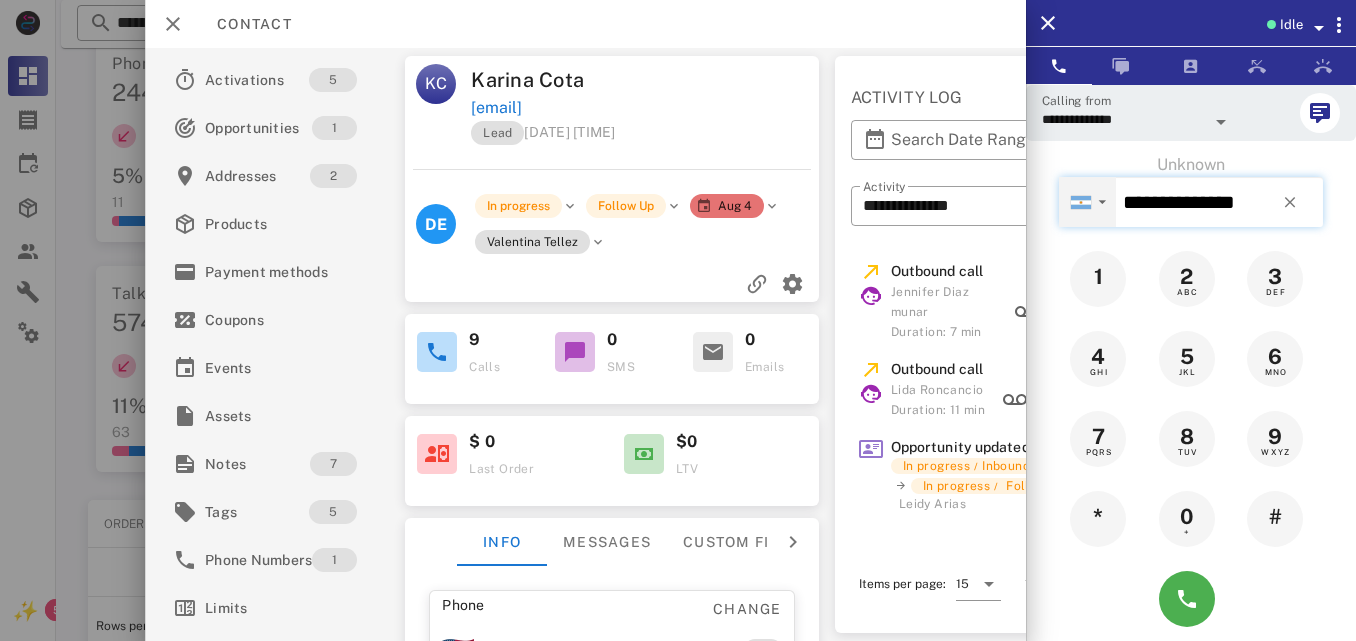 click on "▼" at bounding box center [1102, 202] 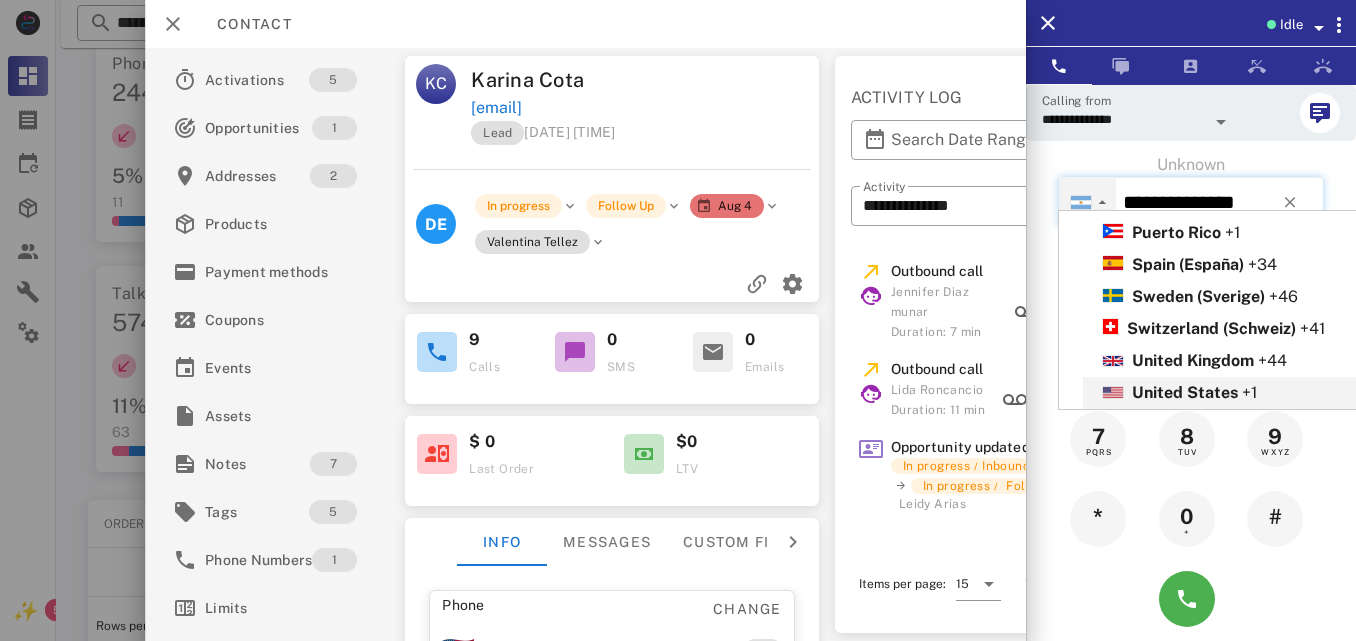 scroll, scrollTop: 1042, scrollLeft: 0, axis: vertical 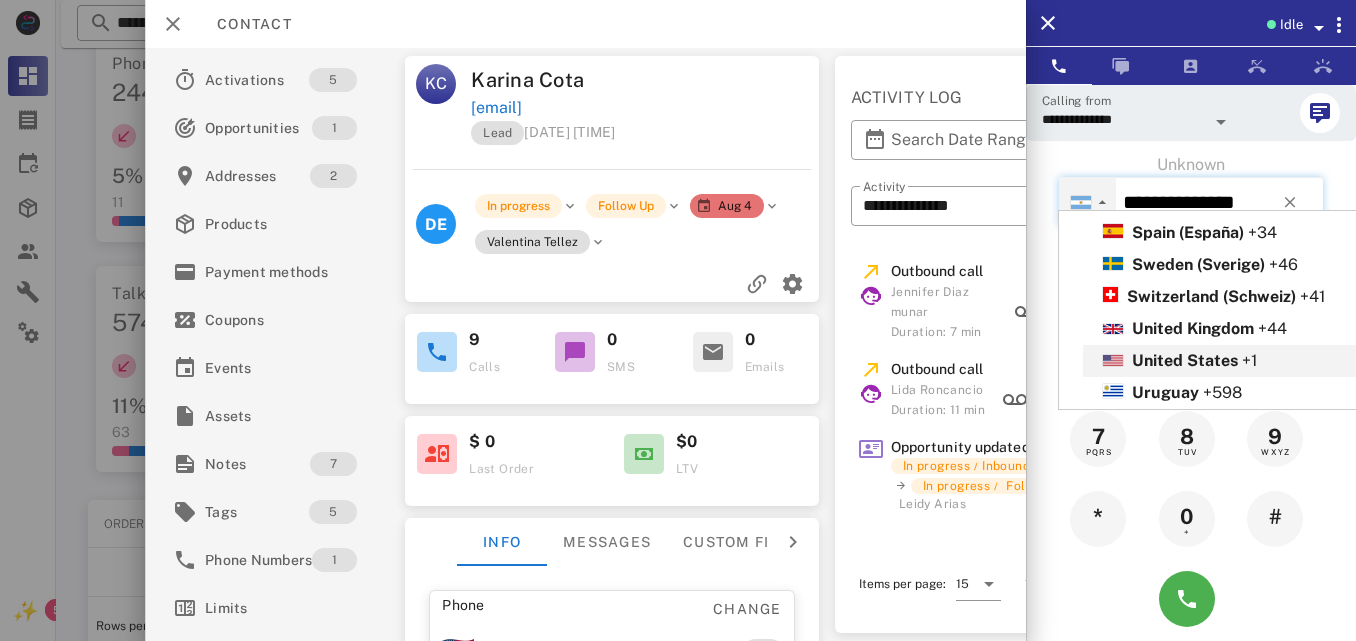 click on "United States" at bounding box center [1185, 360] 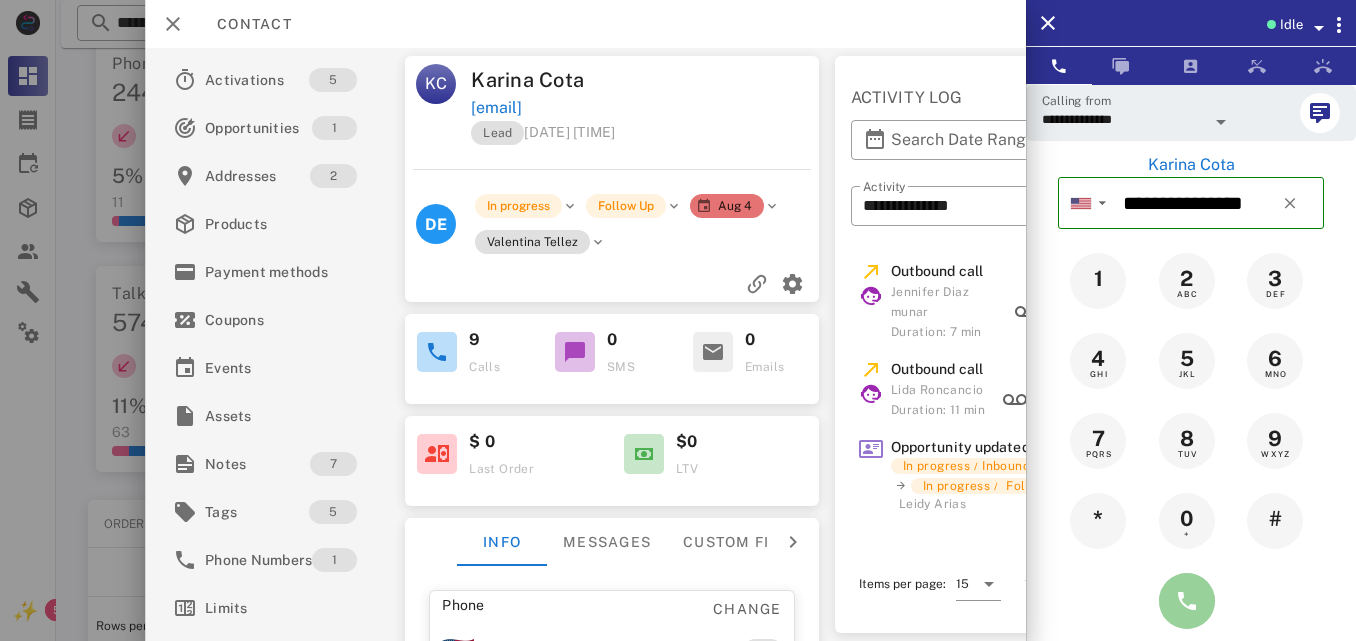 click at bounding box center [1187, 601] 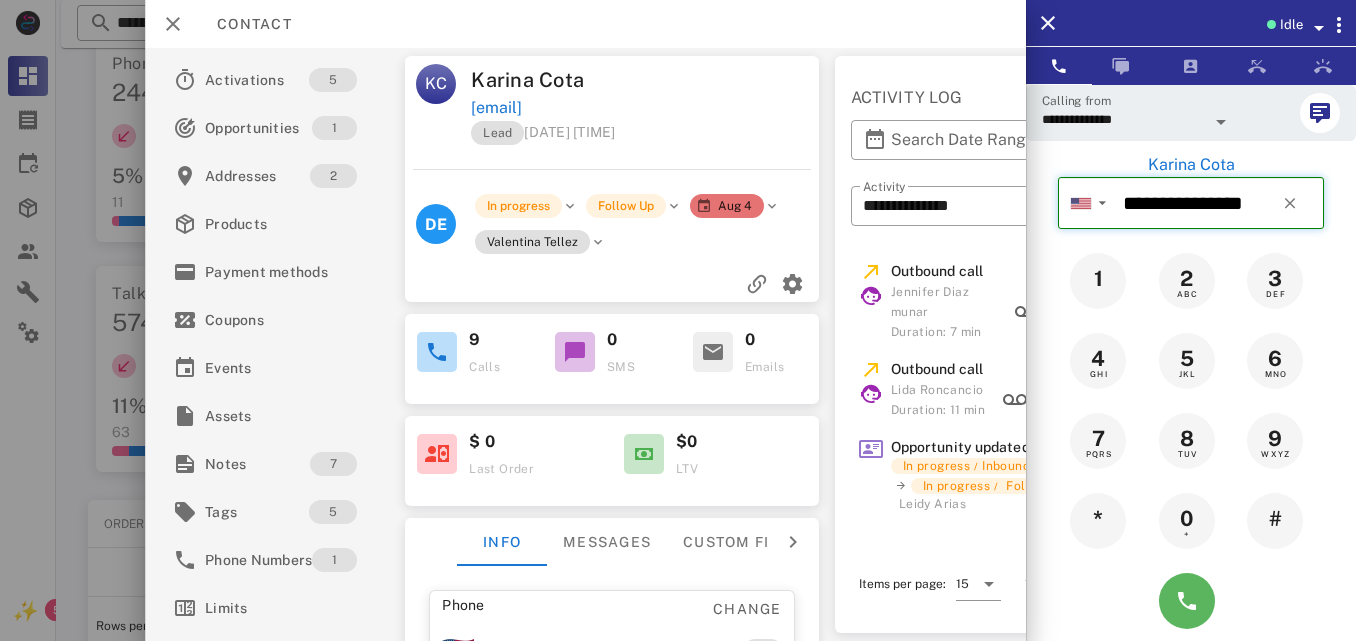 type on "**********" 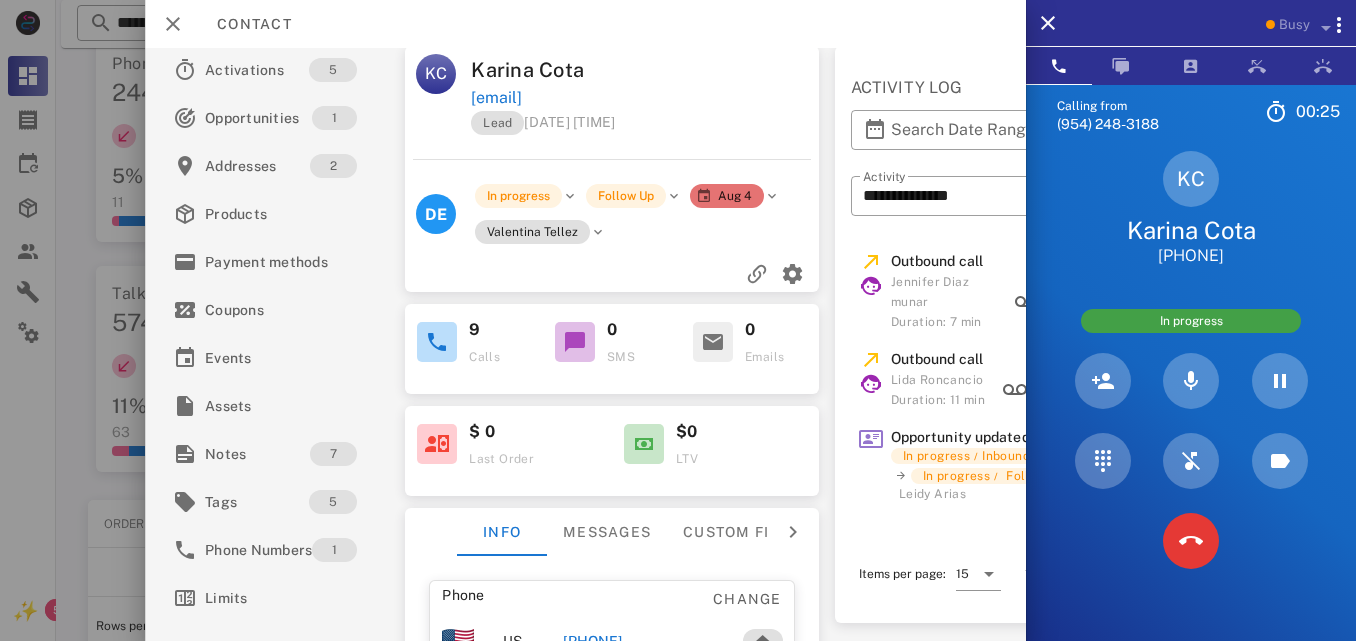 scroll, scrollTop: 0, scrollLeft: 0, axis: both 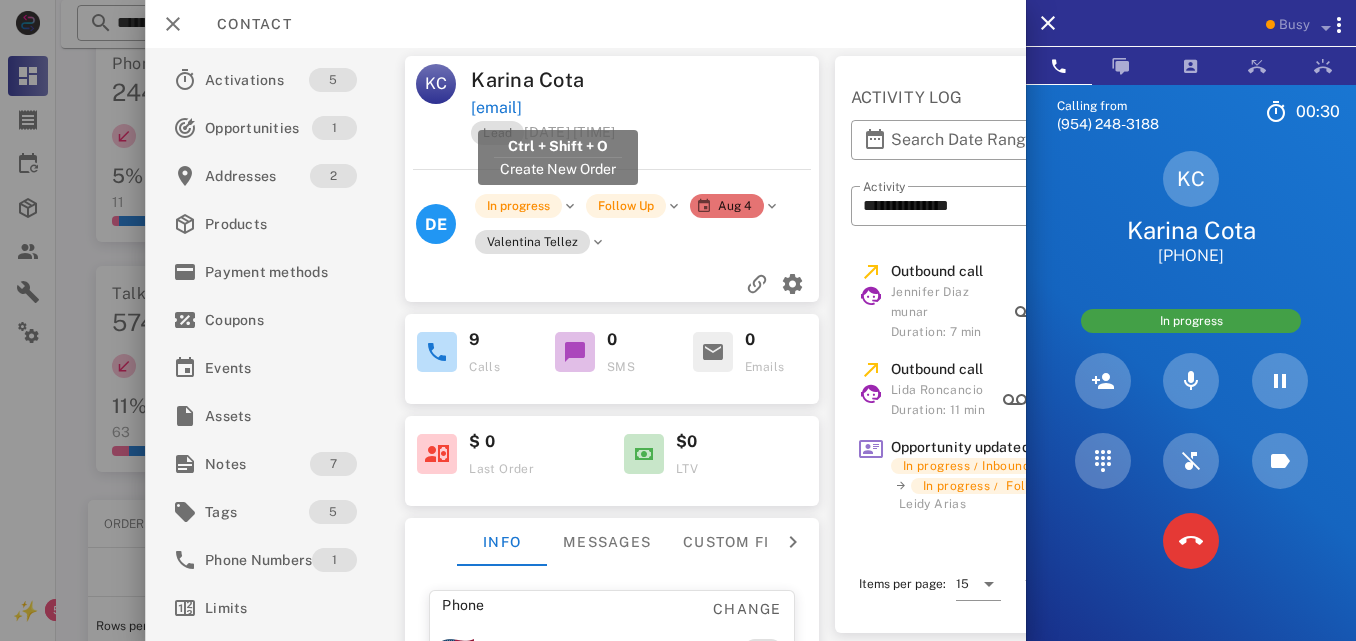 drag, startPoint x: 690, startPoint y: 109, endPoint x: 472, endPoint y: 110, distance: 218.00229 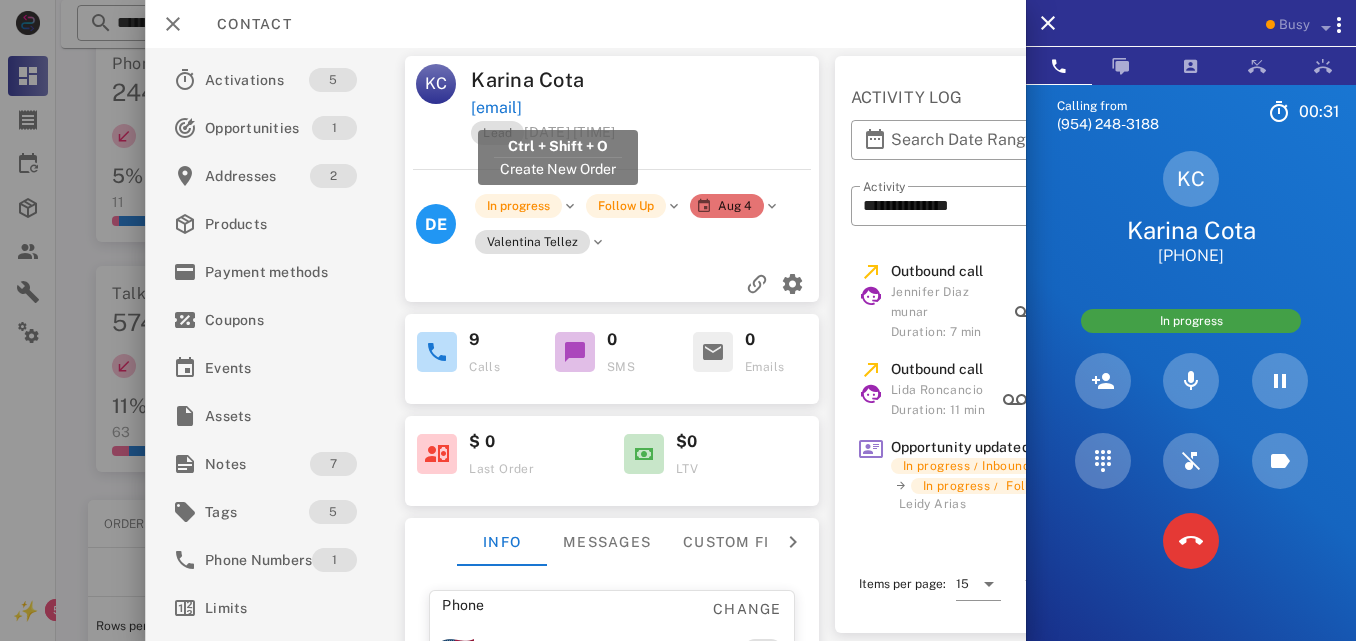 copy on "[EMAIL]" 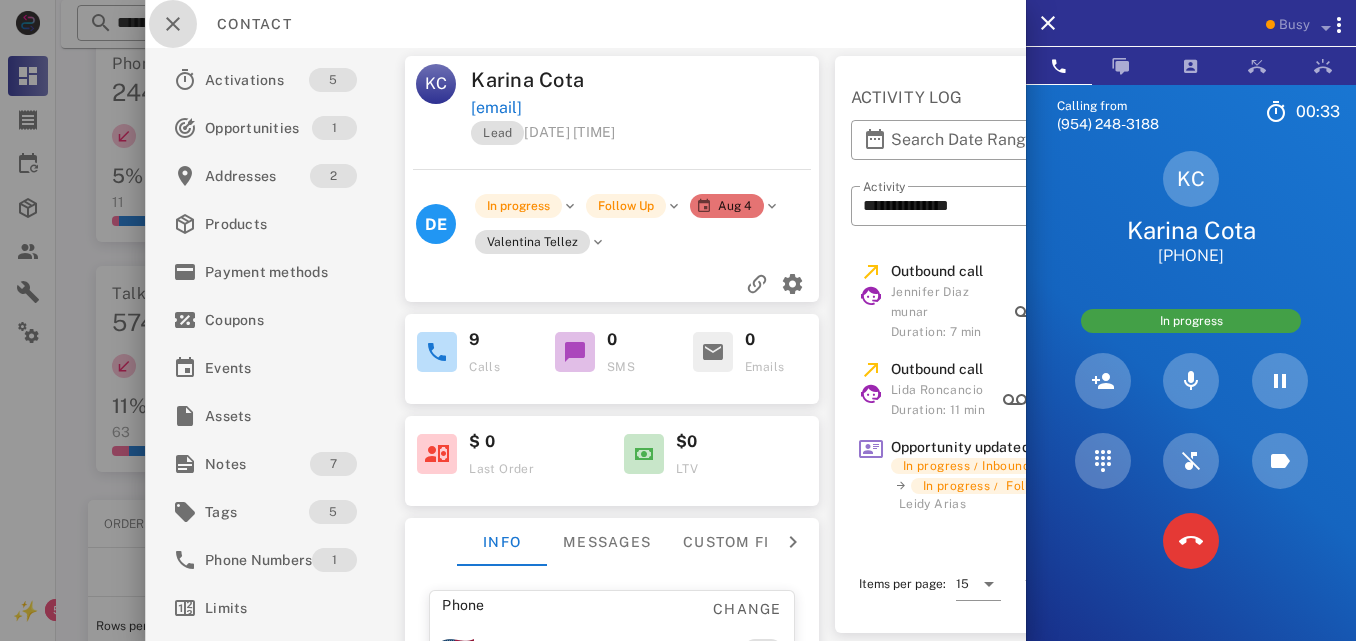 click at bounding box center [173, 24] 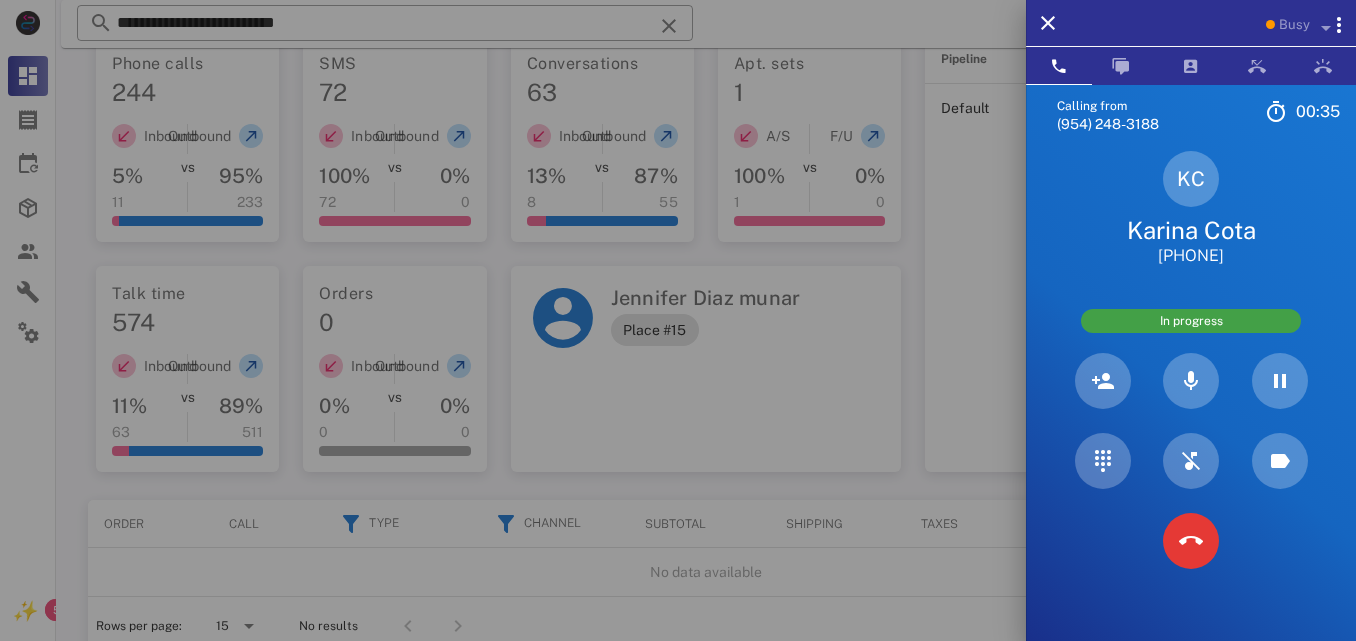 click at bounding box center [678, 320] 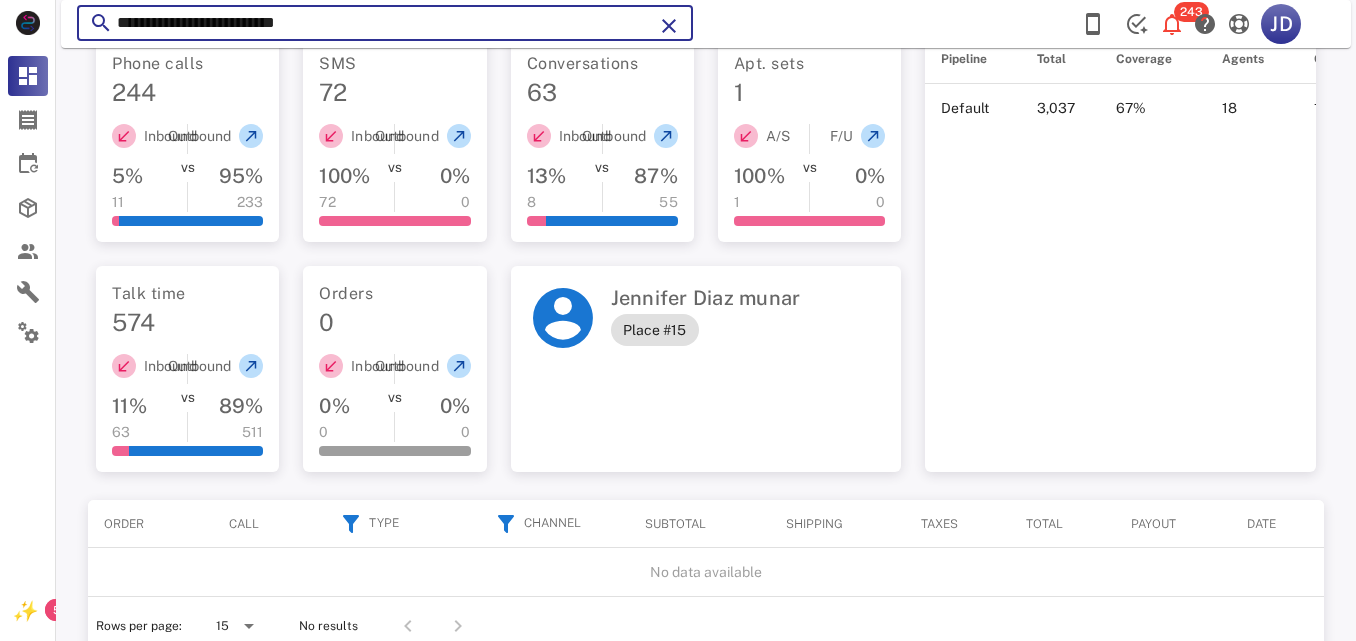 click on "**********" at bounding box center [385, 23] 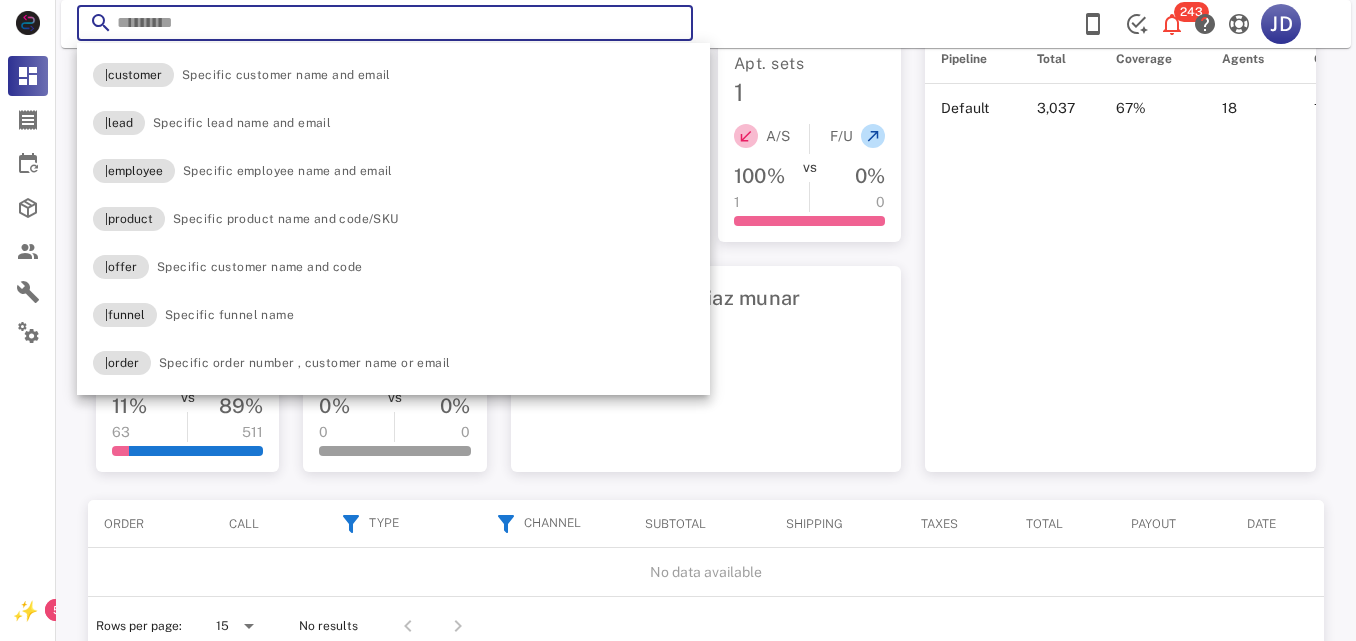 paste on "**********" 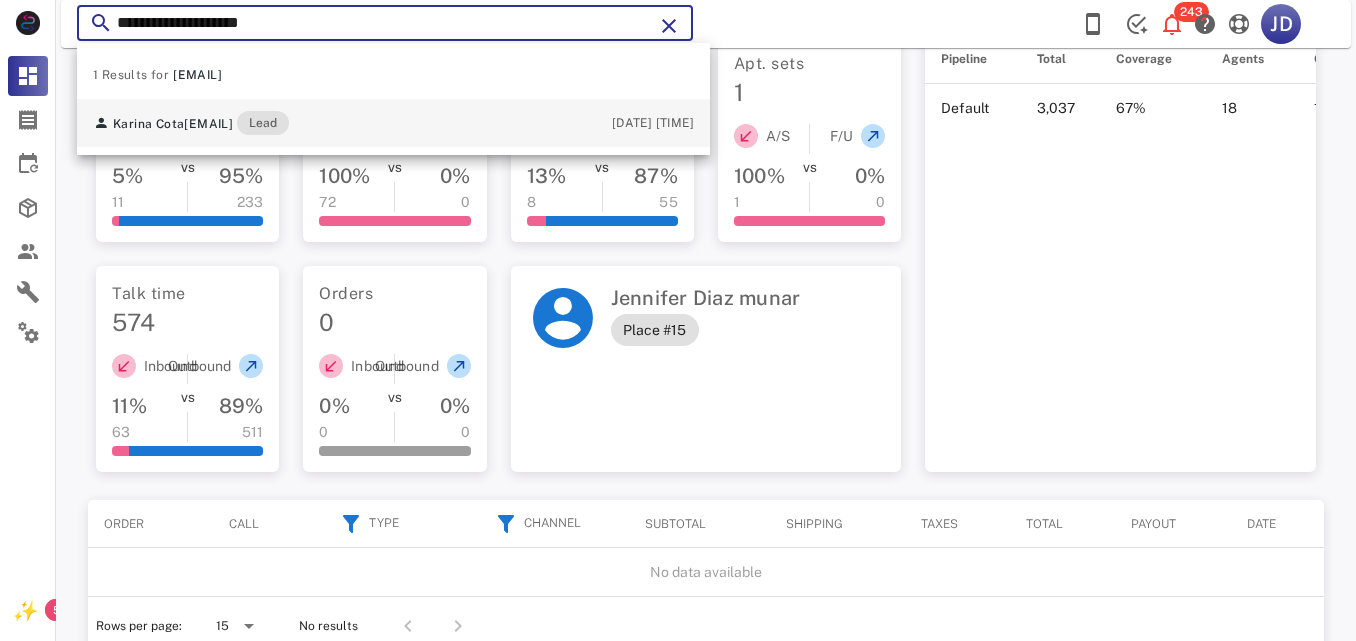 type on "**********" 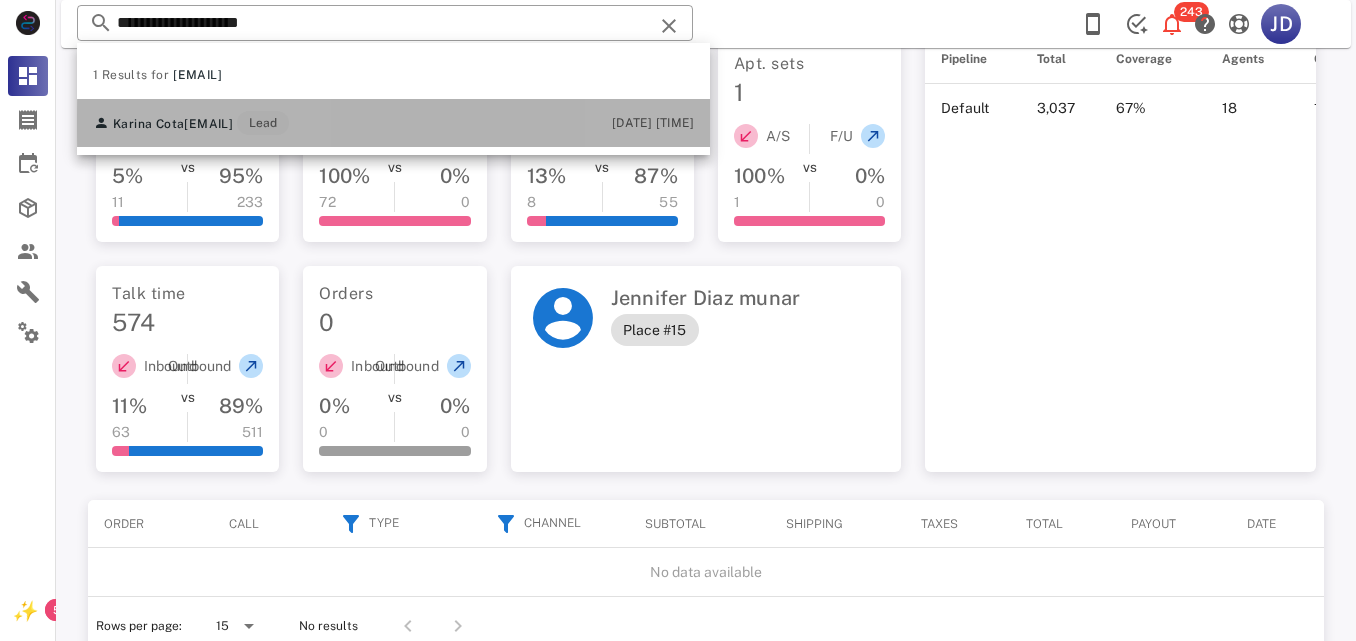 click on "Karina Cota   kary_khb@hotmail.com   Lead" at bounding box center (191, 123) 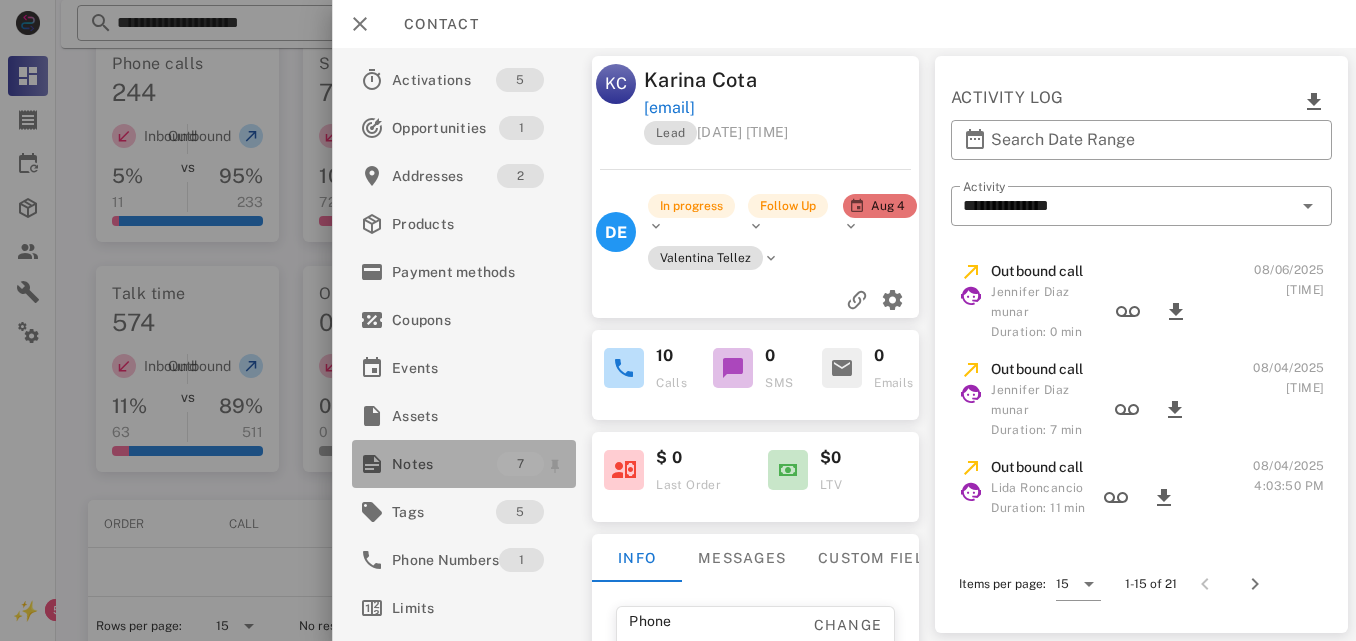 click on "Notes" at bounding box center [444, 464] 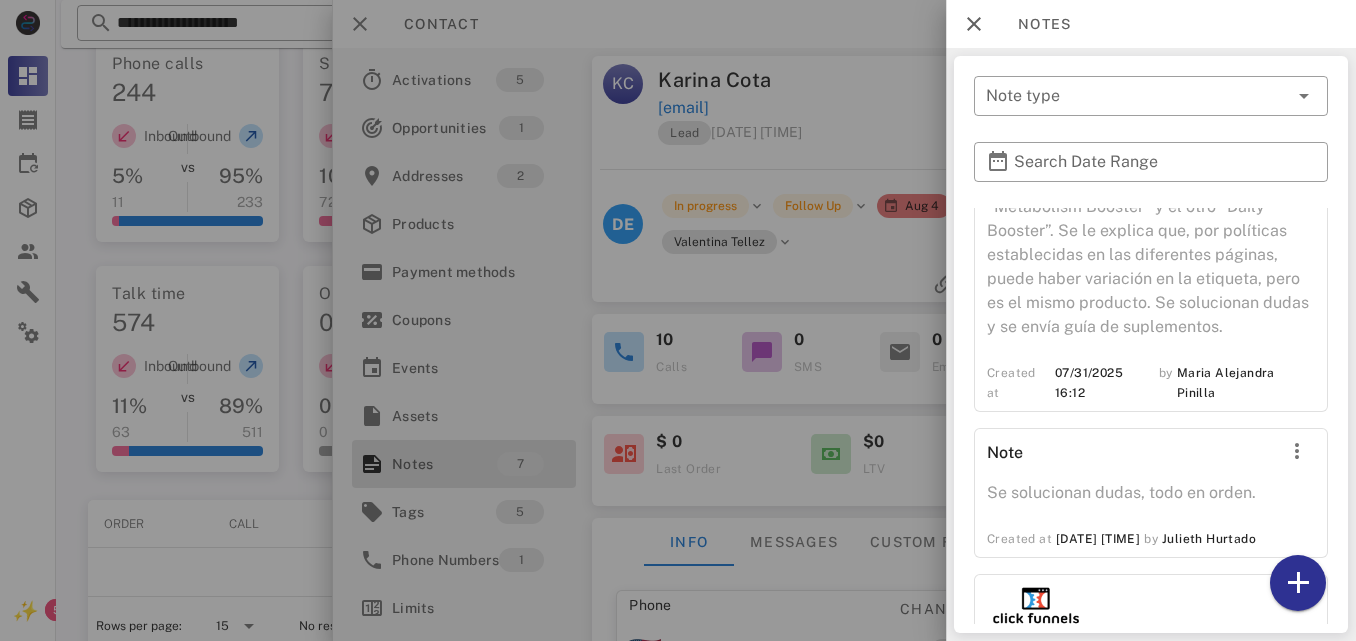 scroll, scrollTop: 181, scrollLeft: 0, axis: vertical 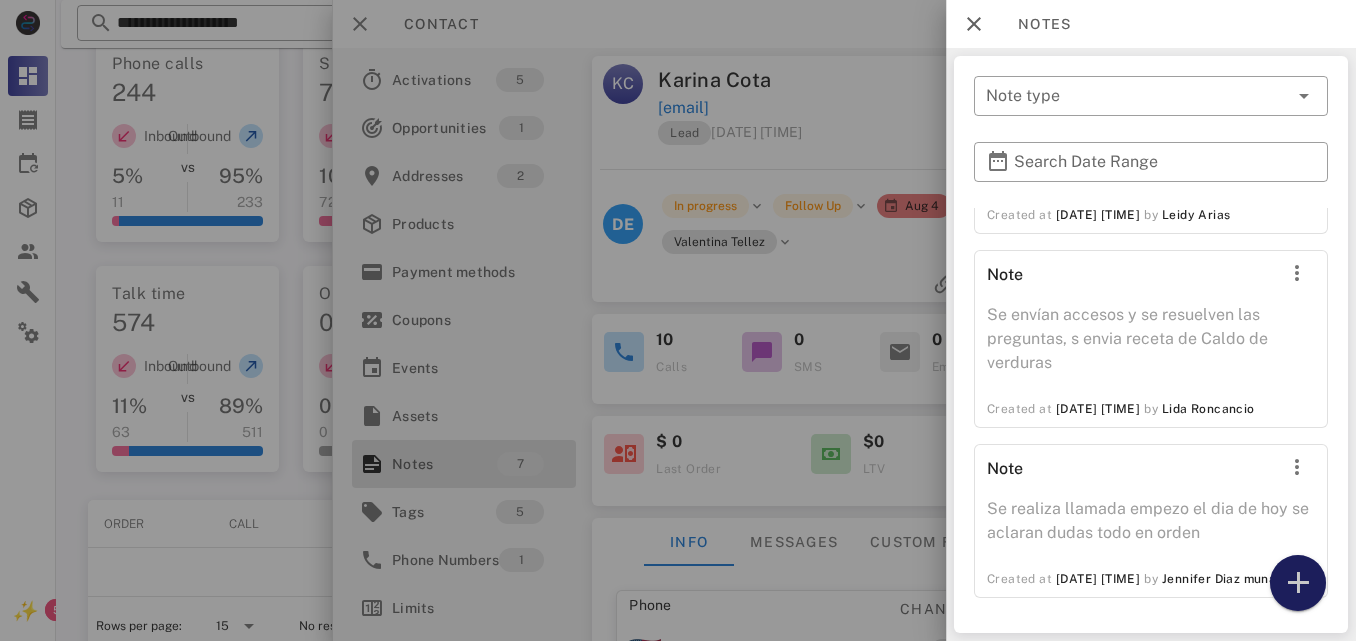 click at bounding box center (1298, 583) 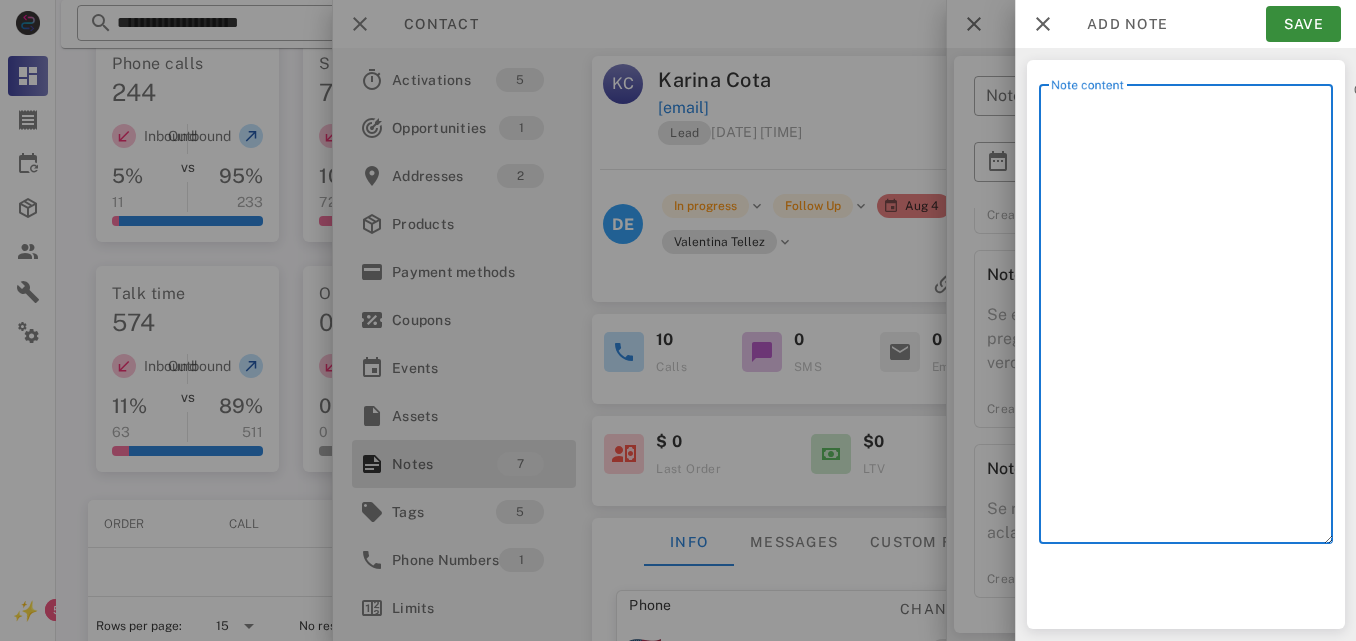 click on "Note content" at bounding box center [1192, 319] 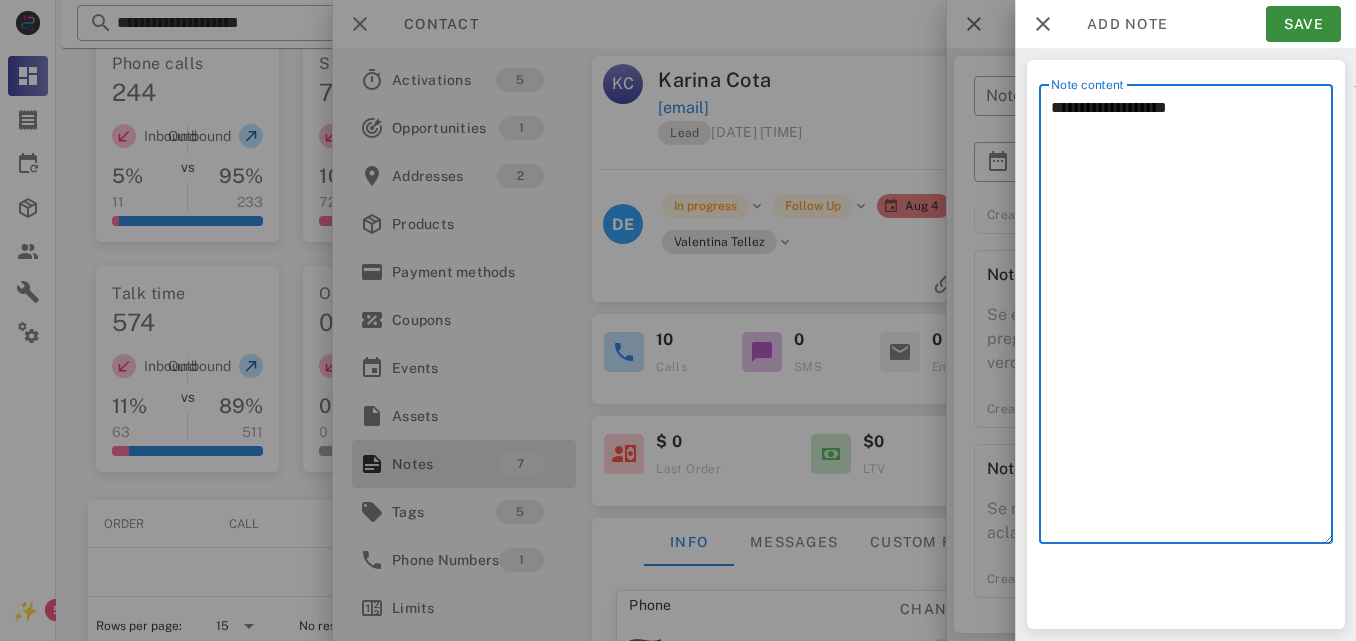 type on "**********" 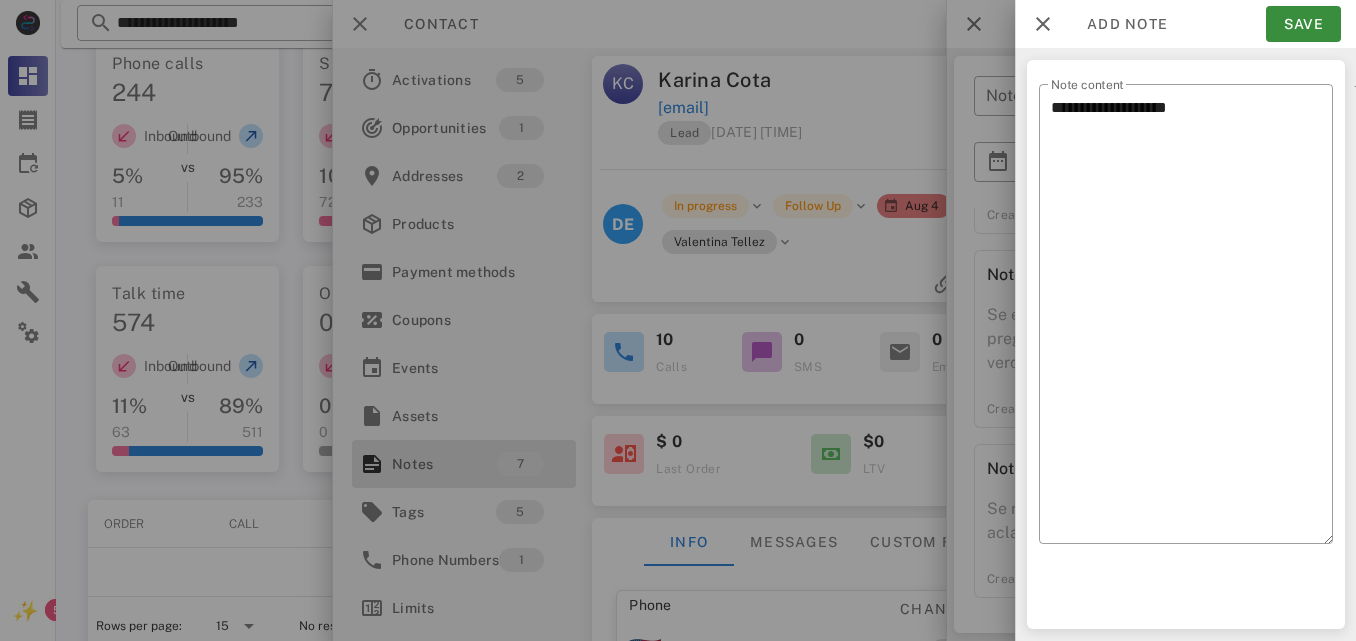 click at bounding box center [678, 320] 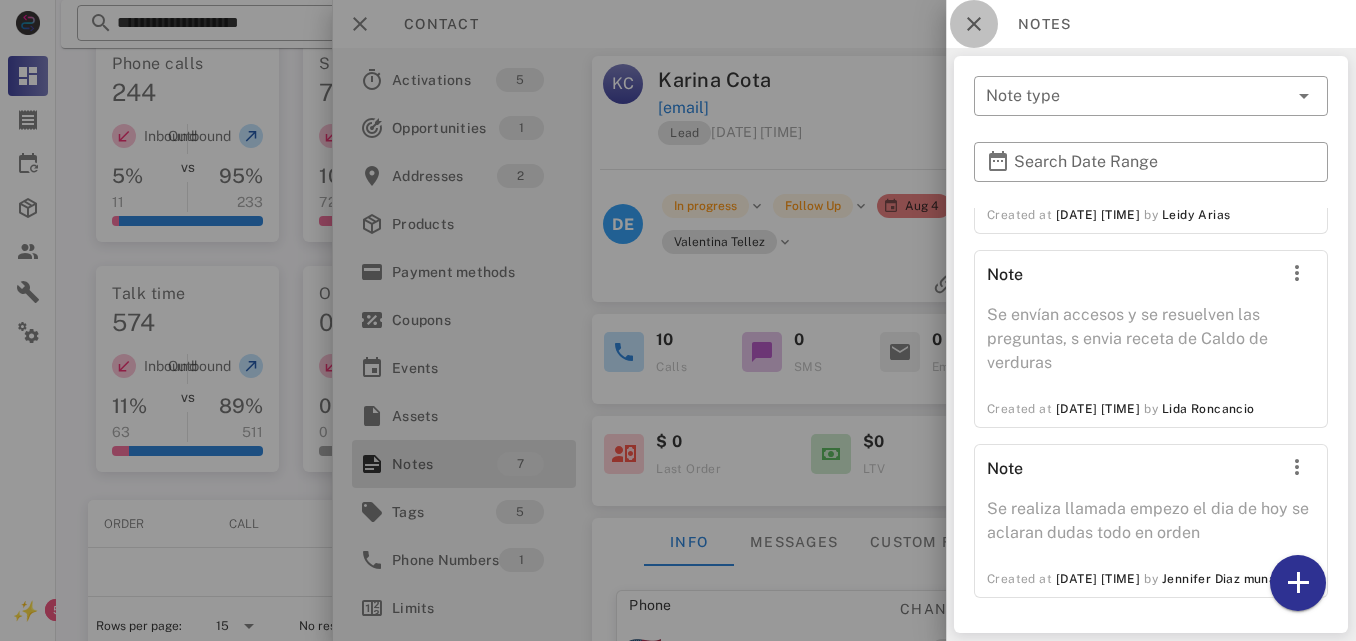 click at bounding box center (974, 24) 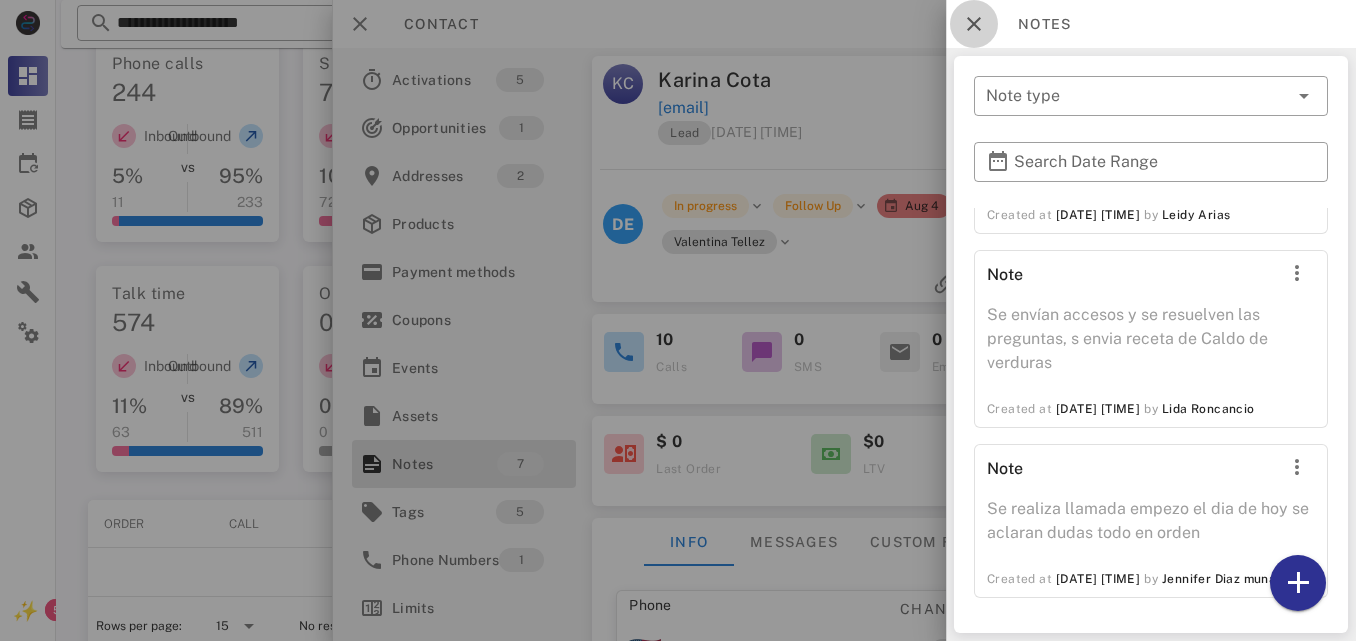 click on "Contact" at bounding box center (844, 24) 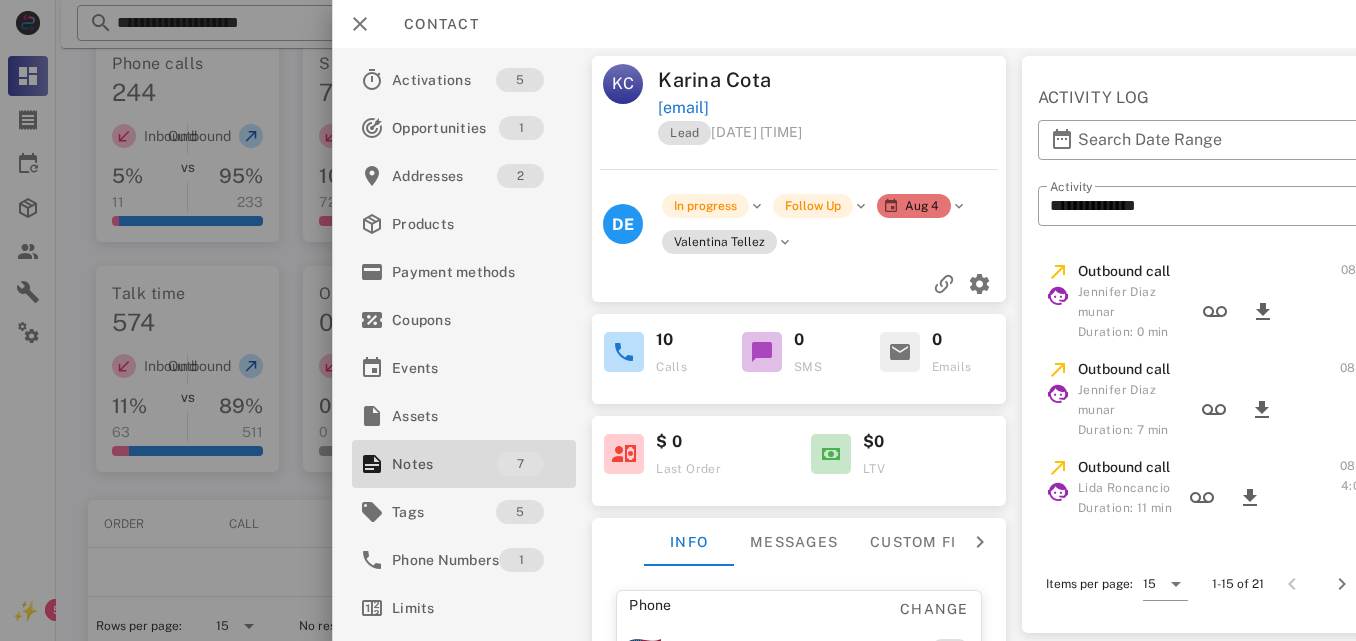 drag, startPoint x: 844, startPoint y: 101, endPoint x: 657, endPoint y: 111, distance: 187.26718 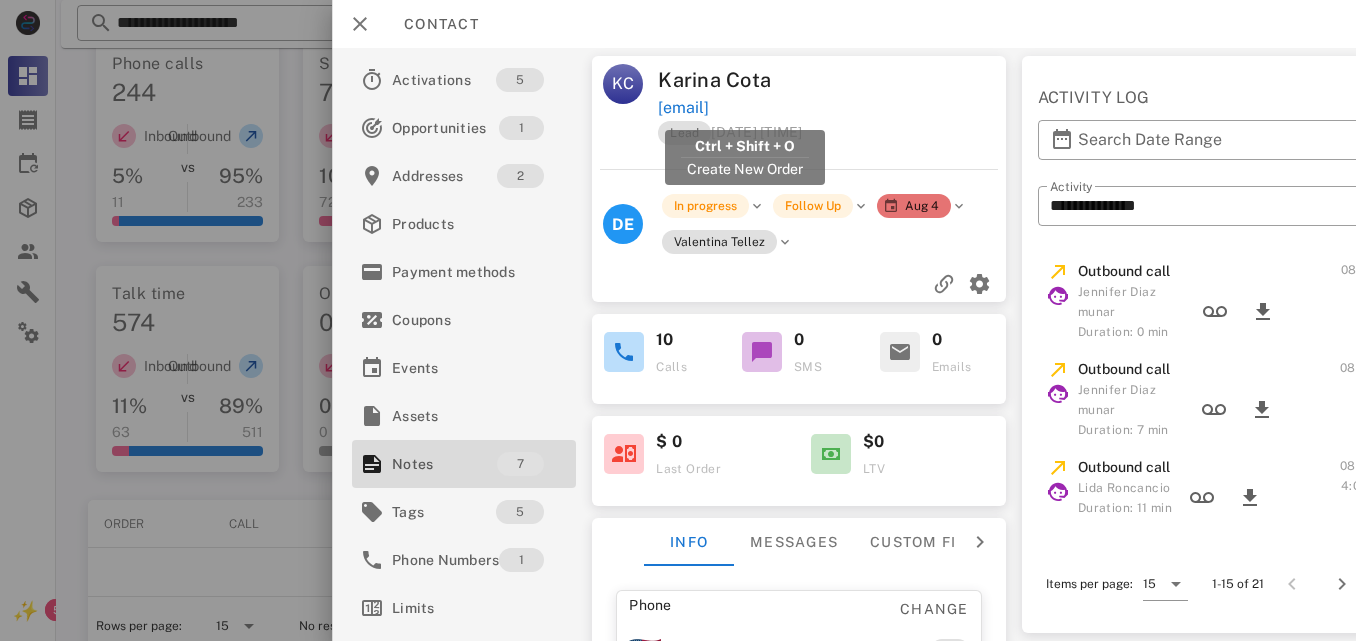 drag, startPoint x: 845, startPoint y: 102, endPoint x: 661, endPoint y: 110, distance: 184.17383 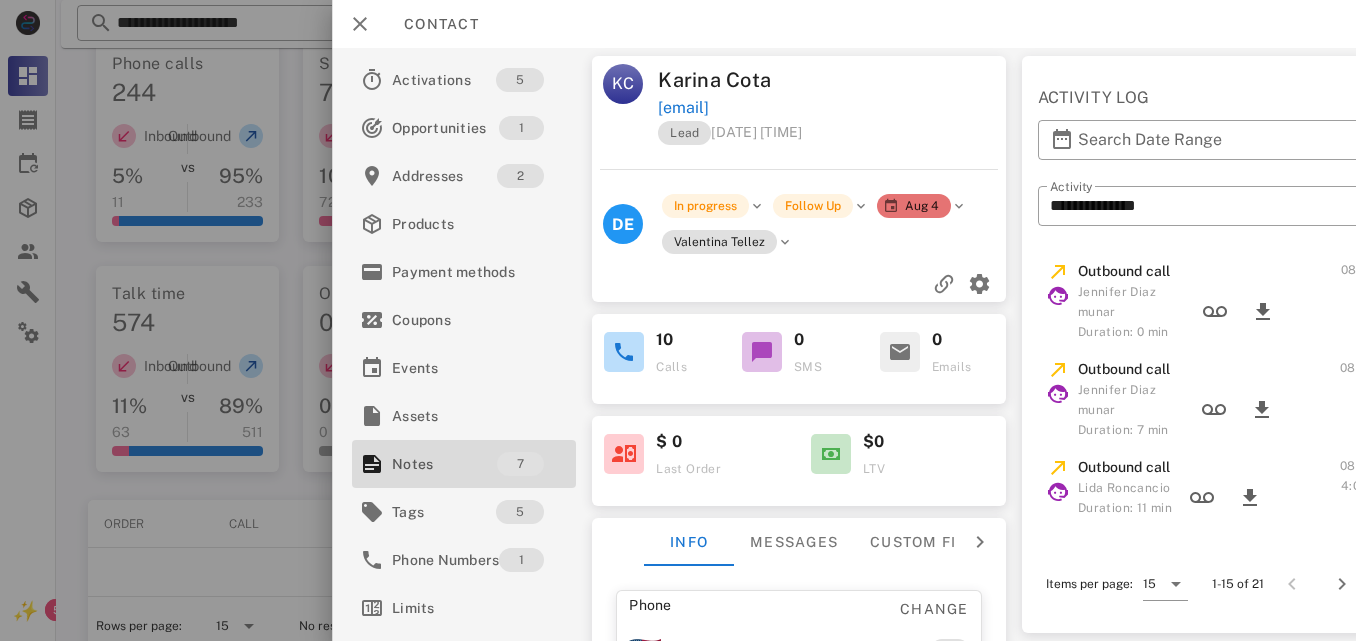 click on "[EMAIL]" at bounding box center [833, 108] 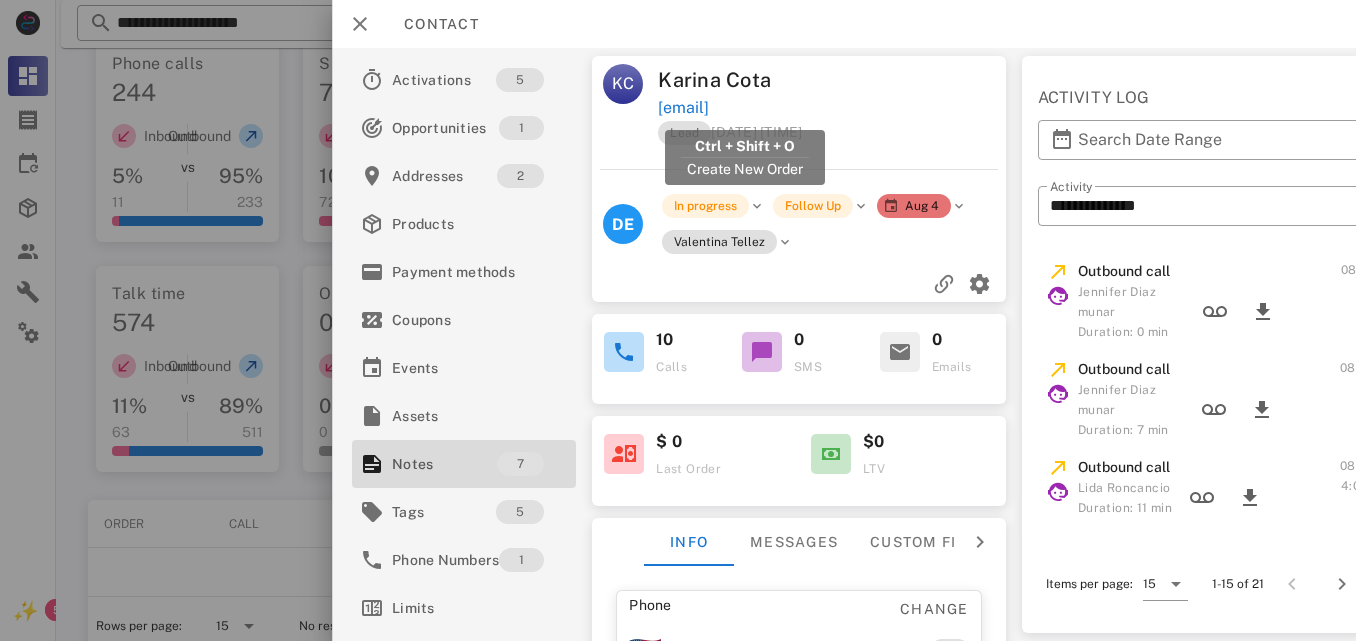 drag, startPoint x: 841, startPoint y: 98, endPoint x: 660, endPoint y: 106, distance: 181.17671 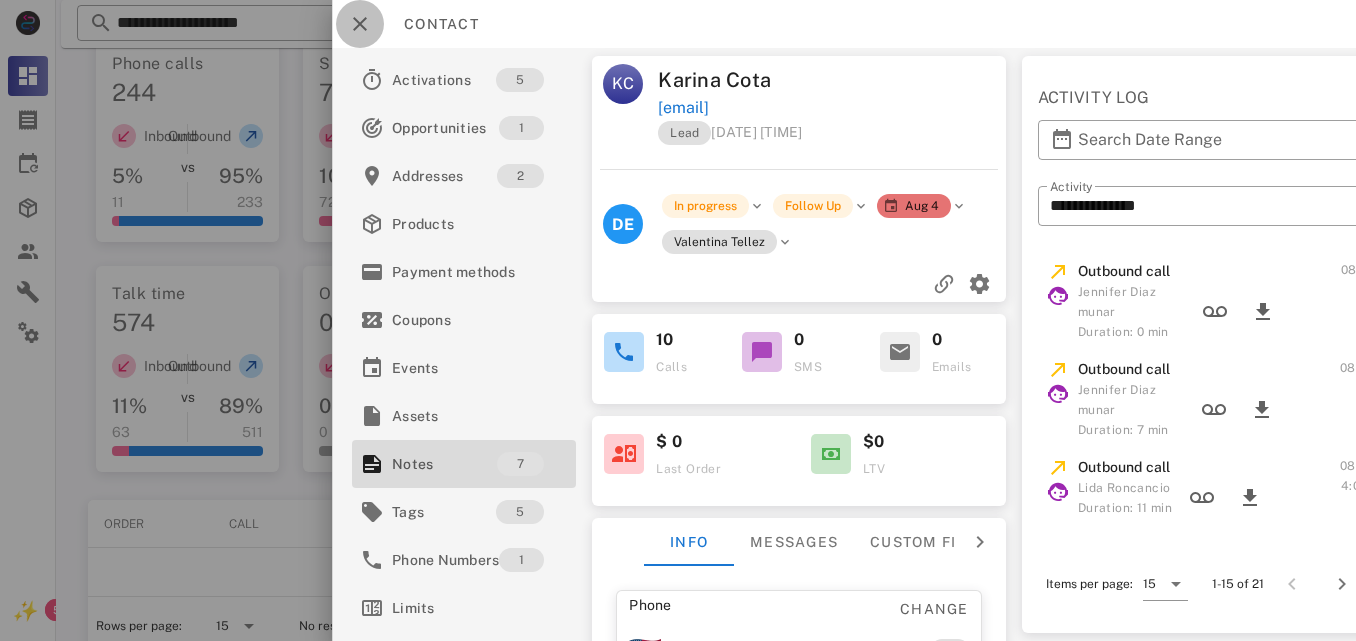 click at bounding box center [360, 24] 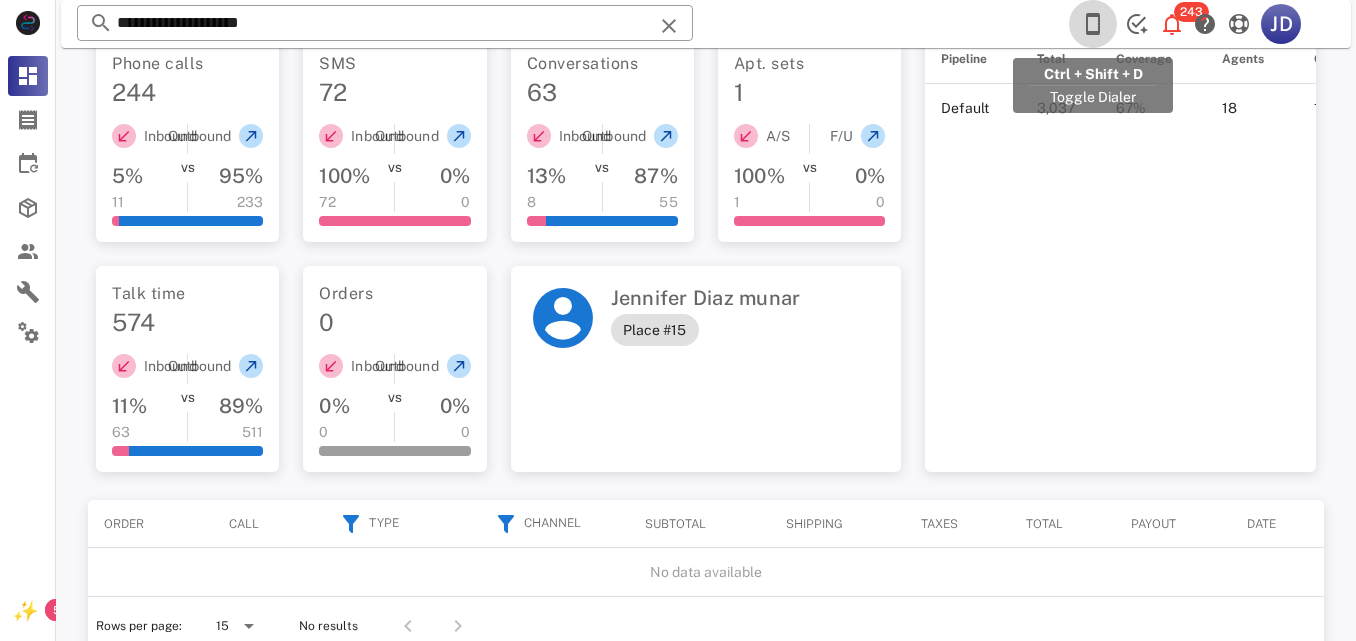 click at bounding box center (1093, 24) 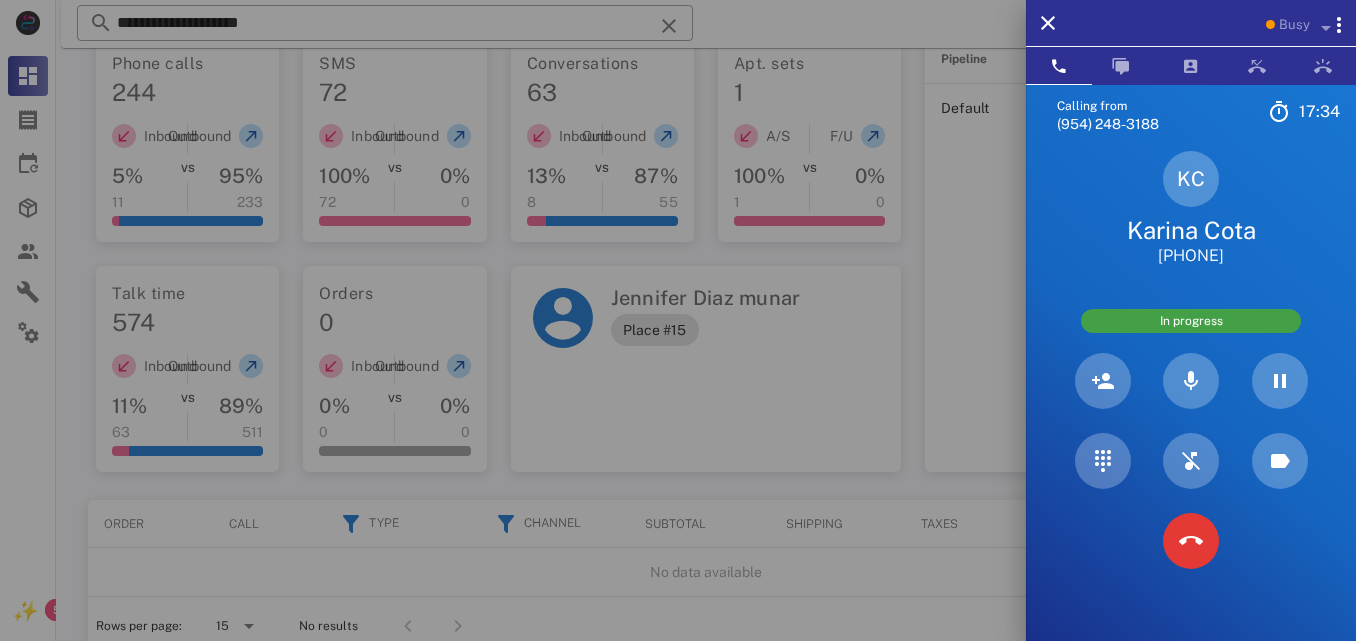 click at bounding box center [678, 320] 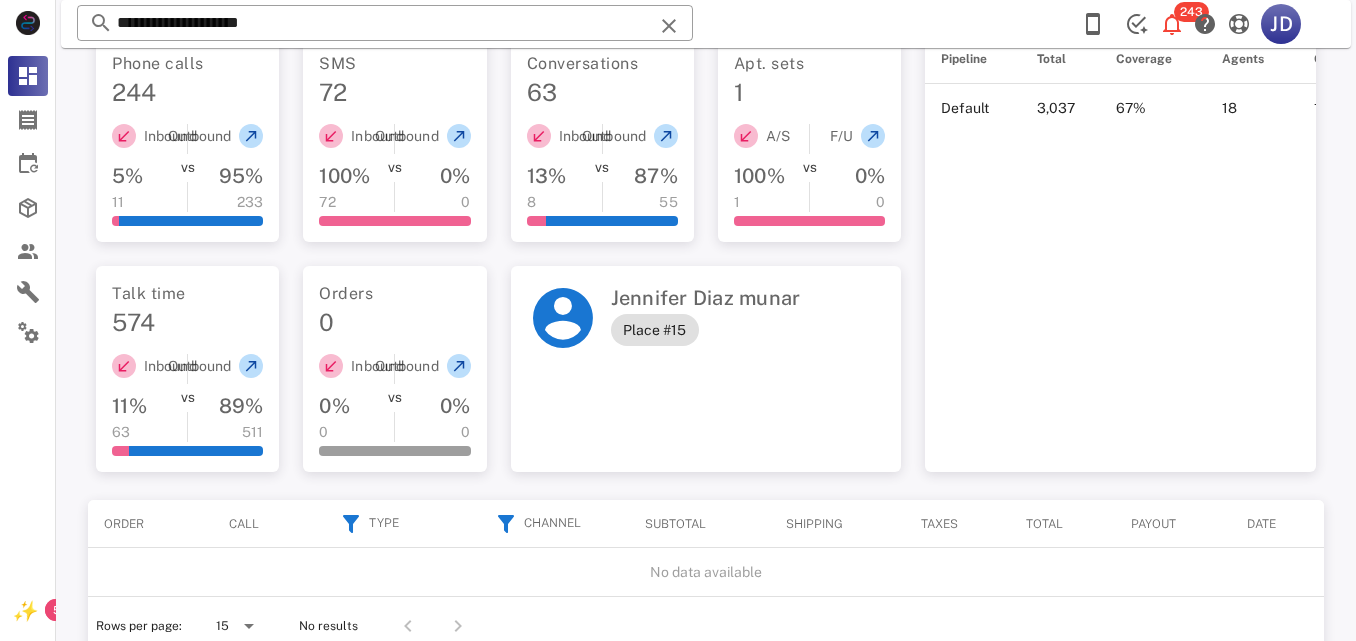 click on "**********" at bounding box center (385, 23) 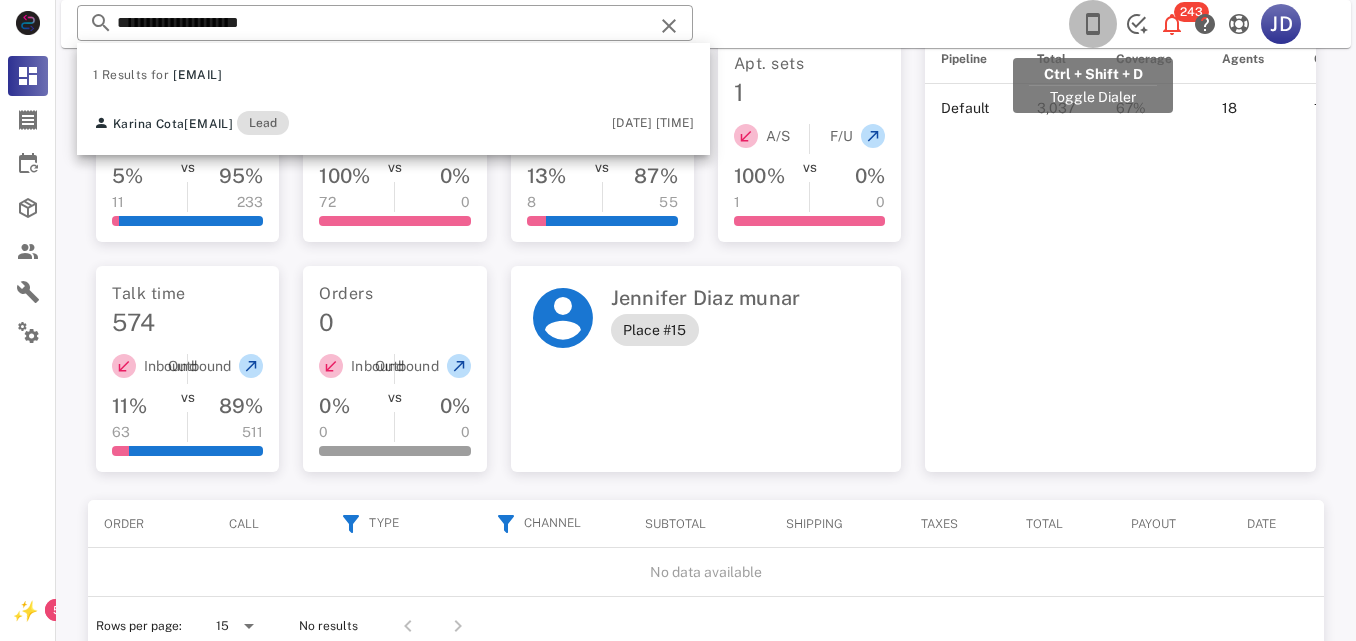click at bounding box center (1093, 24) 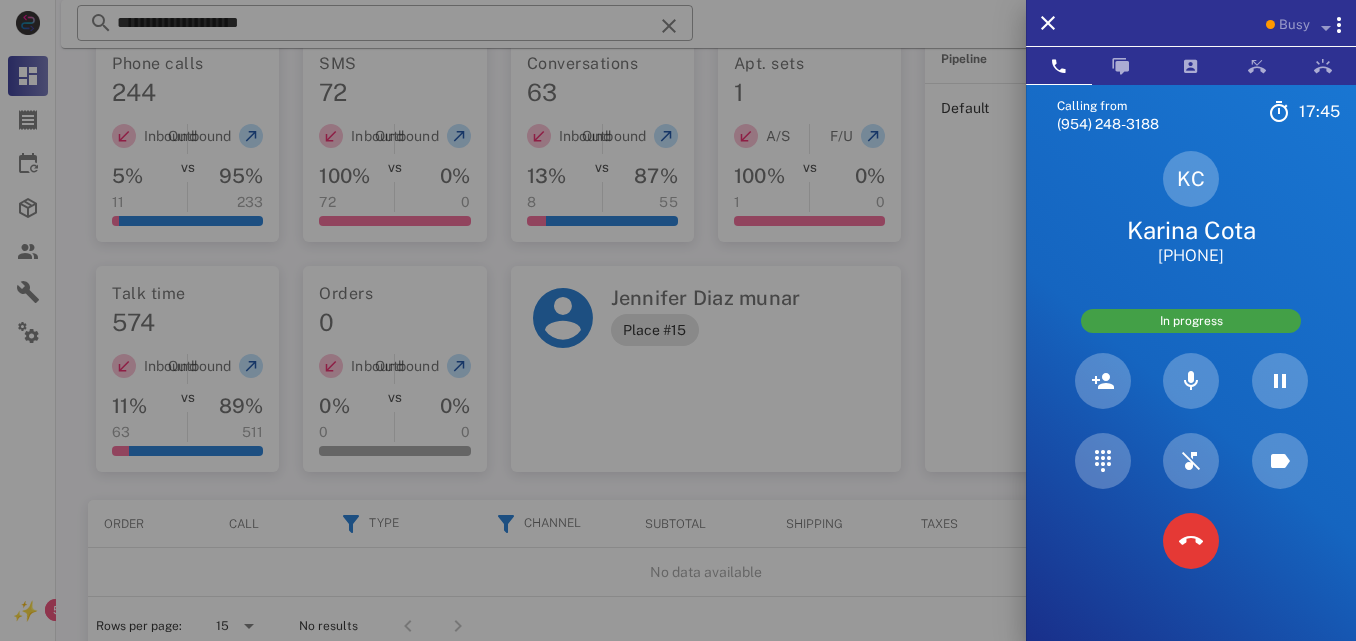 click at bounding box center [678, 320] 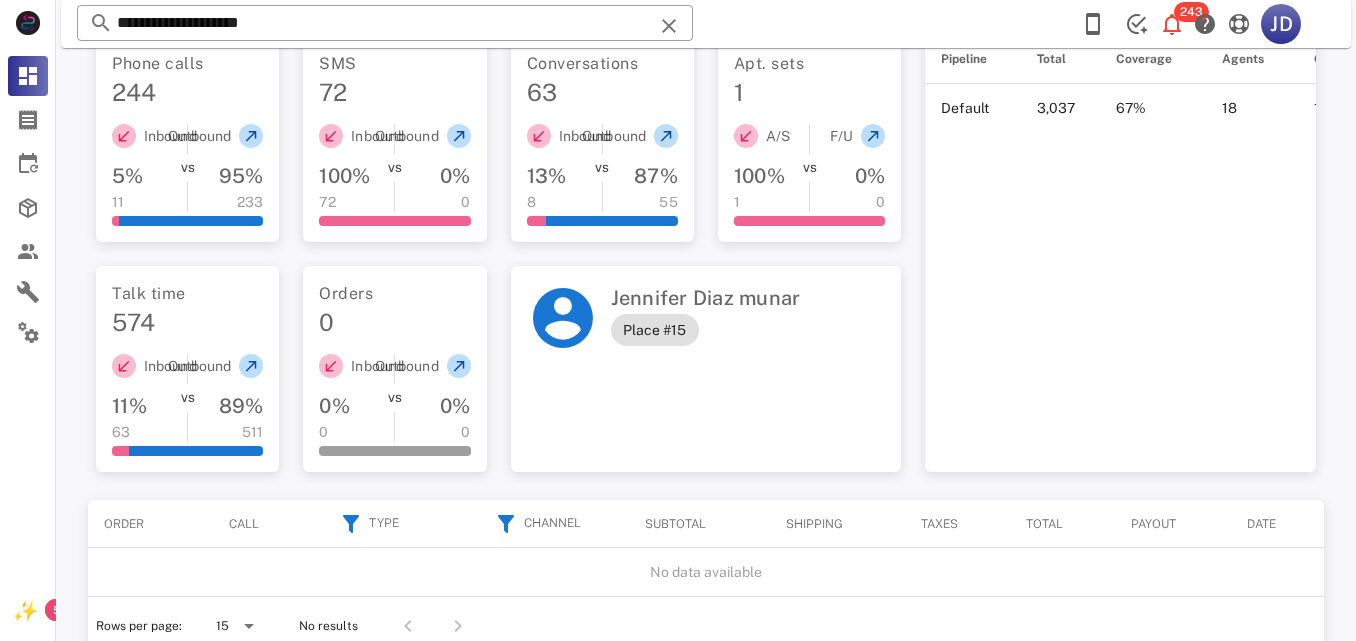 click on "**********" at bounding box center [385, 23] 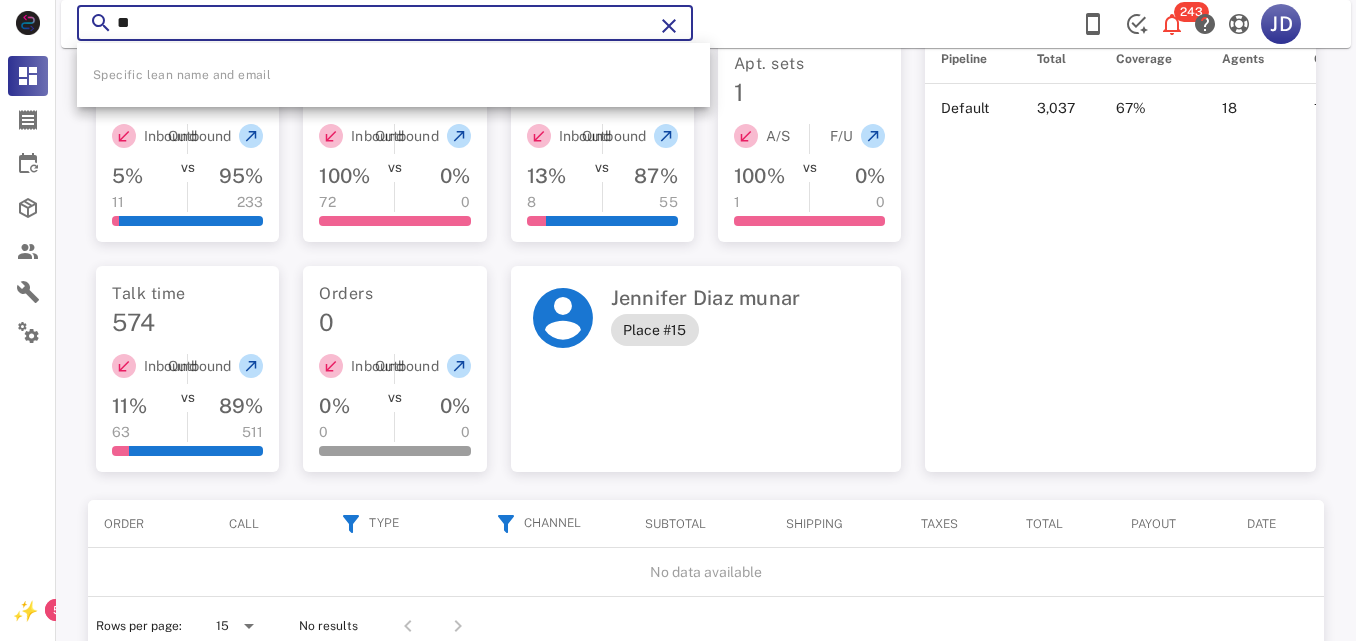 type on "*" 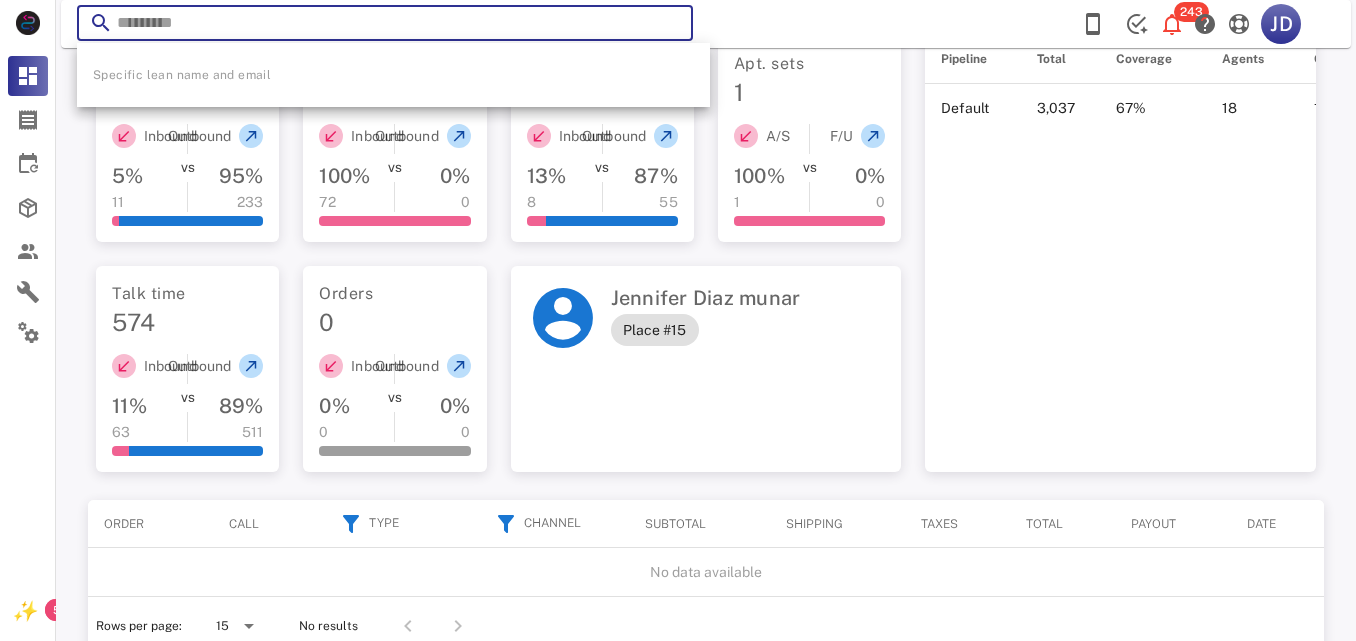 paste on "**********" 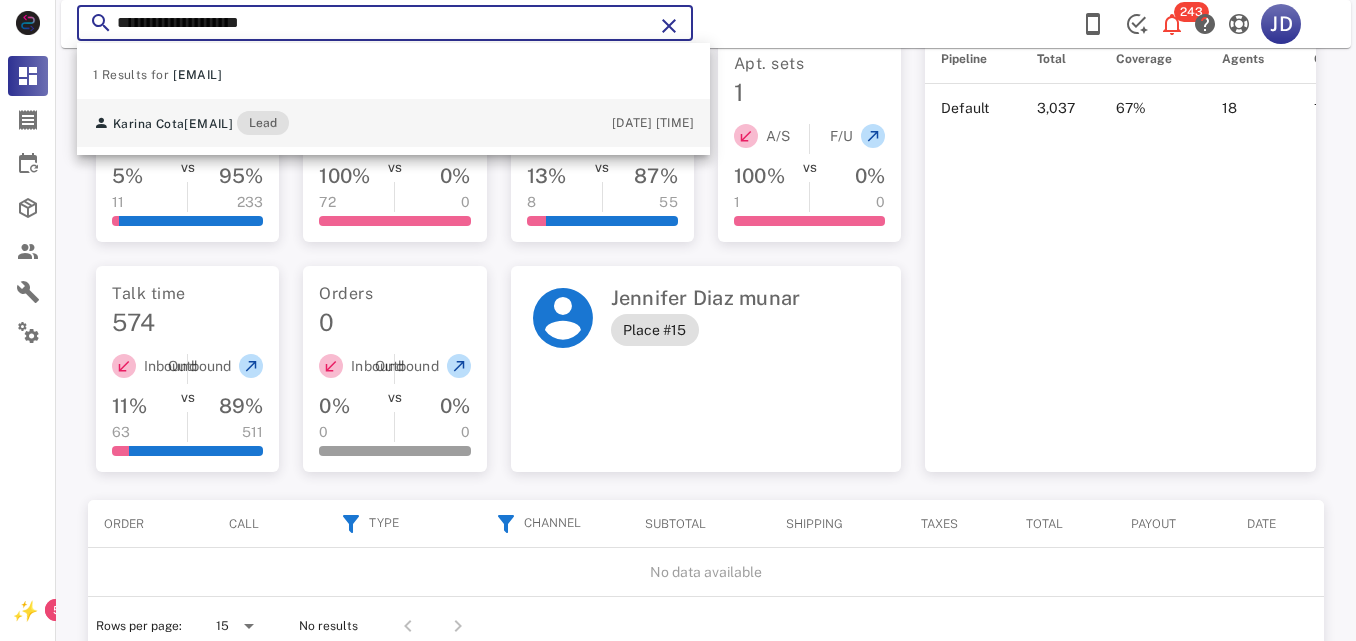 type on "**********" 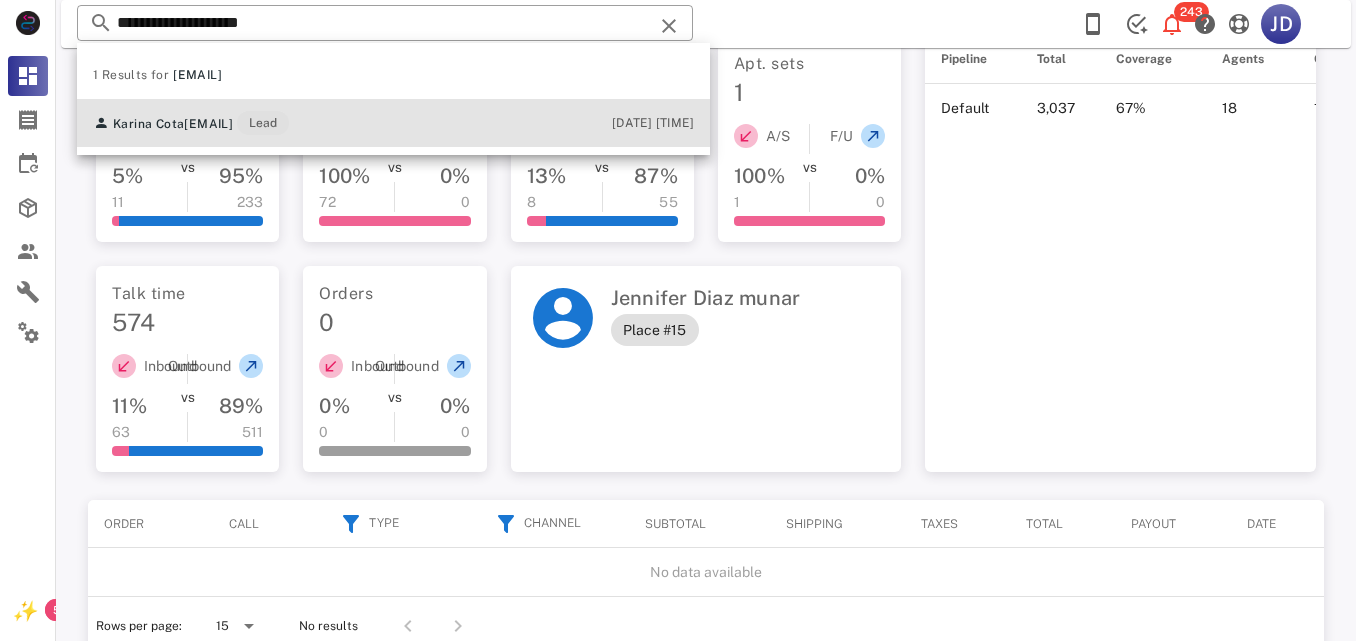 click on "[FIRST] [LAST]   [EMAIL]   Lead   [DATE] [TIME]" at bounding box center [393, 123] 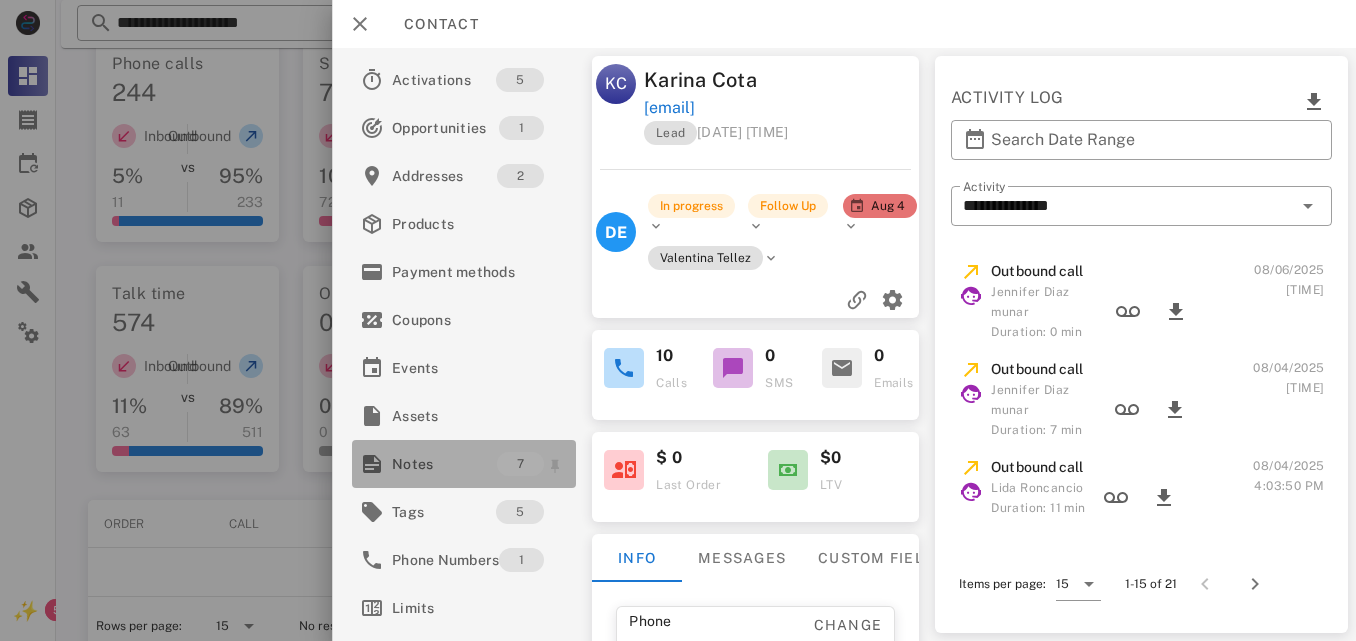 click on "Notes" at bounding box center (444, 464) 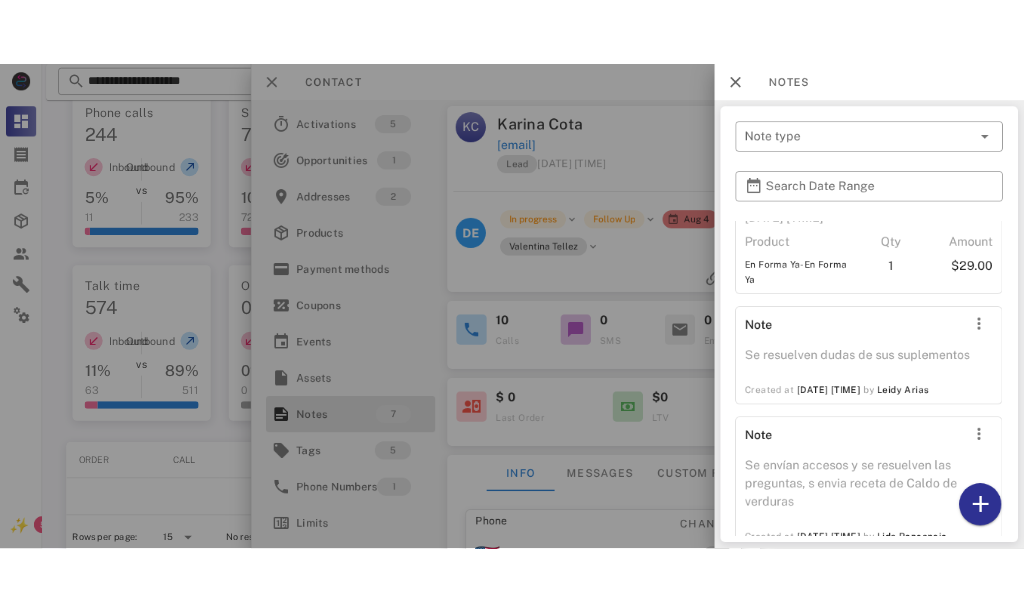 scroll, scrollTop: 1100, scrollLeft: 0, axis: vertical 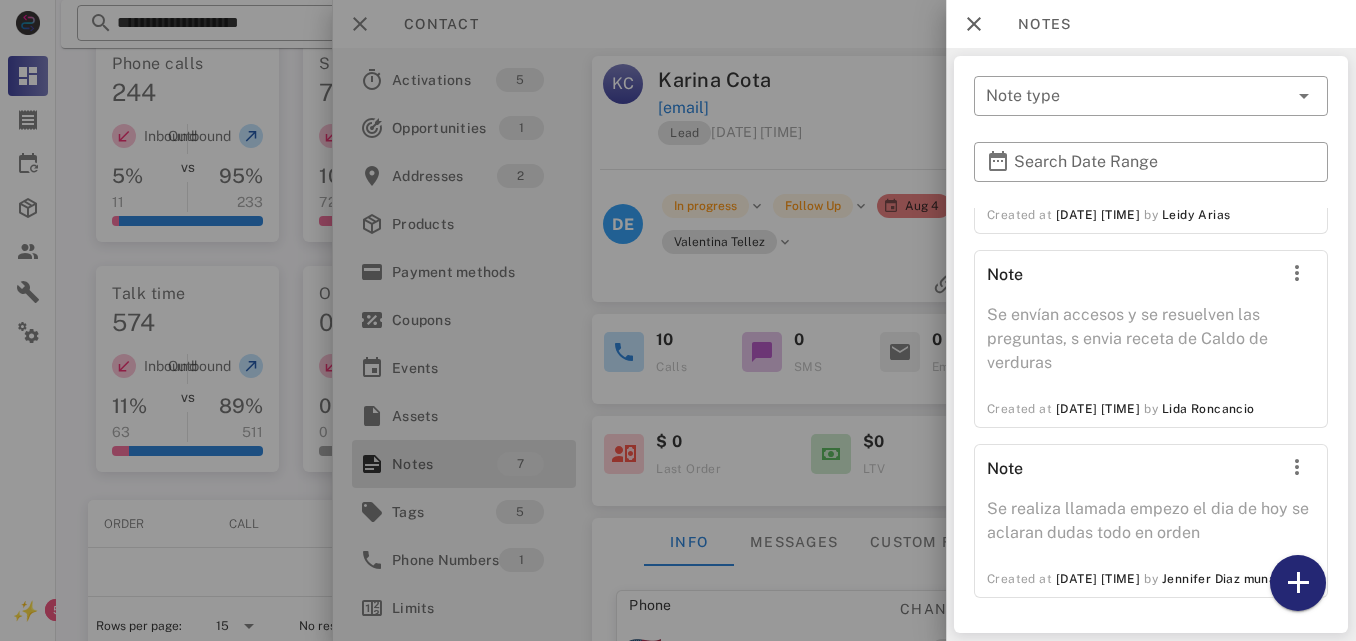 click at bounding box center (1298, 583) 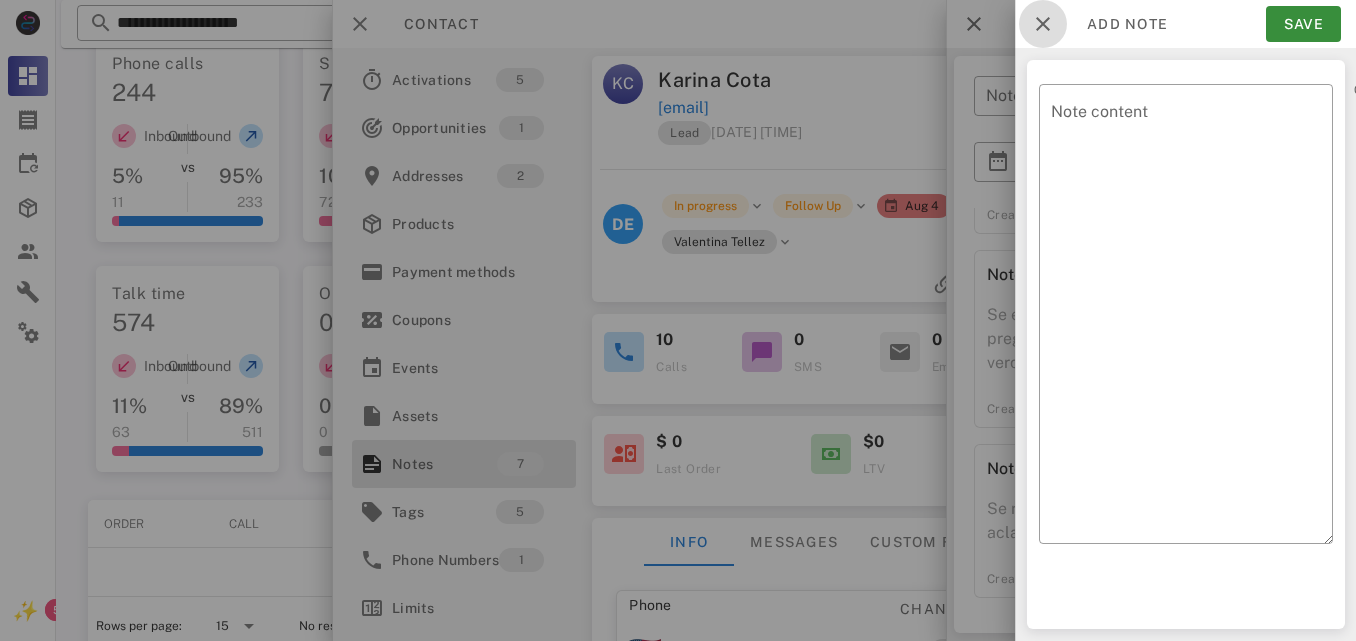 click at bounding box center [1043, 24] 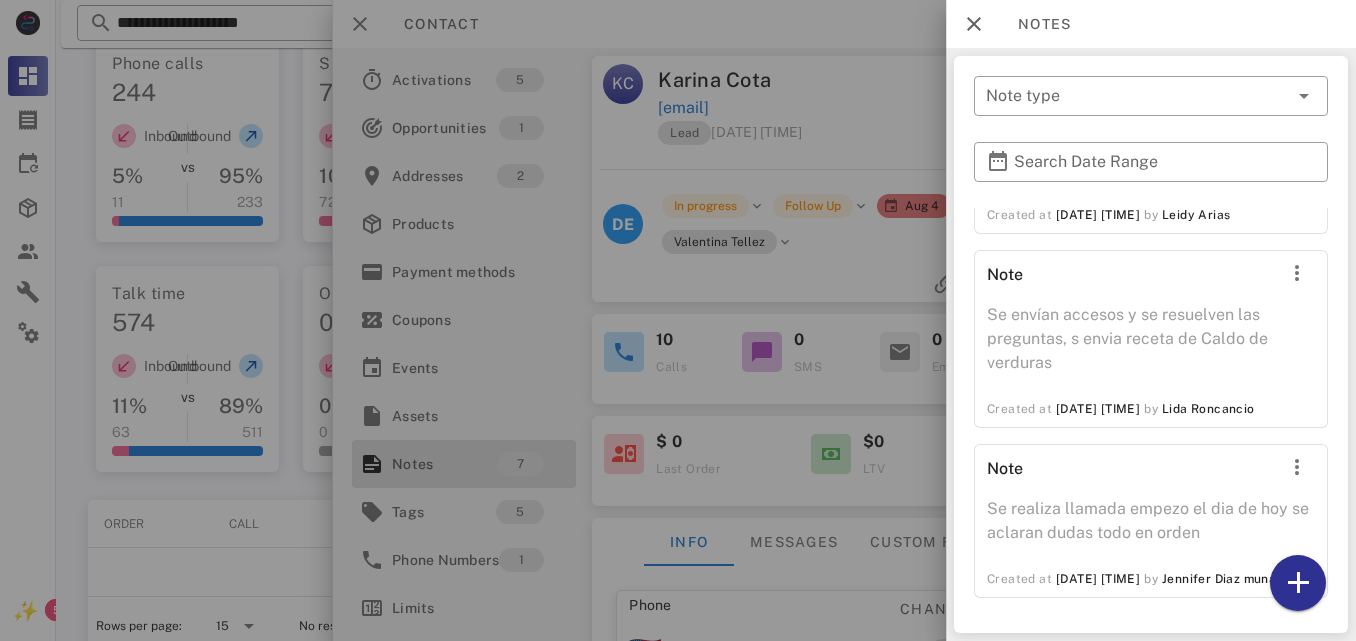 click at bounding box center [678, 320] 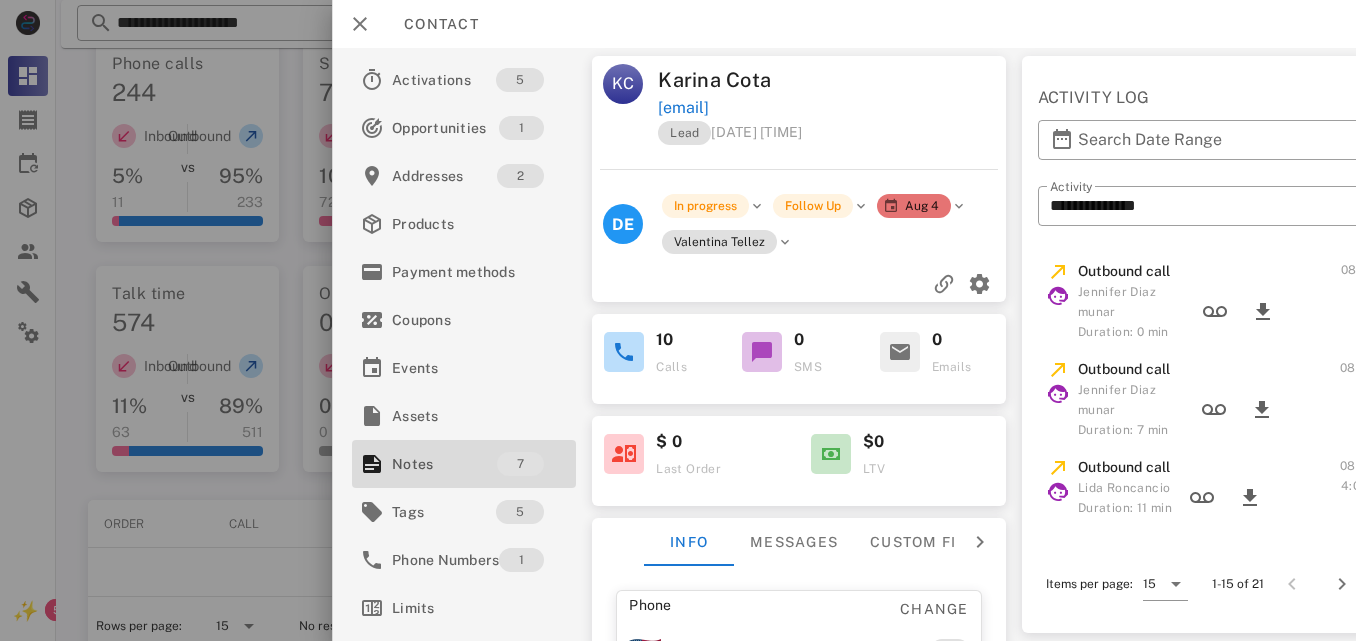 click at bounding box center [959, 206] 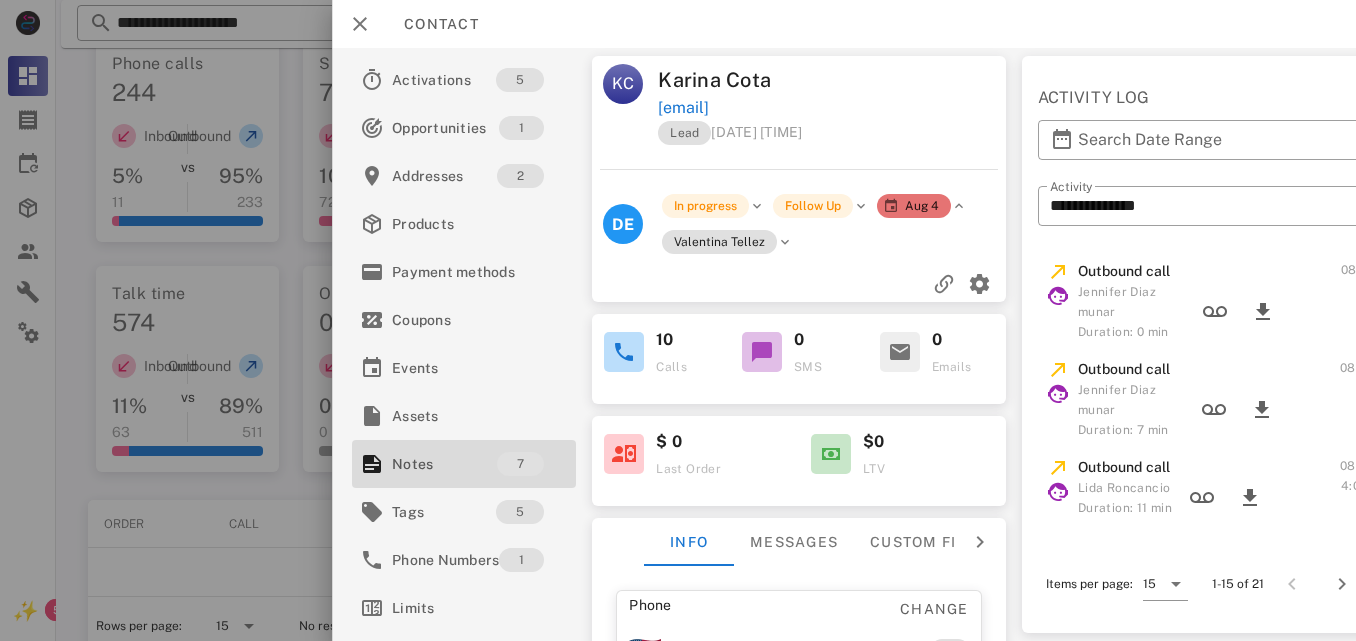 click at bounding box center [959, 206] 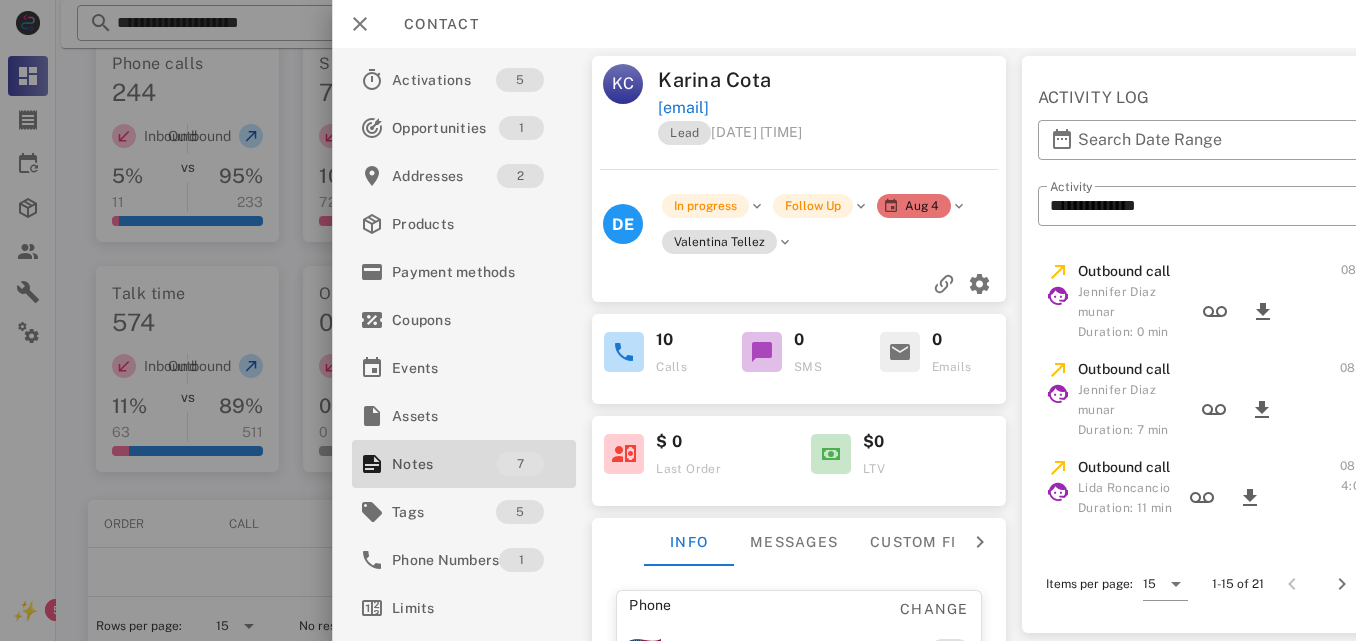 click at bounding box center (959, 206) 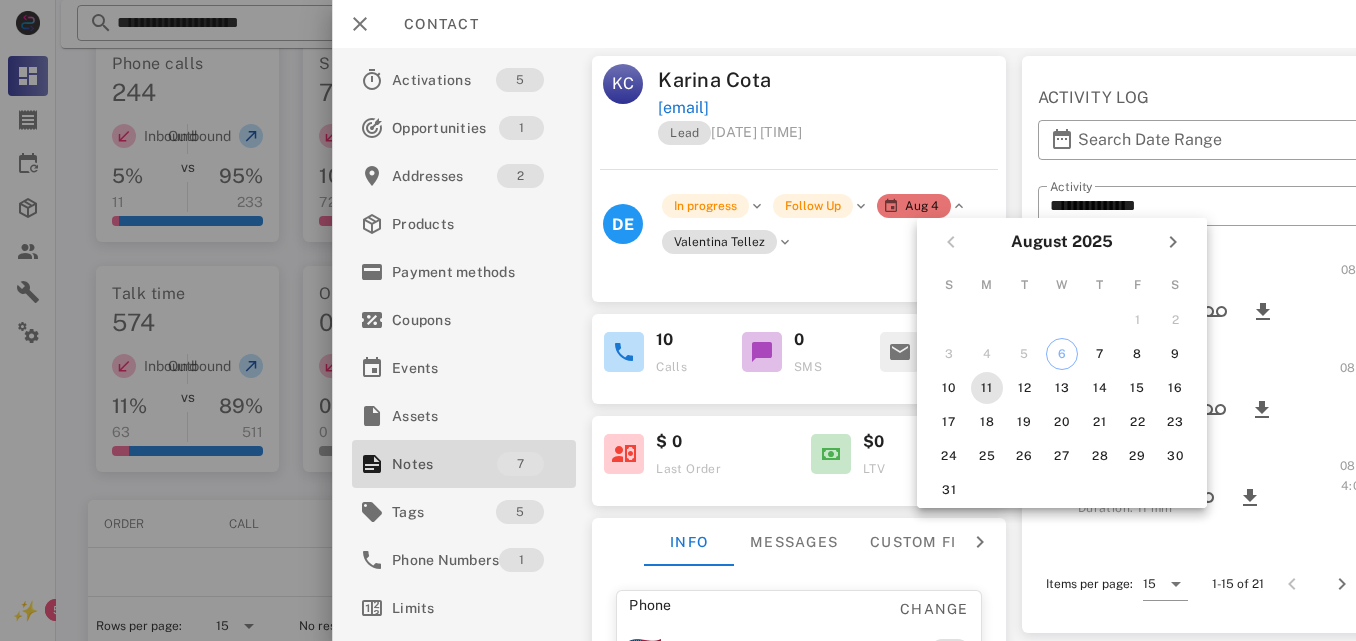 click on "11" at bounding box center (987, 388) 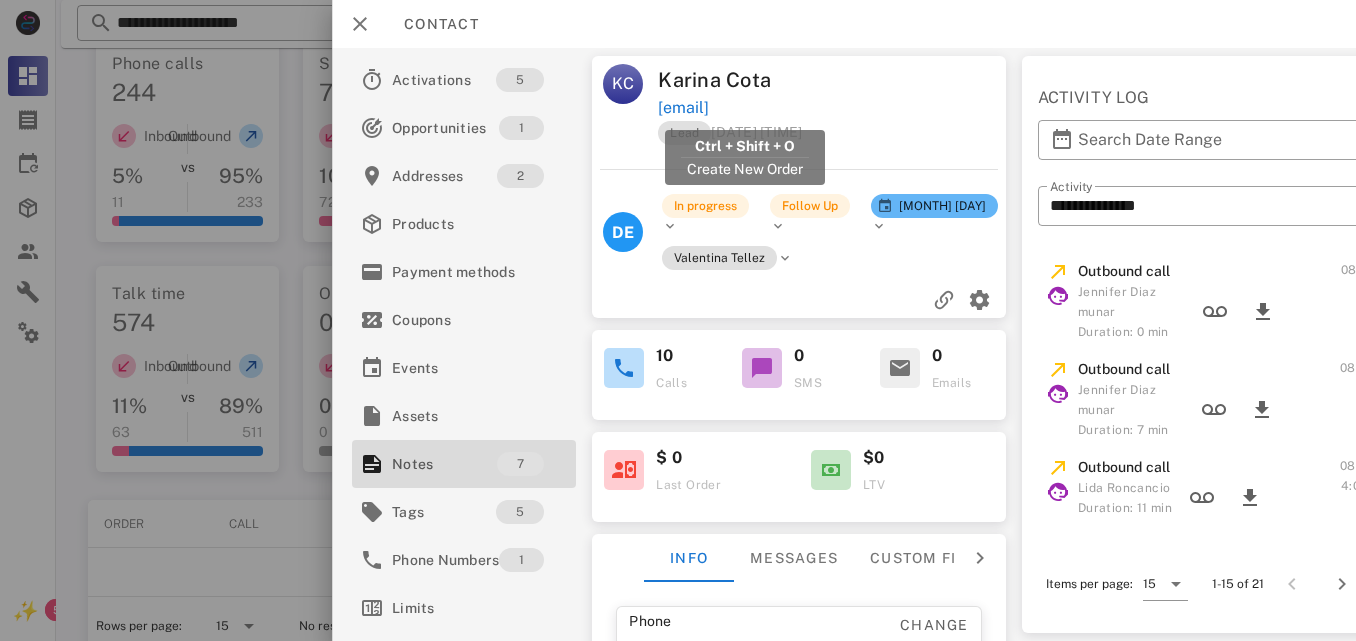 drag, startPoint x: 856, startPoint y: 103, endPoint x: 660, endPoint y: 105, distance: 196.01021 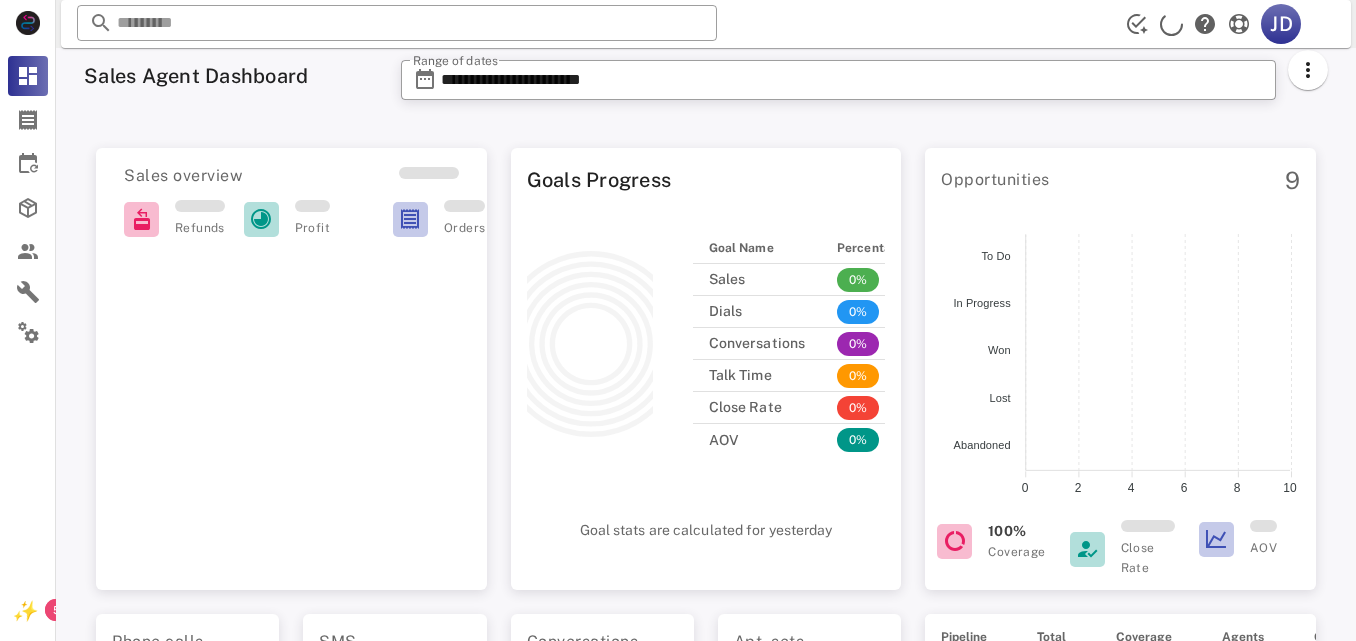 scroll, scrollTop: 0, scrollLeft: 0, axis: both 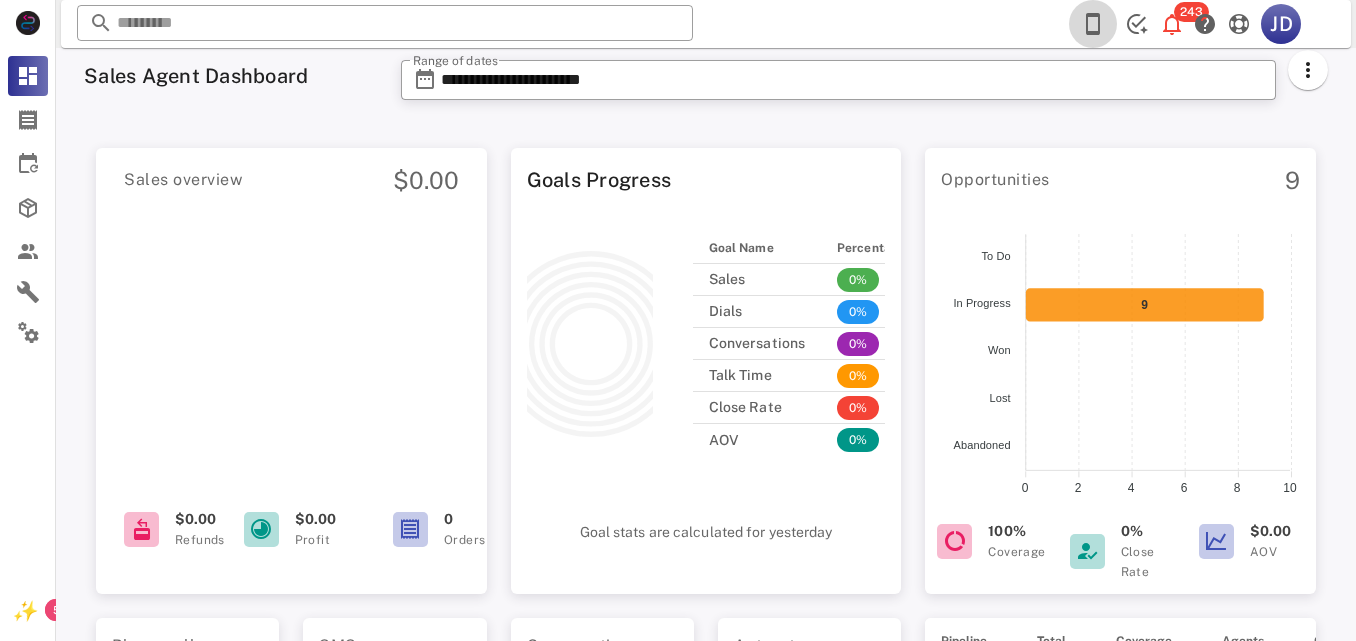 click at bounding box center [1093, 24] 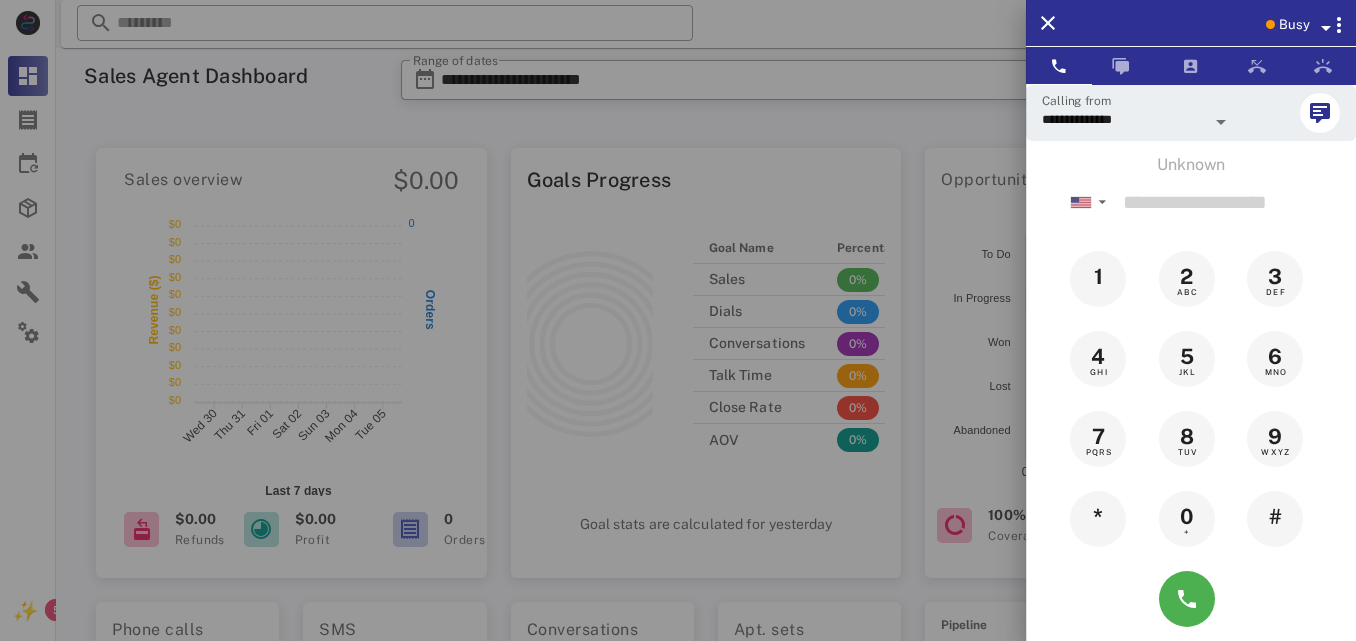 click at bounding box center (678, 320) 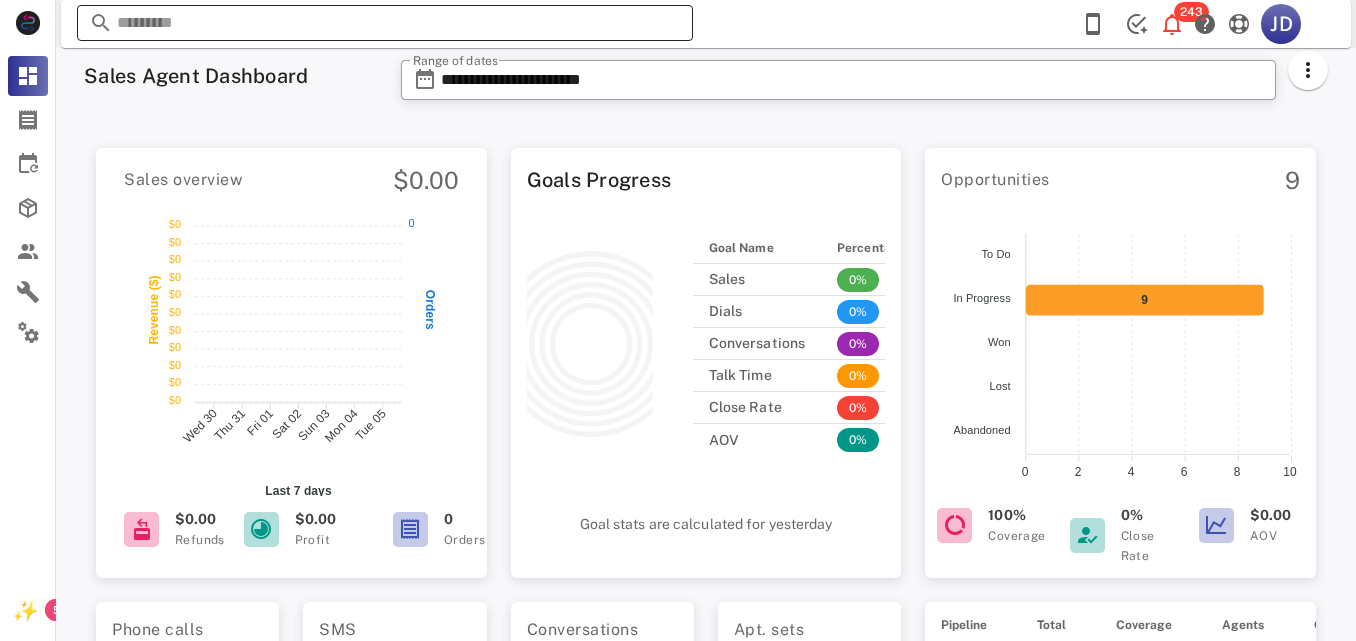 click at bounding box center (385, 23) 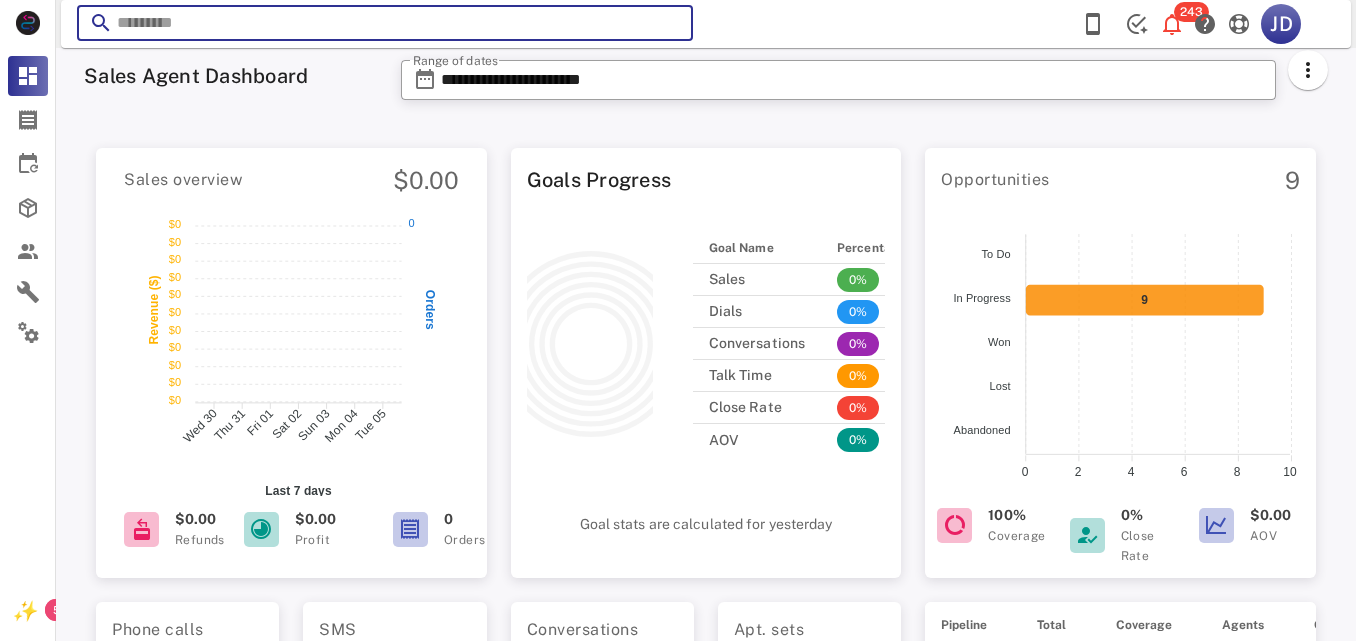 click at bounding box center (385, 23) 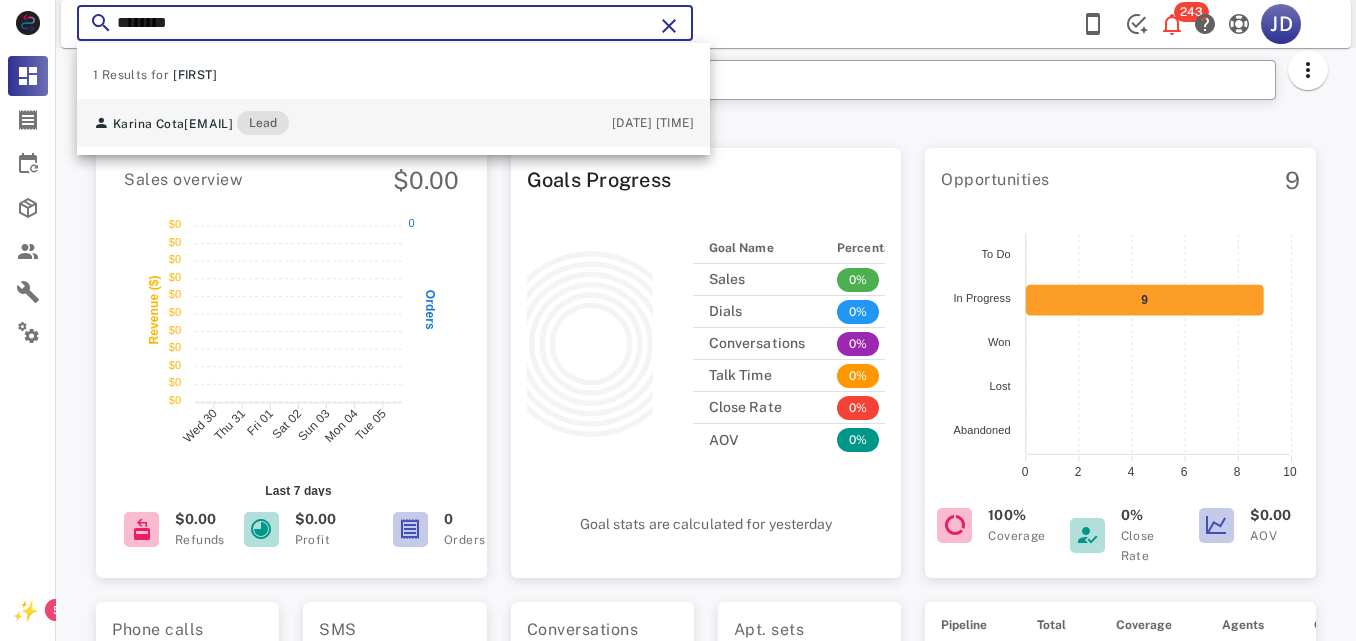 type on "********" 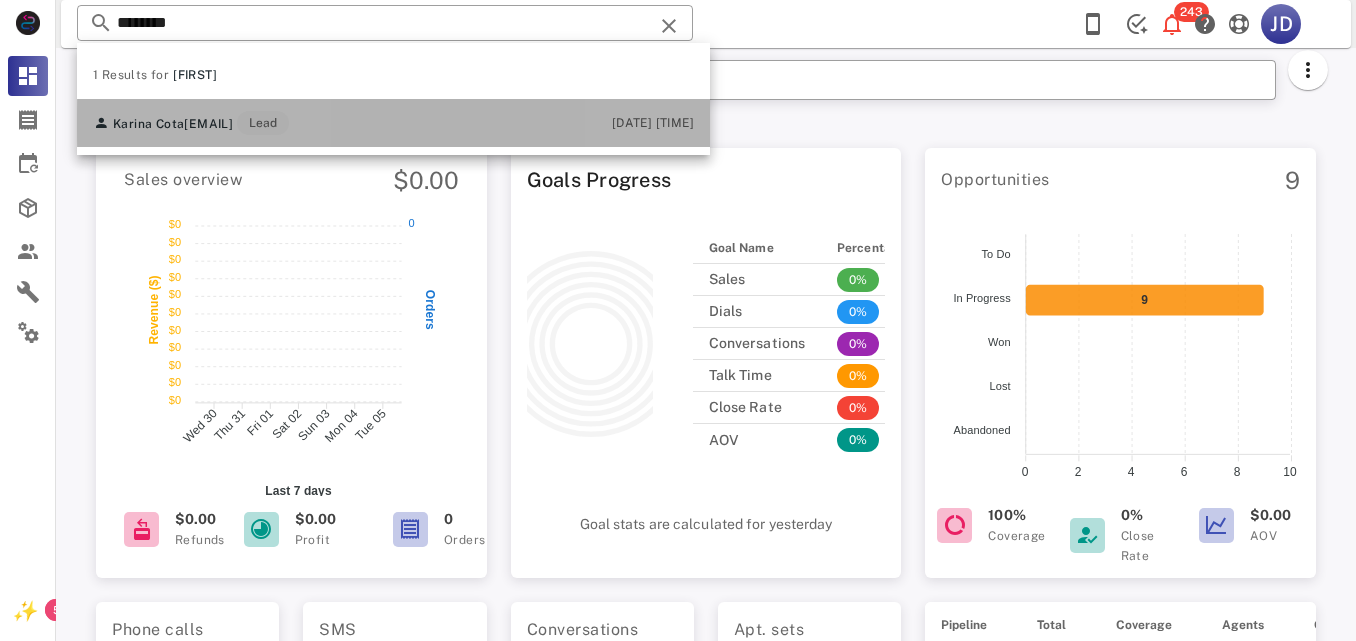 click on "[EMAIL]" at bounding box center [208, 124] 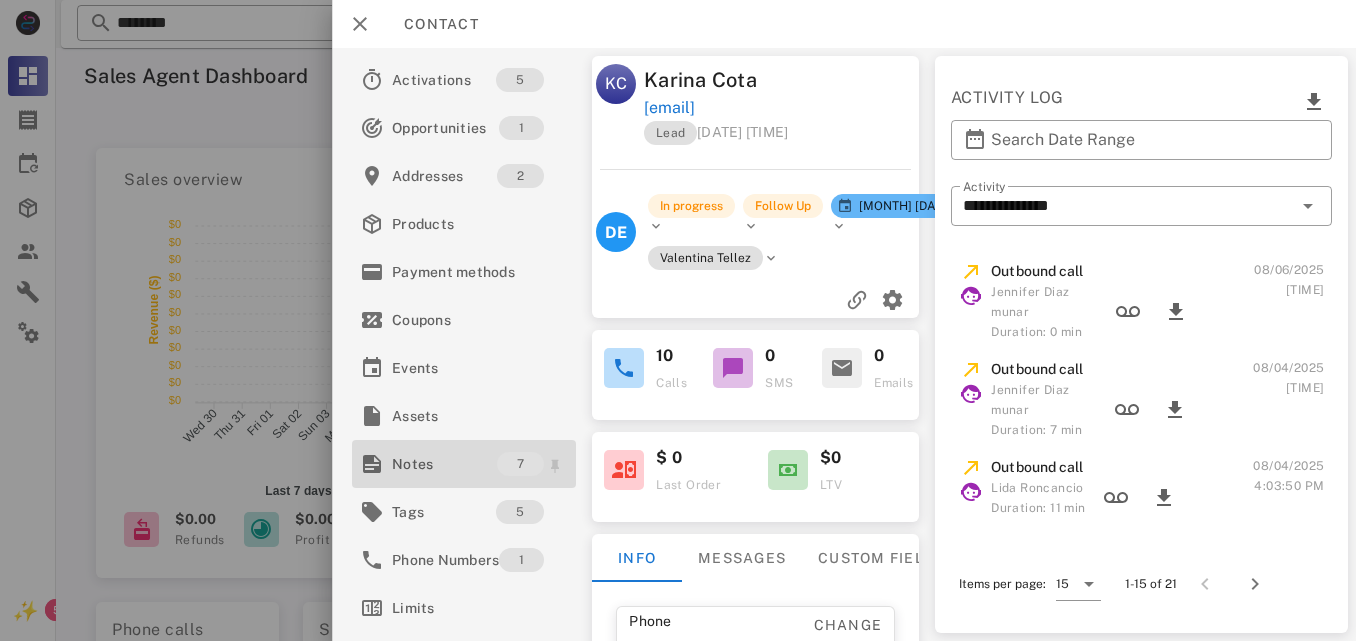 click on "Notes" at bounding box center (444, 464) 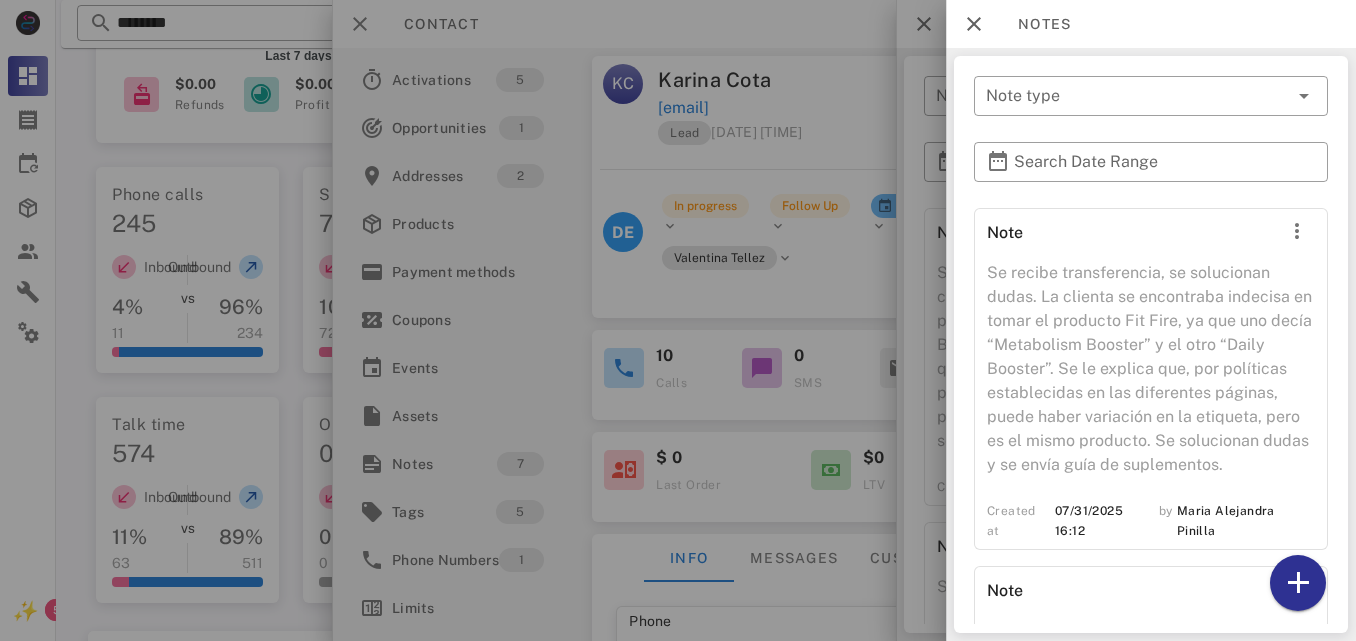 scroll, scrollTop: 443, scrollLeft: 0, axis: vertical 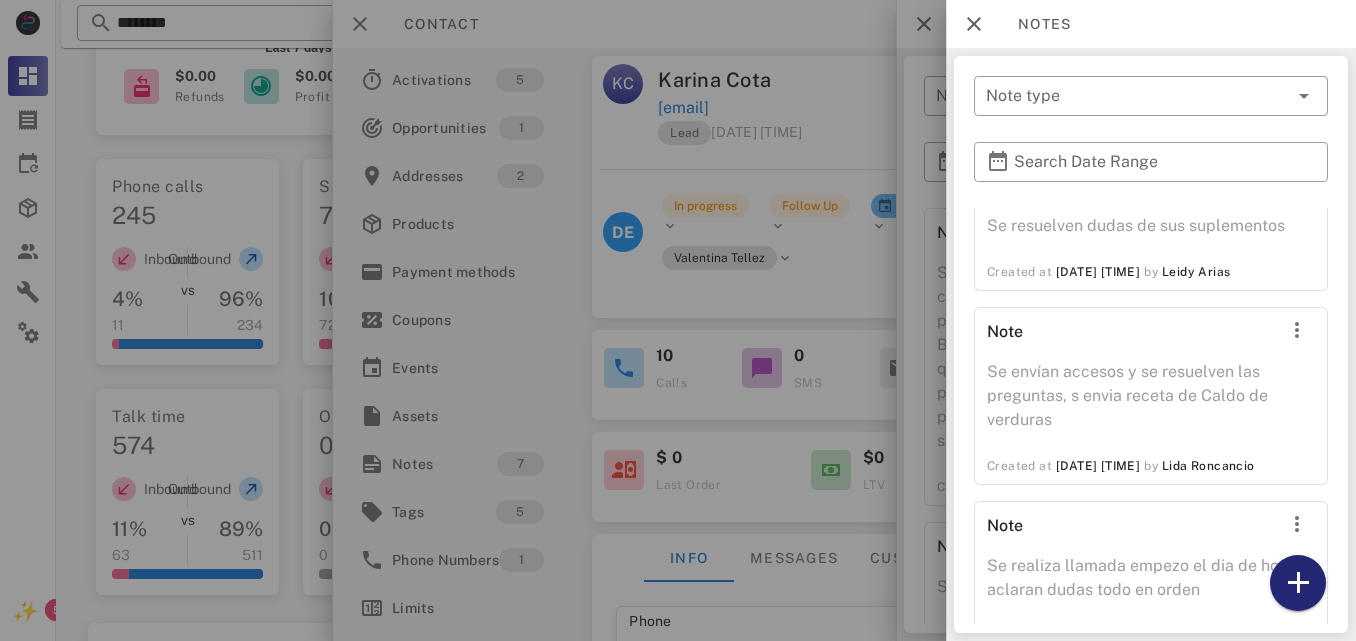 click at bounding box center (1298, 583) 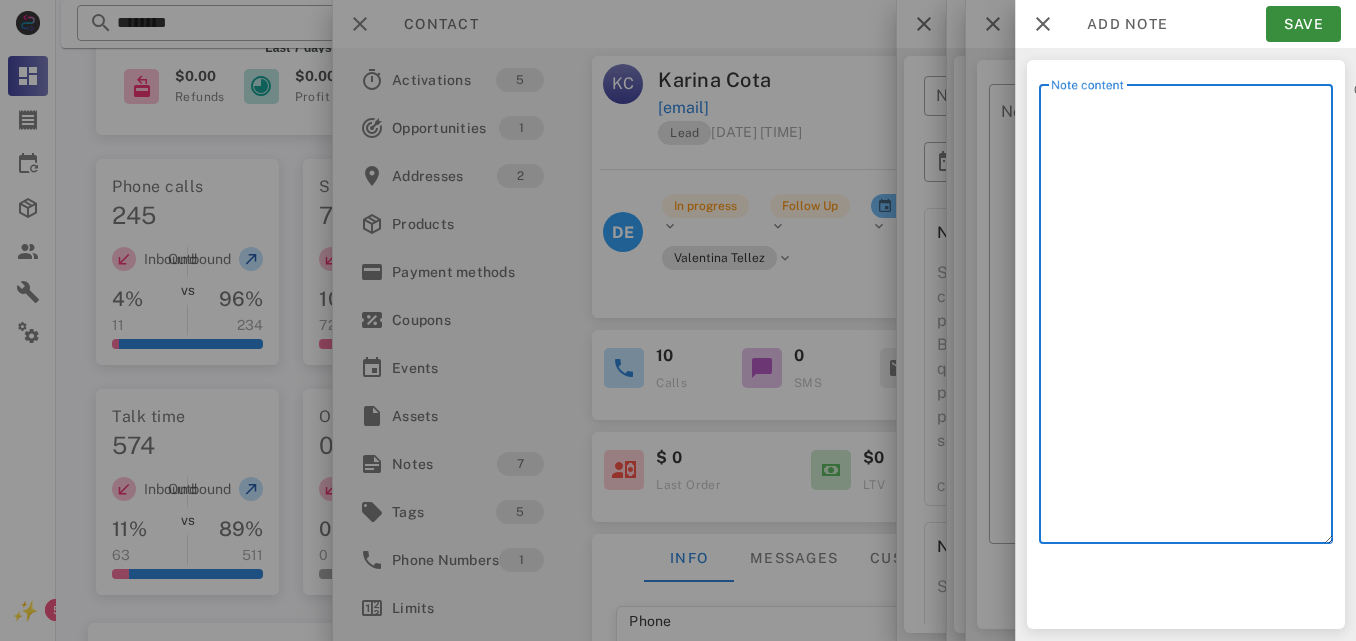 click on "Note content" at bounding box center (1192, 319) 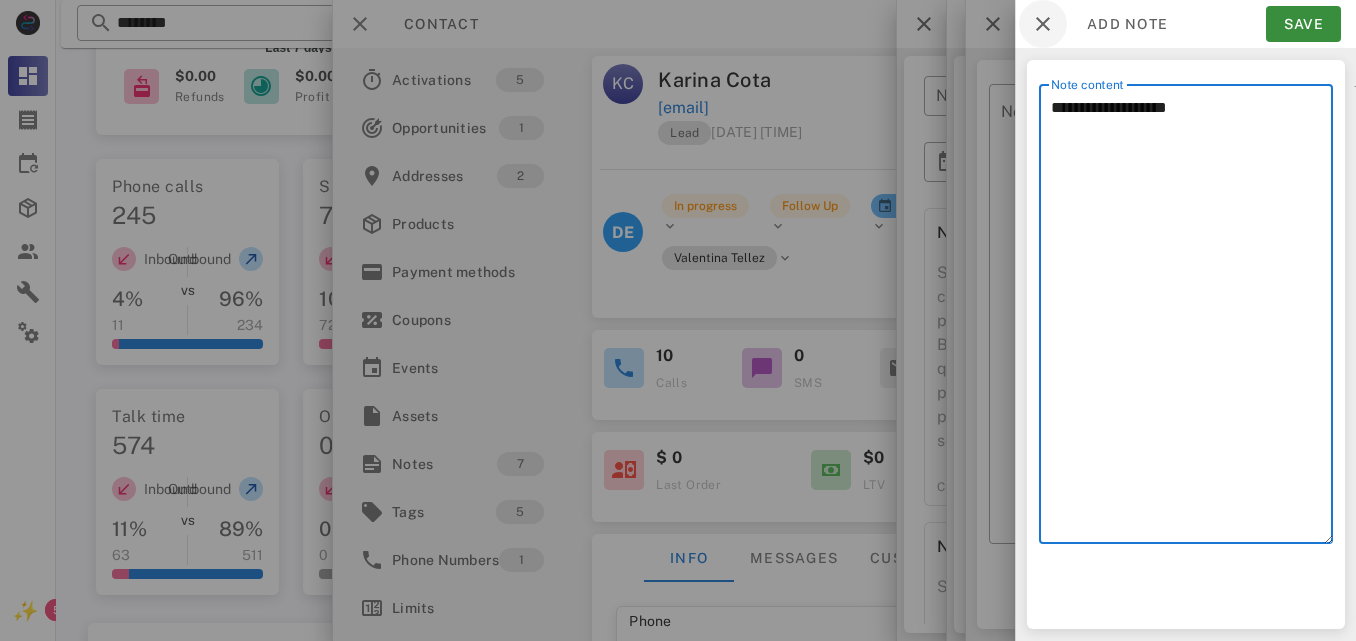 type on "**********" 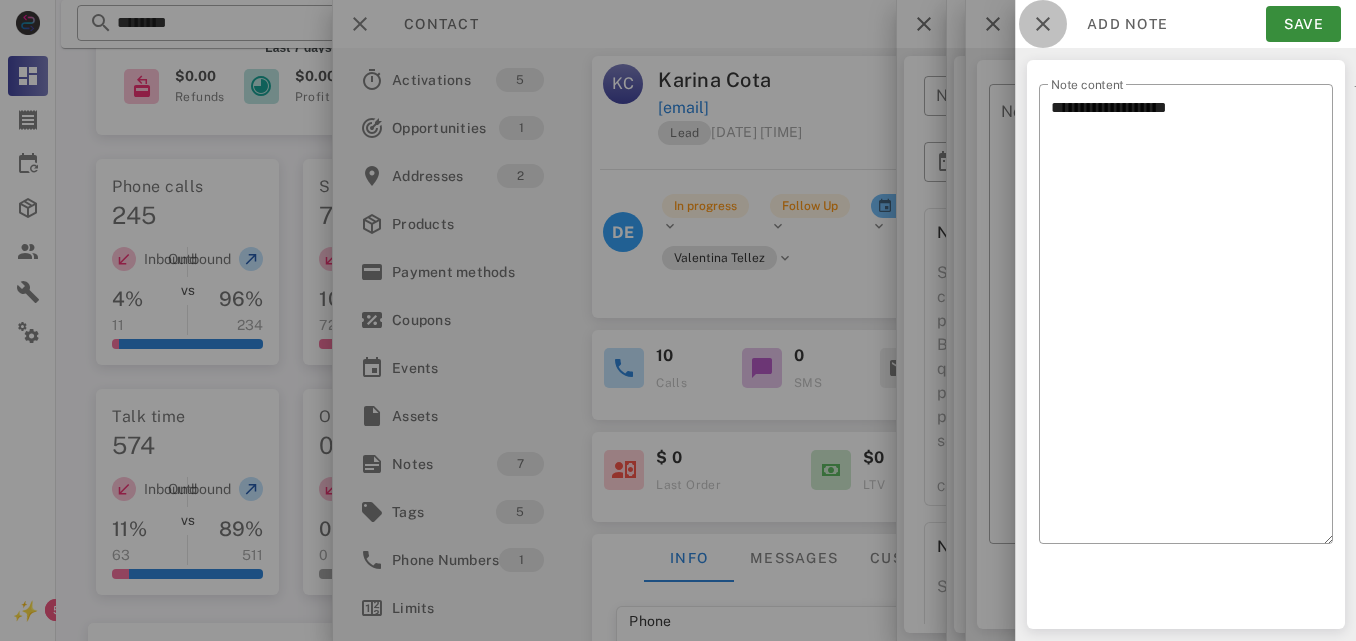 click at bounding box center [1043, 24] 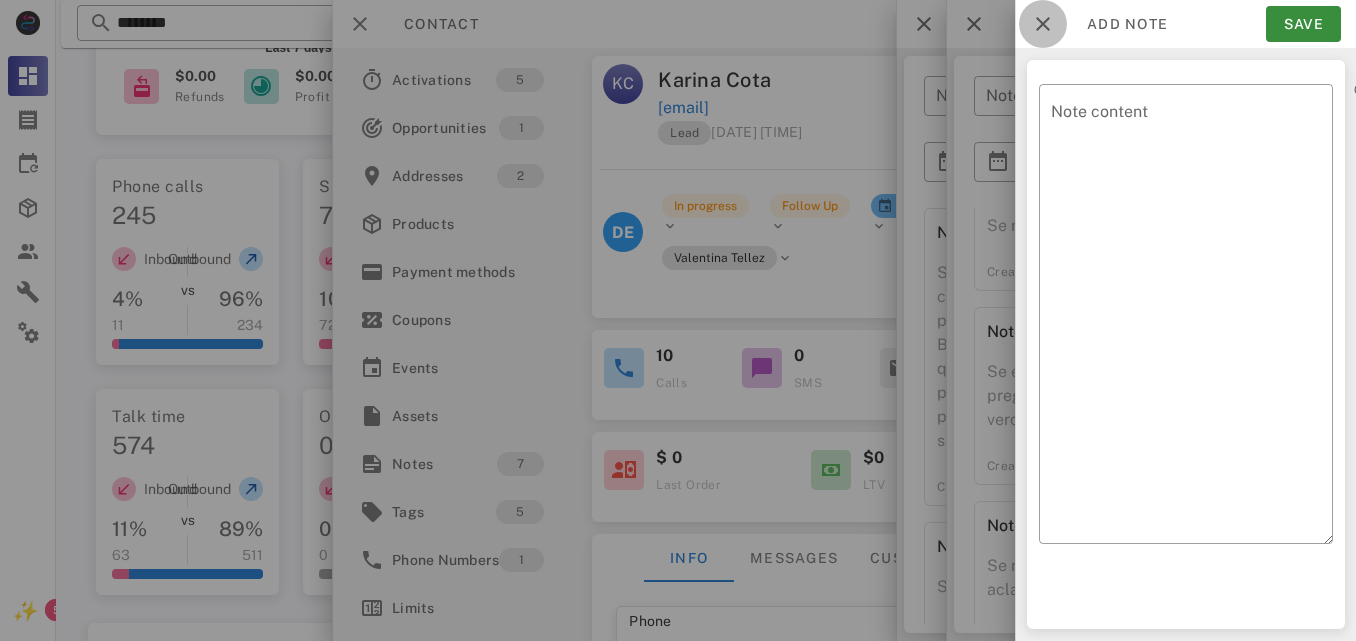 click at bounding box center [1043, 24] 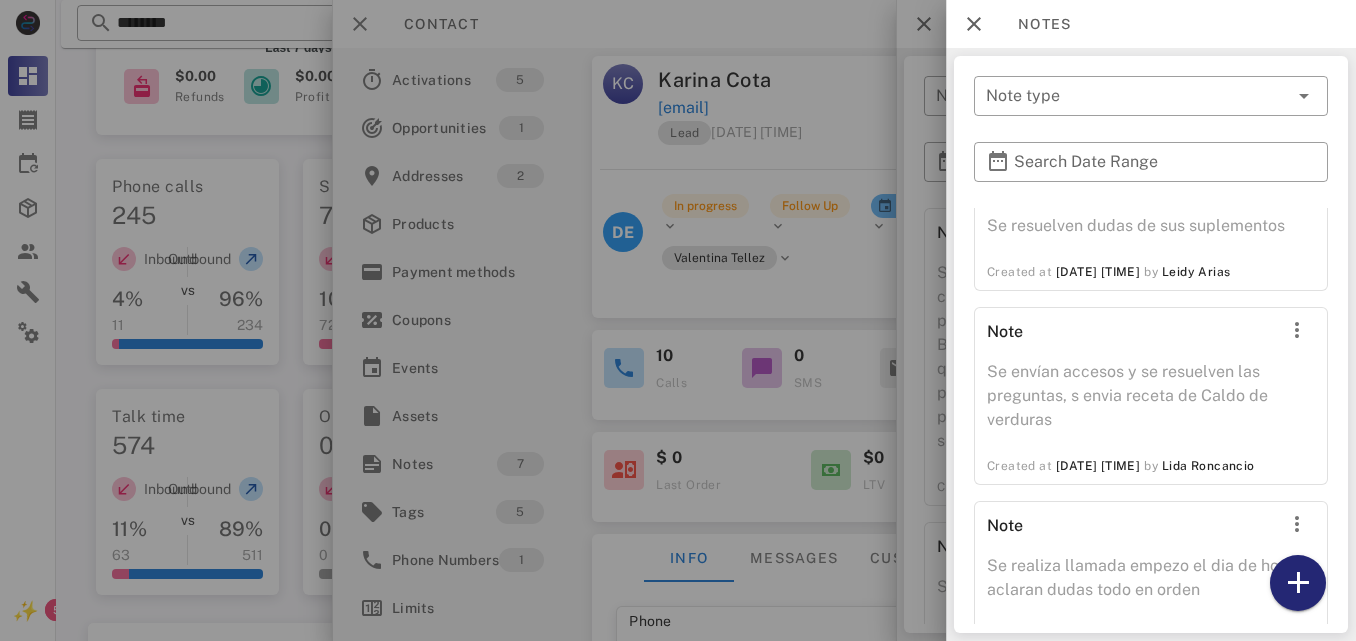 click at bounding box center [1298, 583] 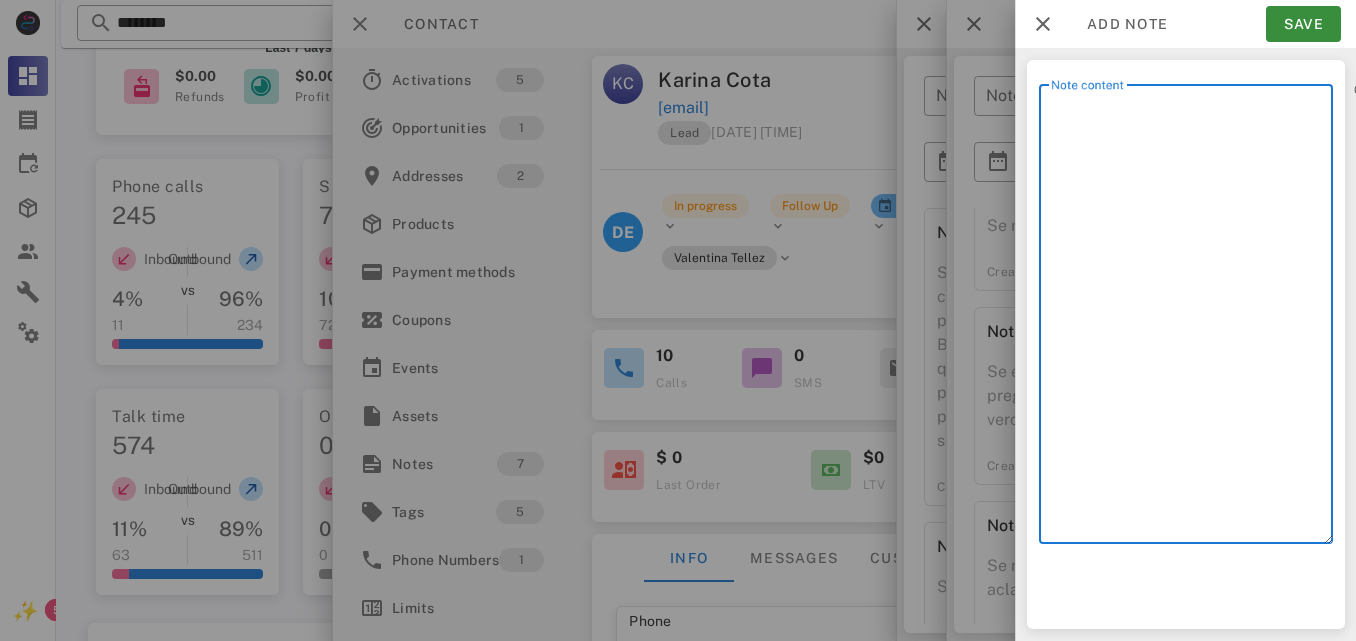 click on "Note content" at bounding box center [1192, 319] 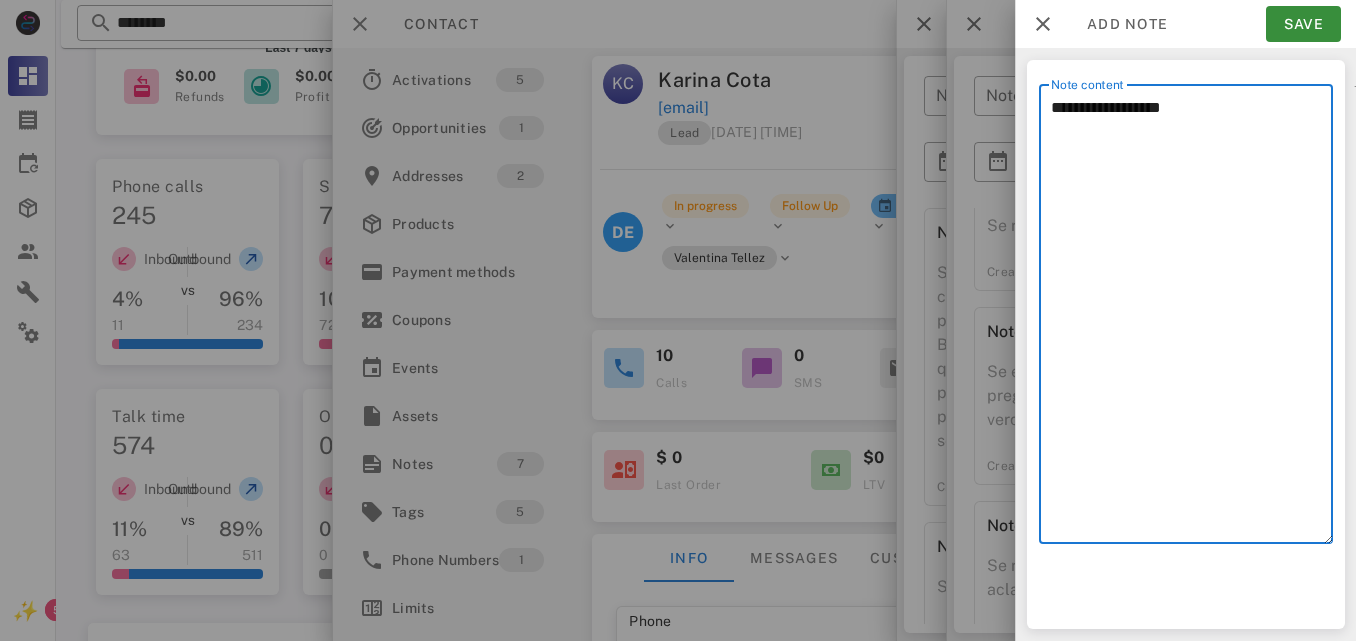 click on "**********" at bounding box center (1192, 319) 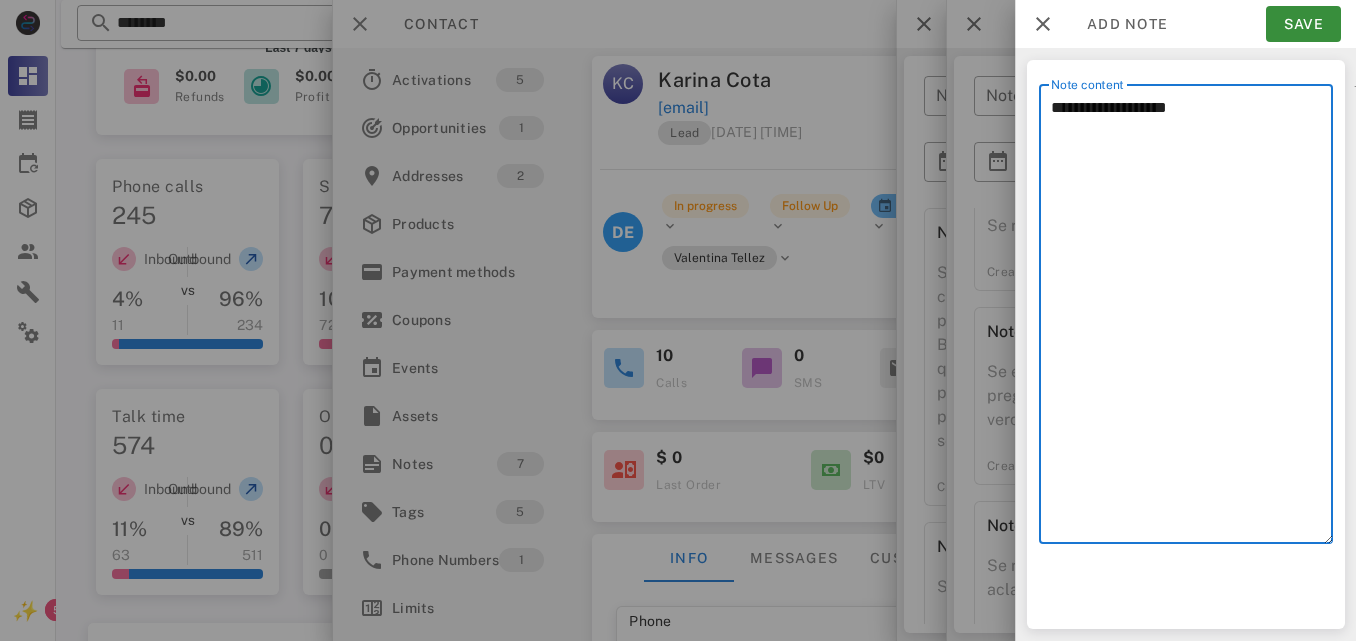 click on "**********" at bounding box center (1192, 319) 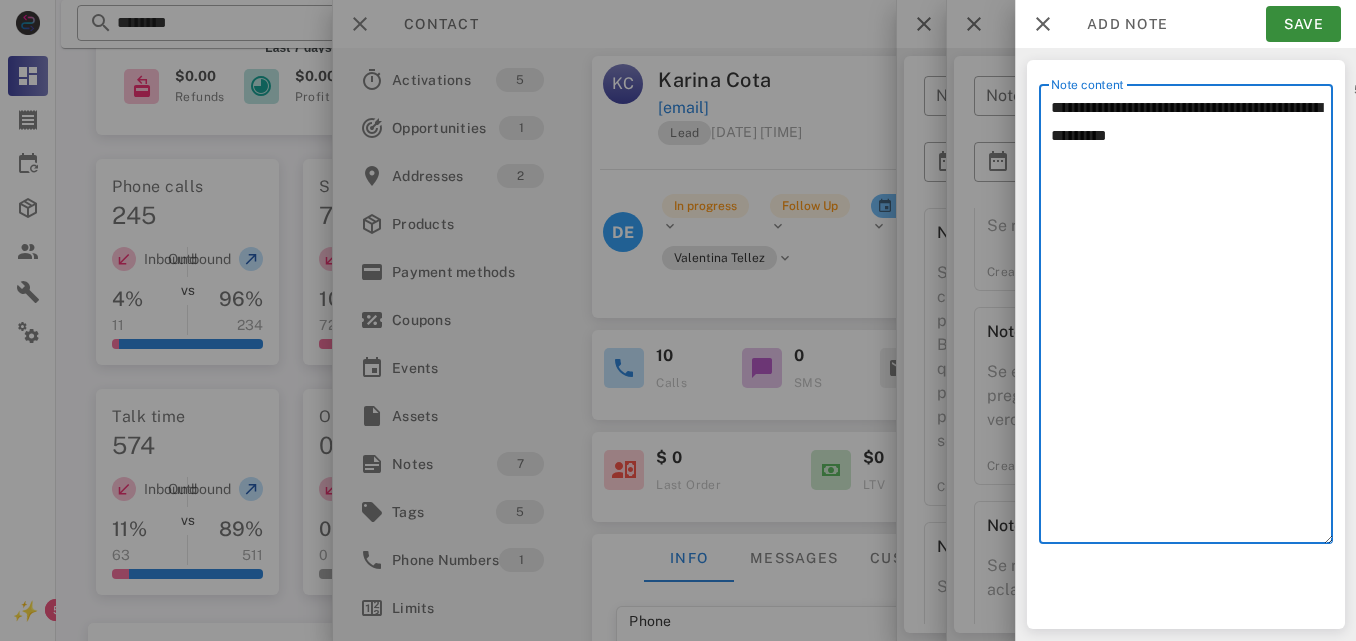 click on "**********" at bounding box center [1192, 319] 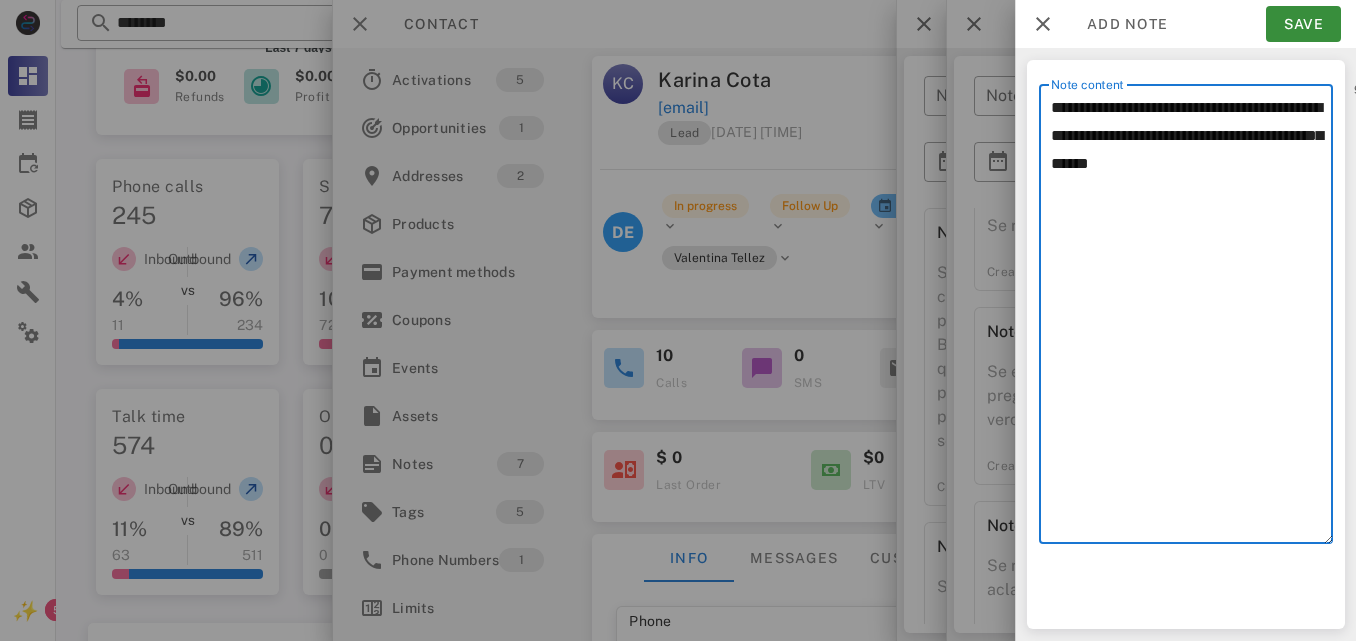 click on "**********" at bounding box center [1192, 319] 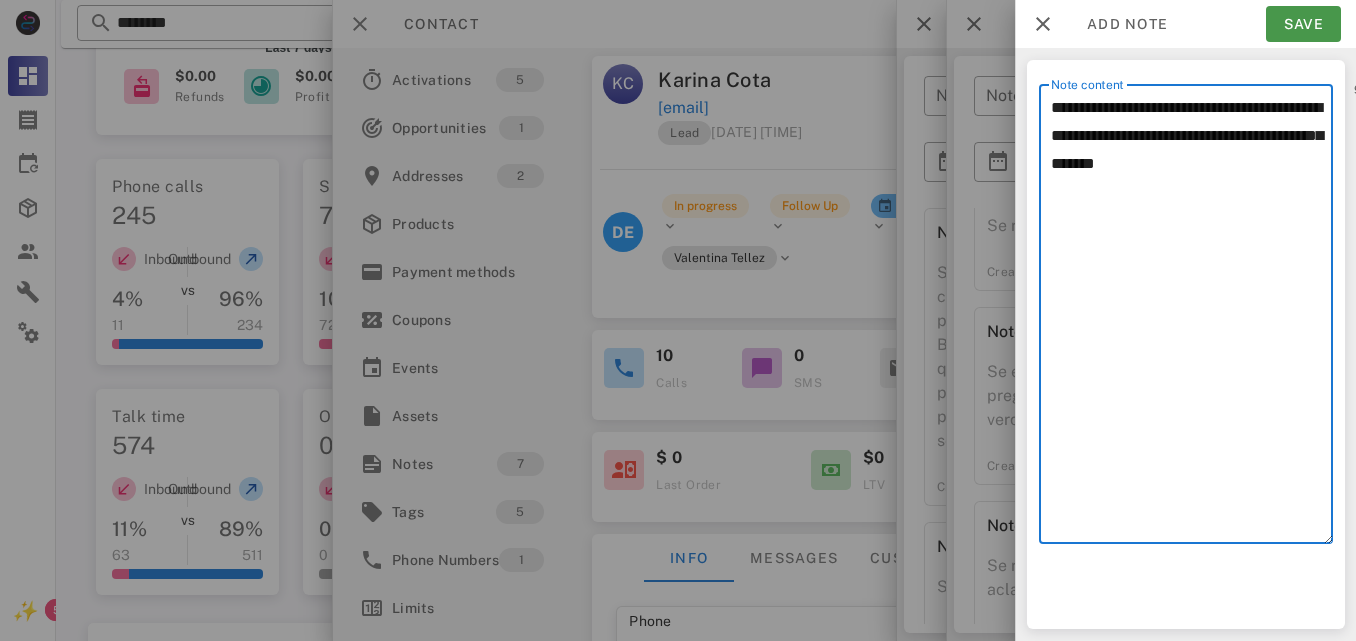 type on "**********" 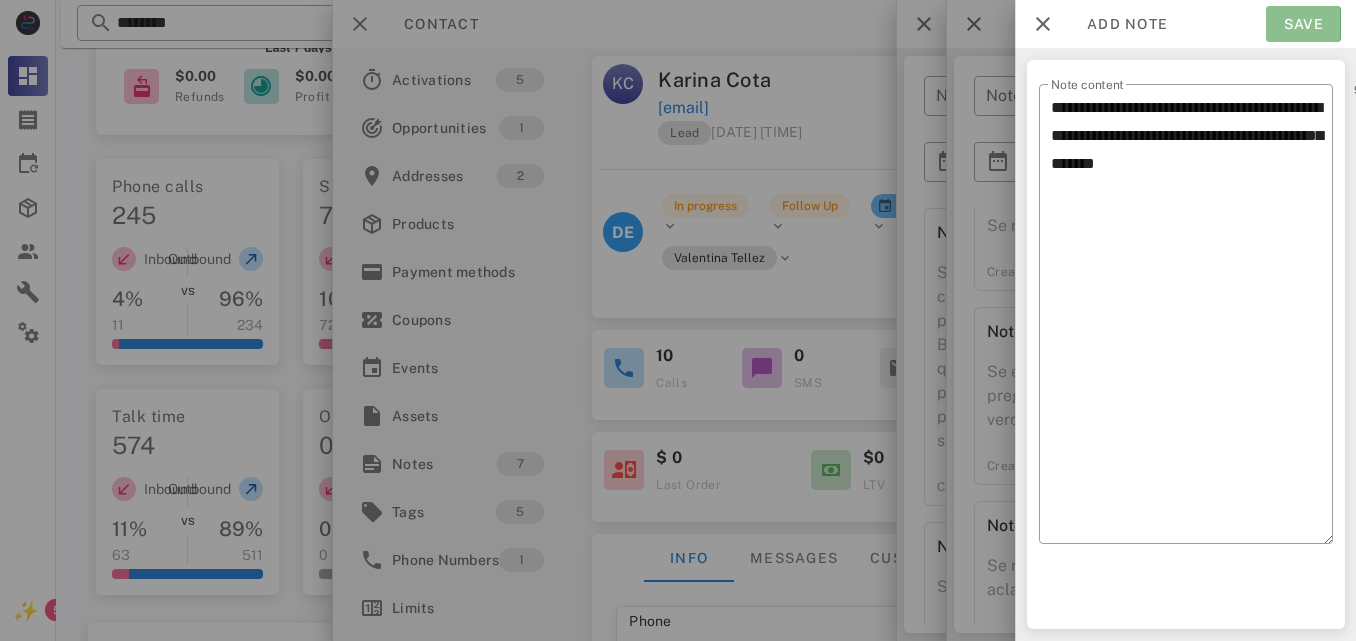 click on "Save" at bounding box center (1303, 24) 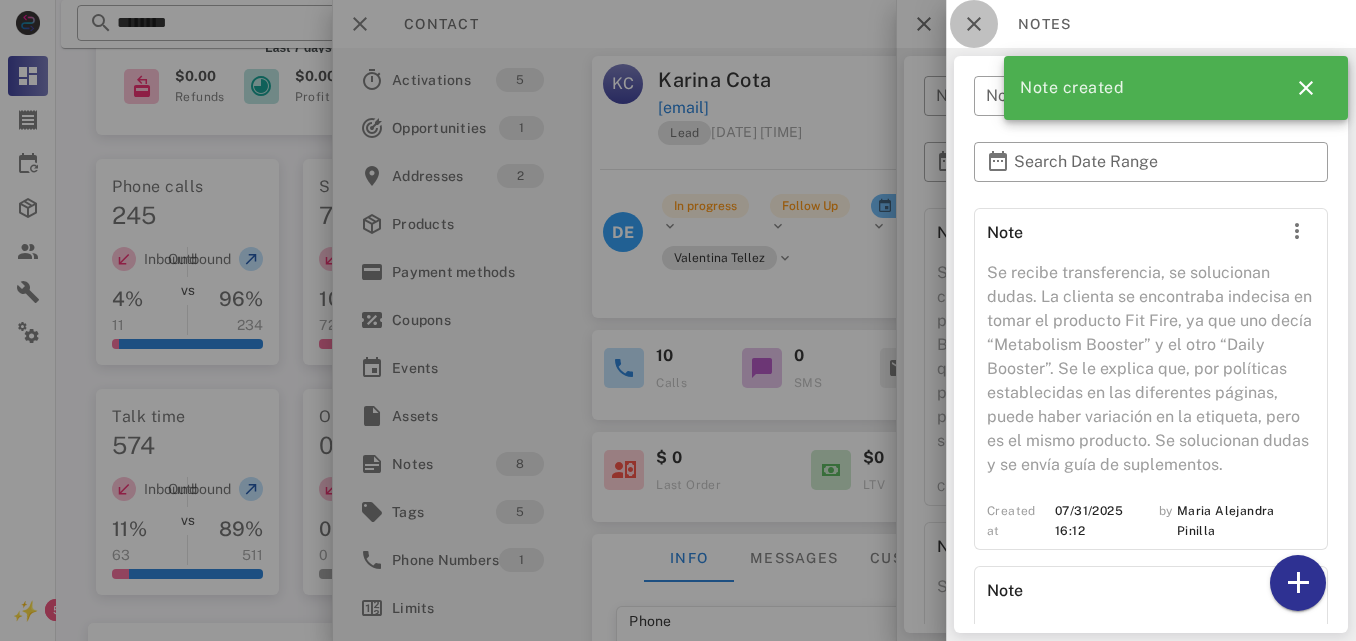 click at bounding box center (974, 24) 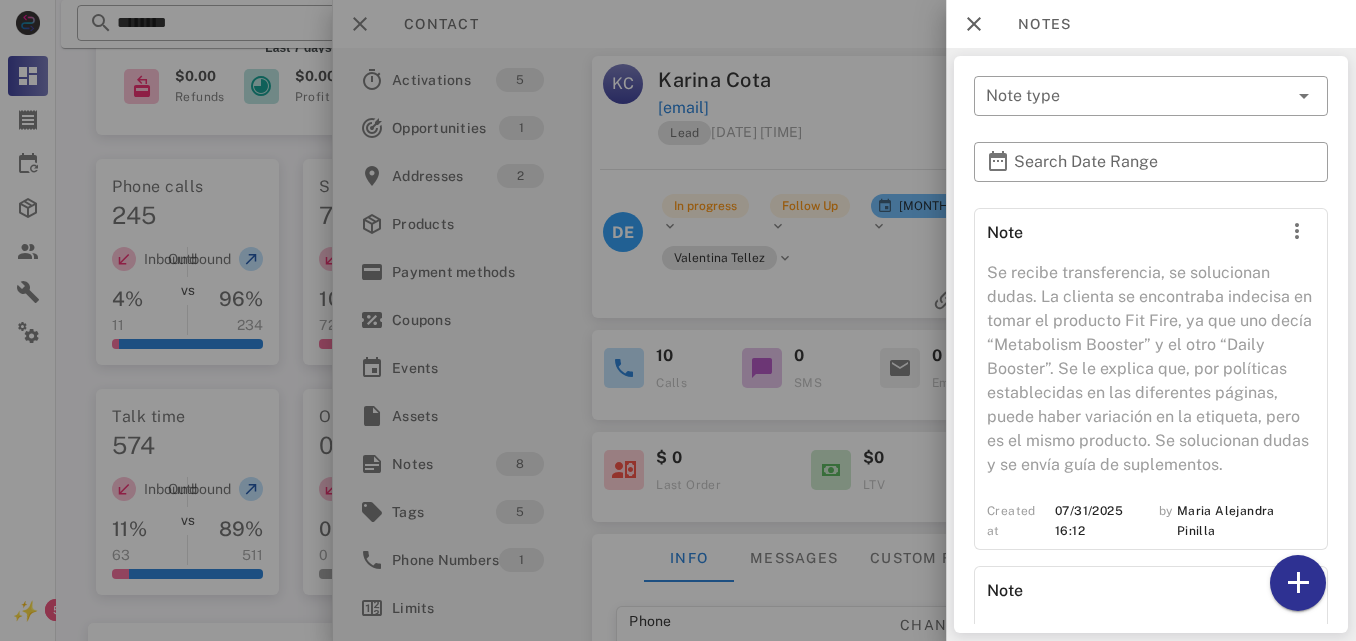 click at bounding box center [678, 320] 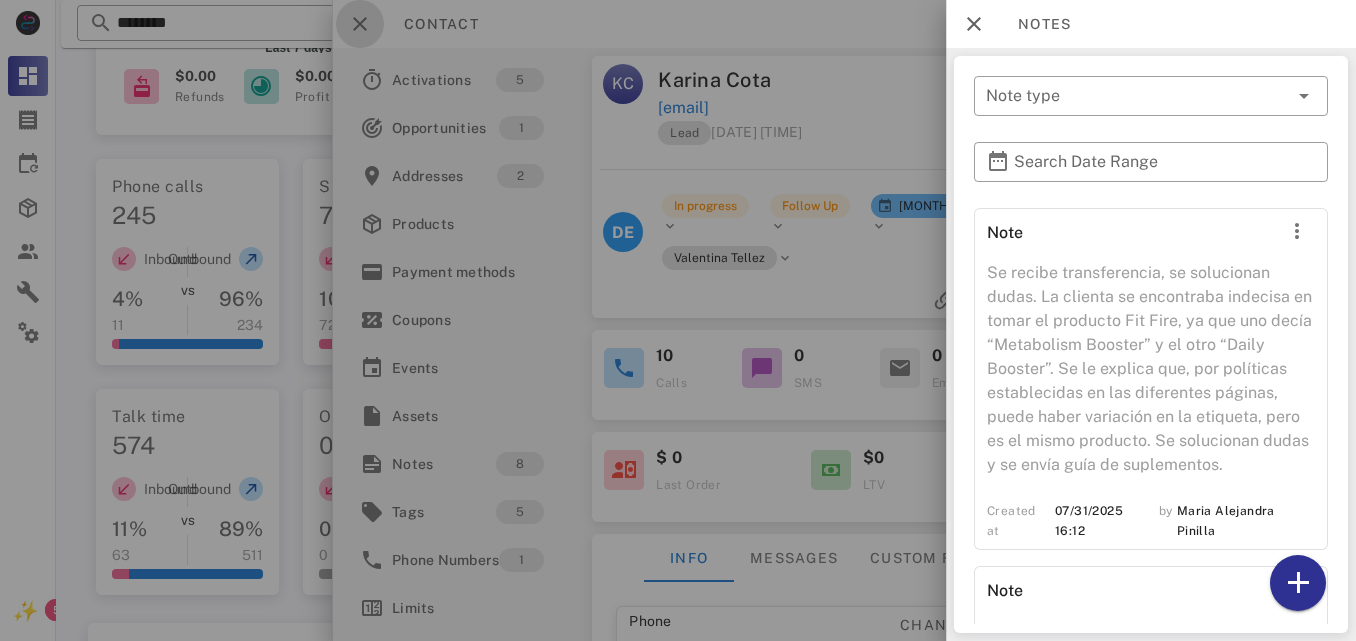 click at bounding box center [360, 24] 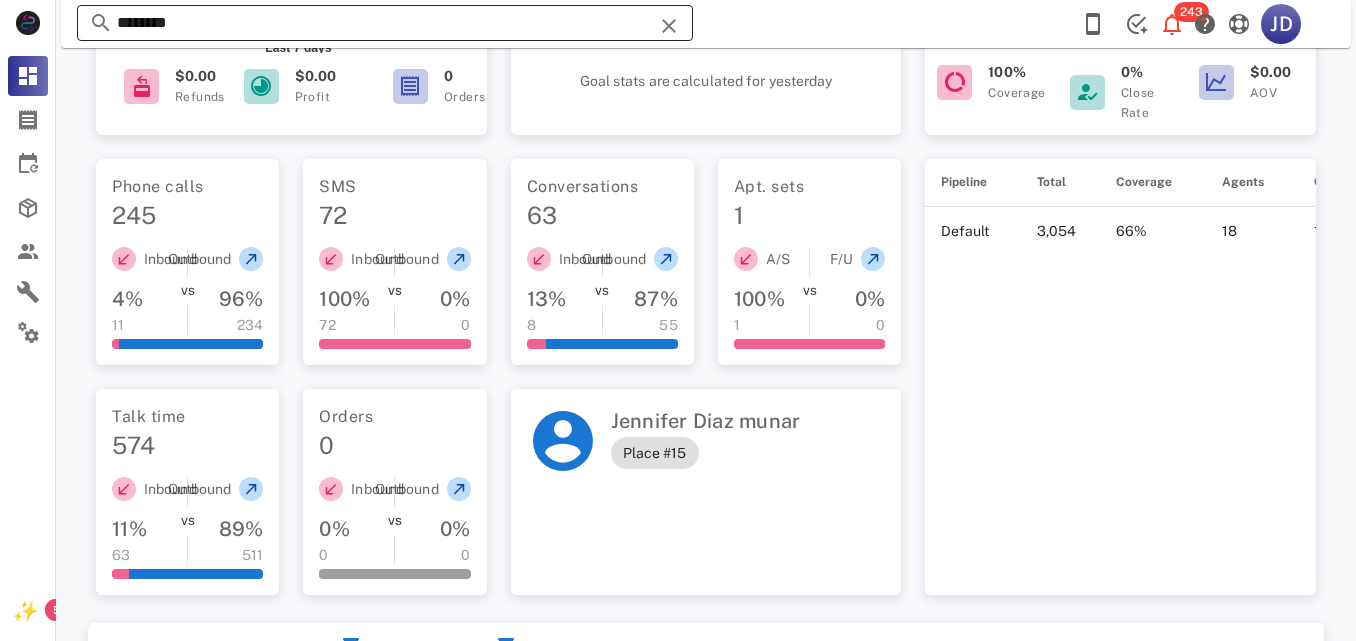 click on "********" at bounding box center [385, 23] 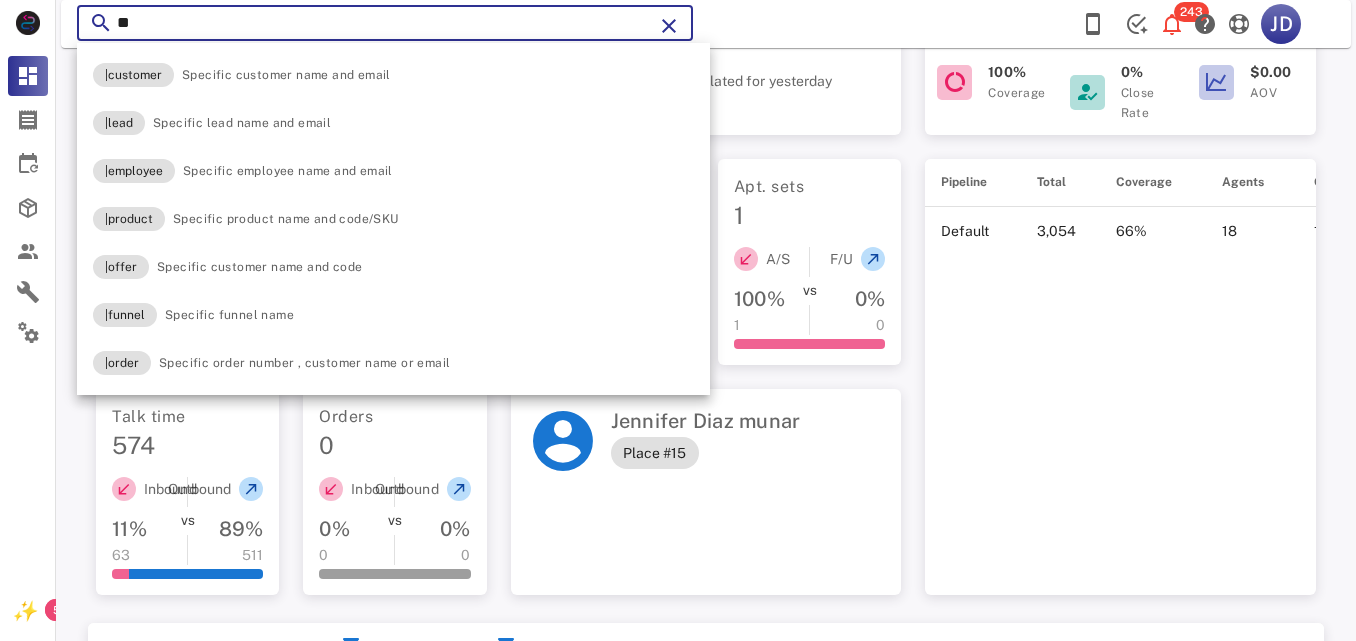 type on "*" 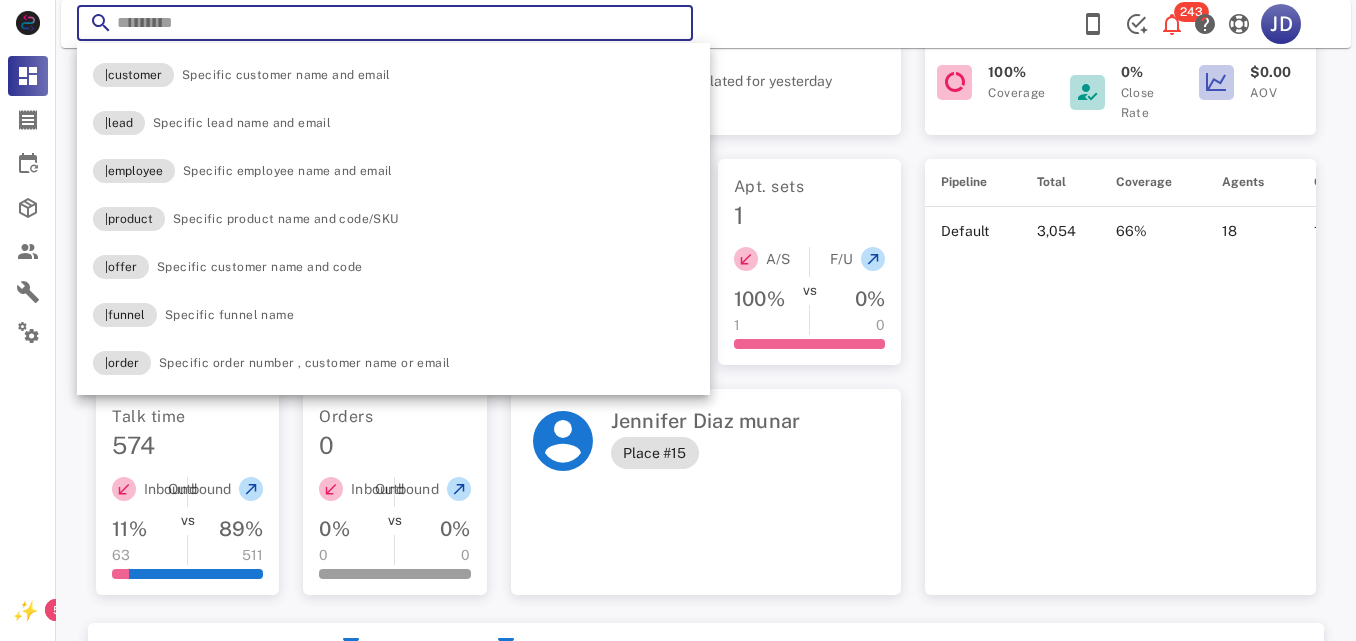 paste on "**********" 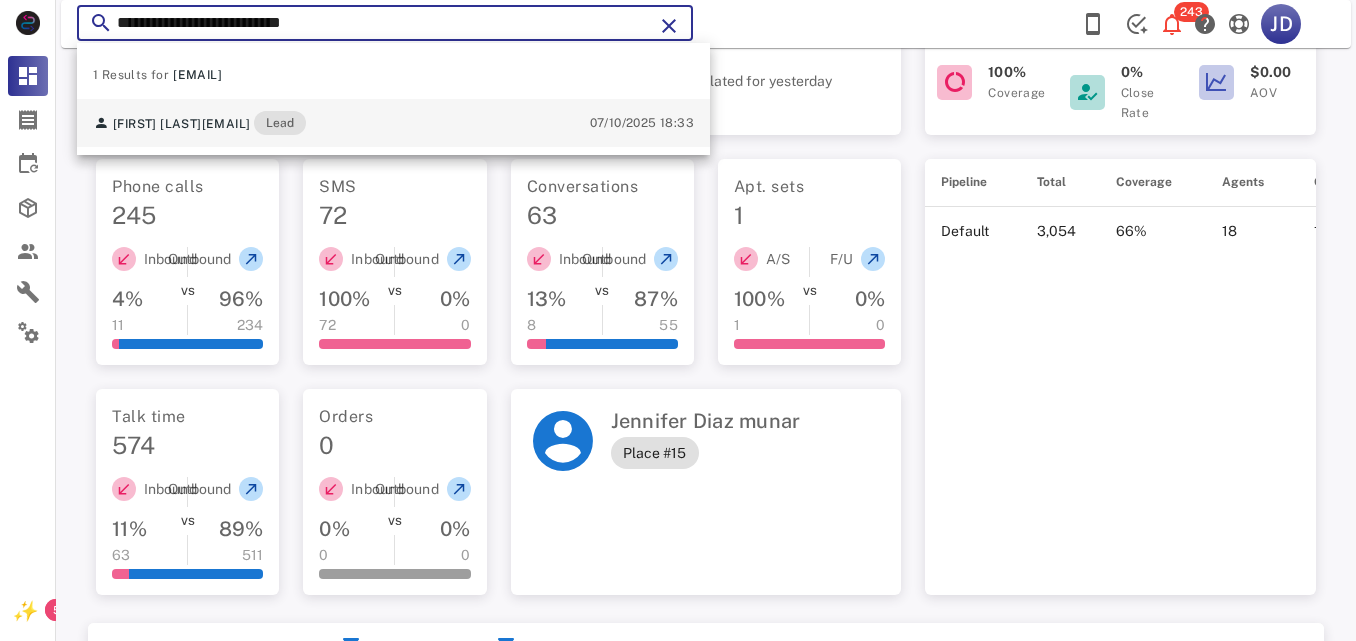 type on "**********" 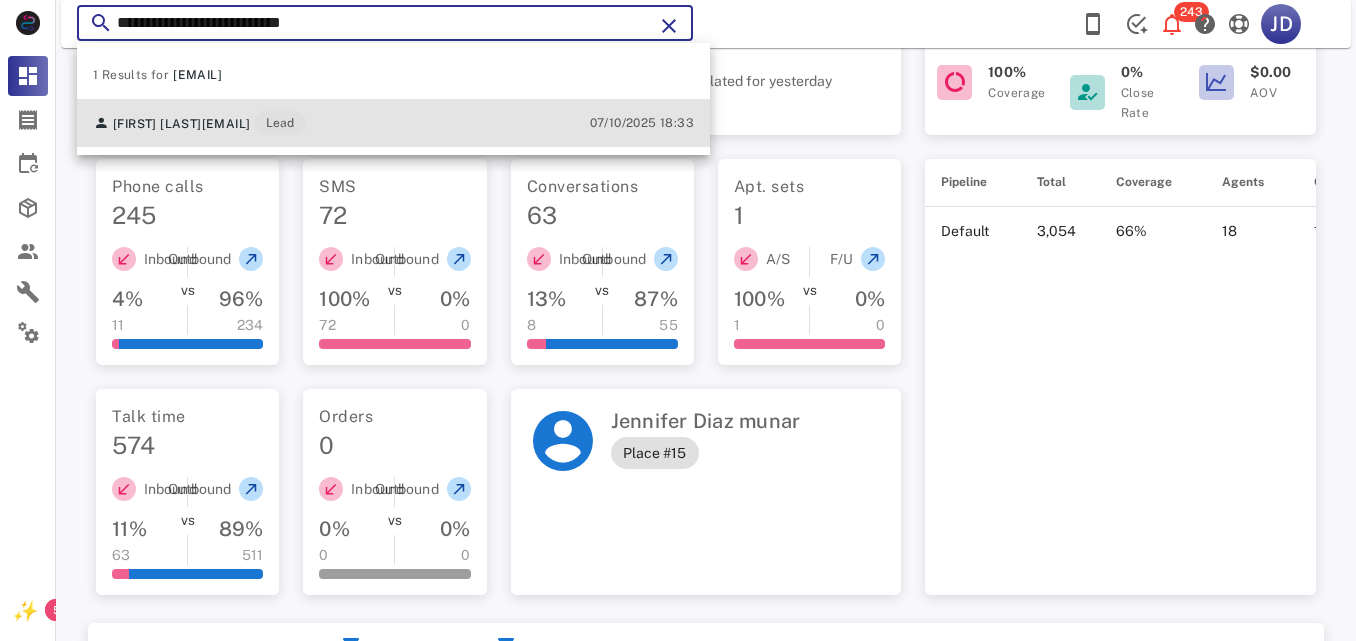 click on "[EMAIL]" at bounding box center [226, 124] 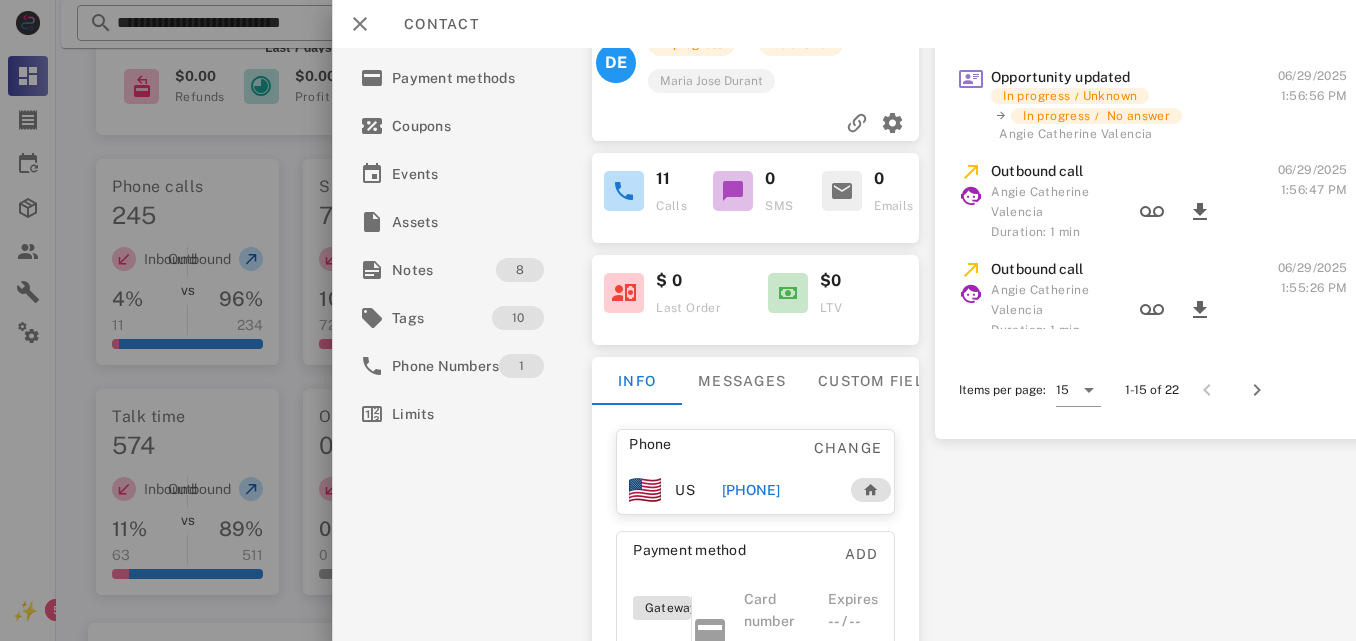 scroll, scrollTop: 234, scrollLeft: 0, axis: vertical 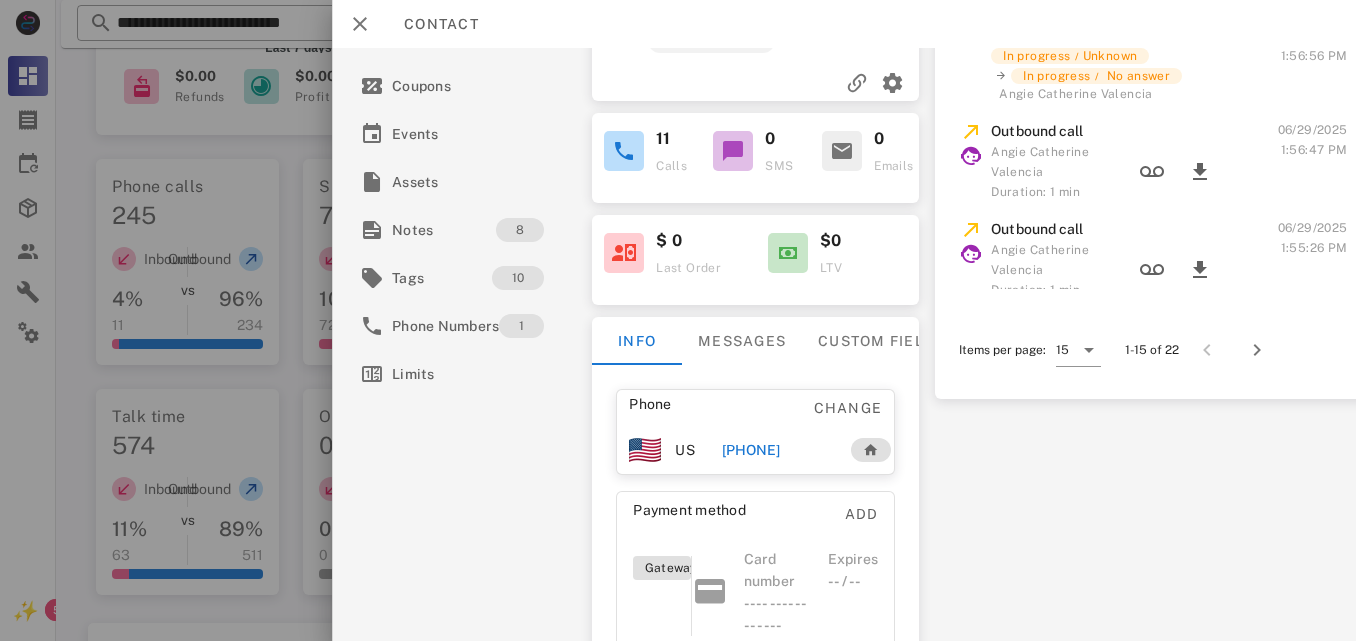 click on "[PHONE]" at bounding box center [750, 450] 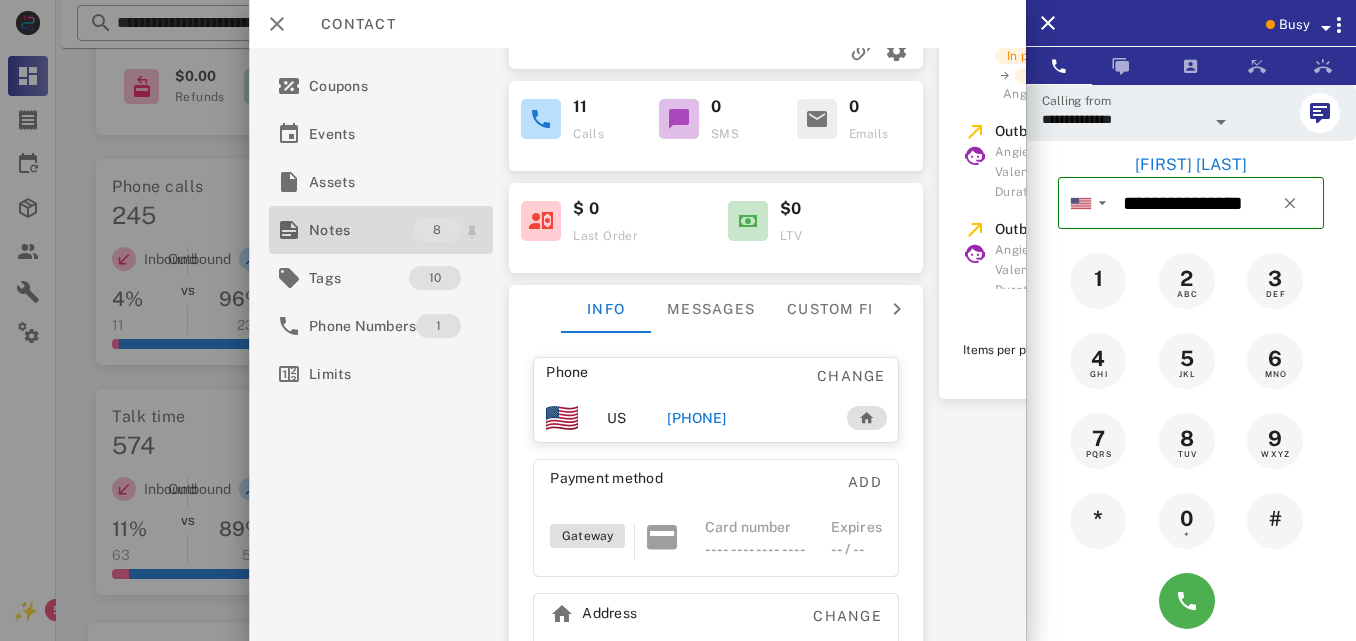 click on "Notes" at bounding box center [361, 230] 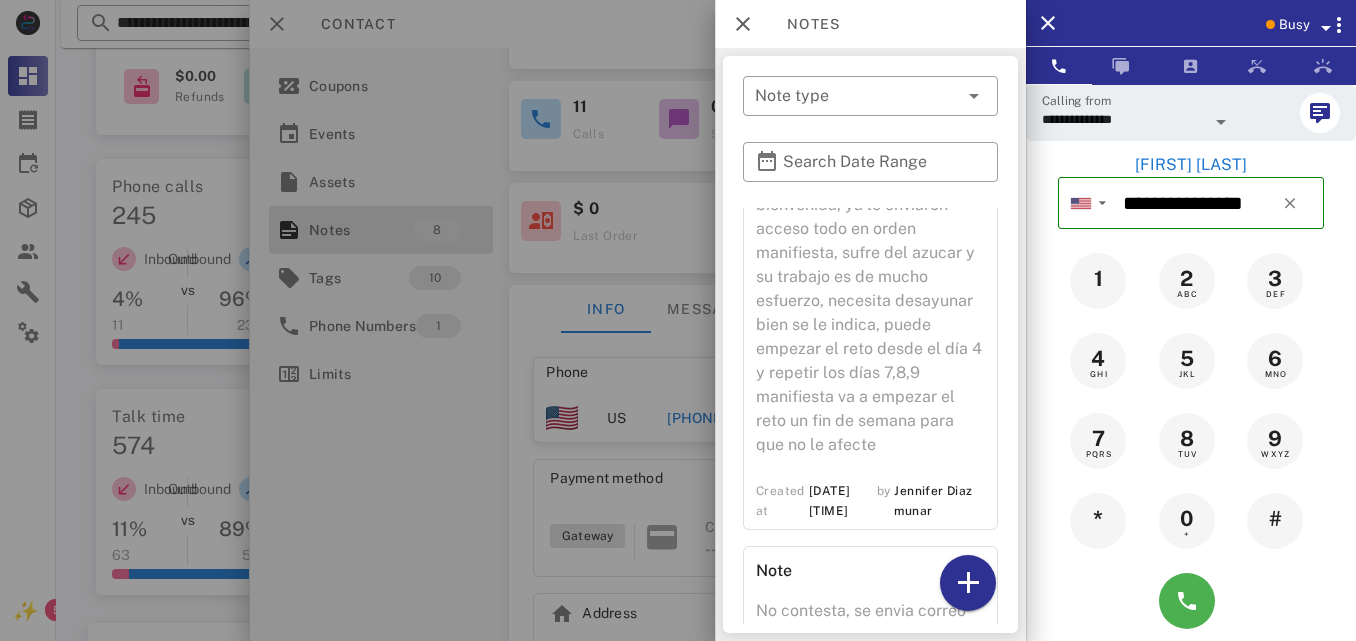 scroll, scrollTop: 1945, scrollLeft: 0, axis: vertical 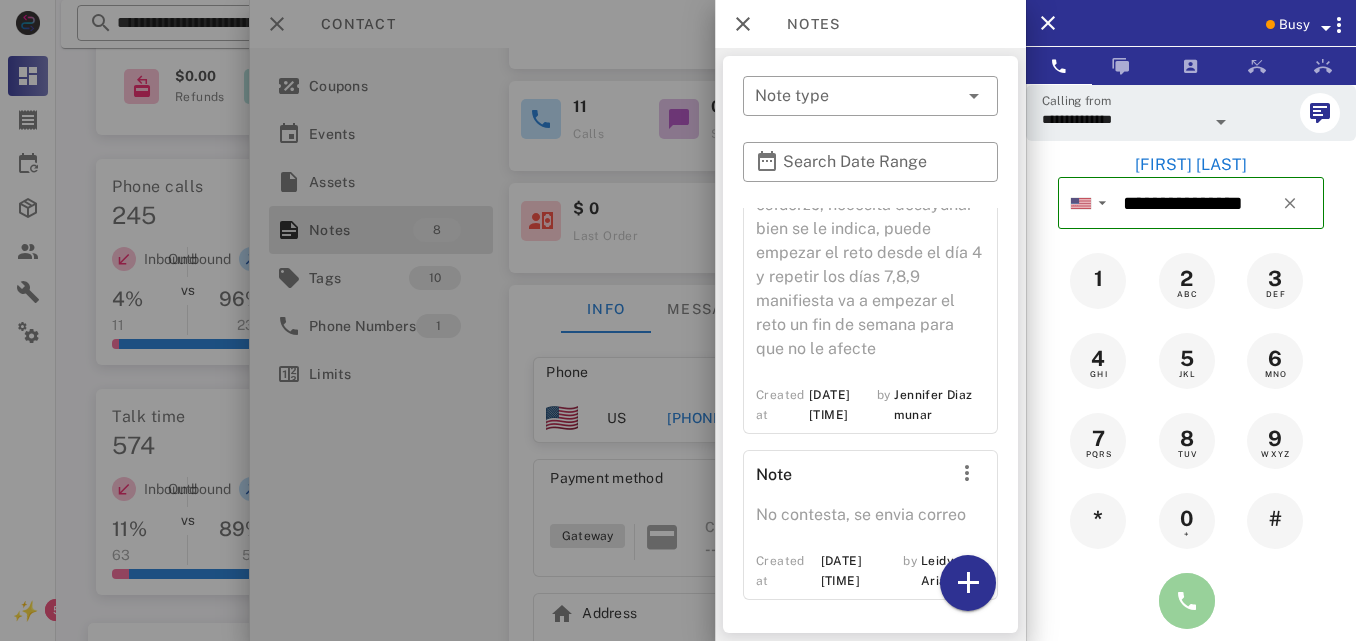 click at bounding box center (1187, 601) 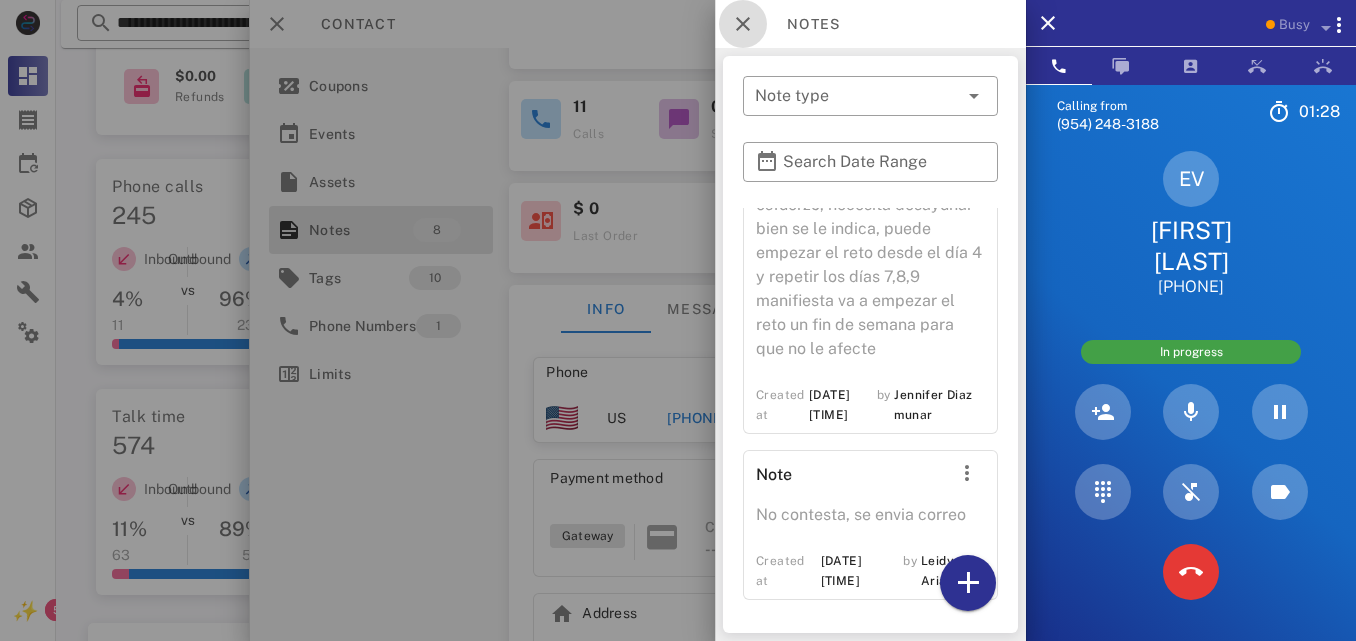 click at bounding box center (743, 24) 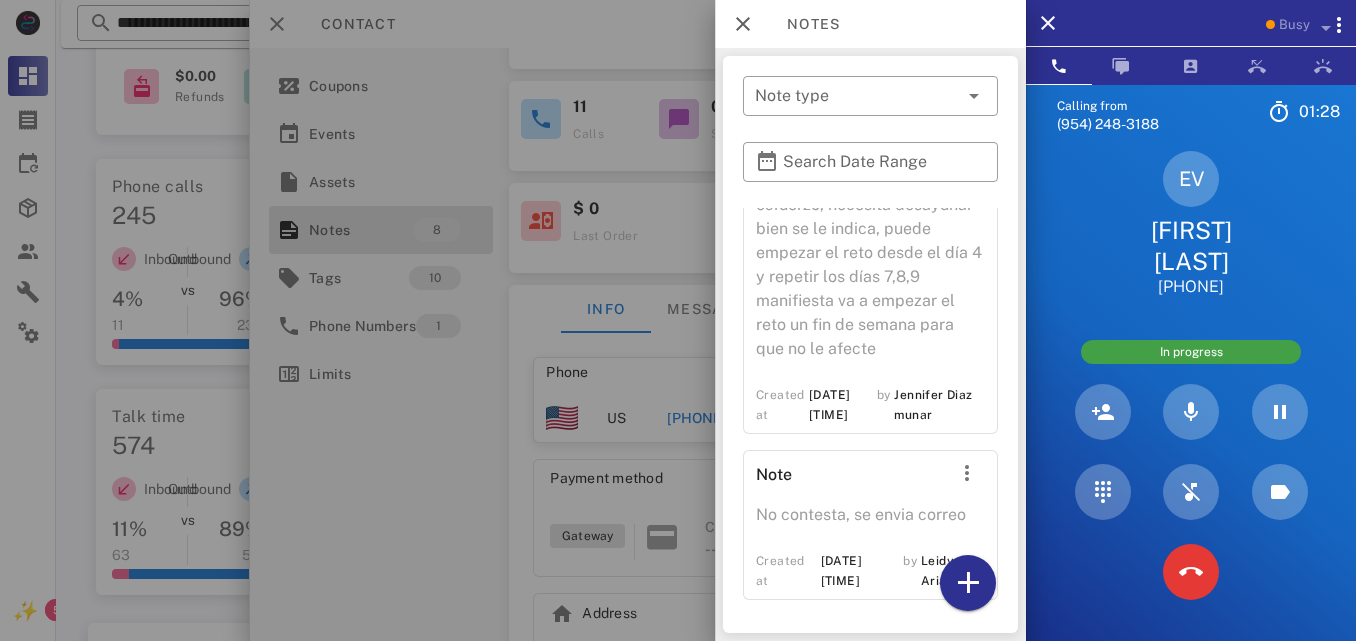 click on "Contact" at bounding box center (637, 24) 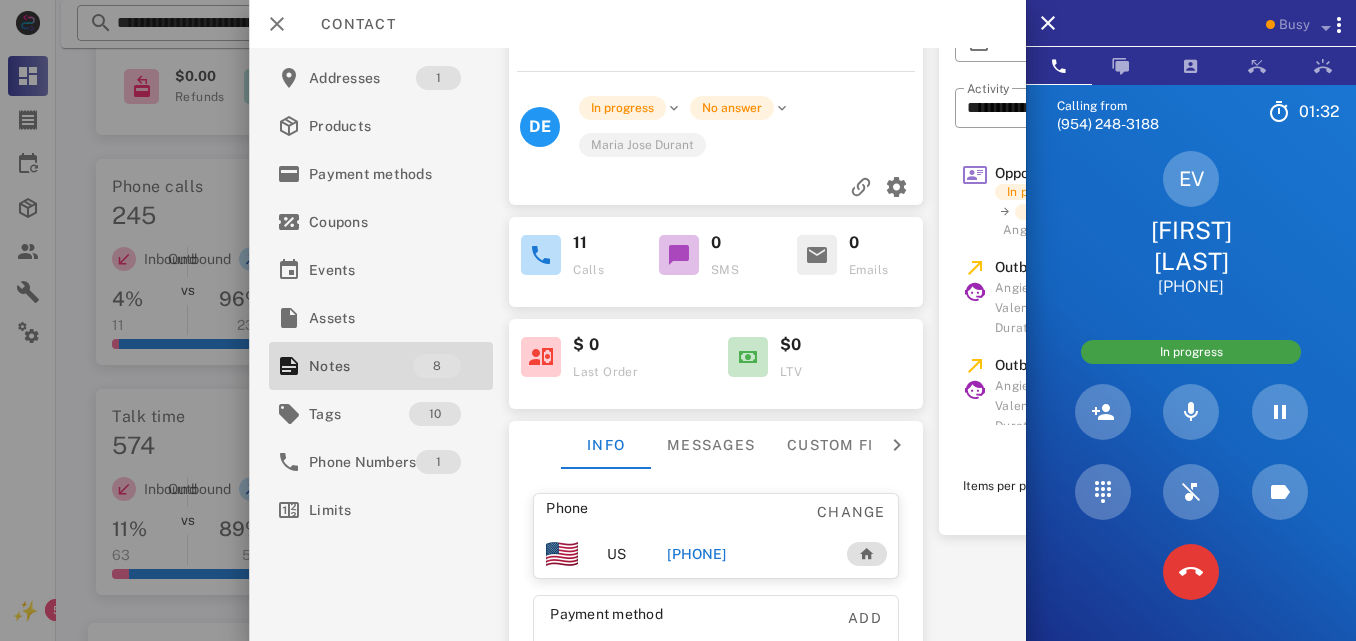 scroll, scrollTop: 0, scrollLeft: 0, axis: both 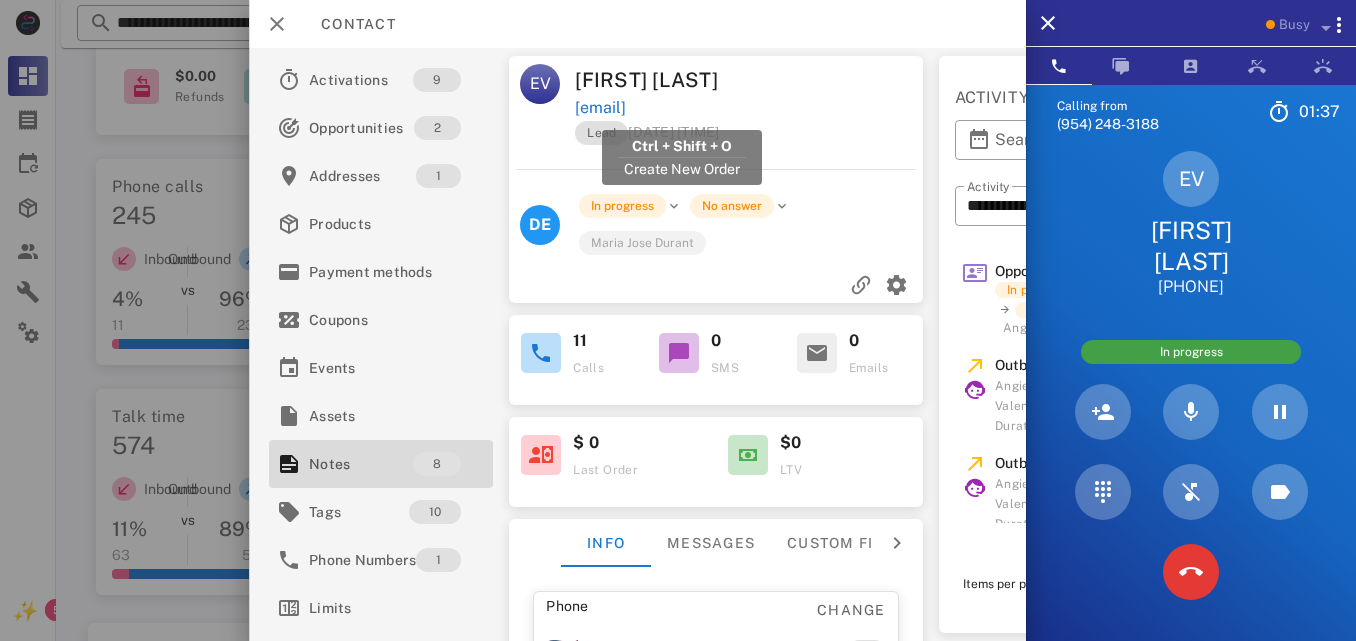 drag, startPoint x: 699, startPoint y: 104, endPoint x: 576, endPoint y: 108, distance: 123.065025 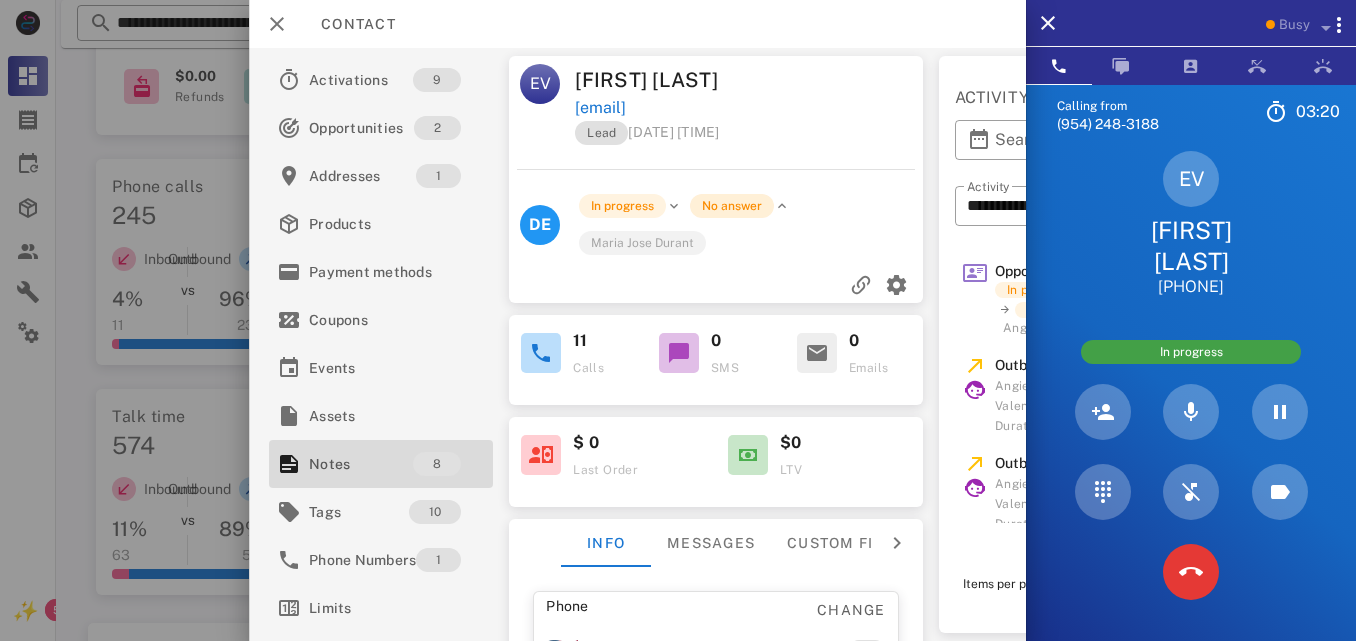click on "No answer" at bounding box center (732, 206) 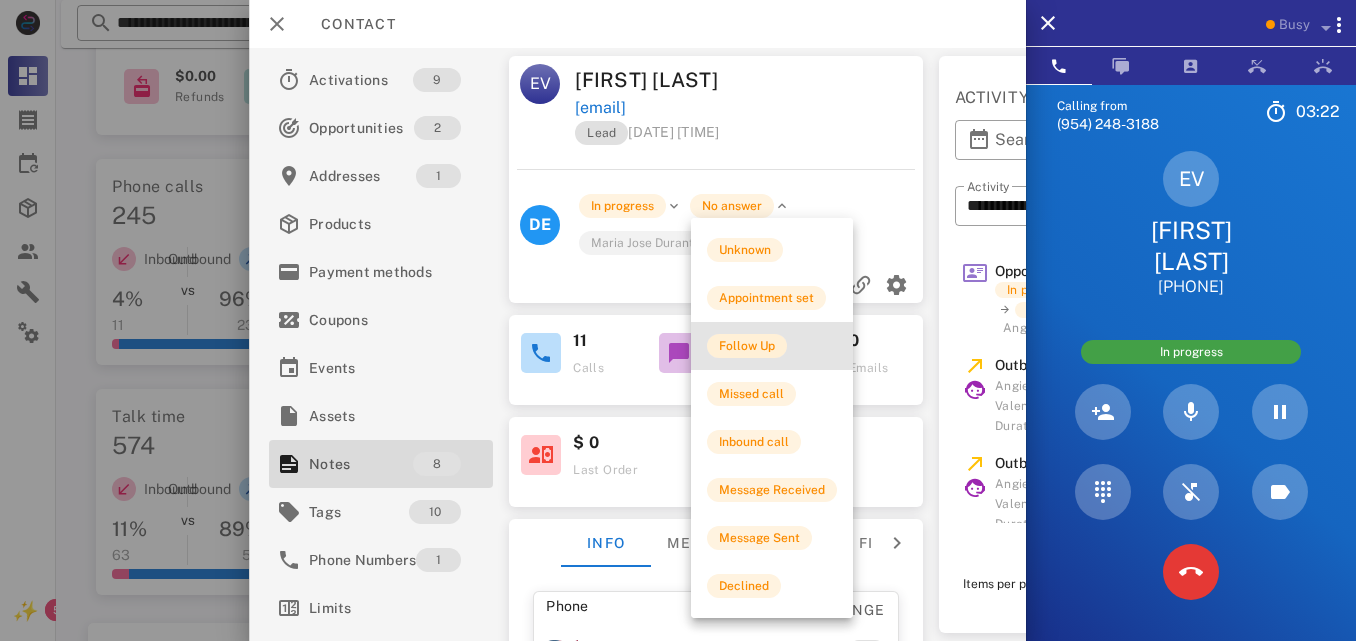 click on "Follow Up" at bounding box center (747, 346) 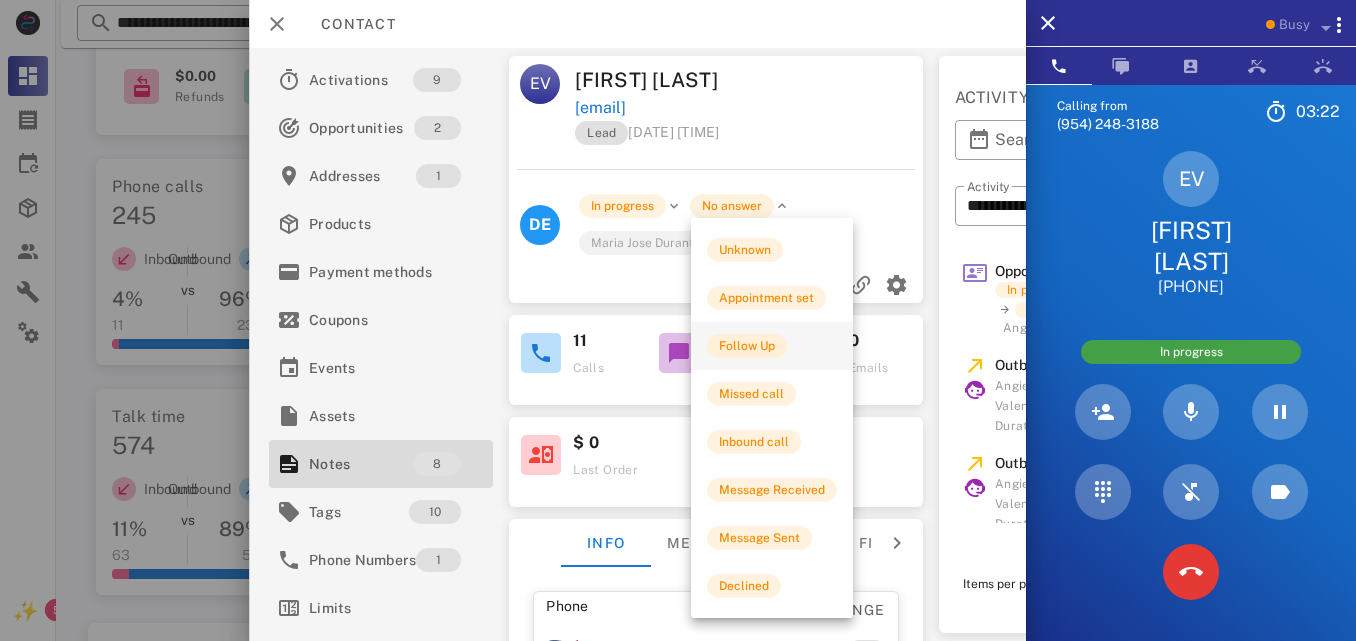 click on "0" at bounding box center (742, 341) 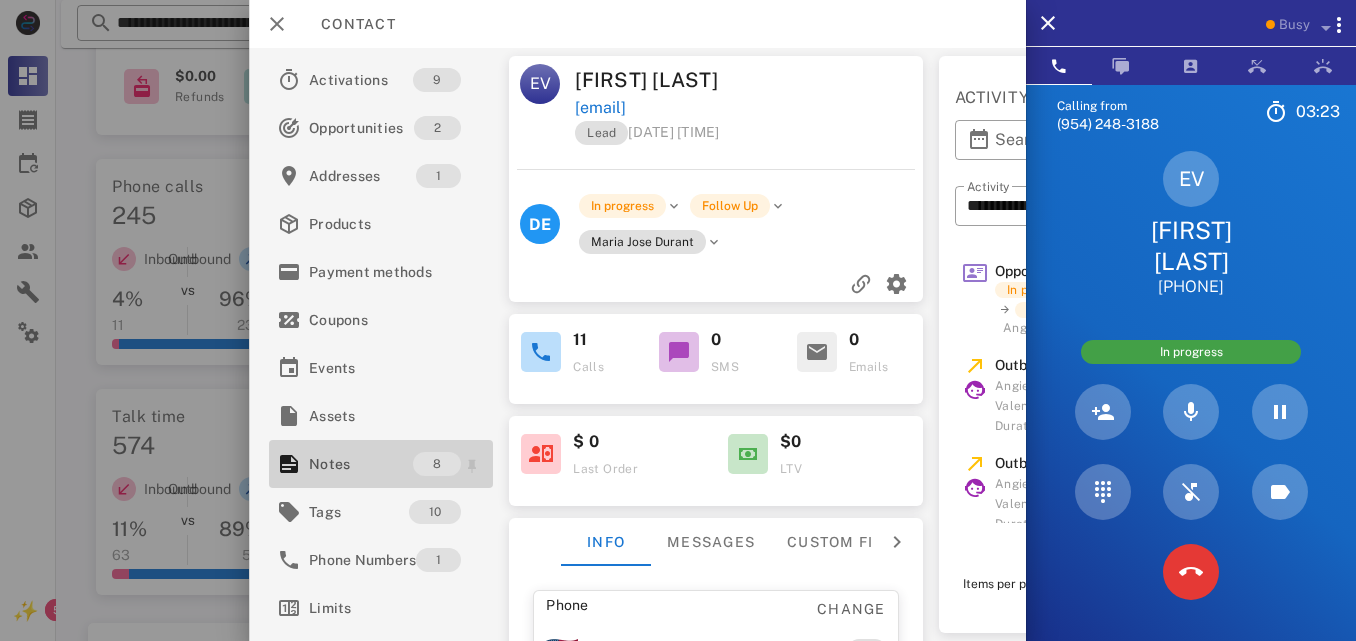 click on "Notes" at bounding box center [361, 464] 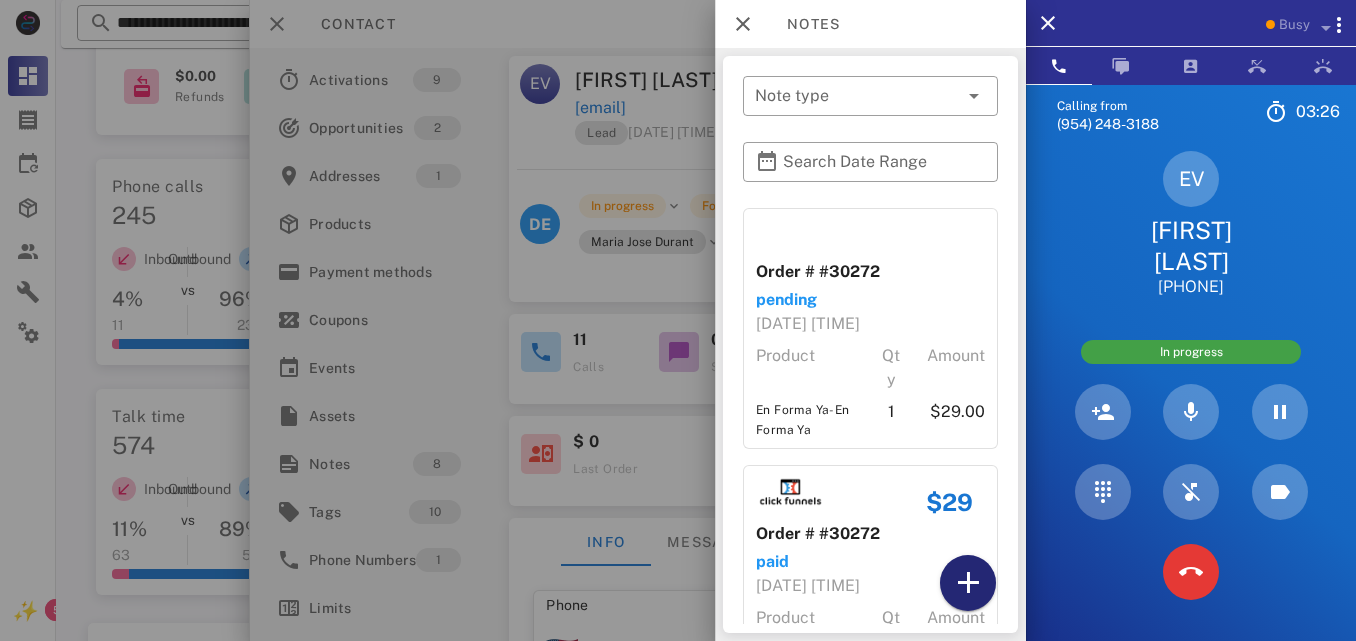 click at bounding box center (968, 583) 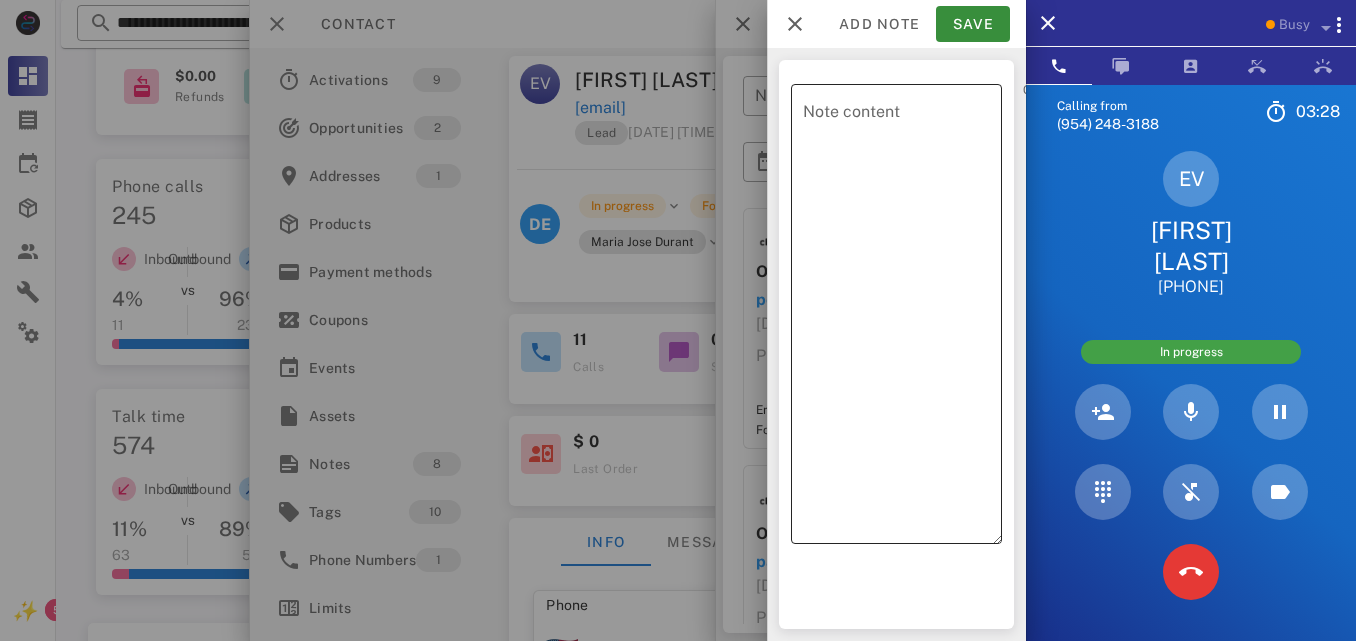 click on "Note content" at bounding box center (902, 319) 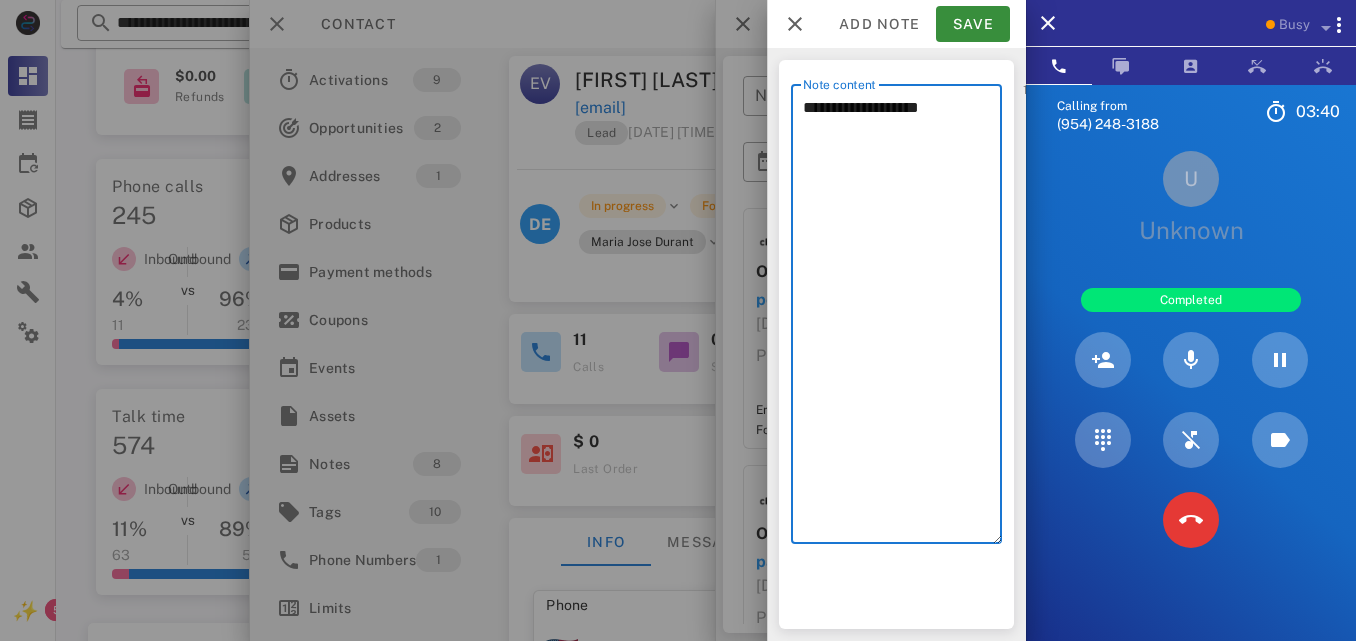 type on "**********" 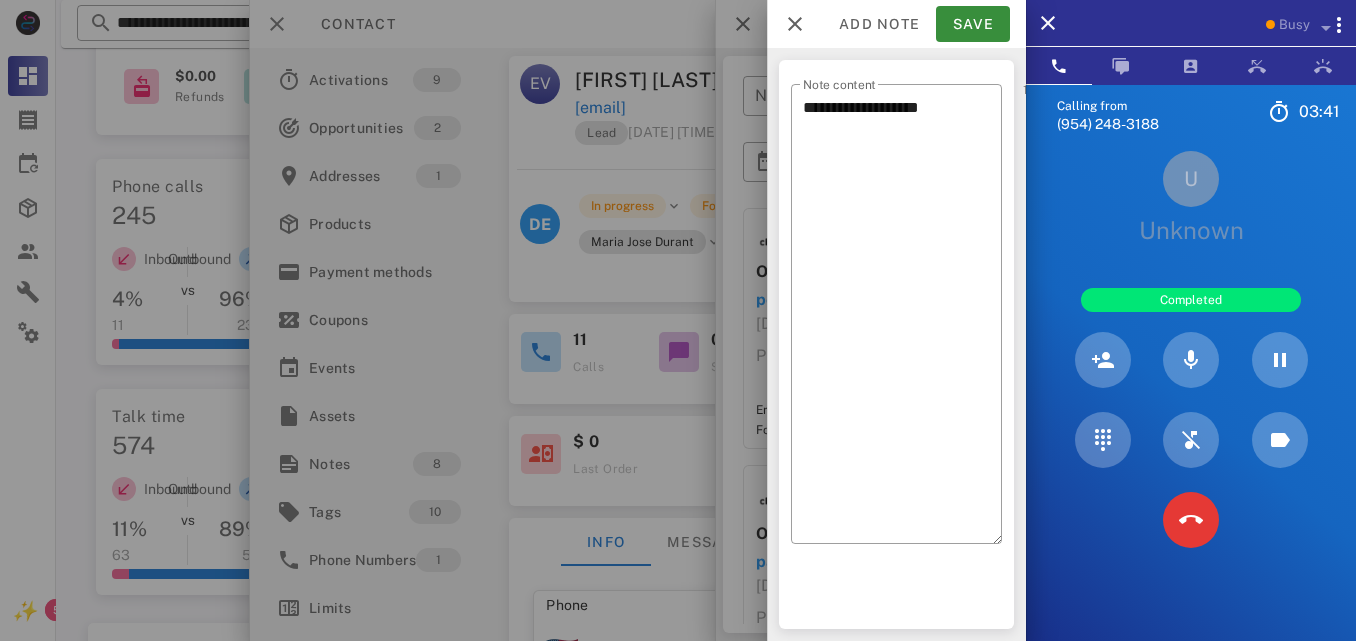 click at bounding box center [1191, 520] 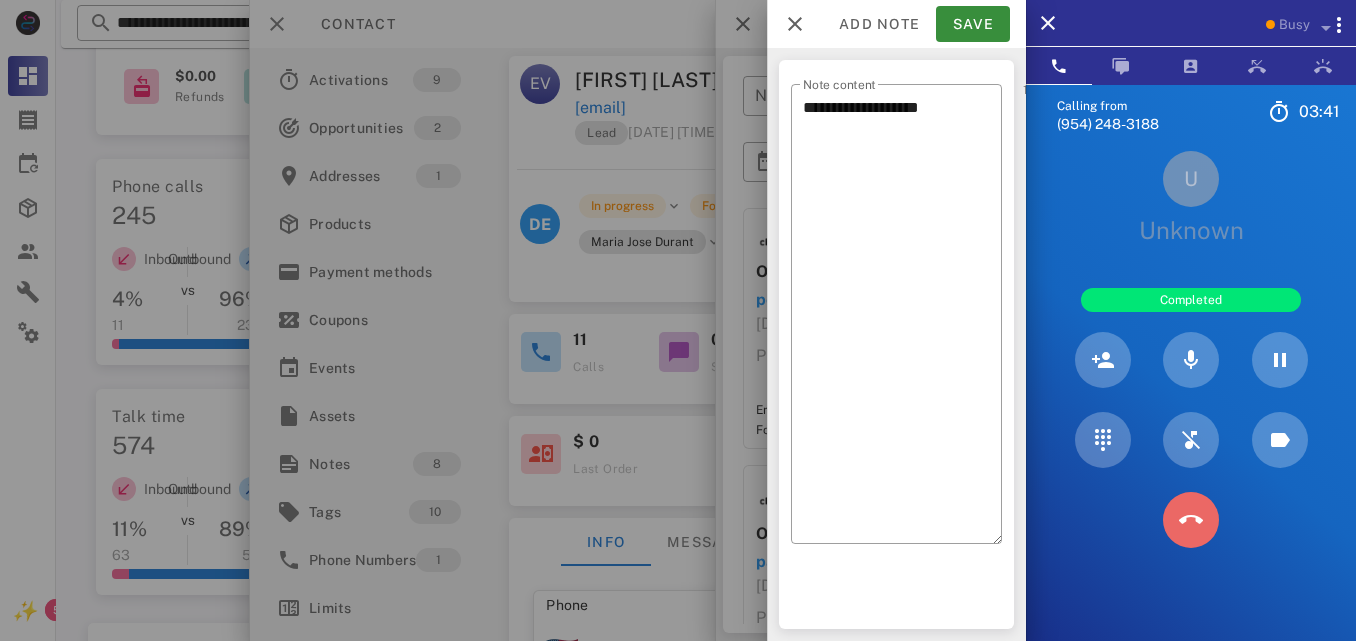 click at bounding box center (1191, 520) 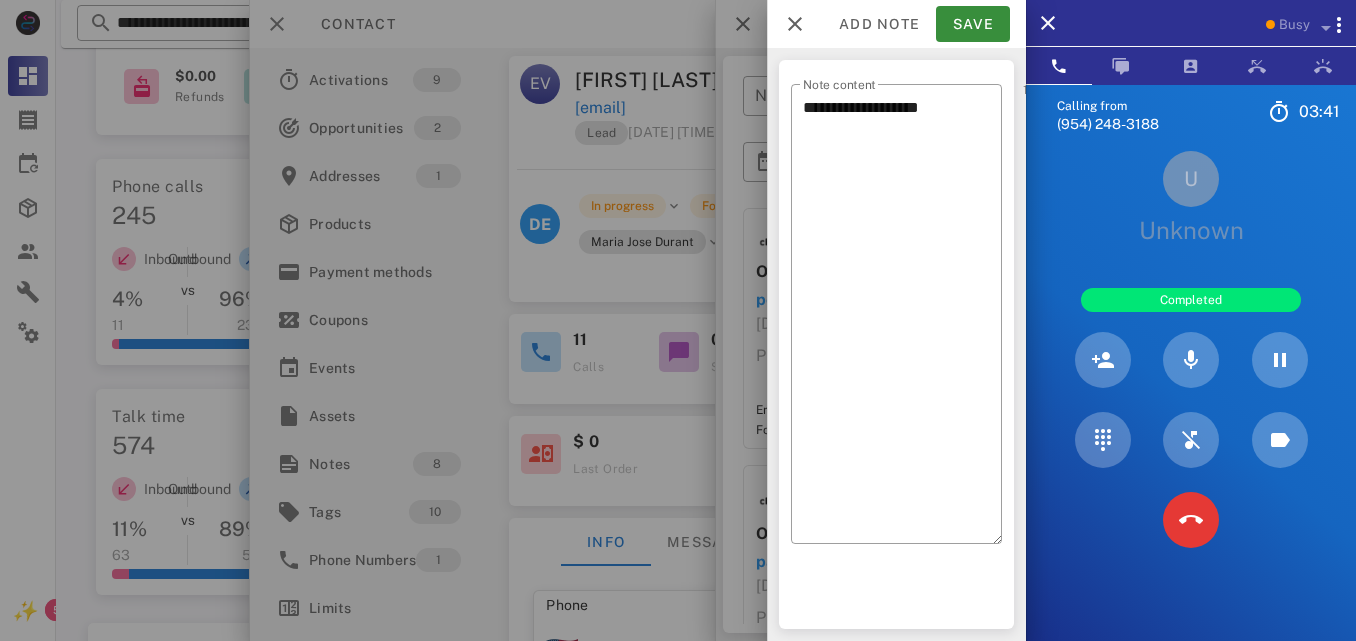 click on "5 JKL" at bounding box center (0, 0) 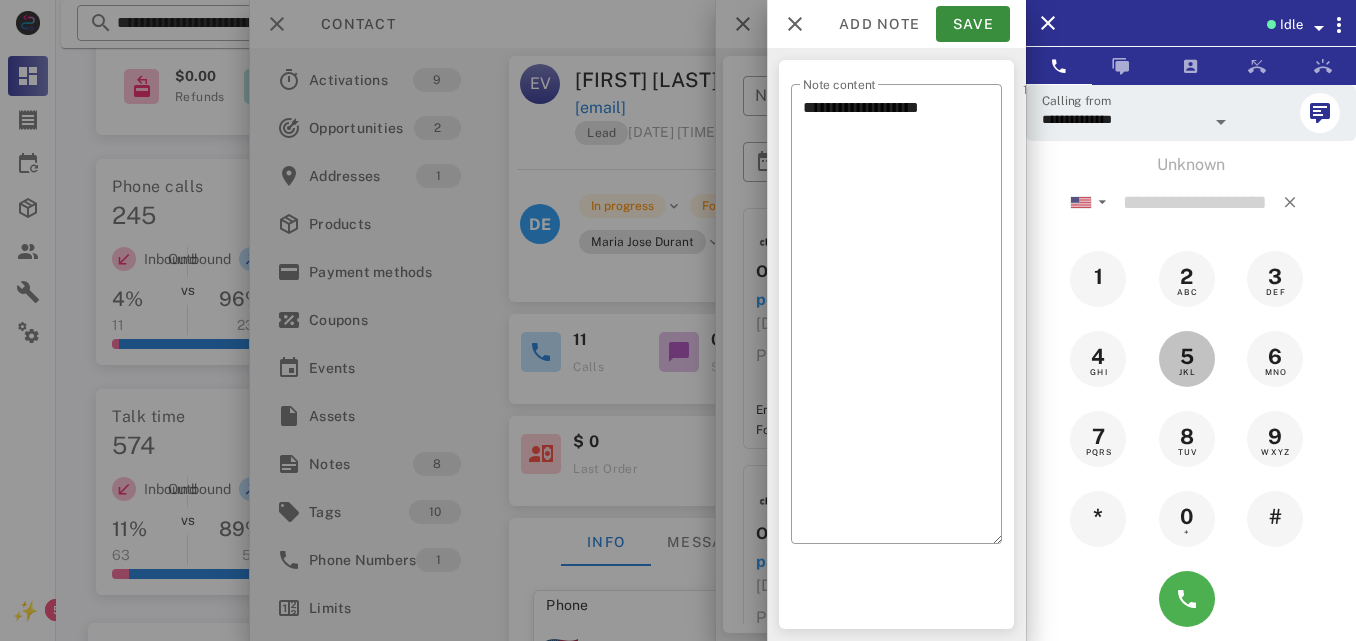 type on "*" 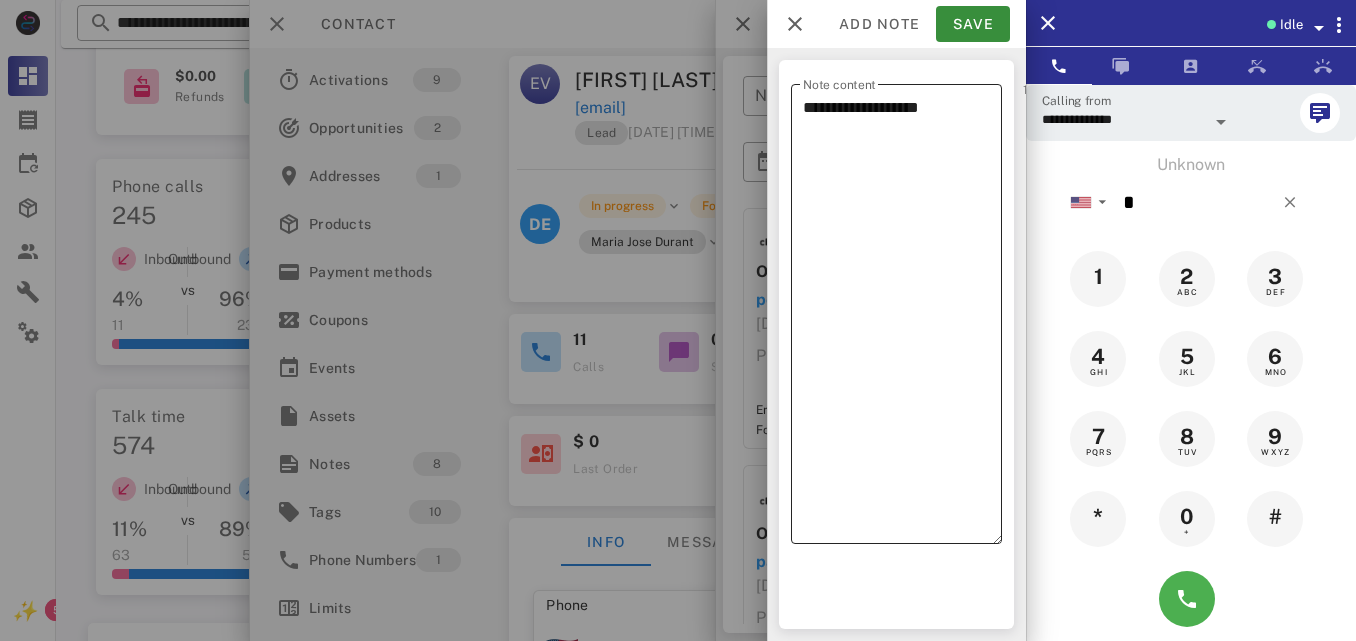 click on "**********" at bounding box center (902, 319) 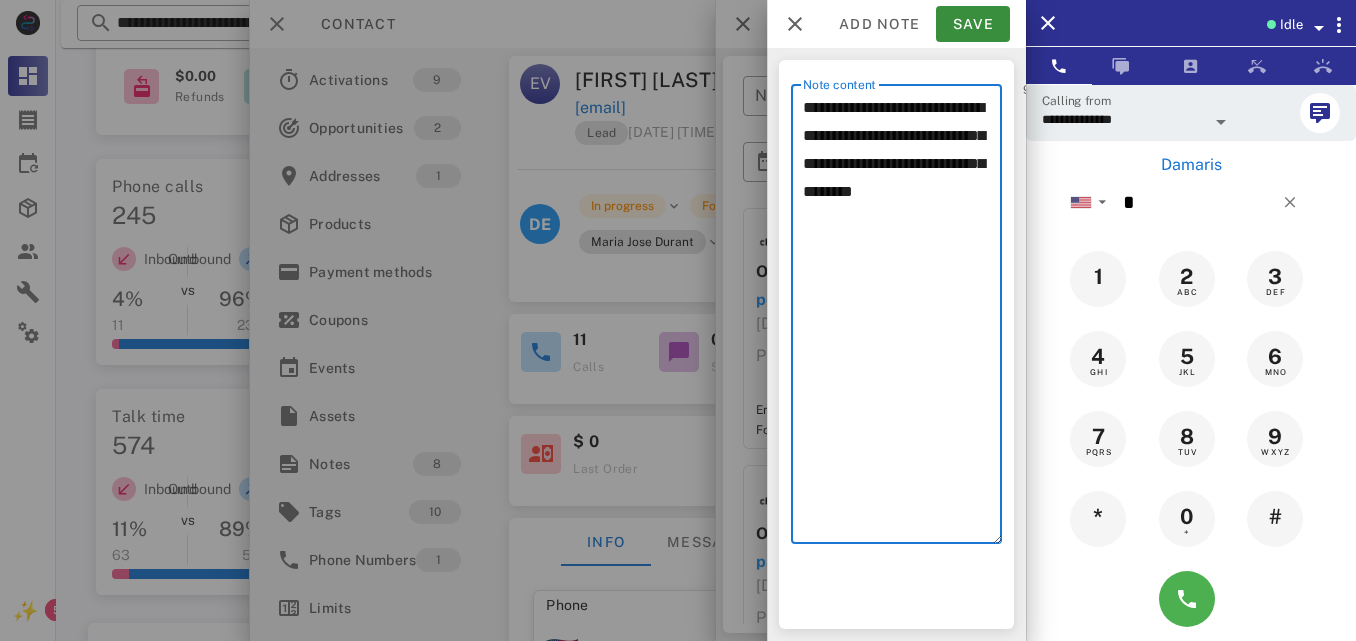 click on "**********" at bounding box center (902, 319) 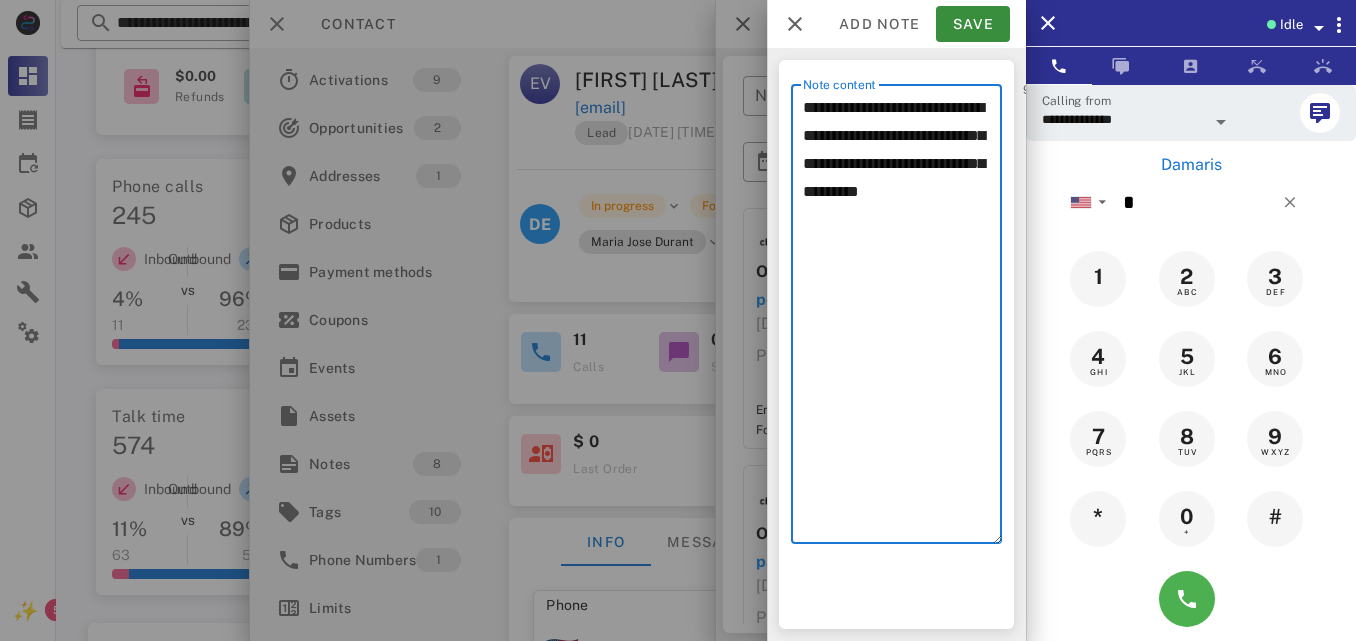 click on "**********" at bounding box center [902, 319] 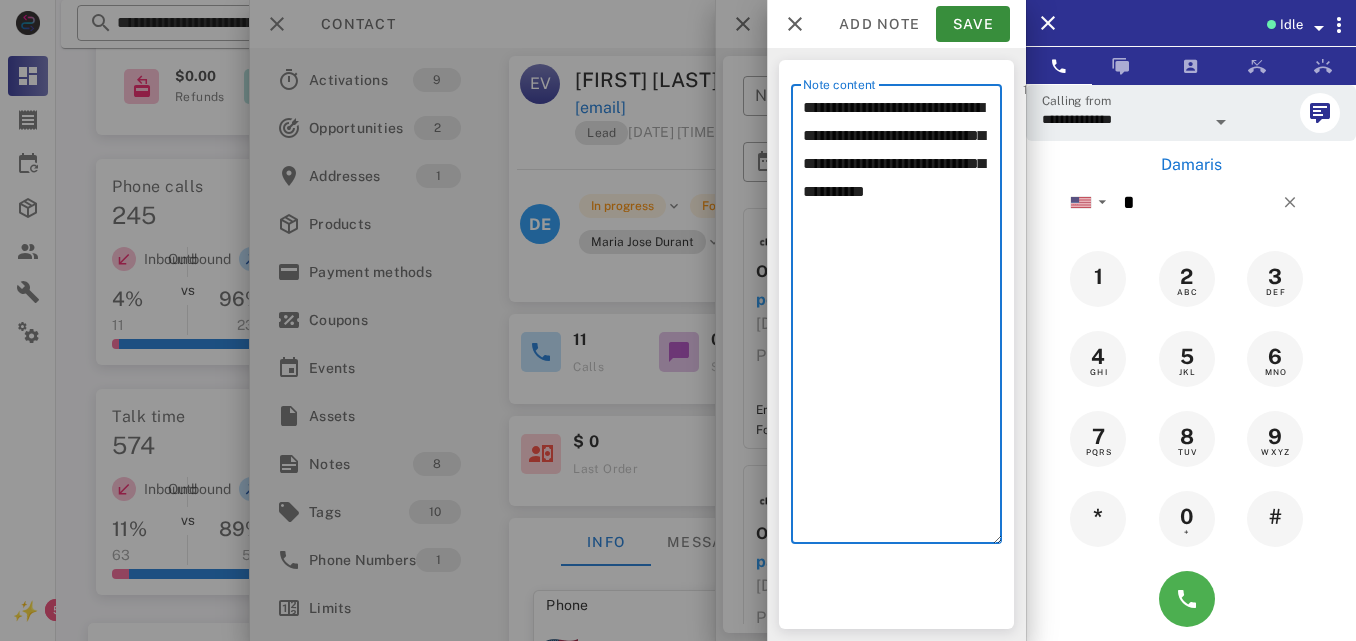 click on "**********" at bounding box center [902, 319] 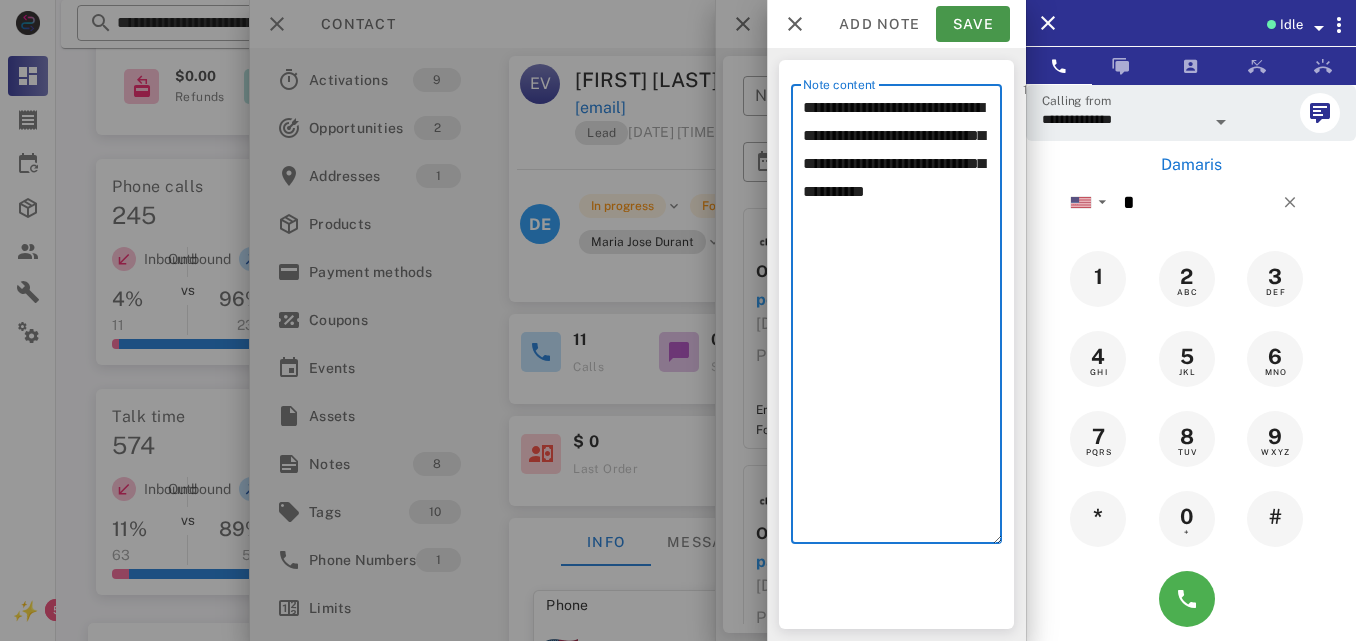 type on "**********" 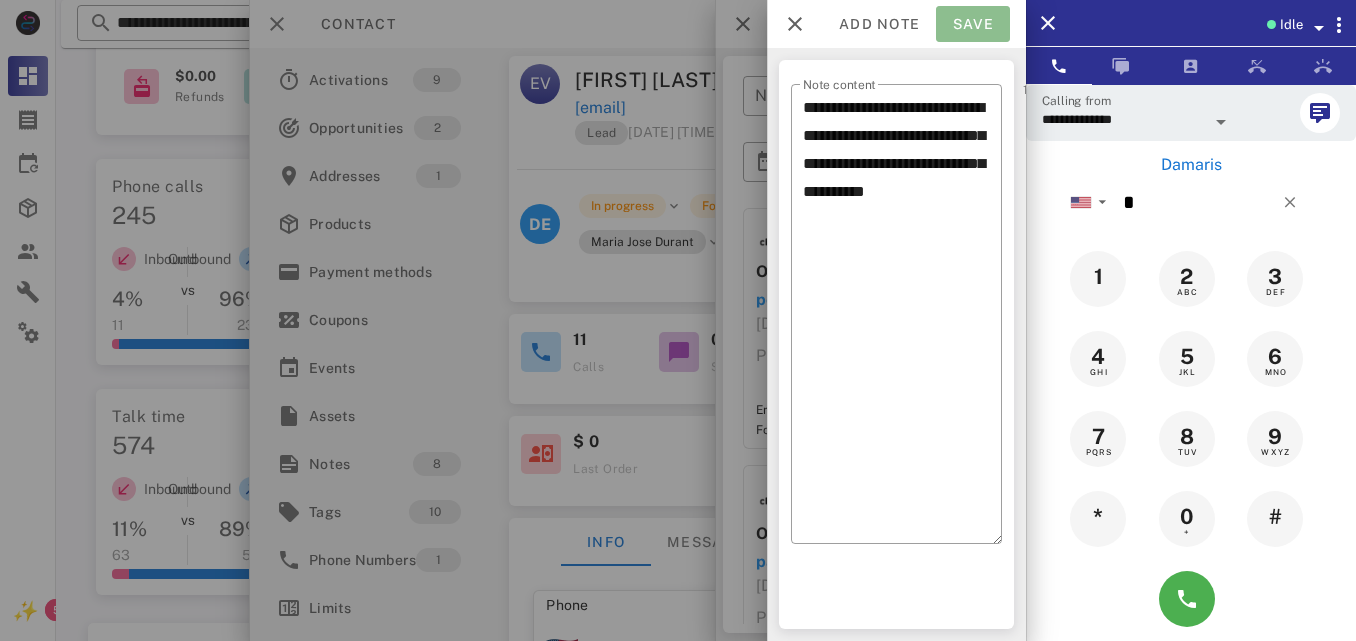 click on "Save" at bounding box center [973, 24] 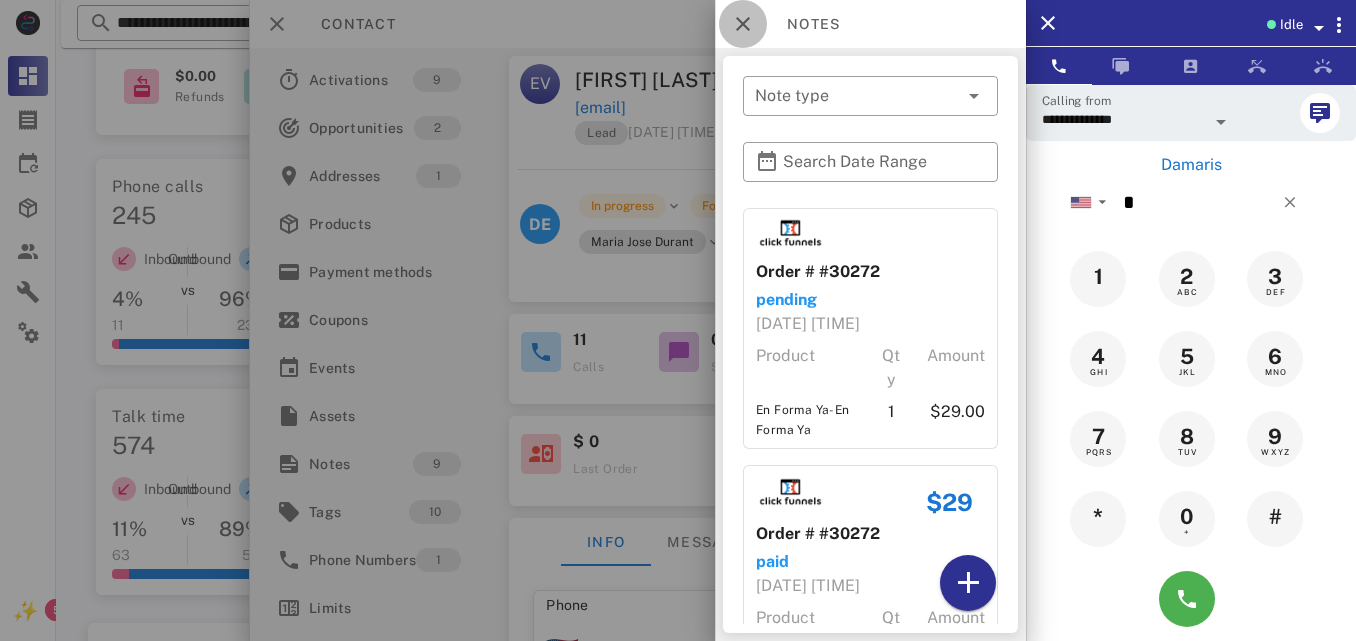 click at bounding box center [743, 24] 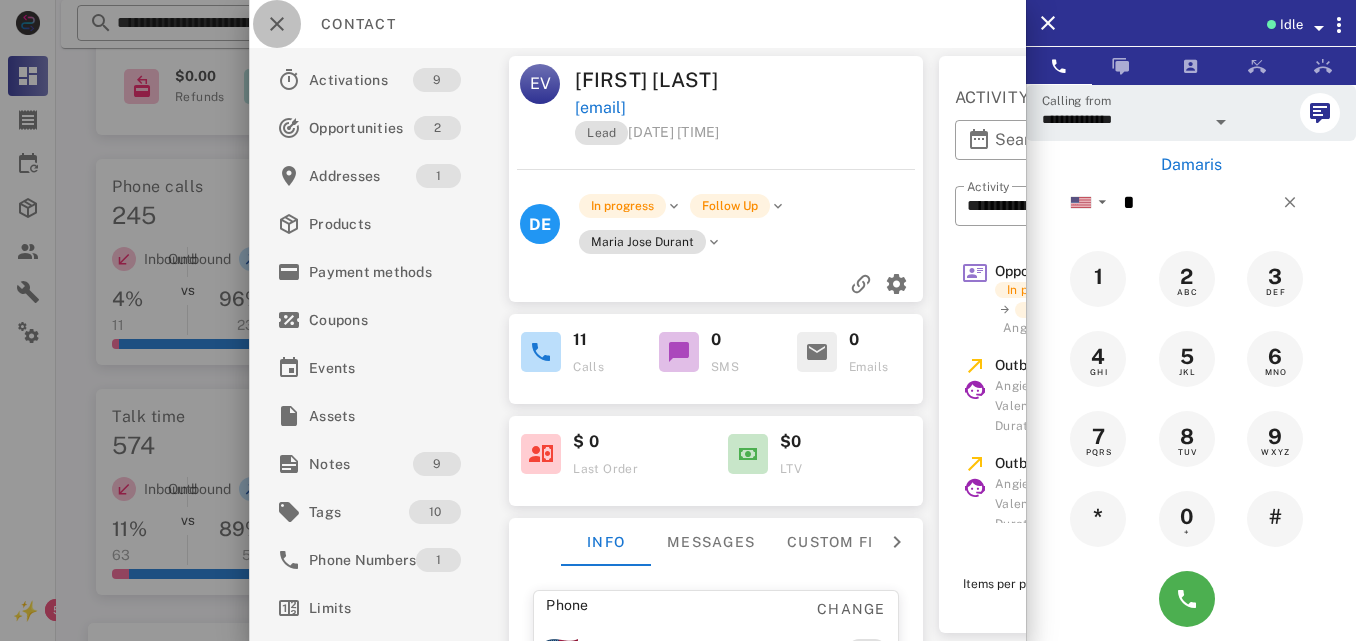 click at bounding box center (277, 24) 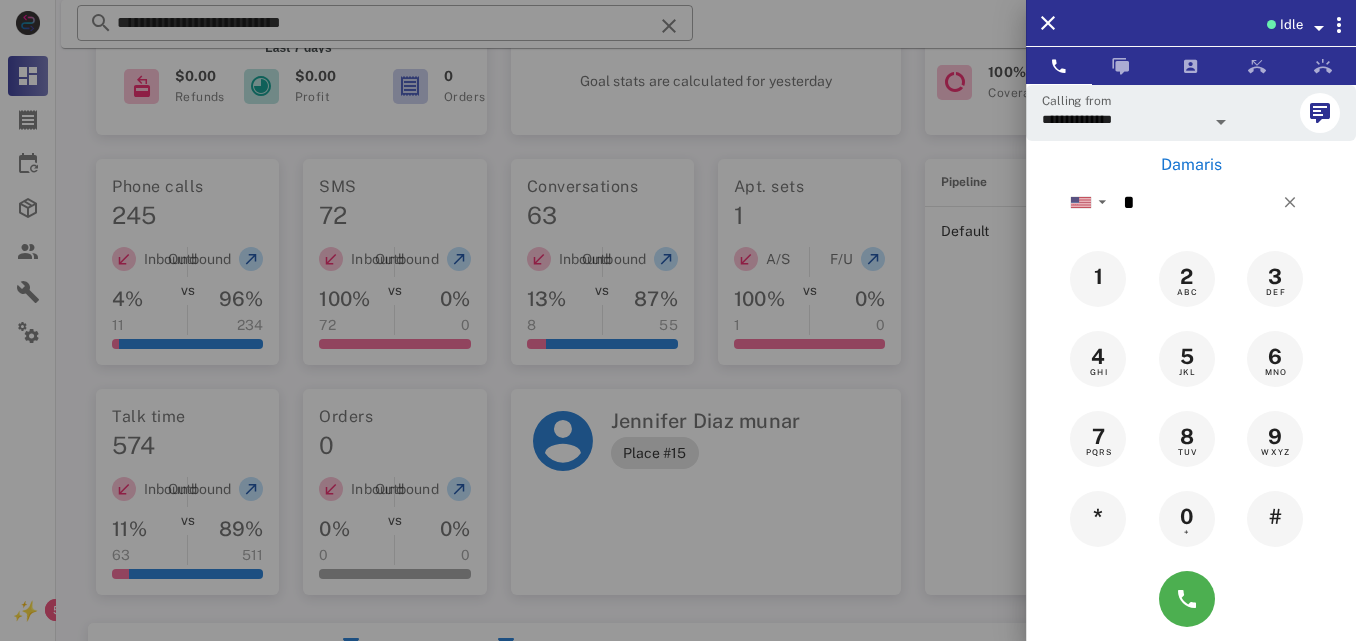click at bounding box center [678, 320] 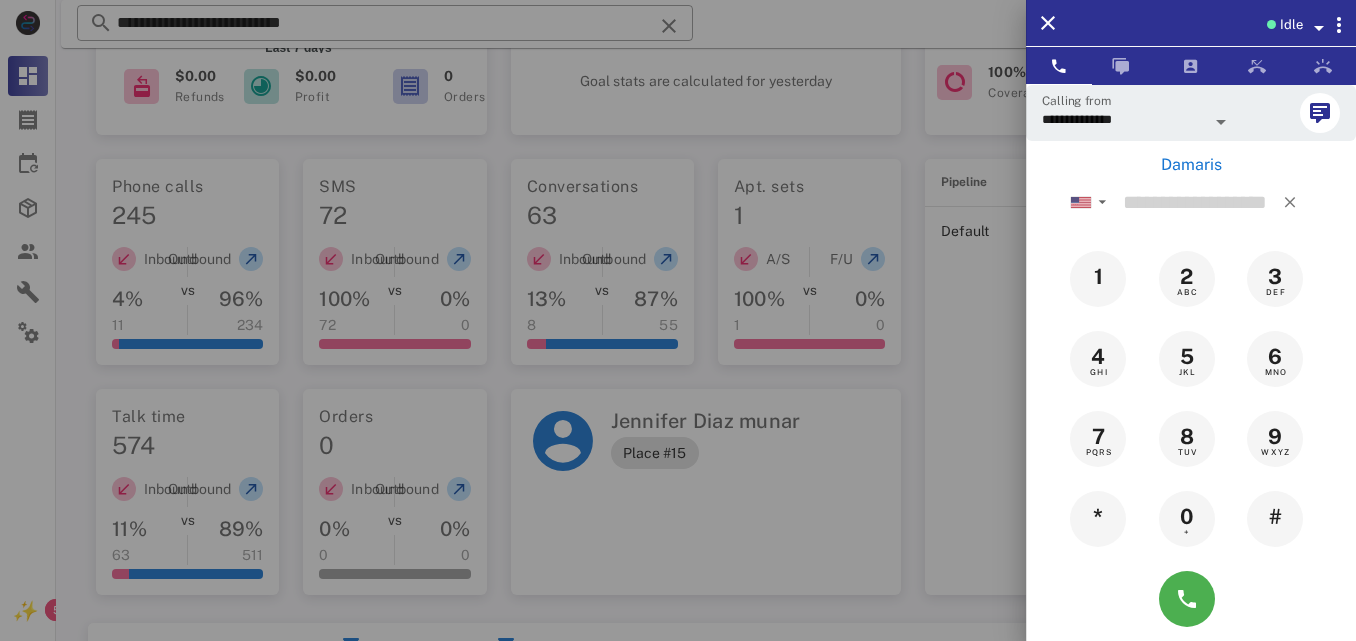 click on "**********" at bounding box center [385, 23] 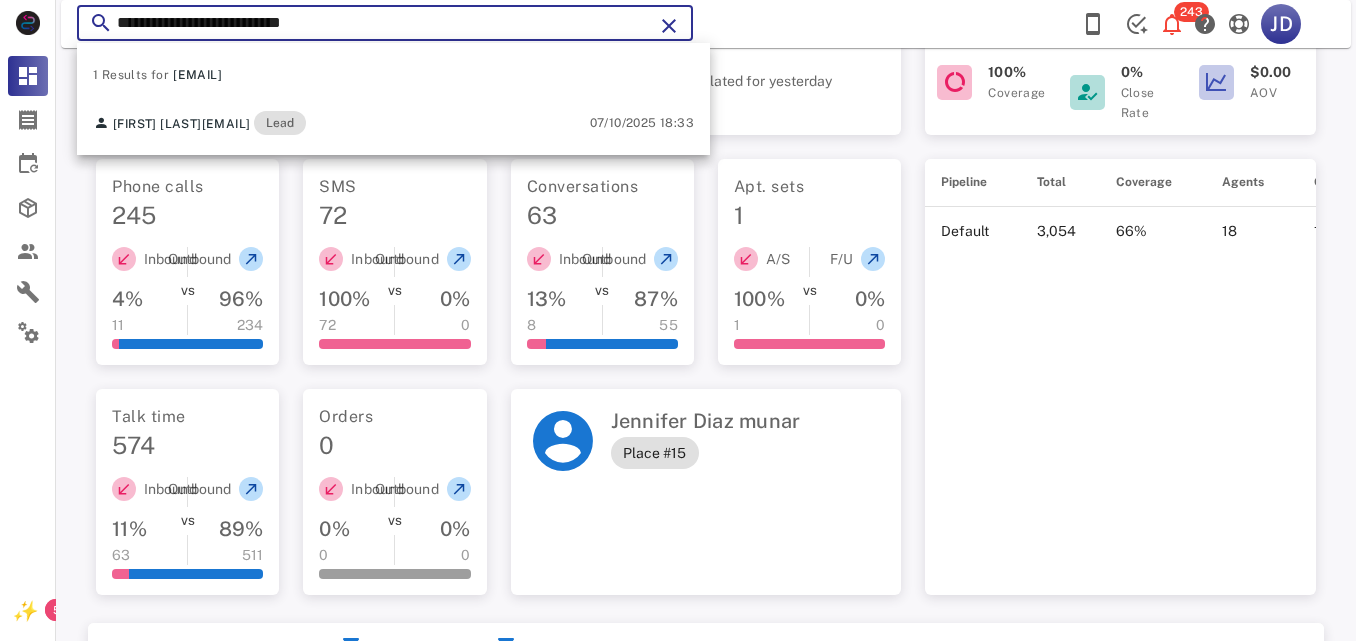 drag, startPoint x: 521, startPoint y: 29, endPoint x: 0, endPoint y: 254, distance: 567.5086 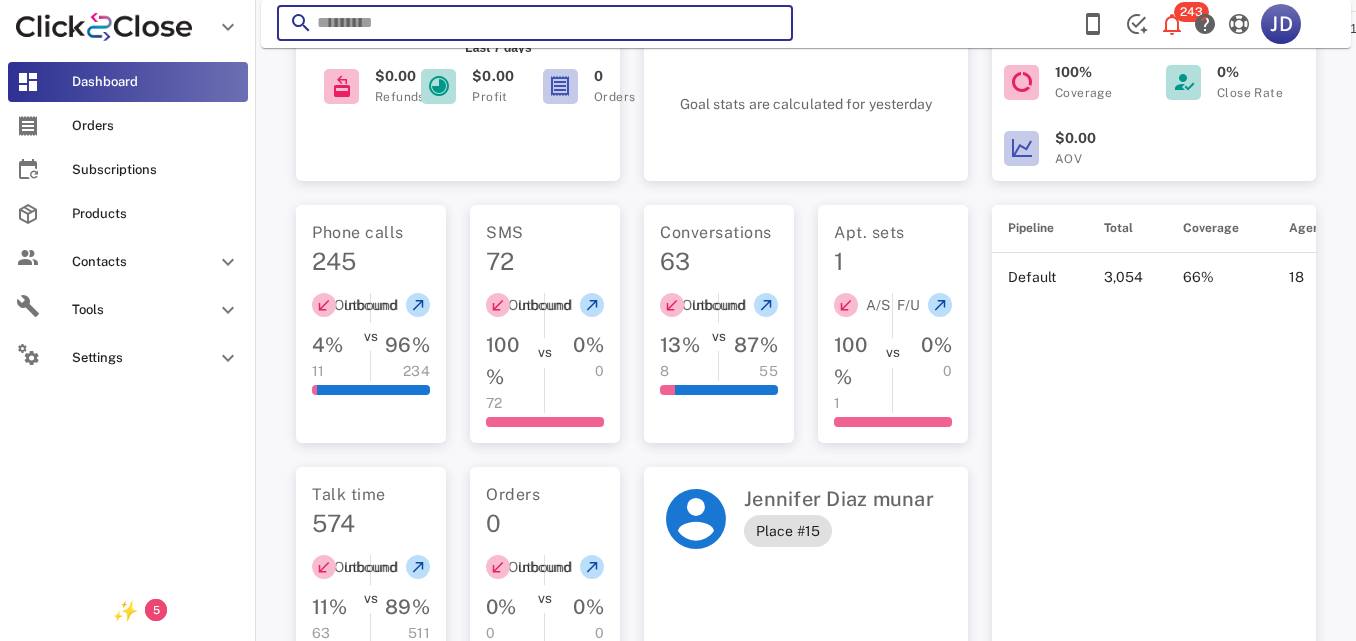 paste on "**********" 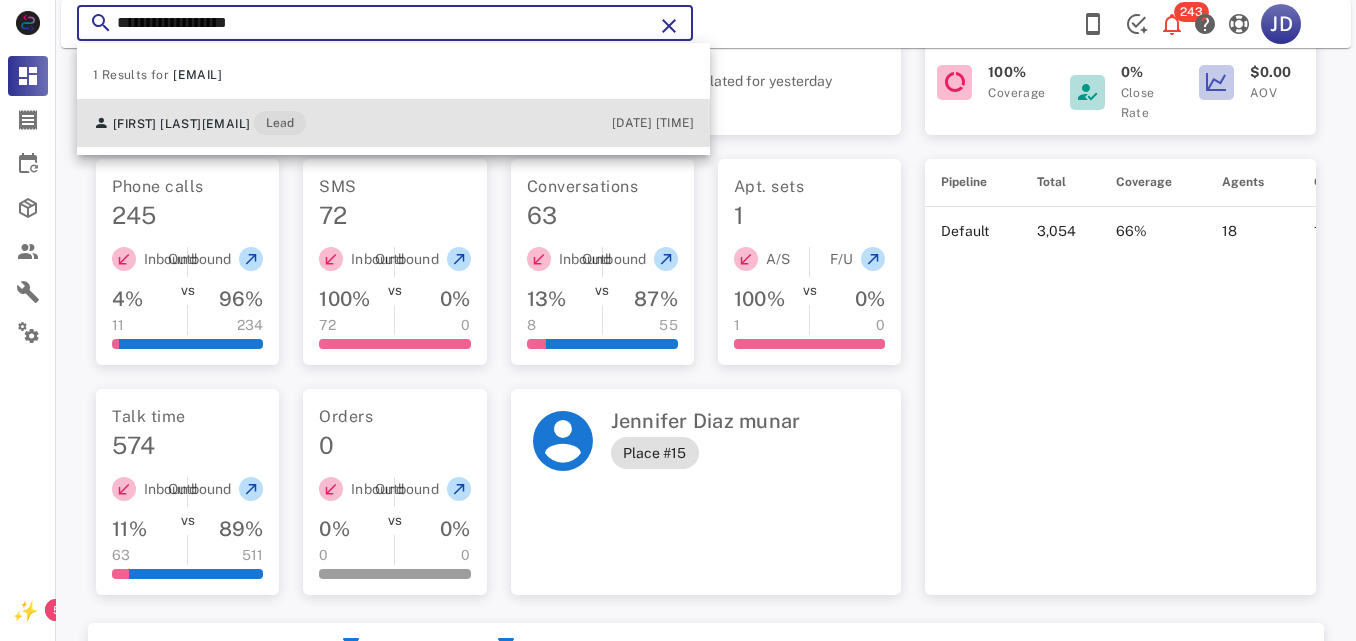 click on "Lead" at bounding box center [280, 123] 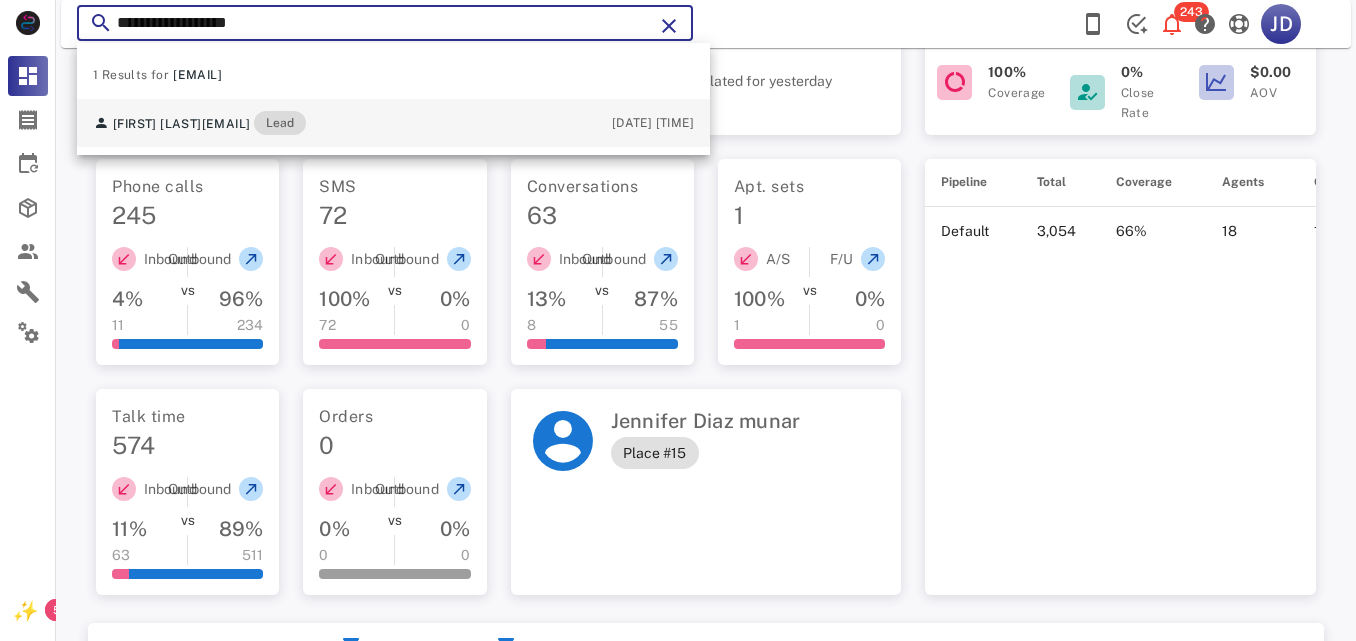 click on "0 Orders" at bounding box center (426, 86) 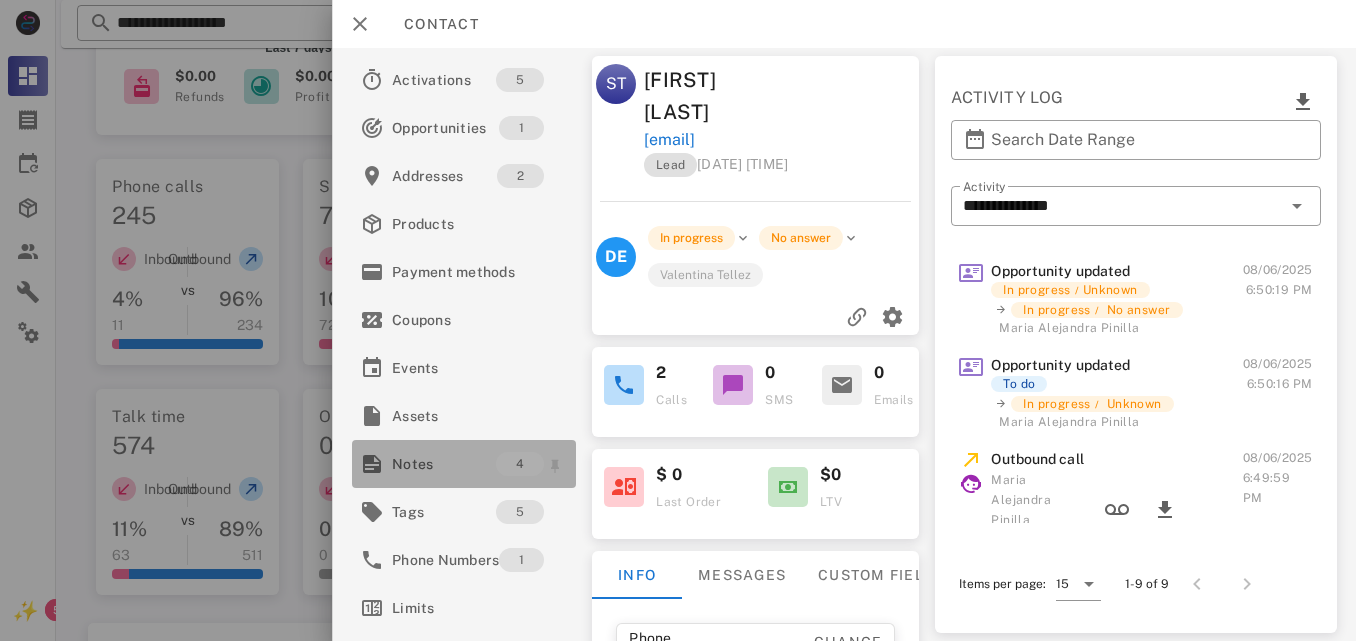 click on "Notes" at bounding box center (444, 464) 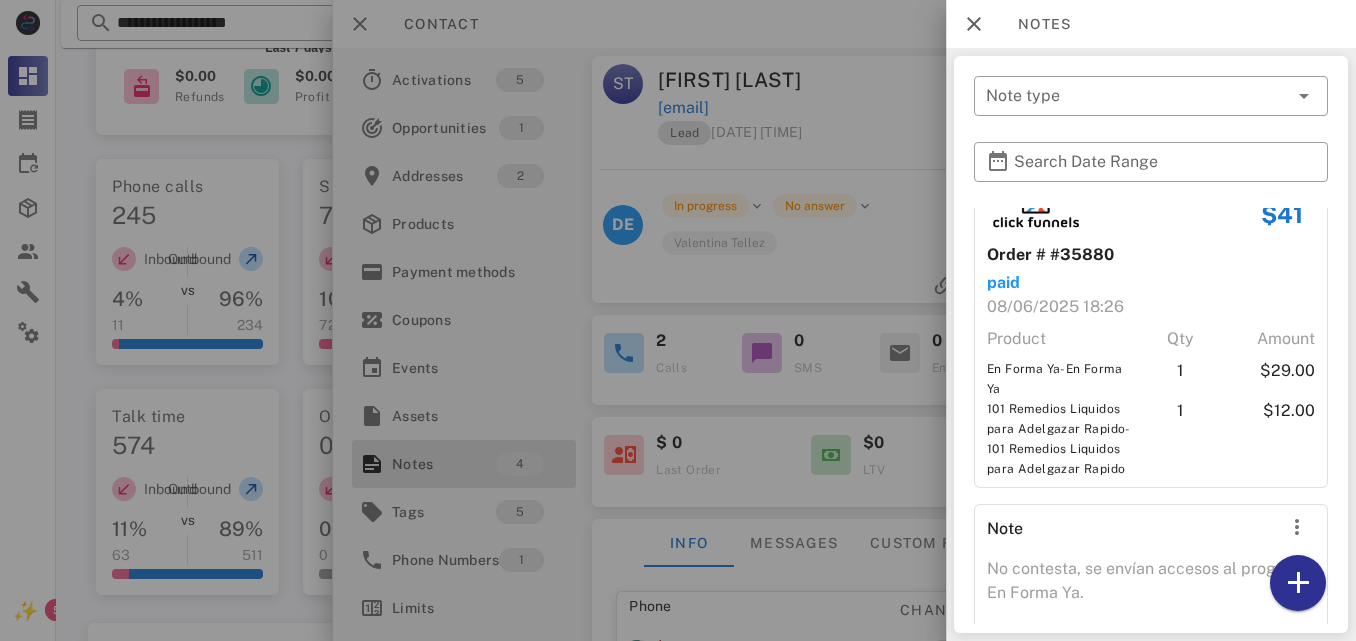 scroll, scrollTop: 761, scrollLeft: 0, axis: vertical 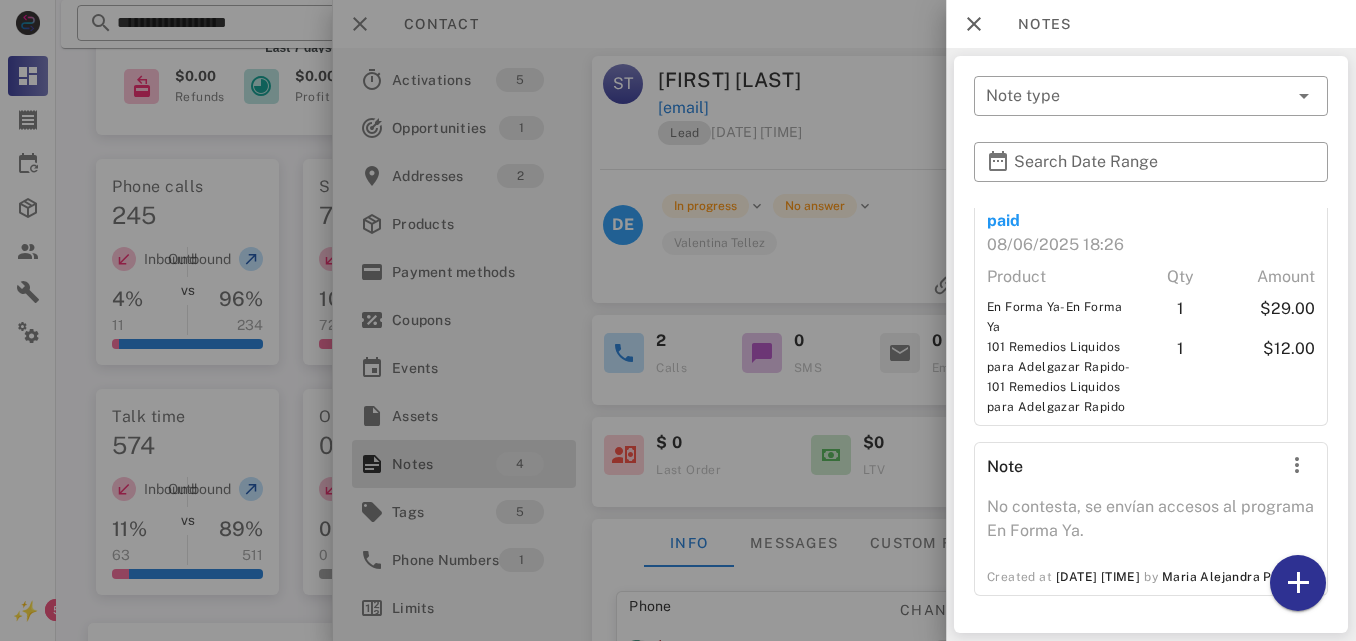 click at bounding box center [678, 320] 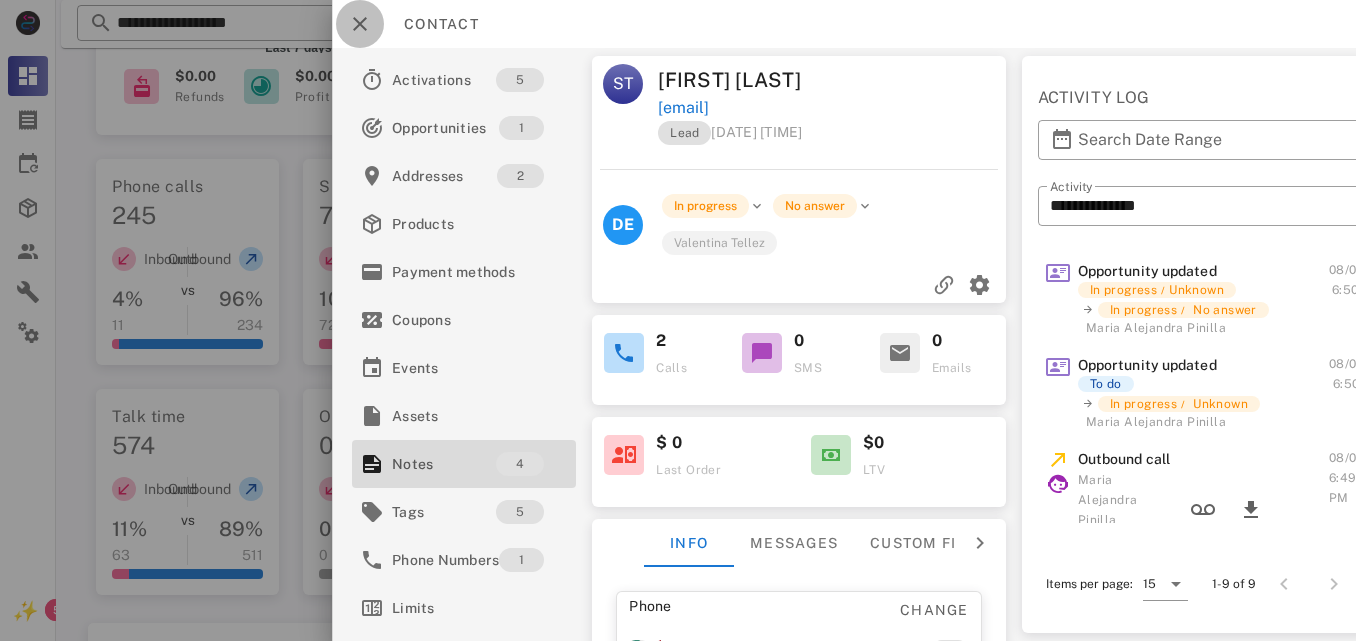 click at bounding box center (360, 24) 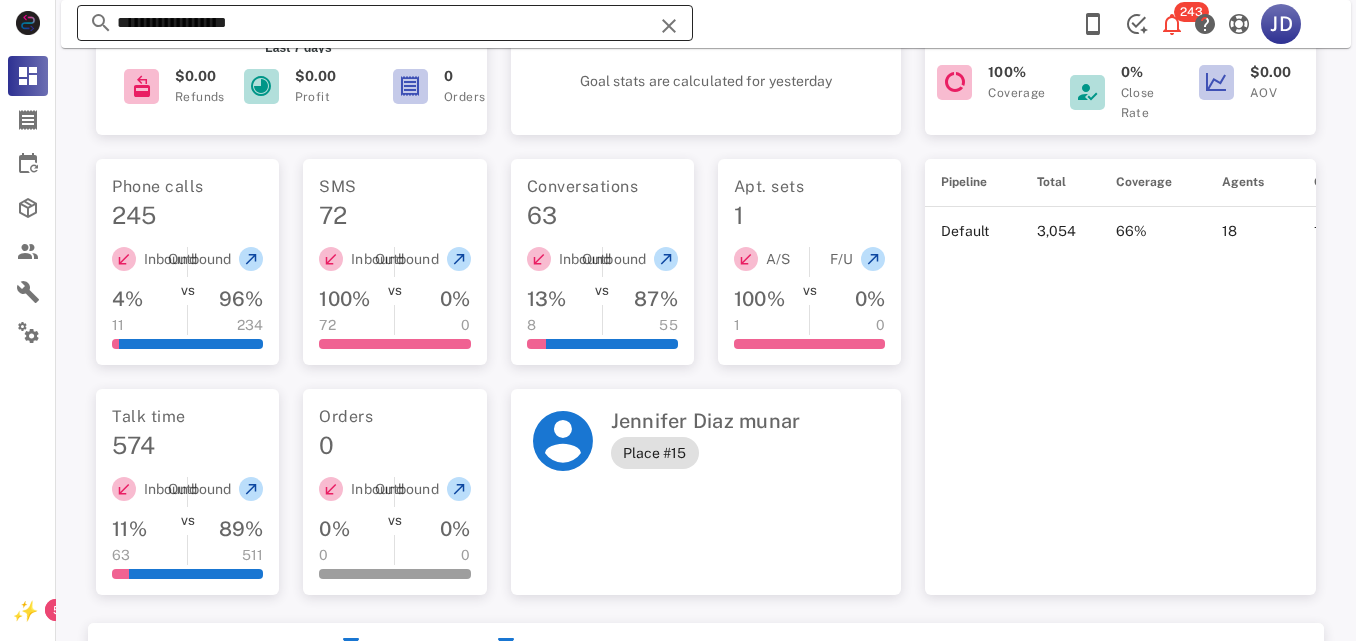 click on "**********" at bounding box center [385, 23] 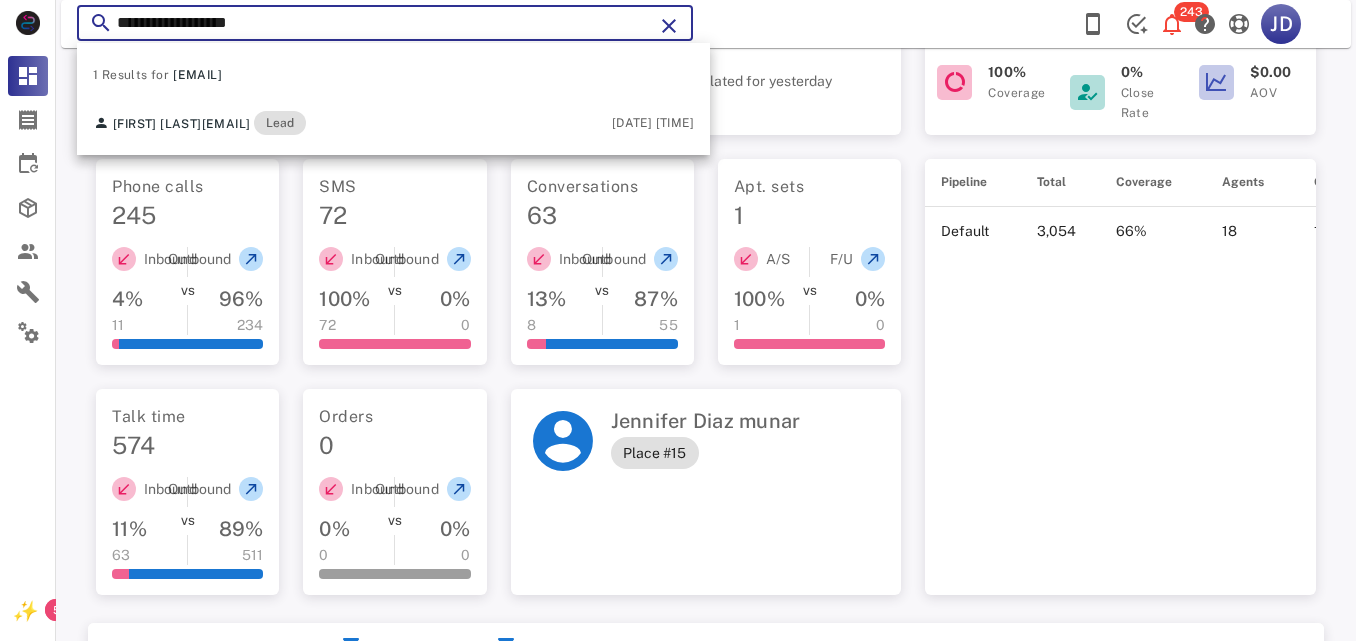 click on "**********" at bounding box center (385, 23) 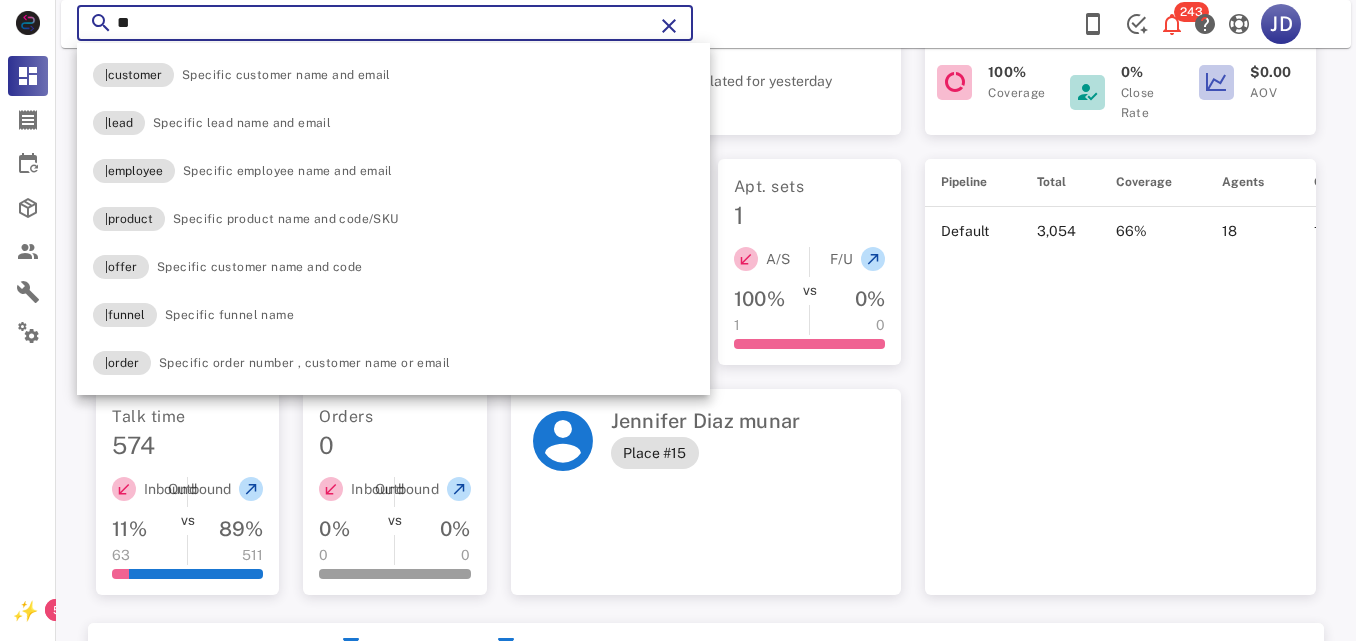 type on "*" 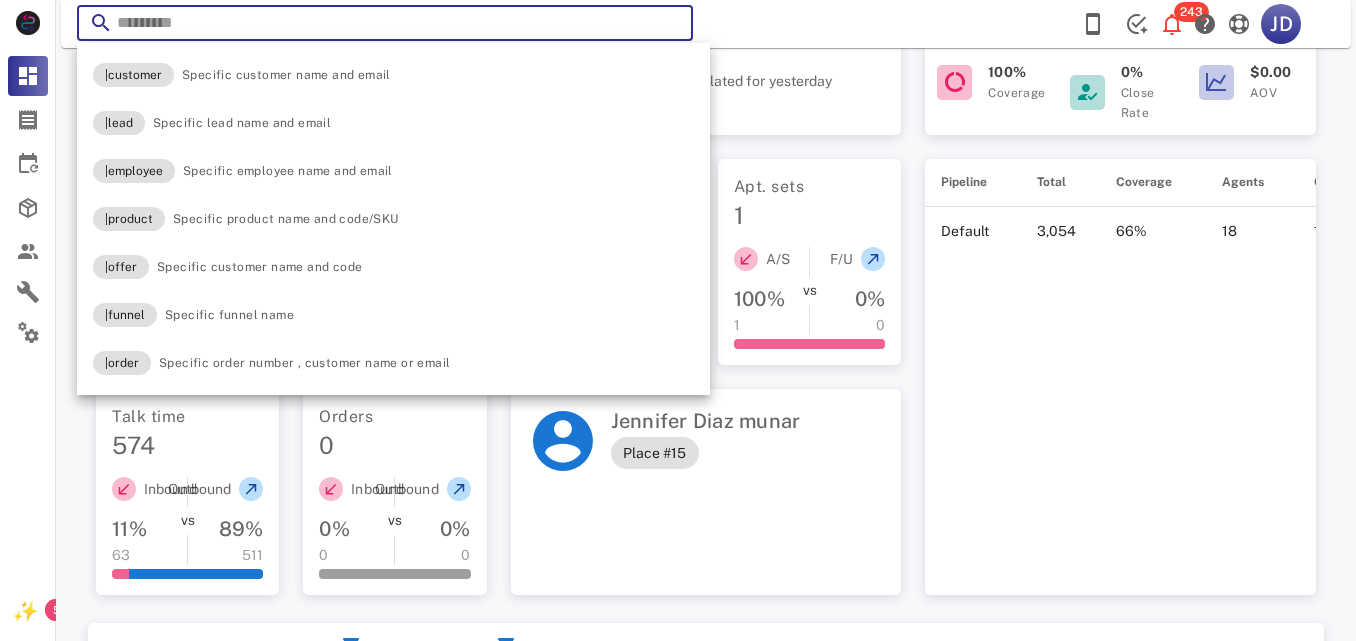 paste on "**********" 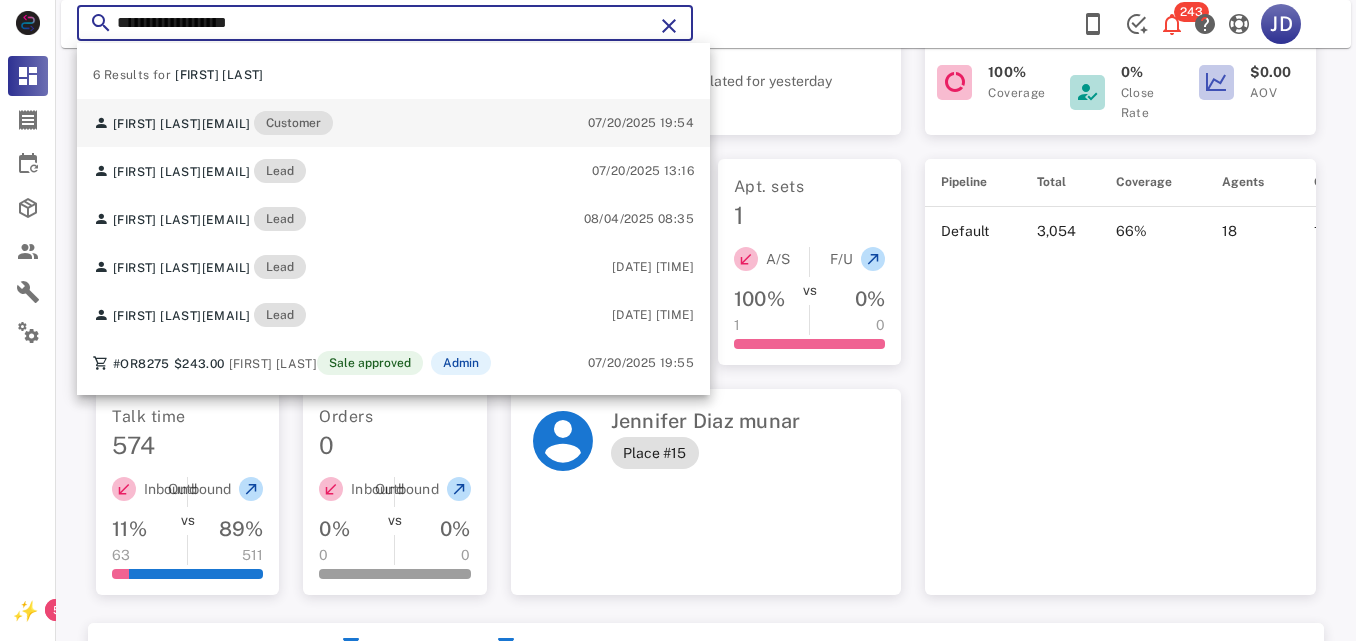 type on "**********" 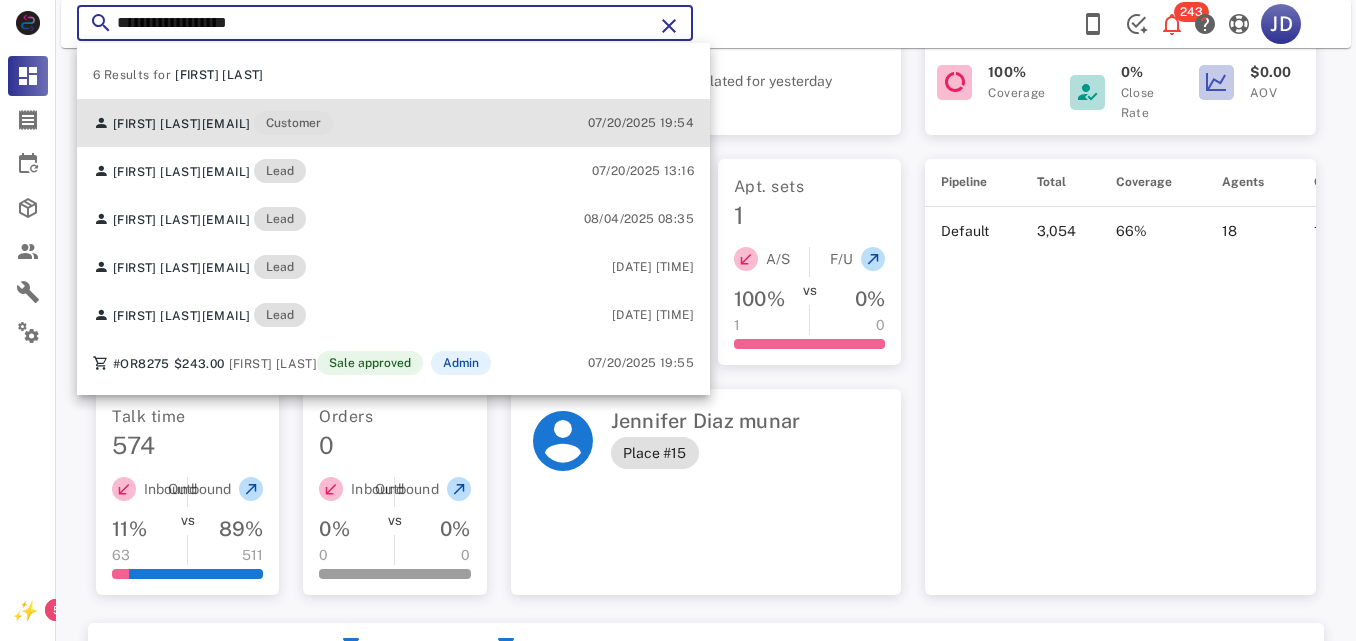 click on "[FIRST] [LAST]   [EMAIL]   Customer" at bounding box center (213, 123) 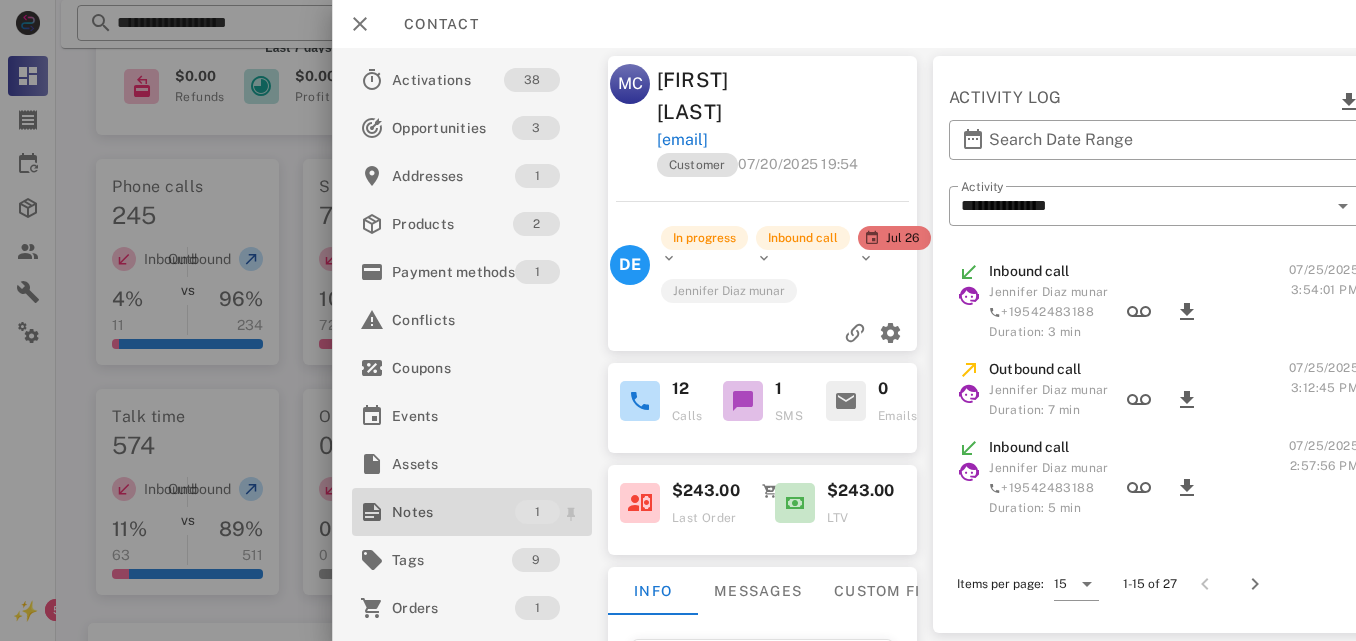 click on "Notes" at bounding box center (453, 512) 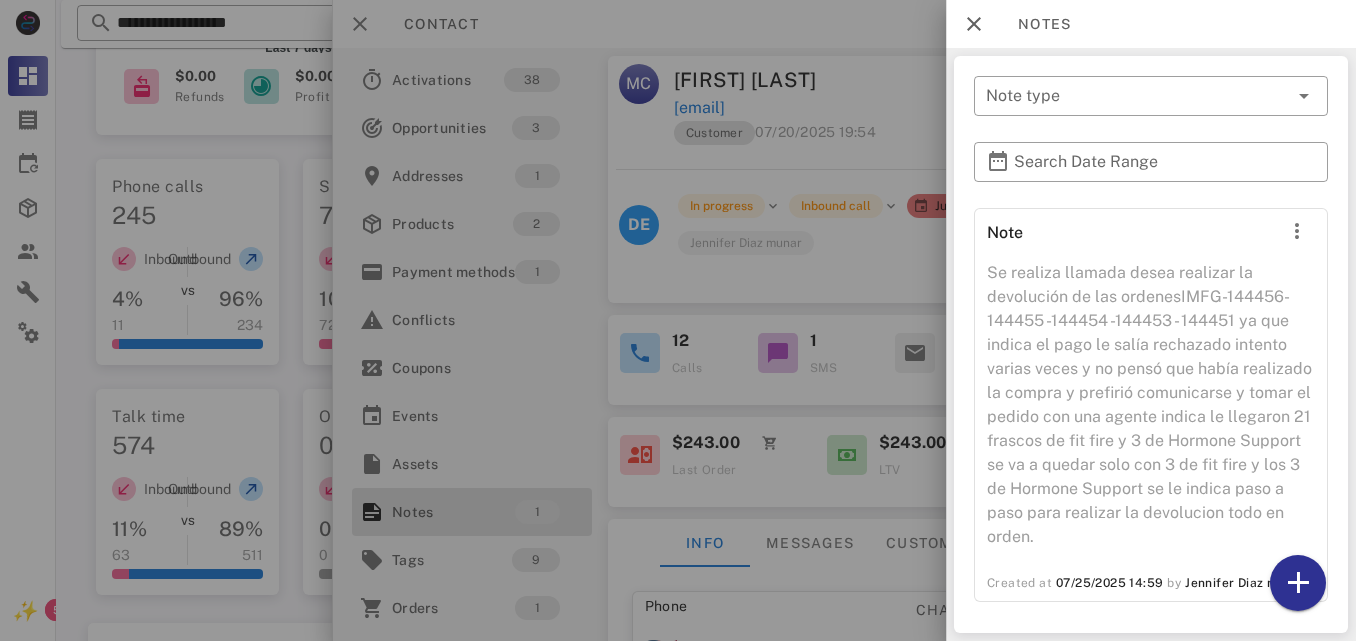 click at bounding box center [678, 320] 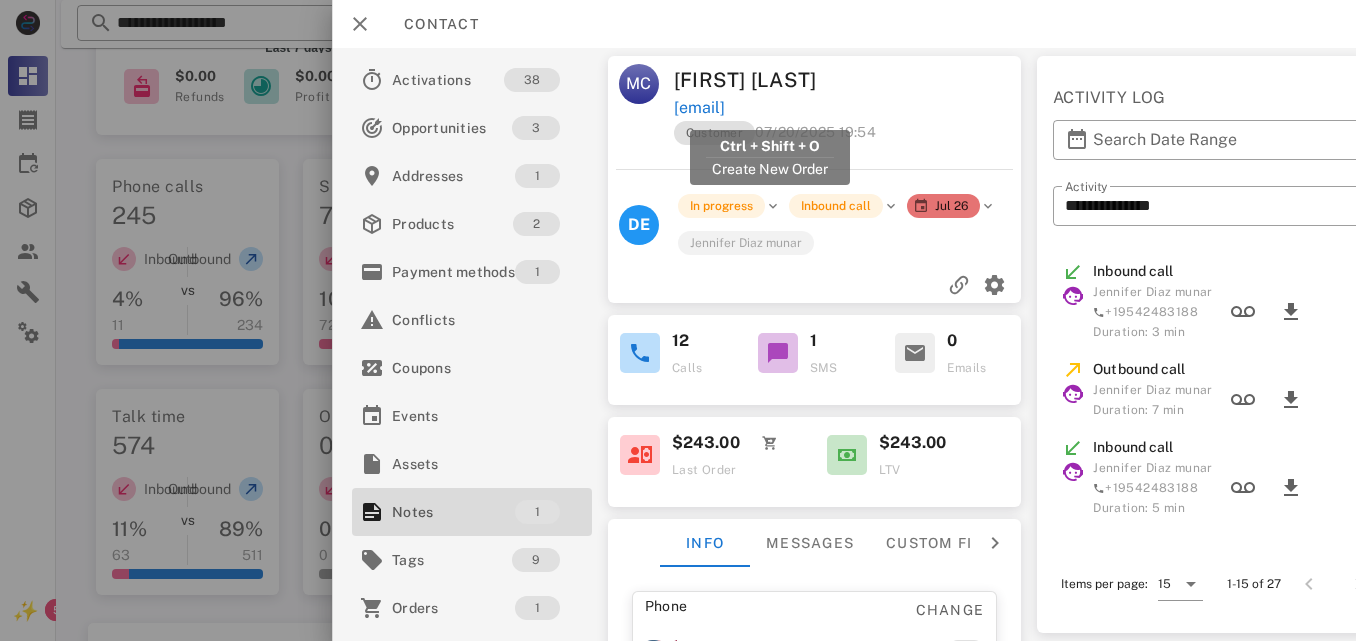 drag, startPoint x: 905, startPoint y: 97, endPoint x: 673, endPoint y: 109, distance: 232.31013 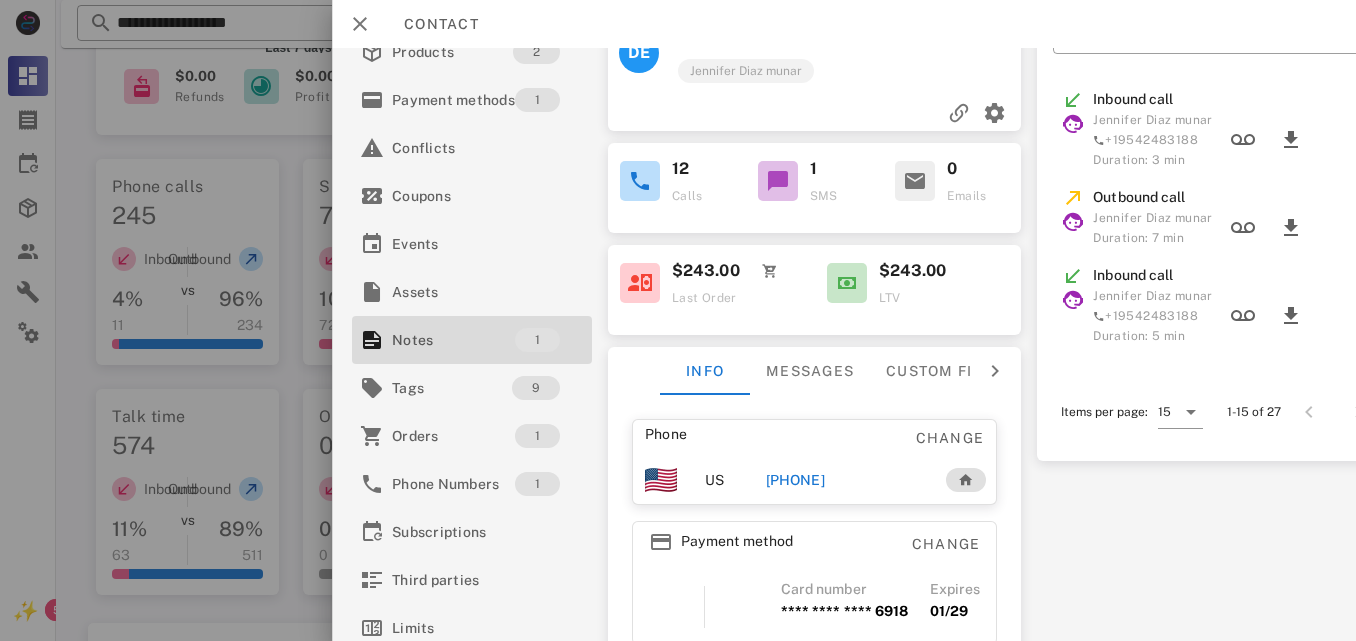 scroll, scrollTop: 189, scrollLeft: 0, axis: vertical 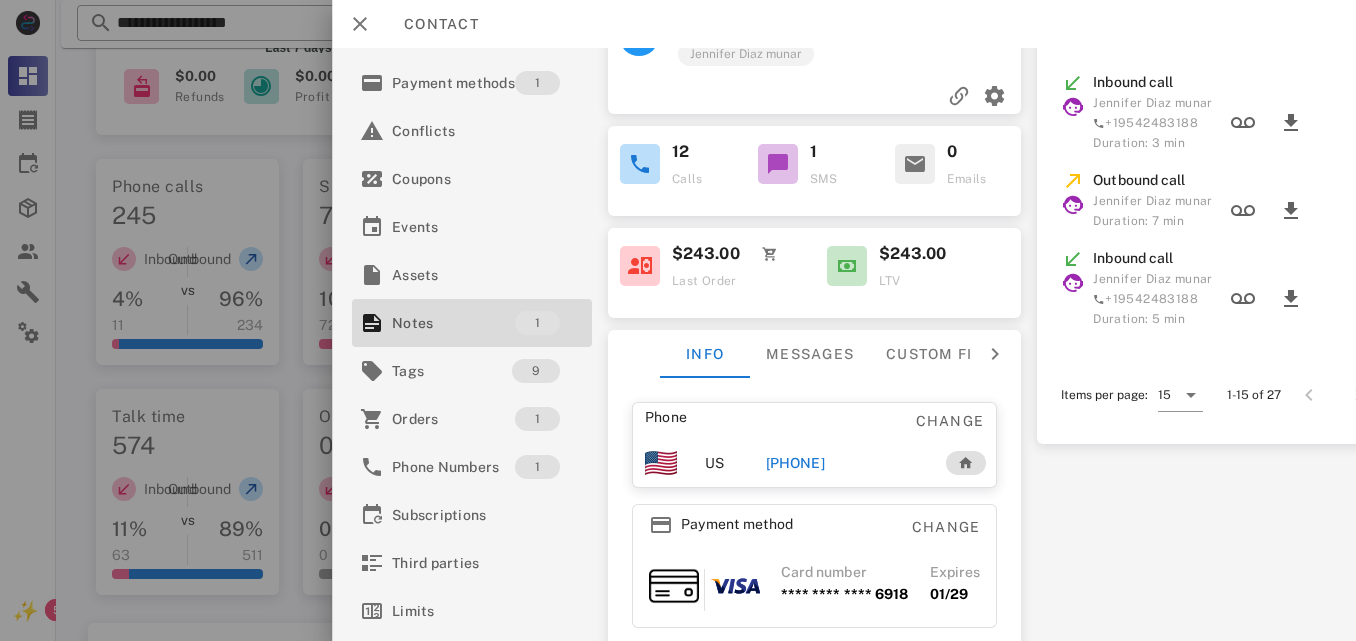 drag, startPoint x: 878, startPoint y: 458, endPoint x: 771, endPoint y: 467, distance: 107.37784 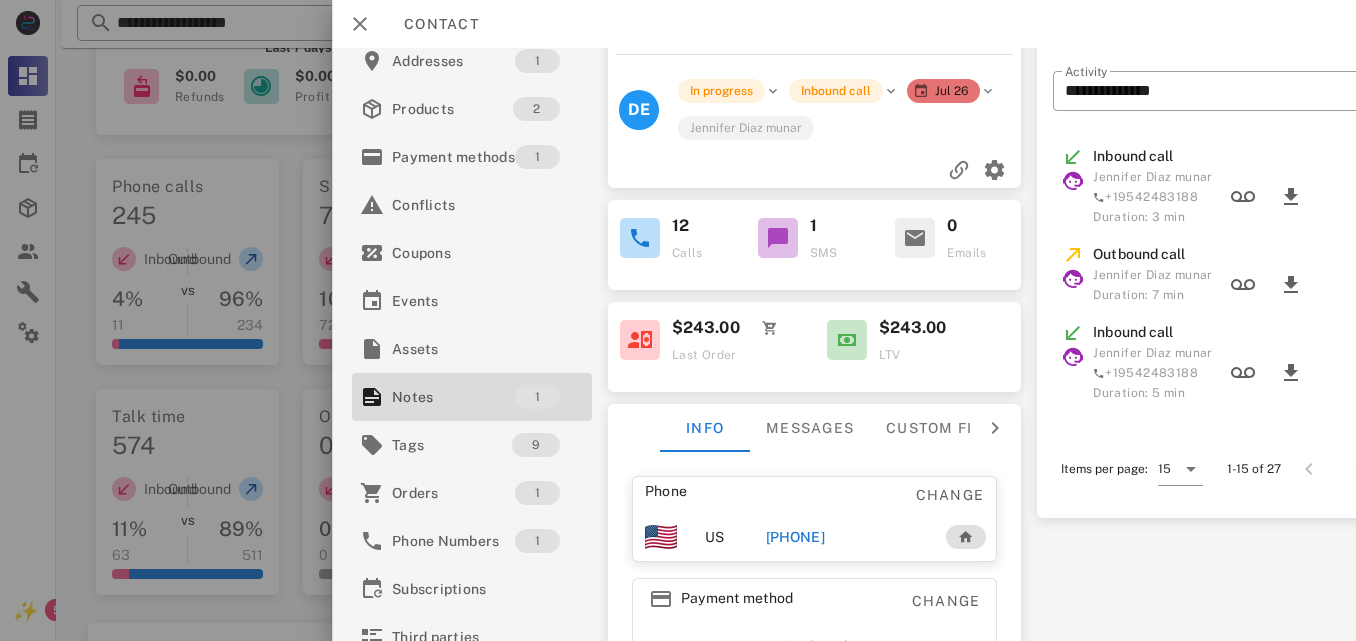 scroll, scrollTop: 0, scrollLeft: 0, axis: both 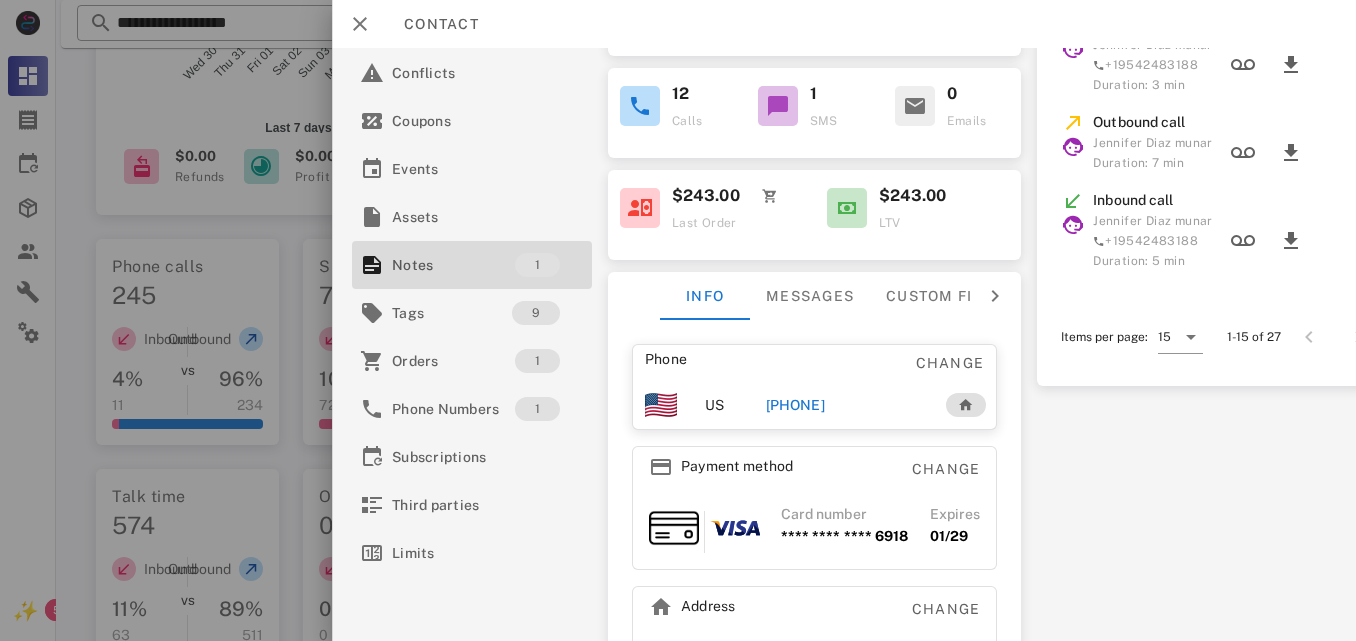 click on "[PHONE]" at bounding box center [844, 405] 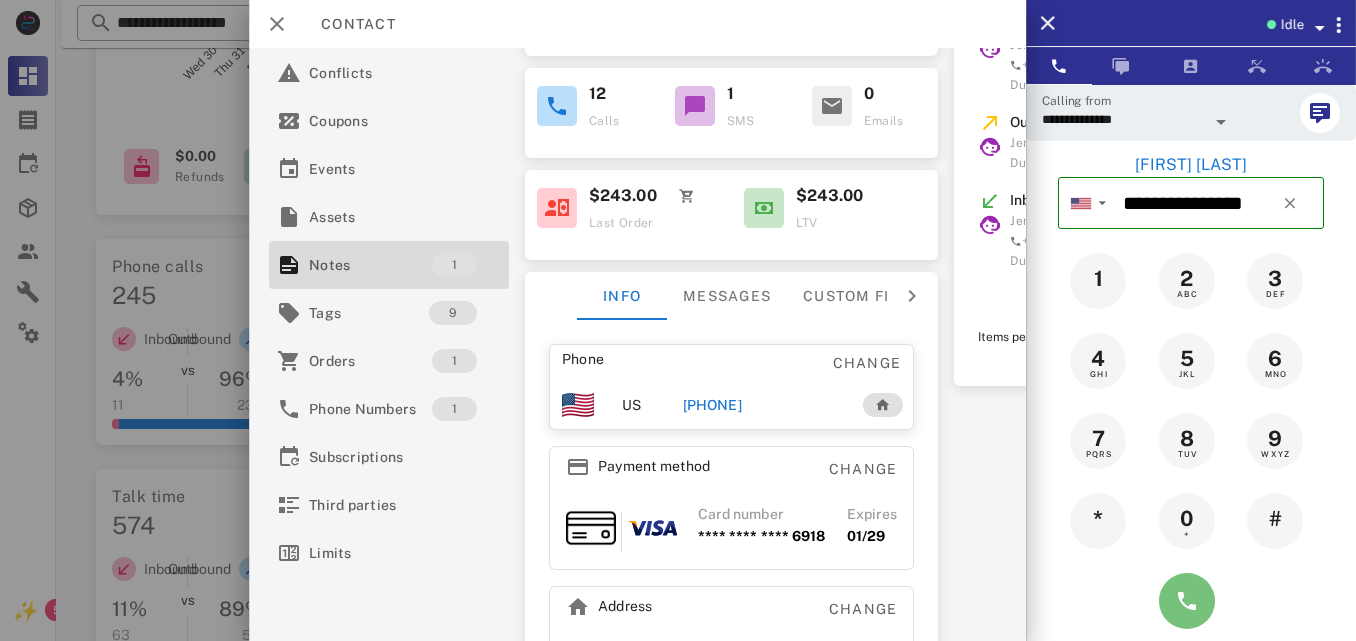 click at bounding box center [1187, 601] 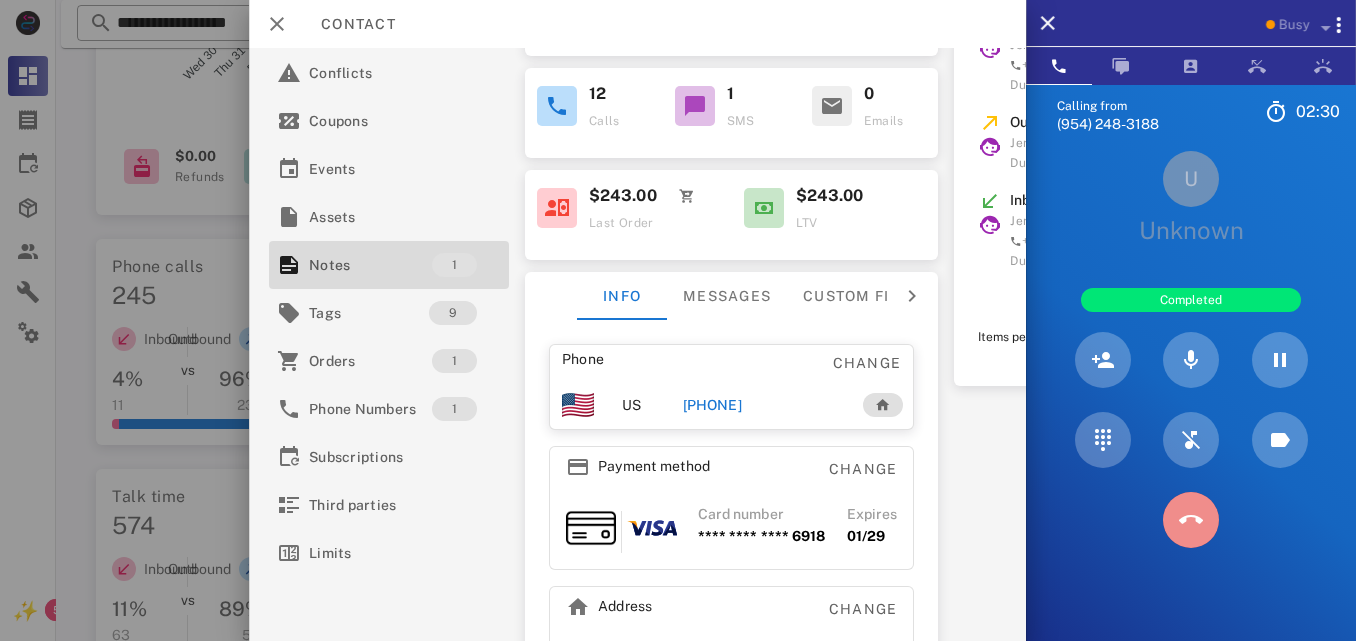drag, startPoint x: 1191, startPoint y: 520, endPoint x: 694, endPoint y: 371, distance: 518.8545 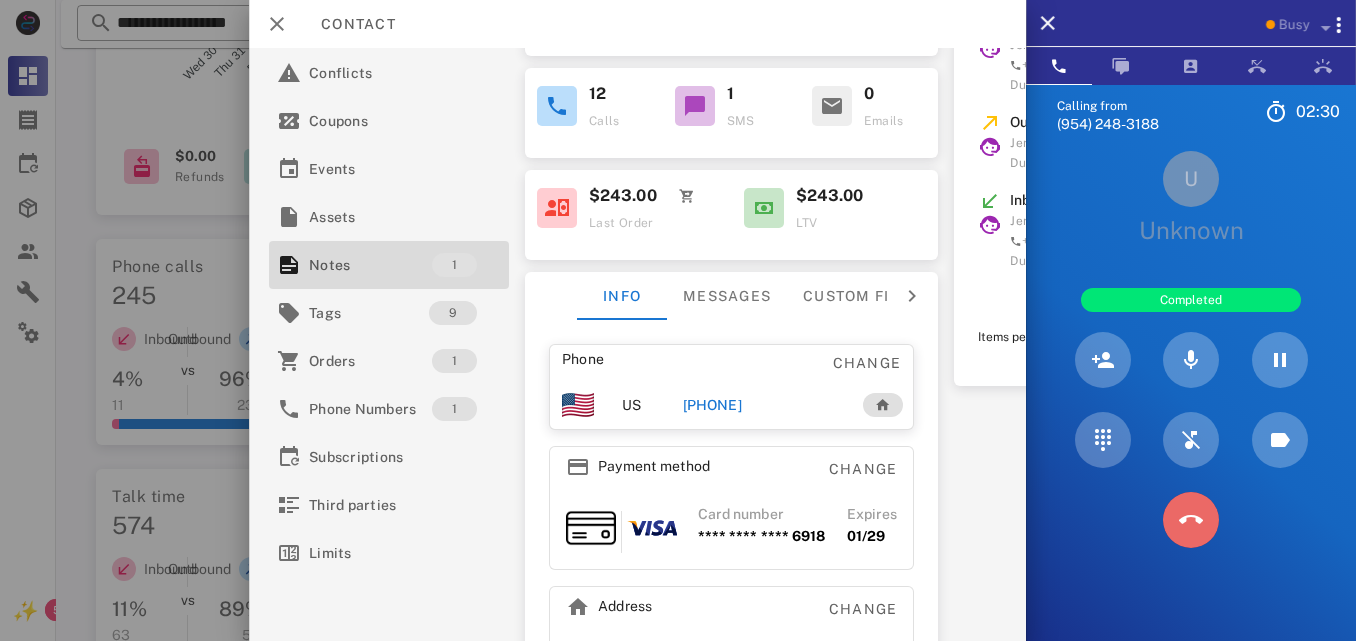 click on "5" at bounding box center [0, 0] 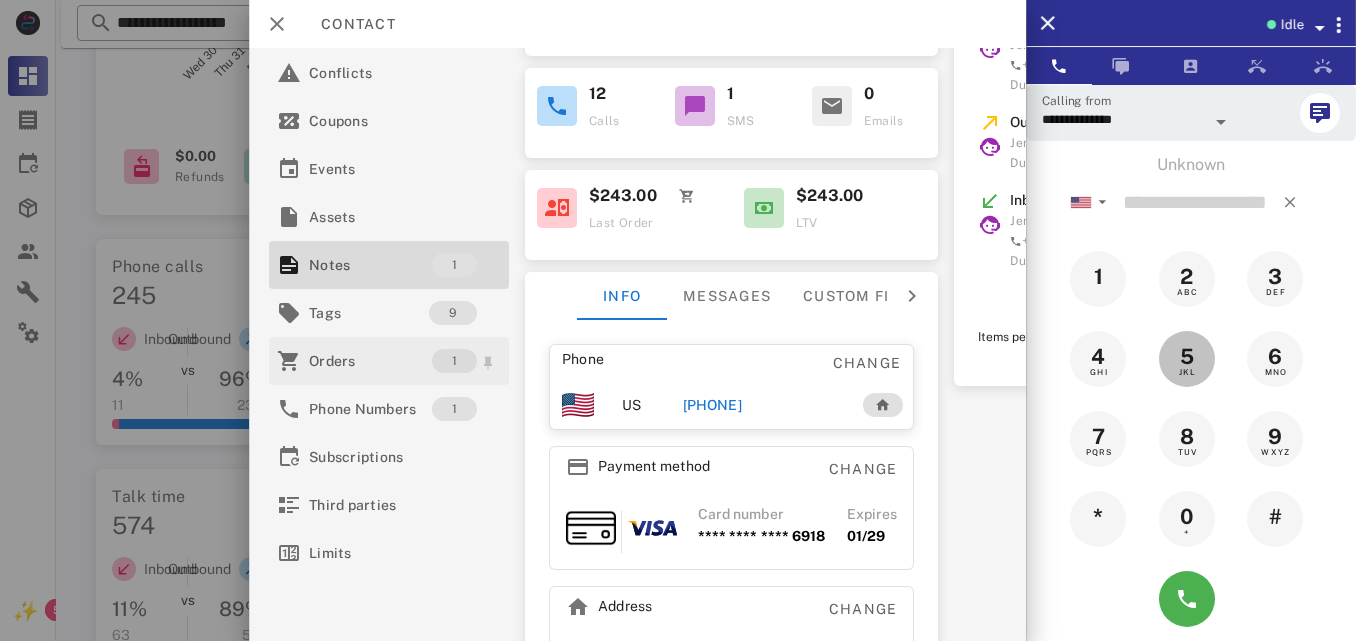 type on "*" 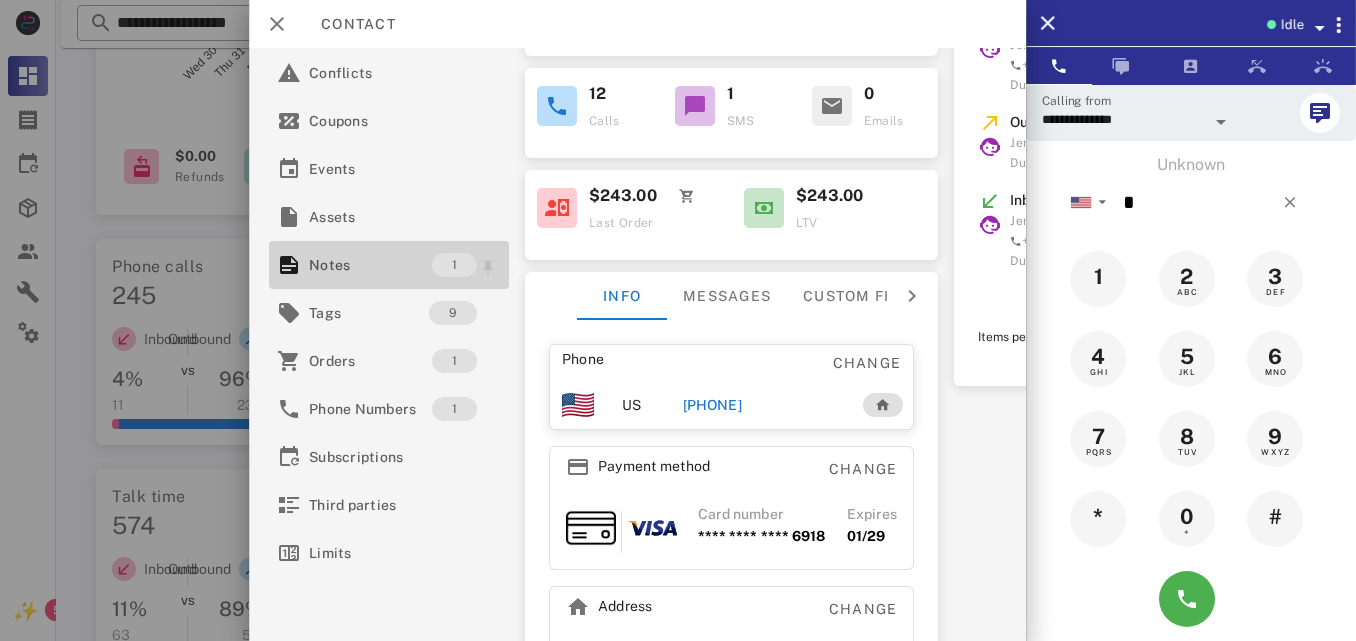 click on "Notes" at bounding box center (370, 265) 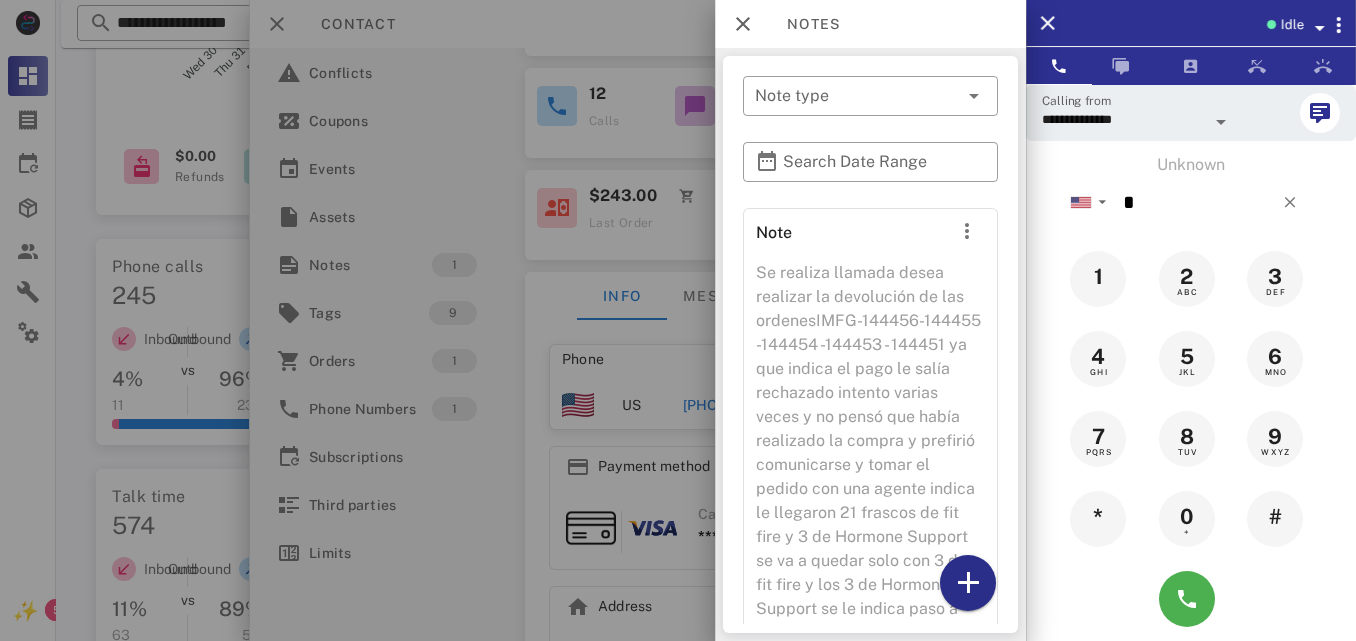 click on "​ Note type ​ Search Date Range  Note  Se realiza llamada desea realizar la devolución de las ordenesIMFG-144456-144455  -144454 -144453 -  144451 ya que indica el pago le salía rechazado intento varias veces  y no pensó que había realizado la compra y prefirió comunicarse y tomar el pedido con una agente indica le llegaron 21 frascos de fit fire y 3 de Hormone Support se va a quedar solo con 3 de fit fire y los 3 de Hormone Support  se le indica paso a paso para realizar la devolucion todo en orden.  Created at   [DATE] [TIME]   by   [FIRST] [LAST]" at bounding box center [870, 344] 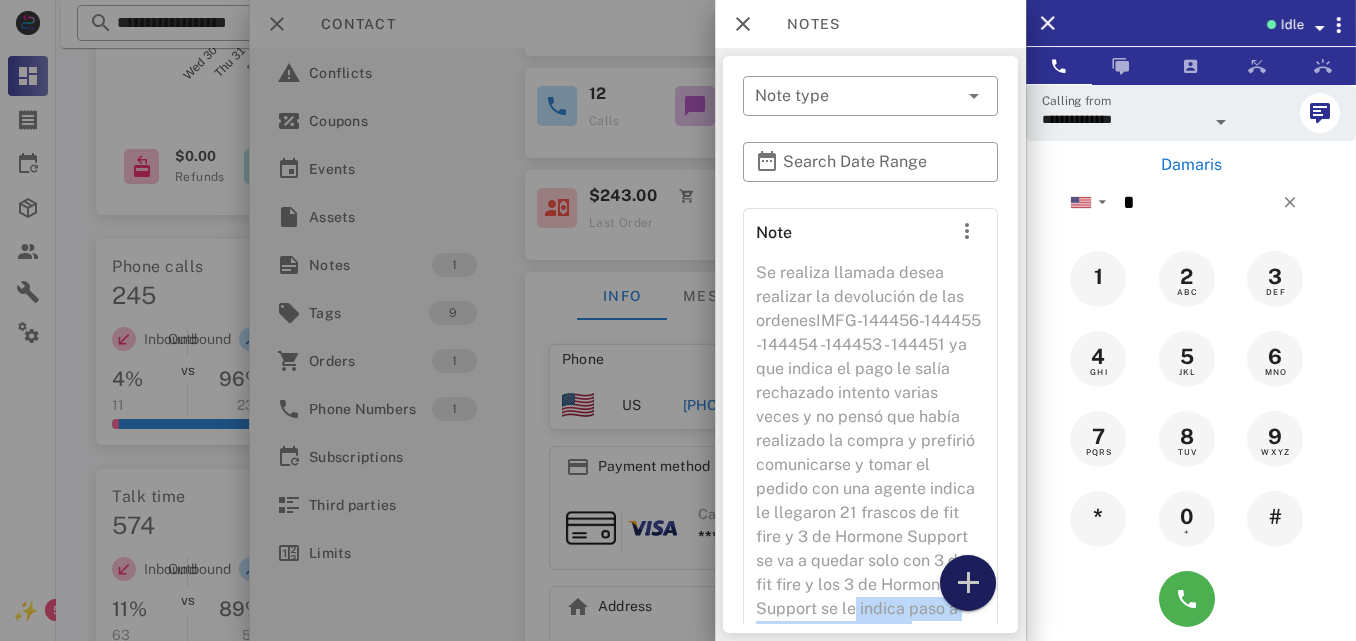click at bounding box center (968, 583) 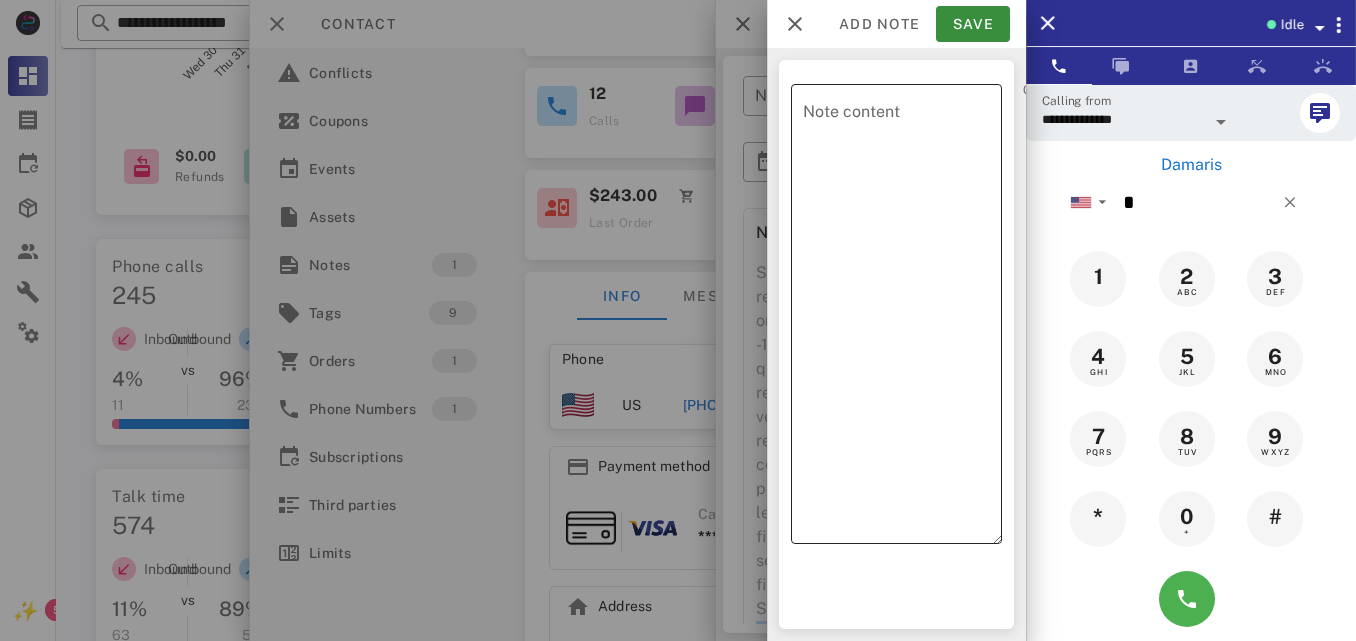 click on "Note content" at bounding box center [902, 319] 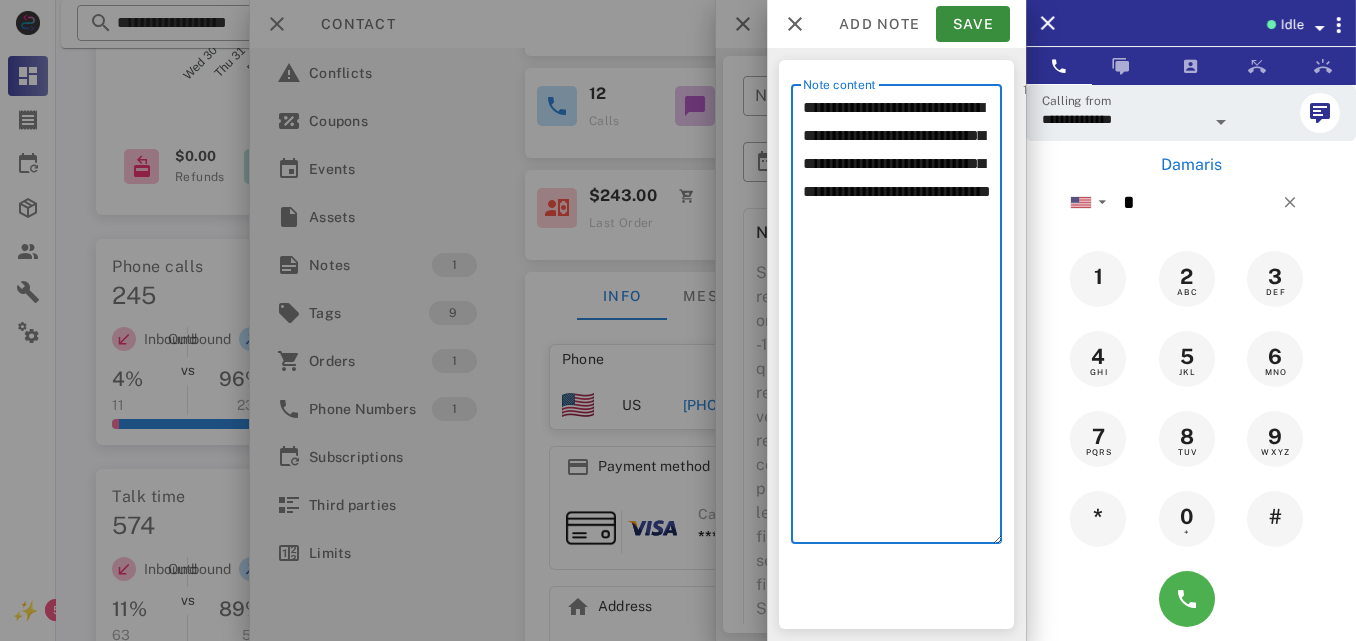 click on "**********" at bounding box center [902, 319] 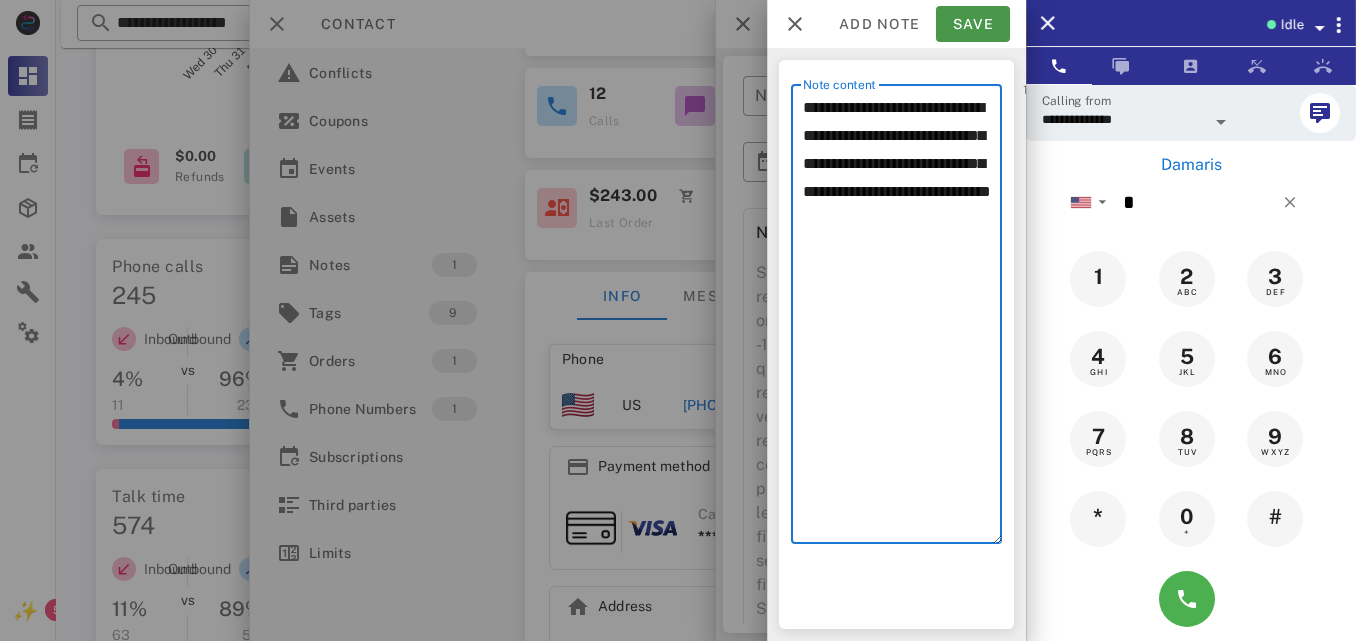 type on "**********" 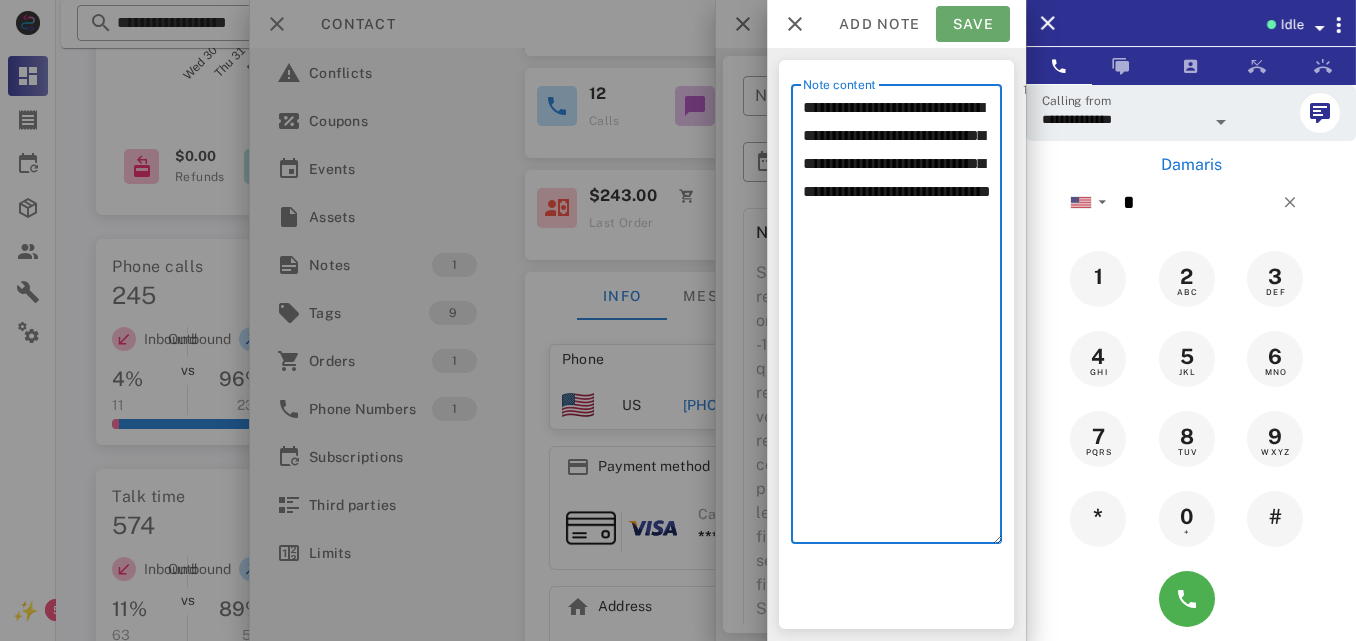 click on "Save" at bounding box center (973, 24) 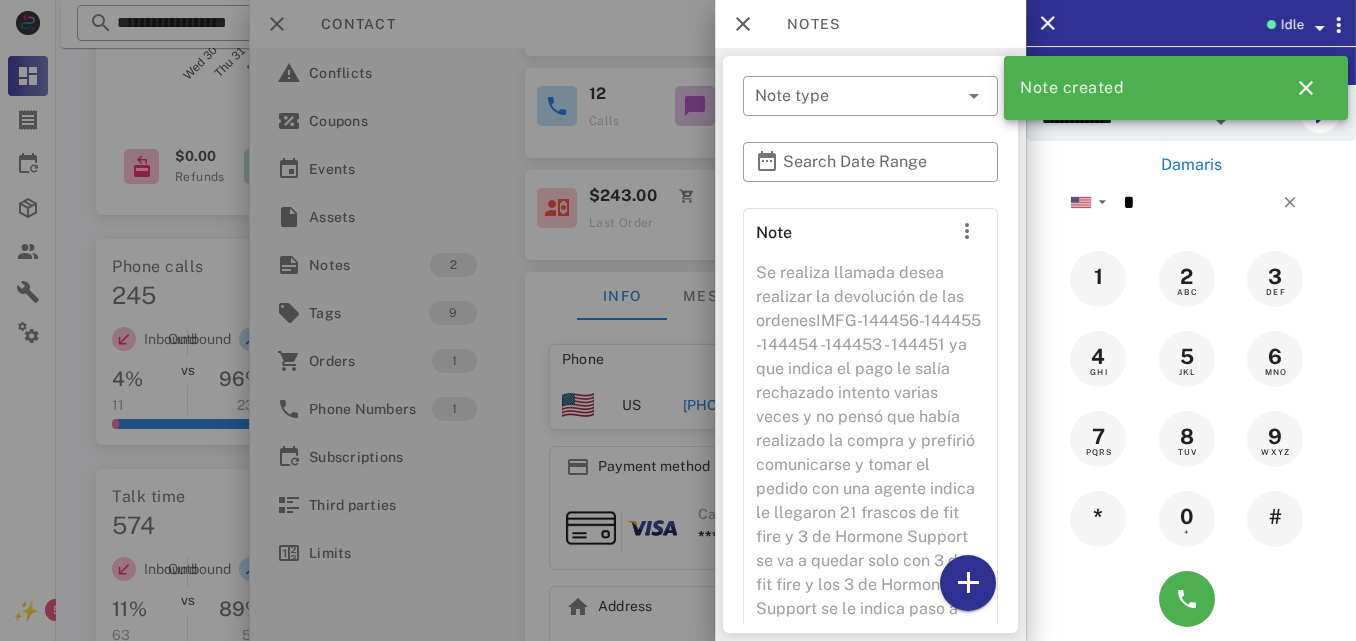 click at bounding box center [678, 320] 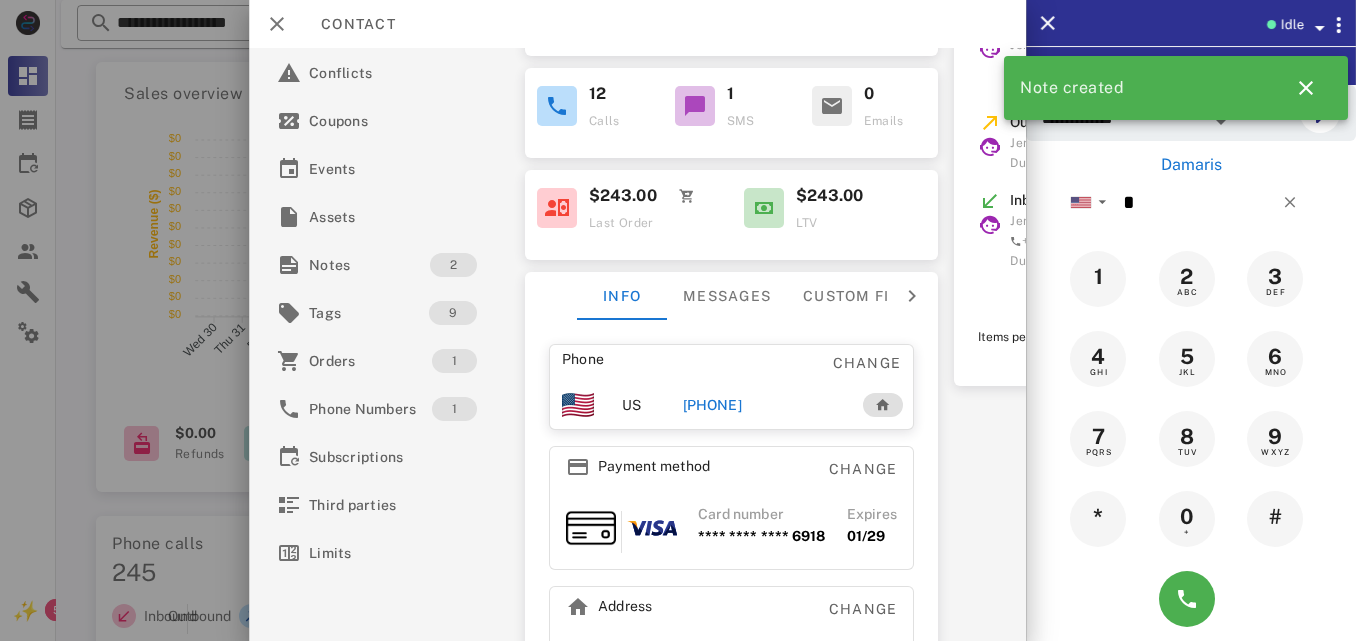 scroll, scrollTop: 3, scrollLeft: 0, axis: vertical 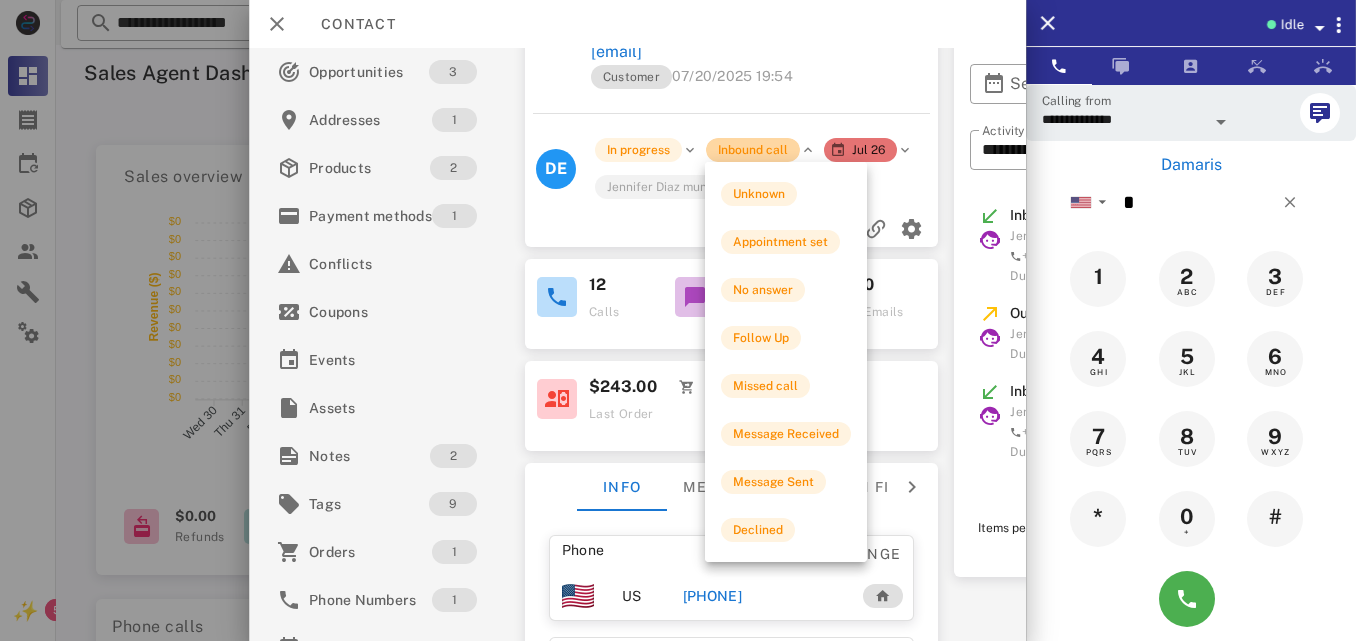 click on "Inbound call" at bounding box center (753, 150) 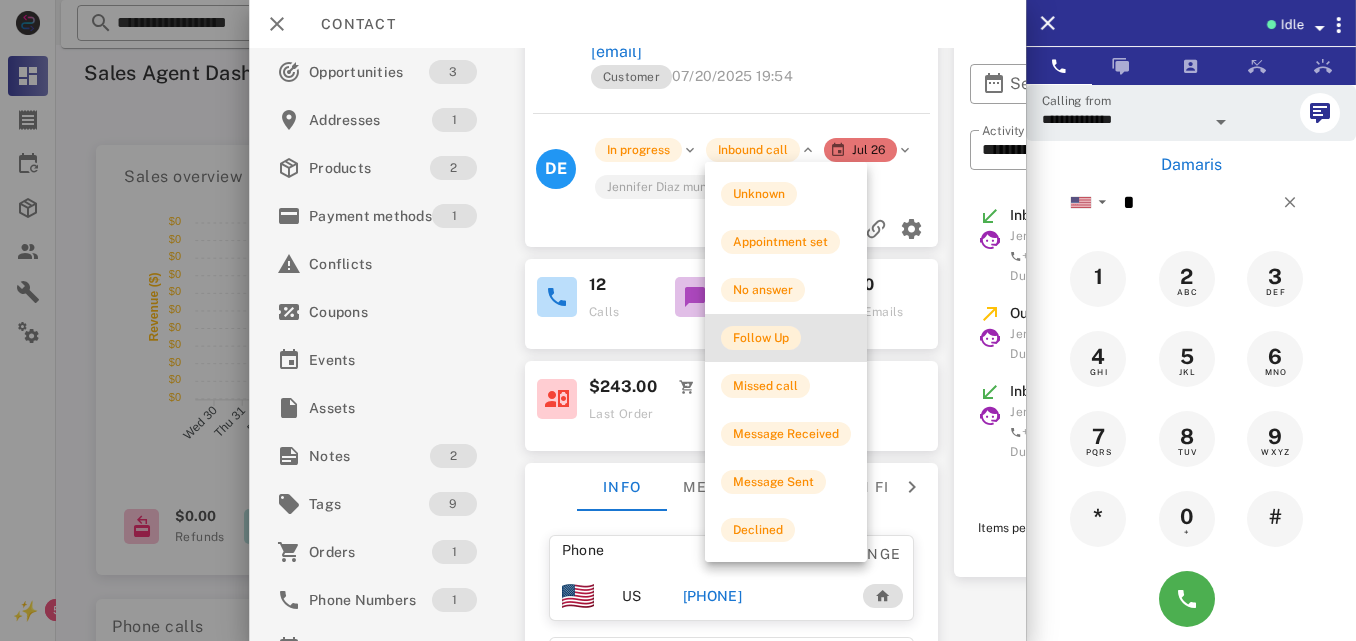 click on "Follow Up" at bounding box center [761, 338] 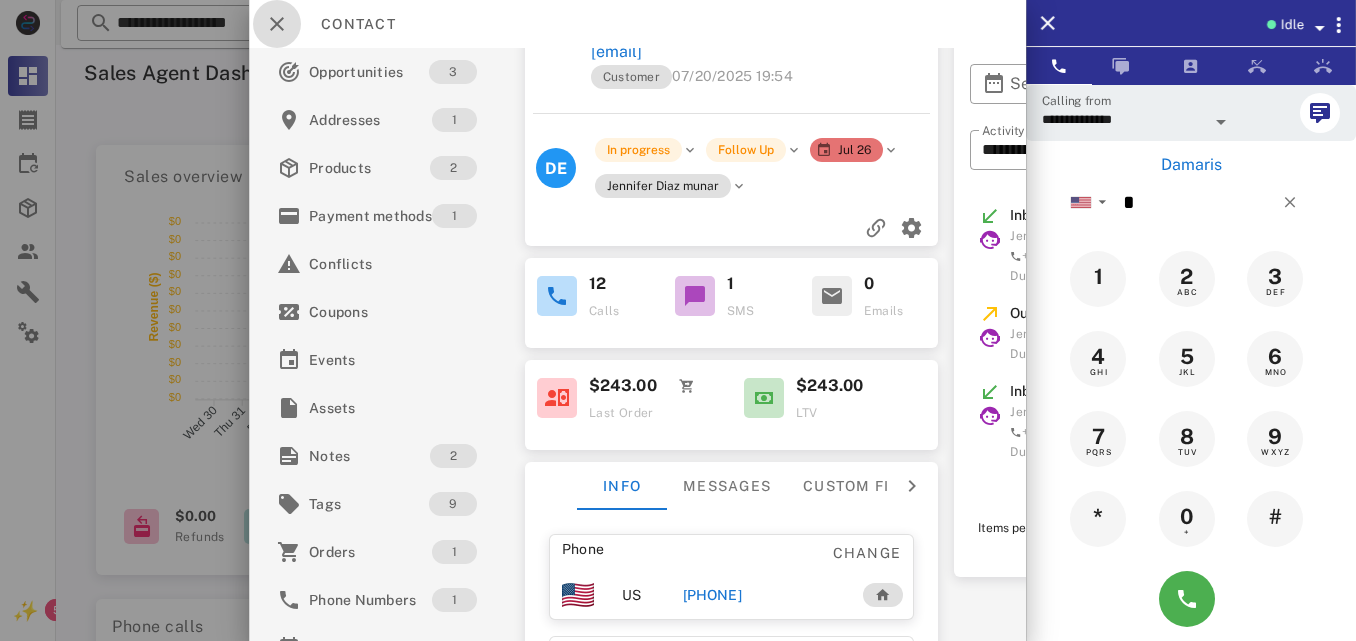 click at bounding box center (277, 24) 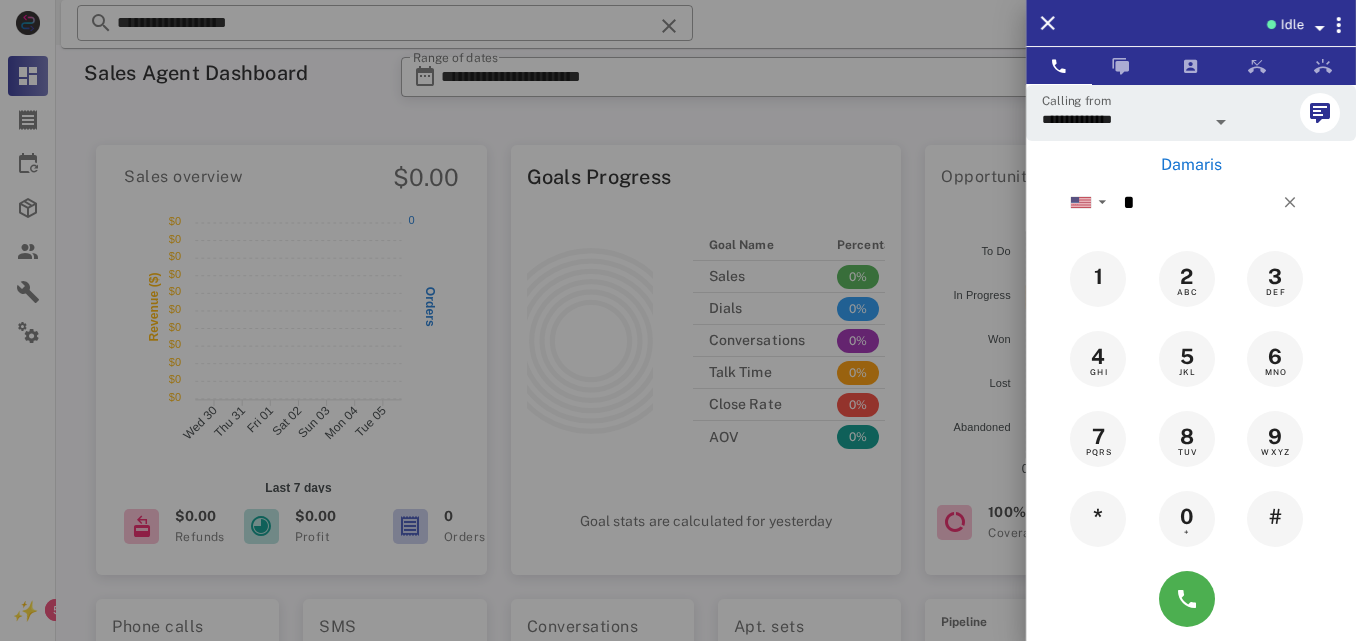 click at bounding box center [678, 320] 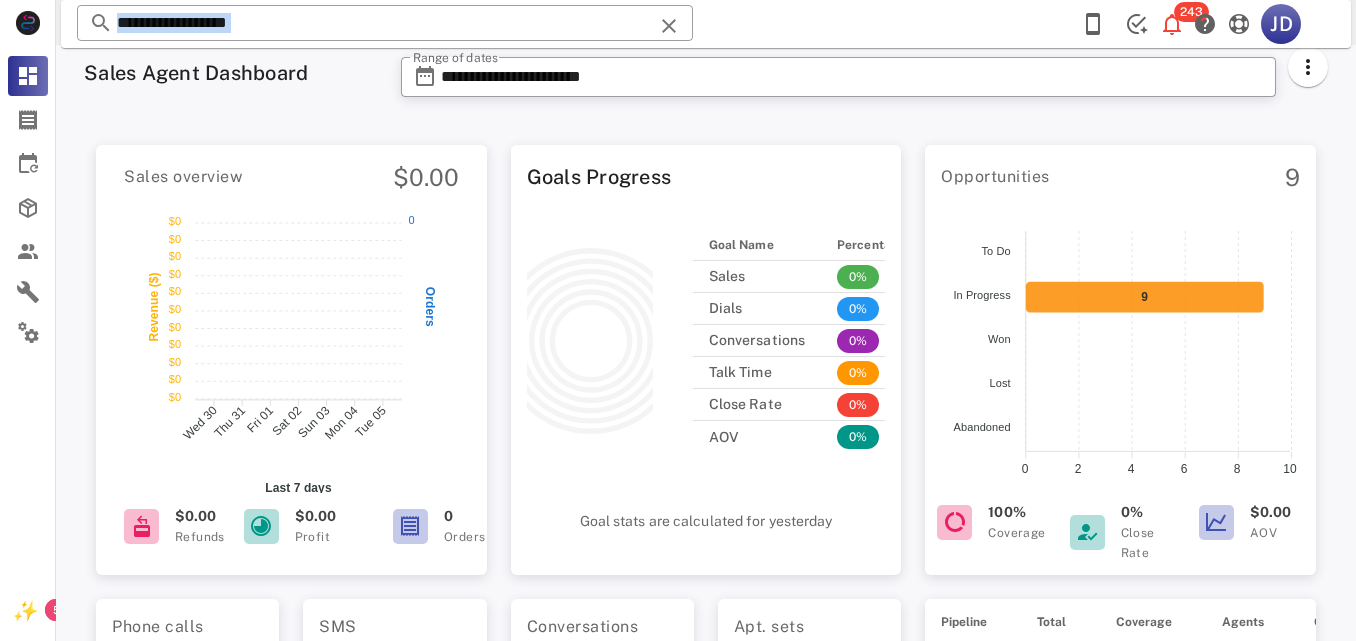 click on "**********" at bounding box center (385, 24) 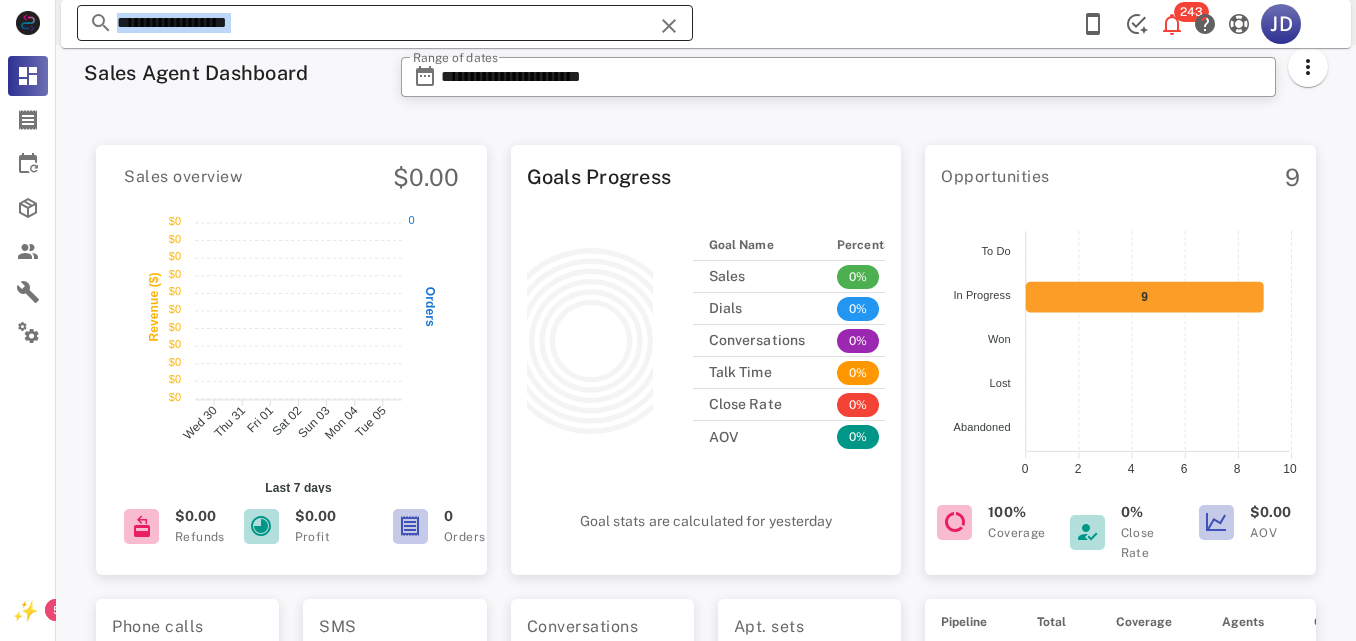drag, startPoint x: 562, startPoint y: 41, endPoint x: 556, endPoint y: 26, distance: 16.155495 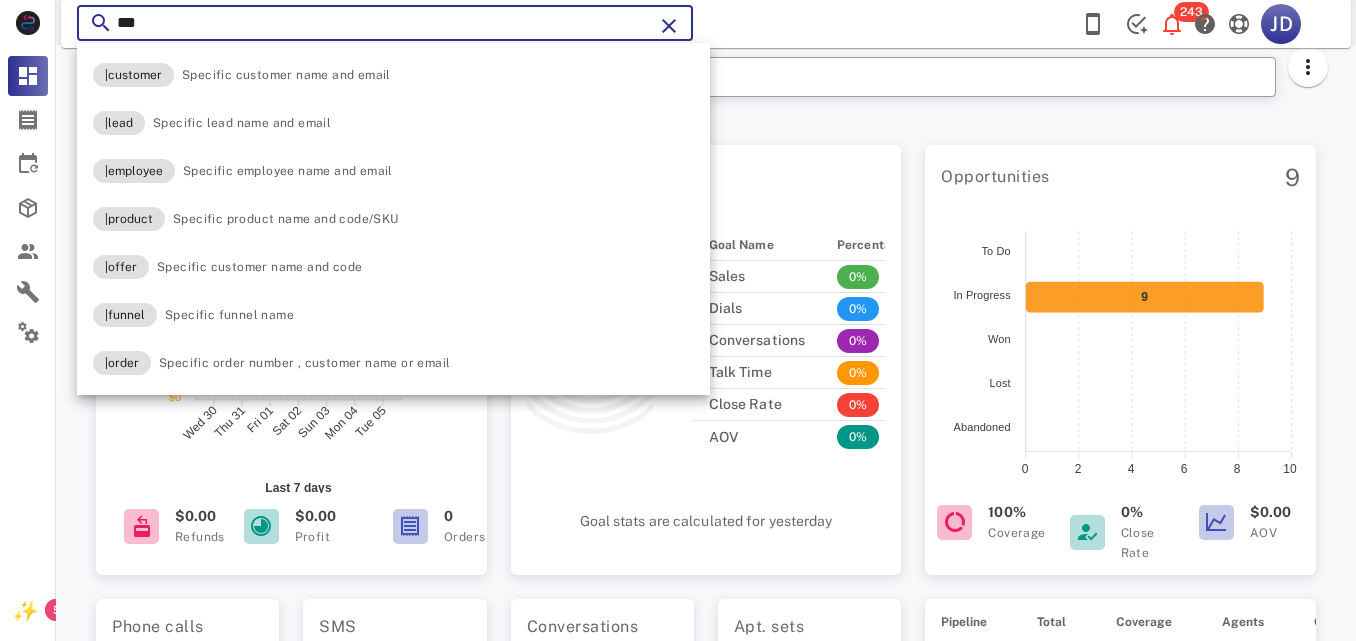 type on "*" 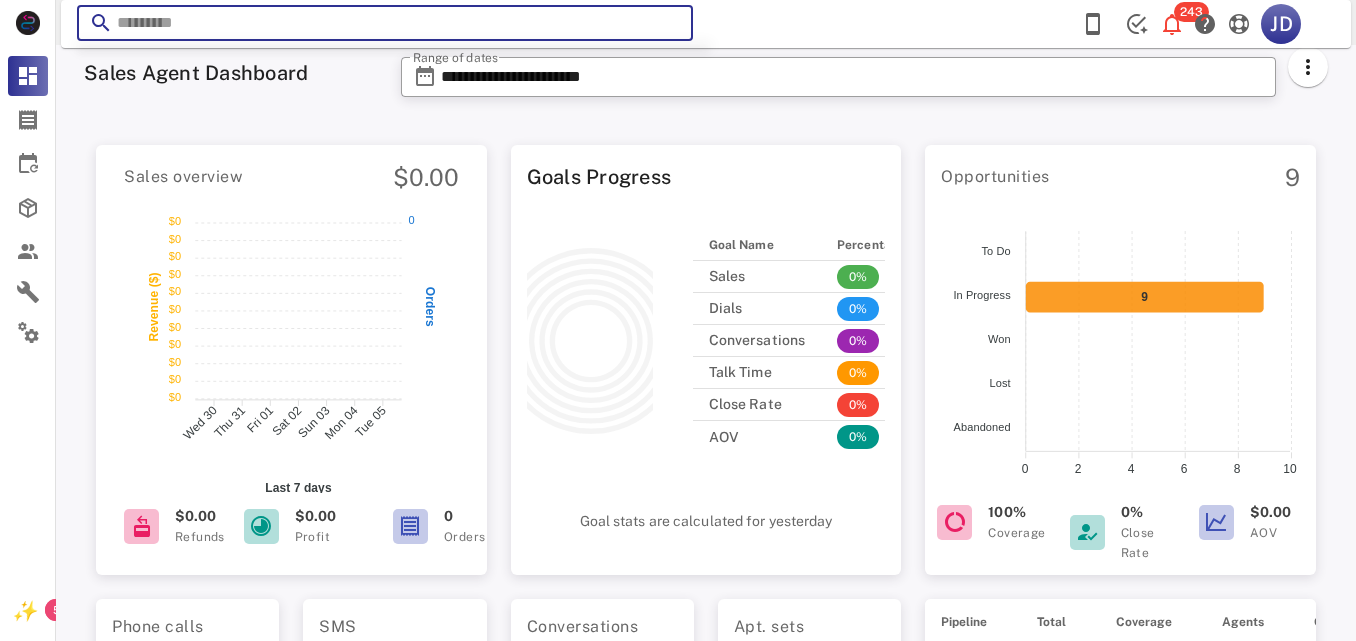 paste on "**********" 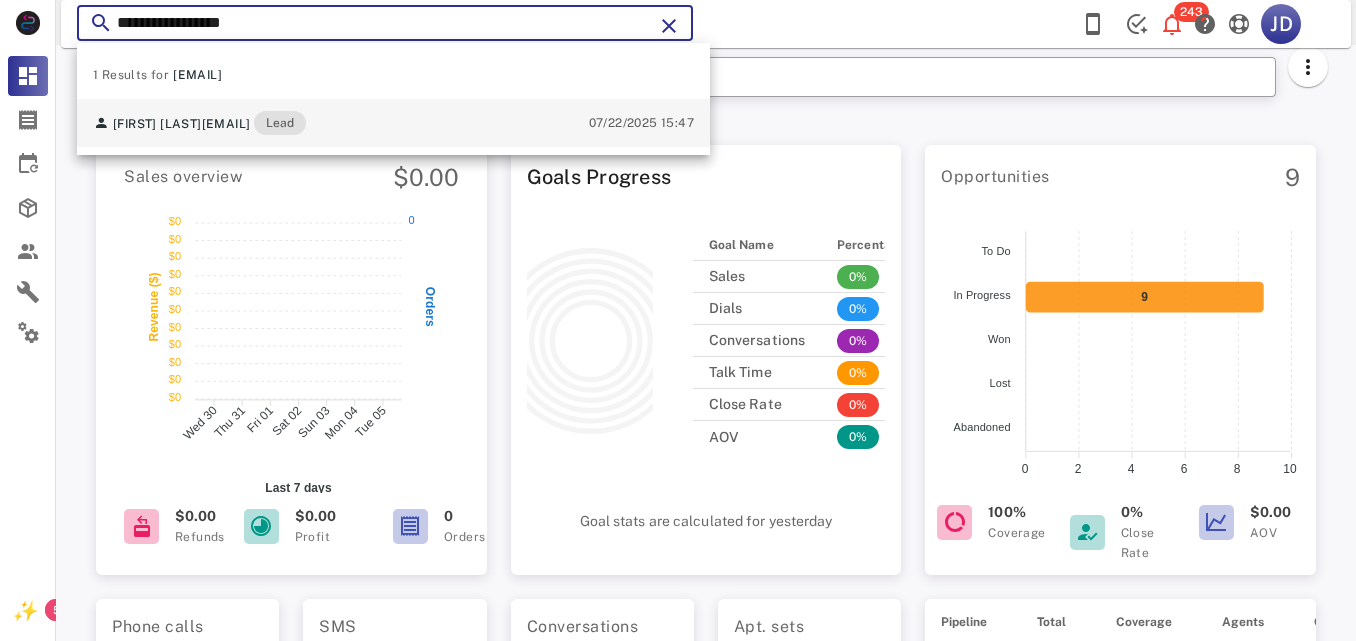 type on "**********" 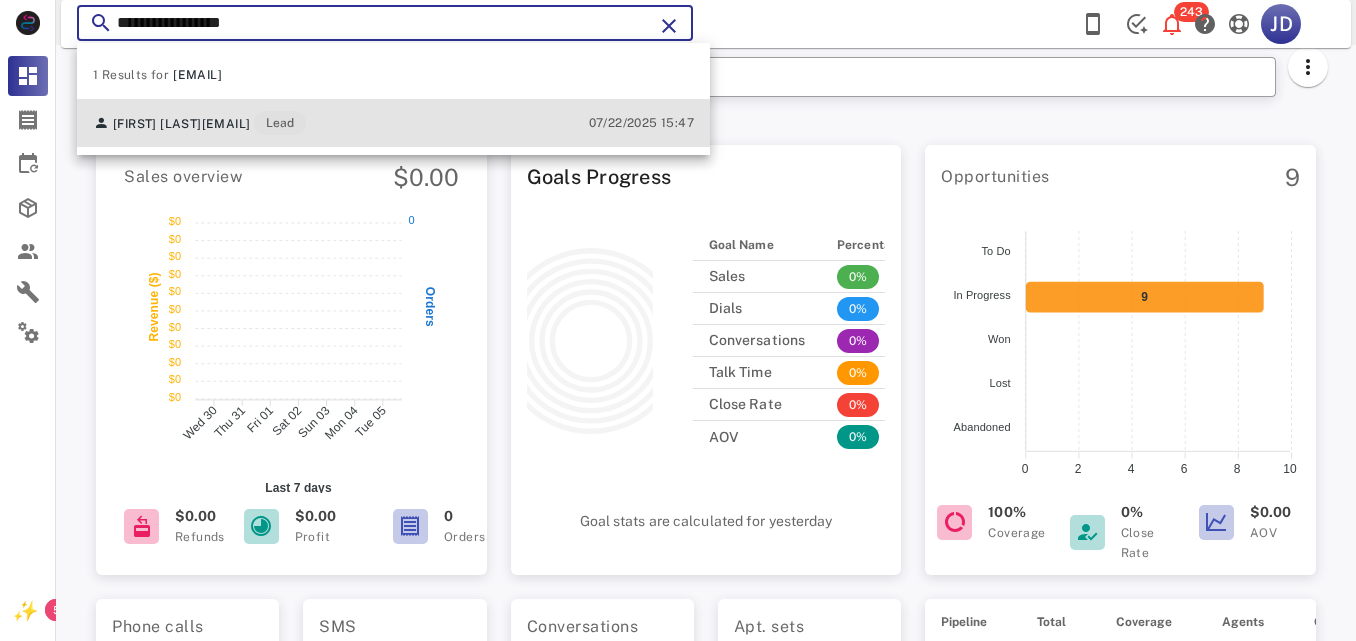 click on "[FIRST] [LAST]   [EMAIL]   Lead   [DATE] [TIME]" at bounding box center (393, 123) 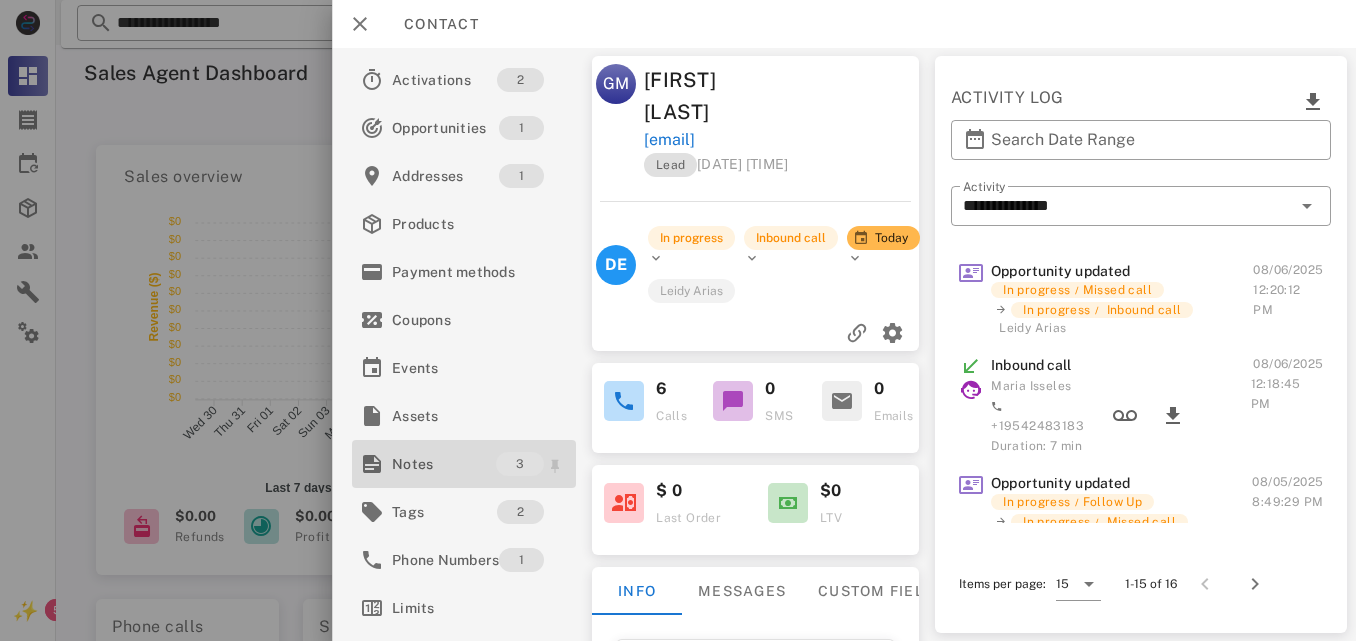 click on "Notes" at bounding box center [444, 464] 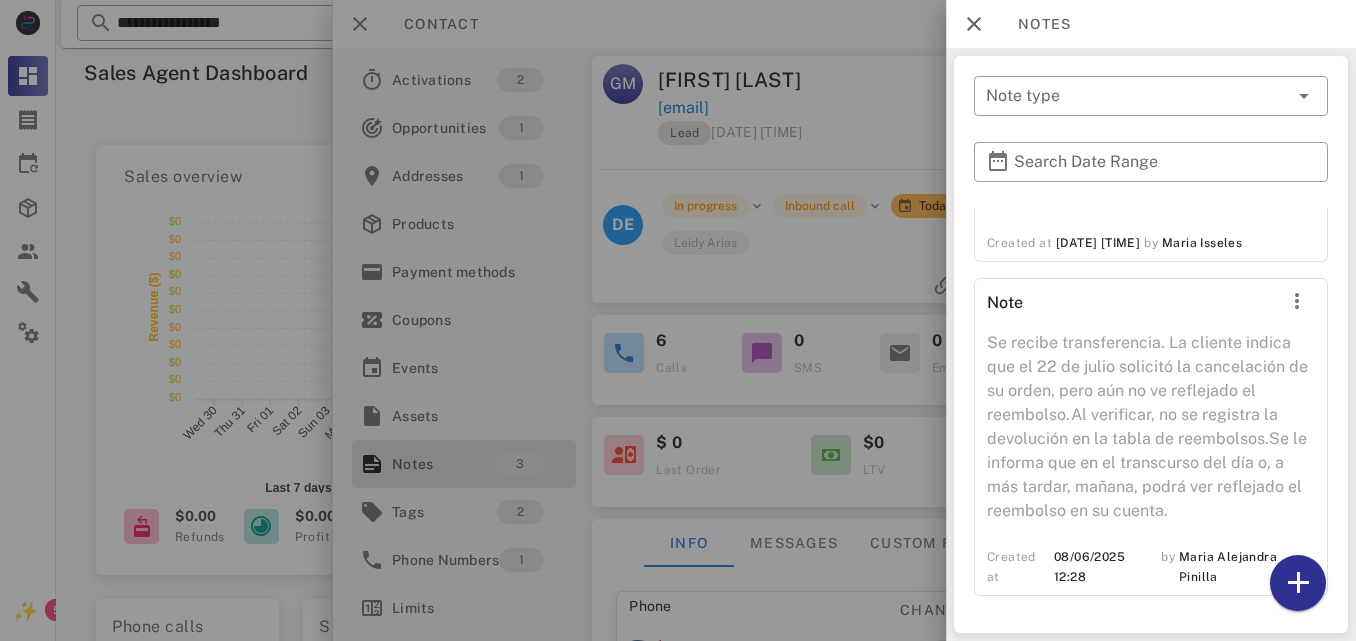 scroll, scrollTop: 318, scrollLeft: 0, axis: vertical 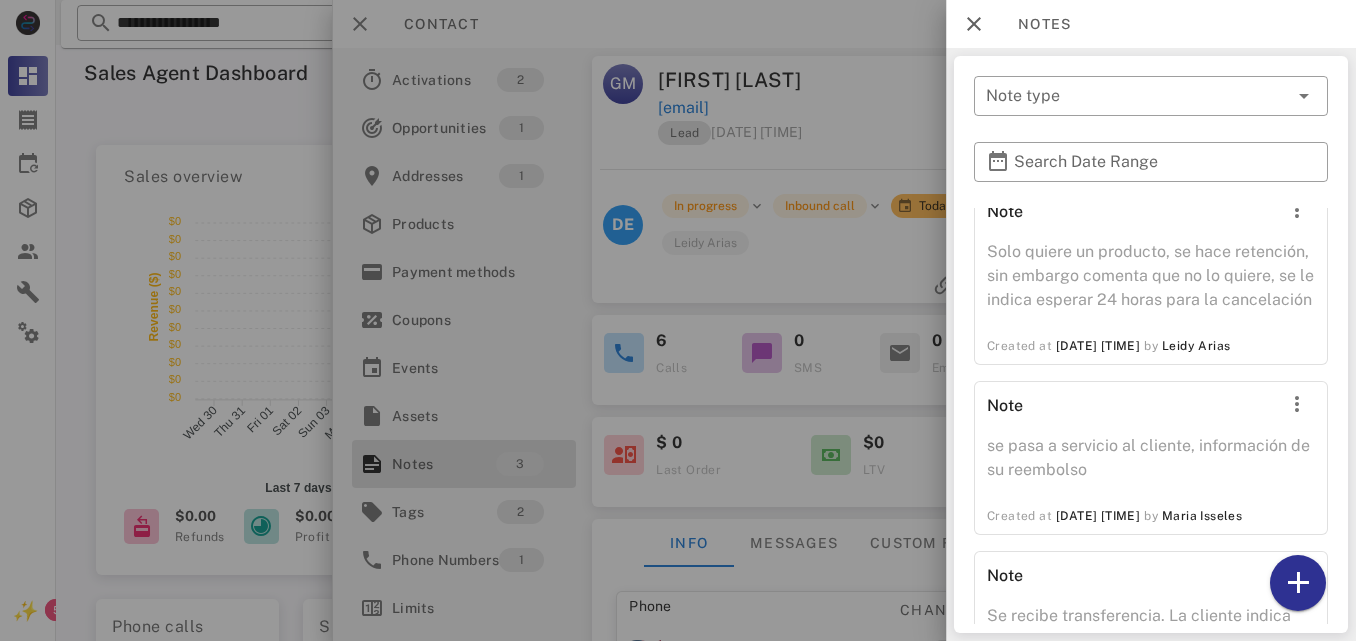 click at bounding box center [678, 320] 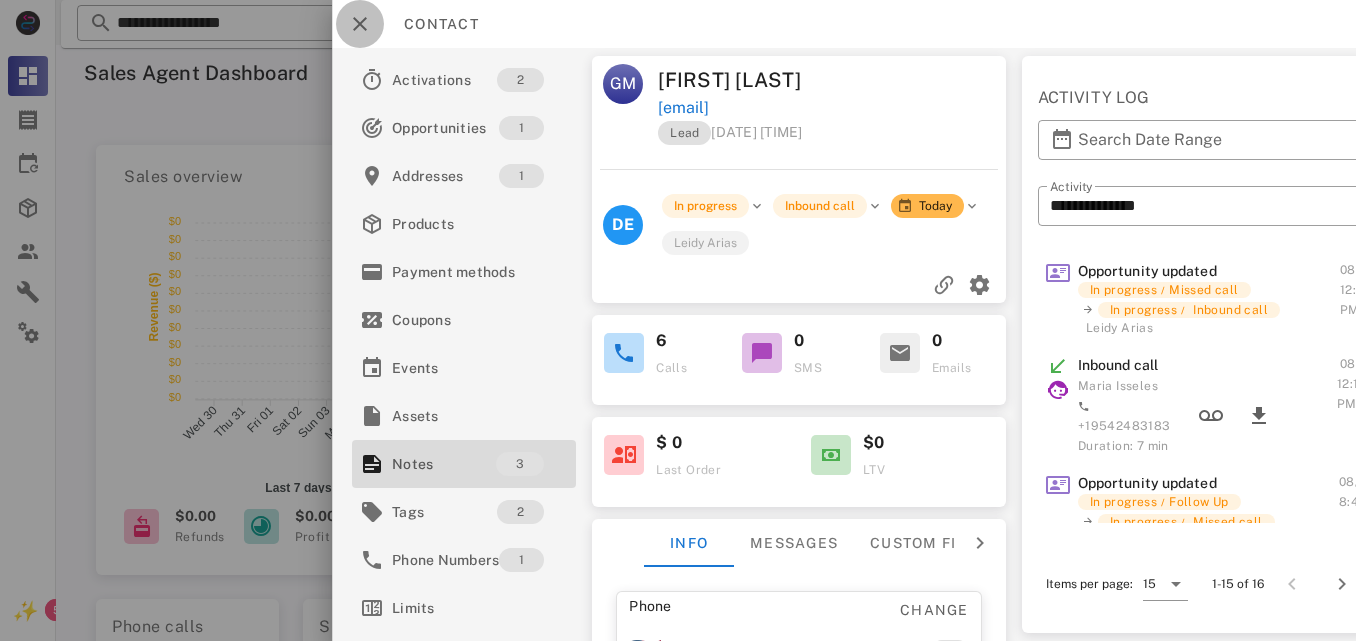click at bounding box center (360, 24) 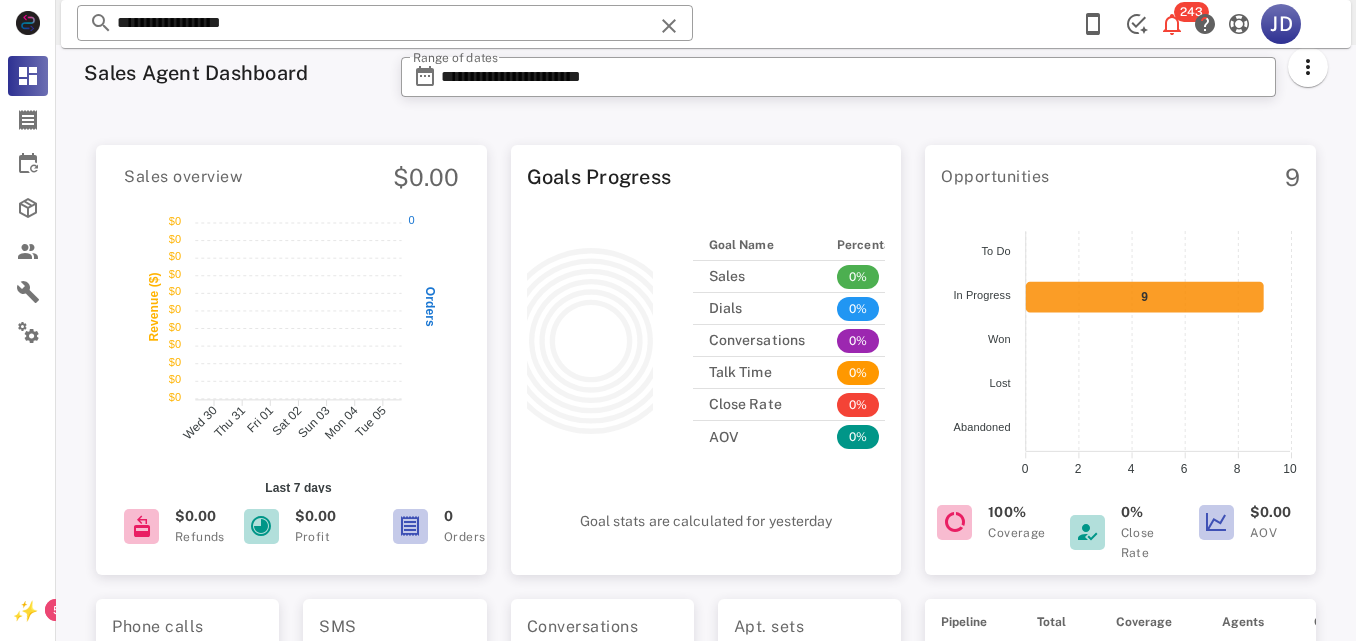 click on "**********" at bounding box center (706, 647) 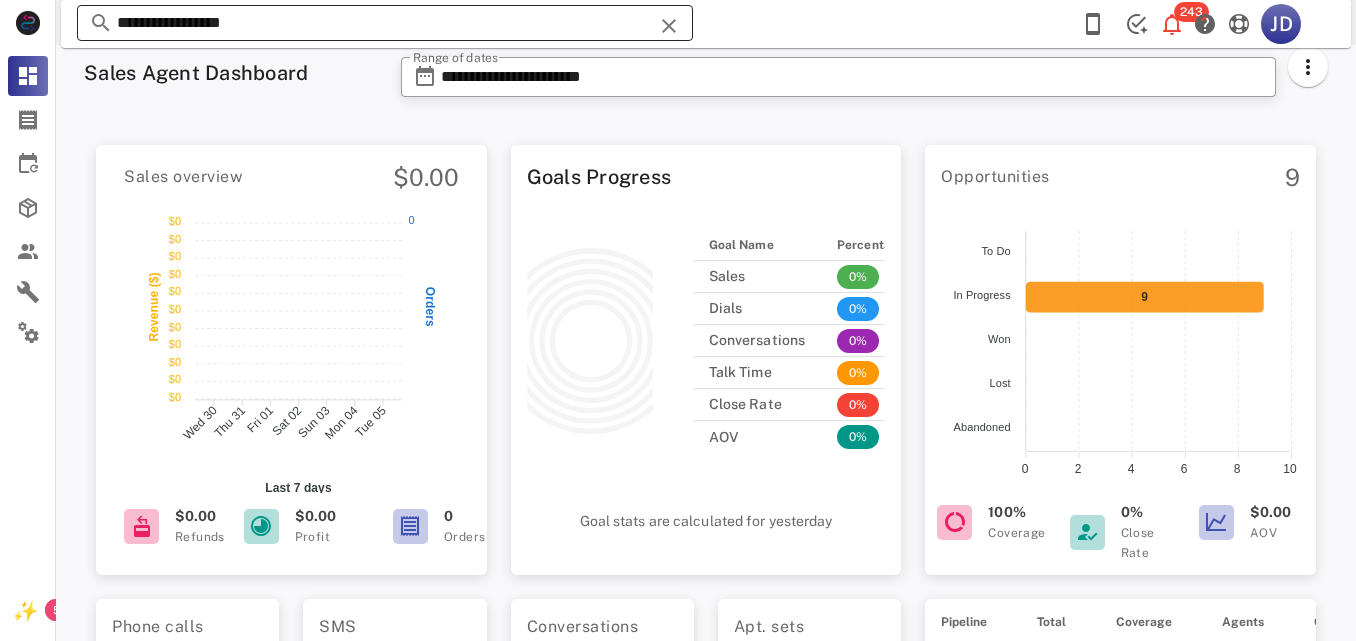 click on "**********" at bounding box center [385, 23] 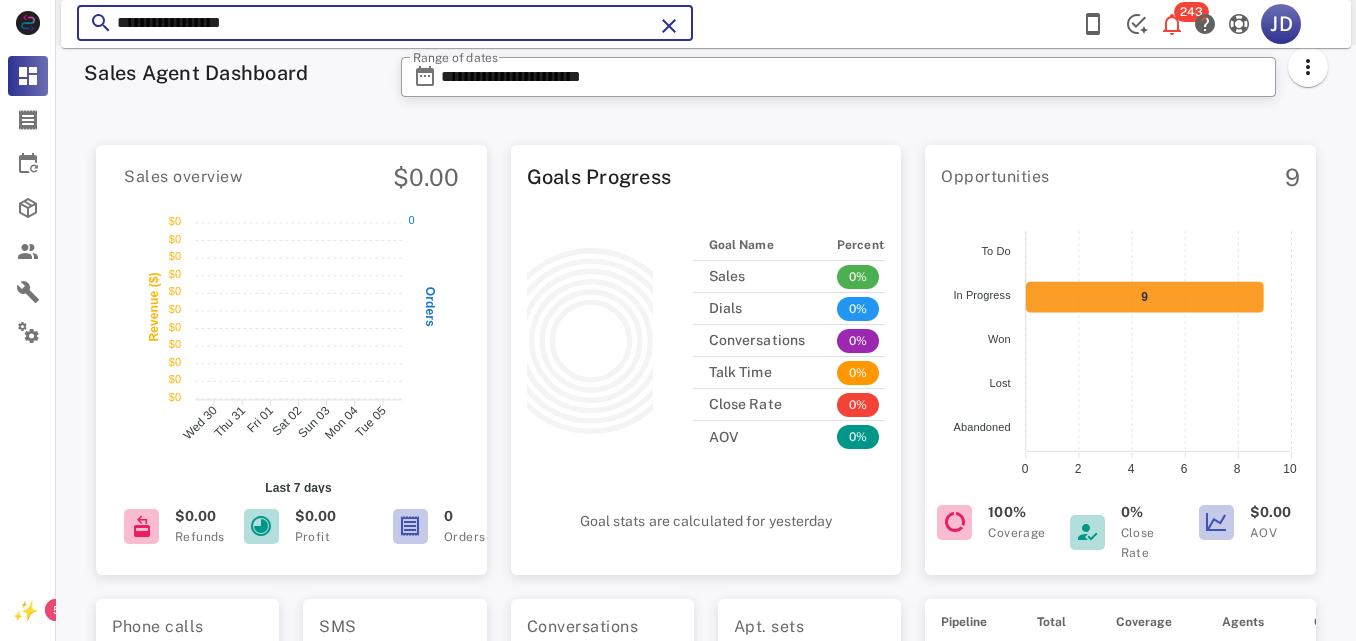 click on "**********" at bounding box center [385, 23] 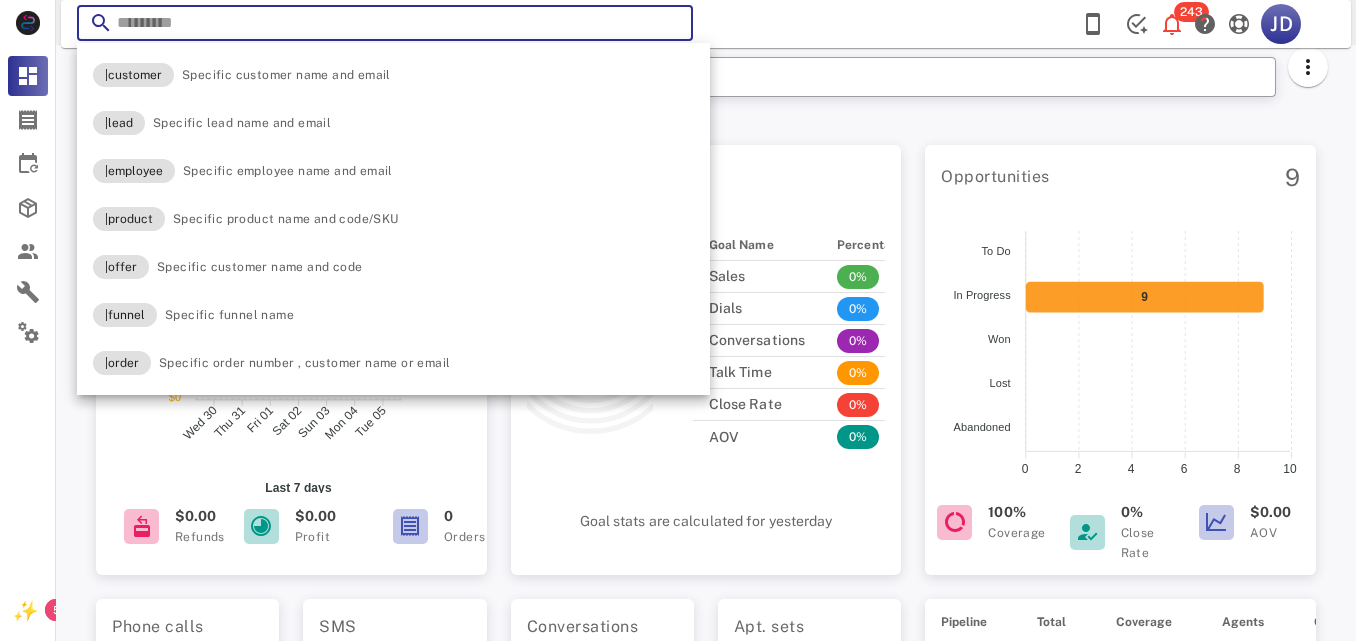 paste on "**********" 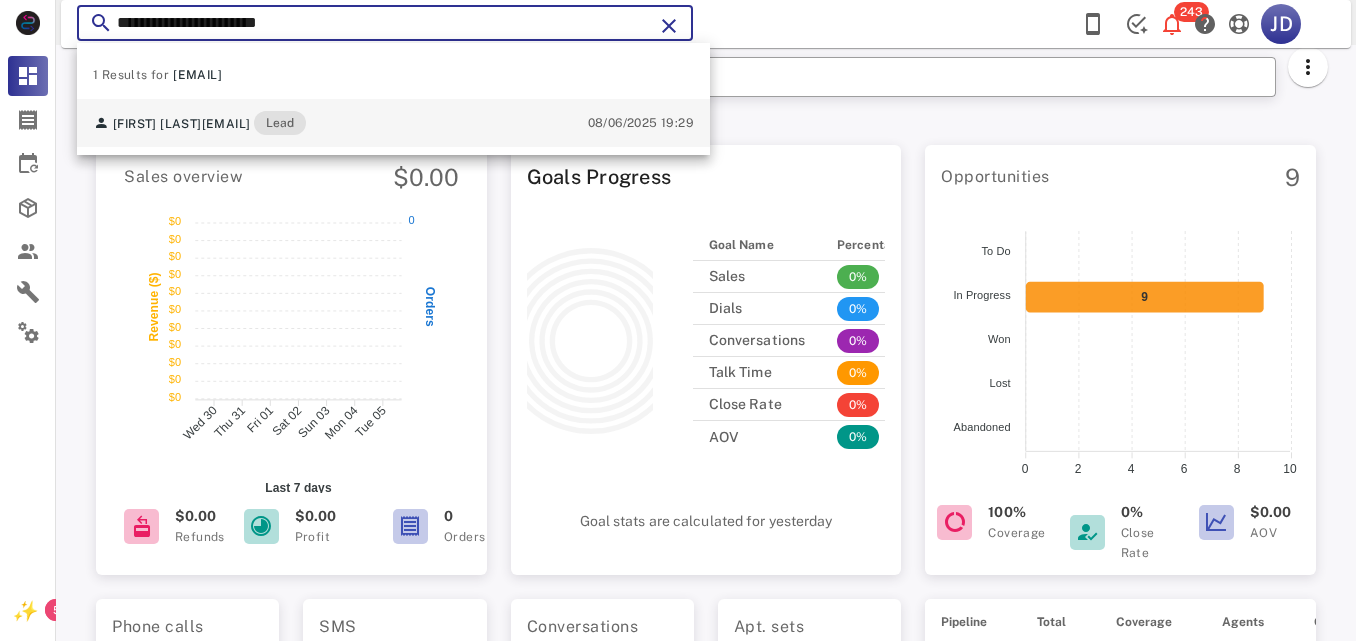 type on "**********" 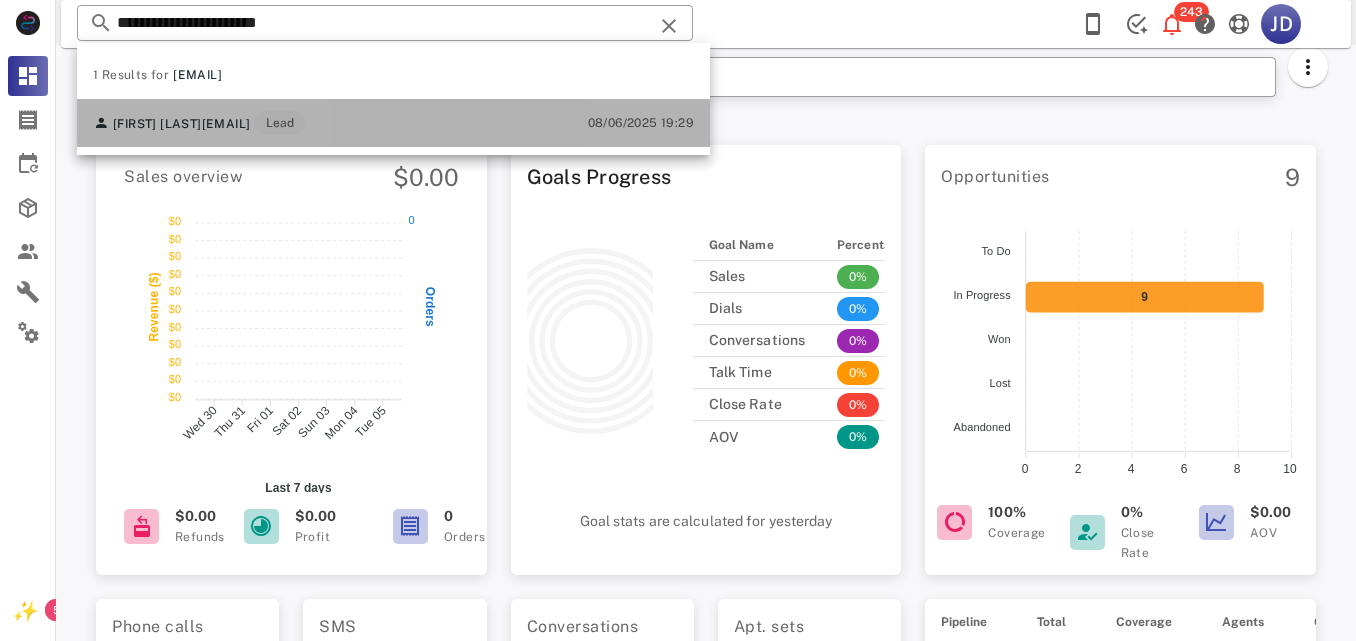 click on "[FIRST] [LAST]   [EMAIL]   Lead" at bounding box center (199, 123) 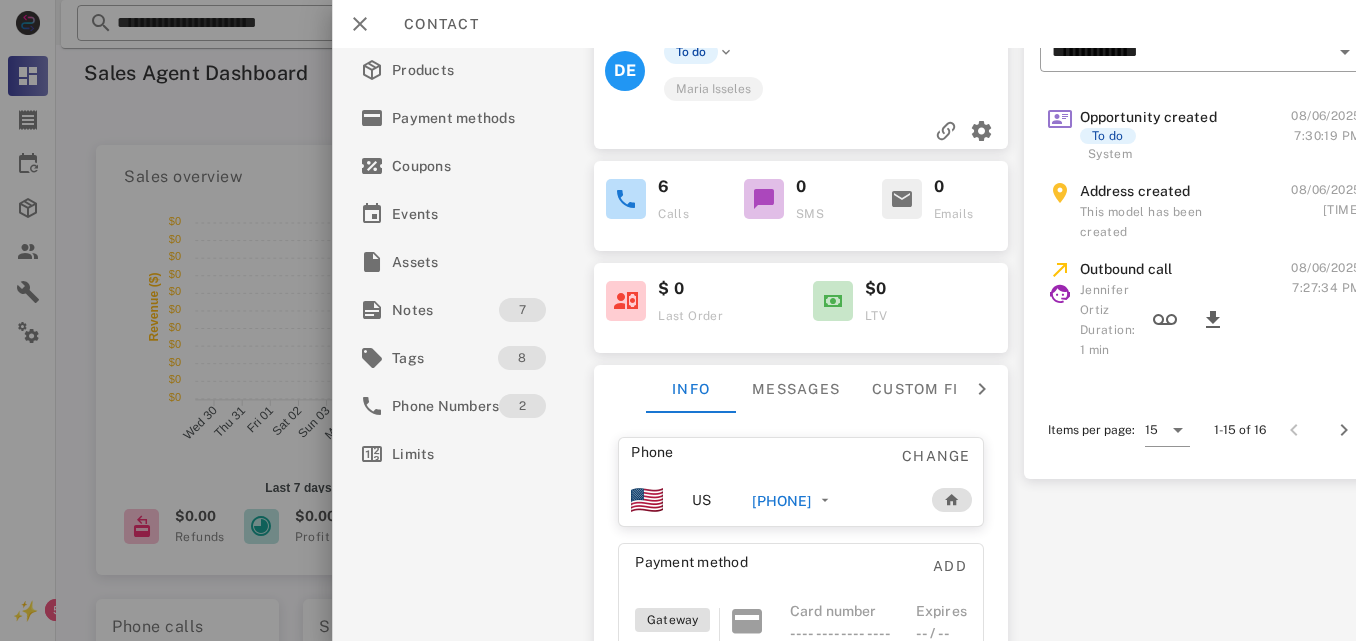 scroll, scrollTop: 228, scrollLeft: 0, axis: vertical 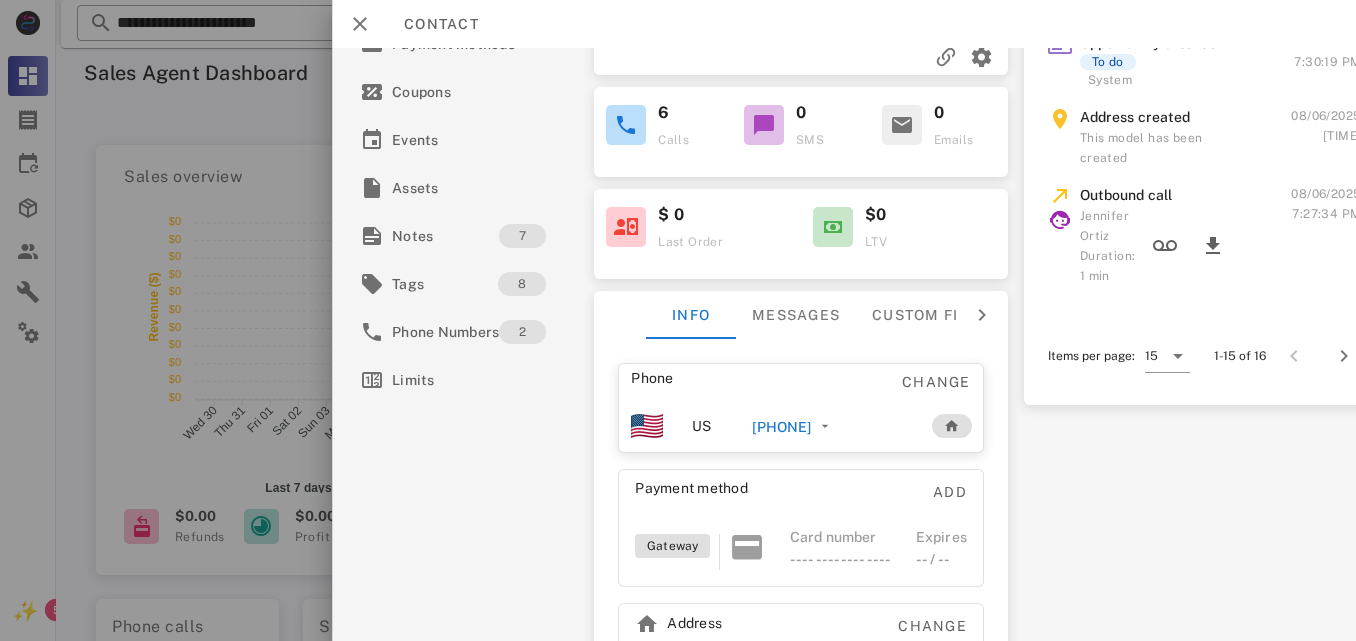 click on "[PHONE]" at bounding box center [781, 427] 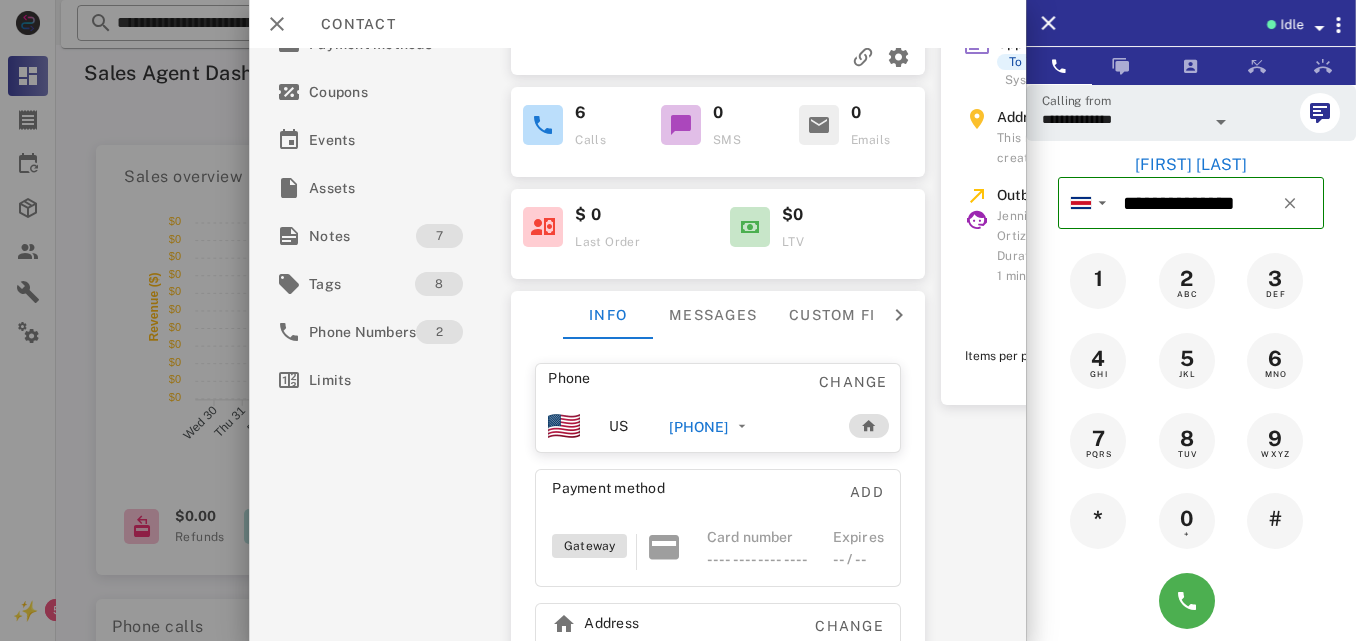 click on "[FIRST] [LAST]" at bounding box center (1191, 165) 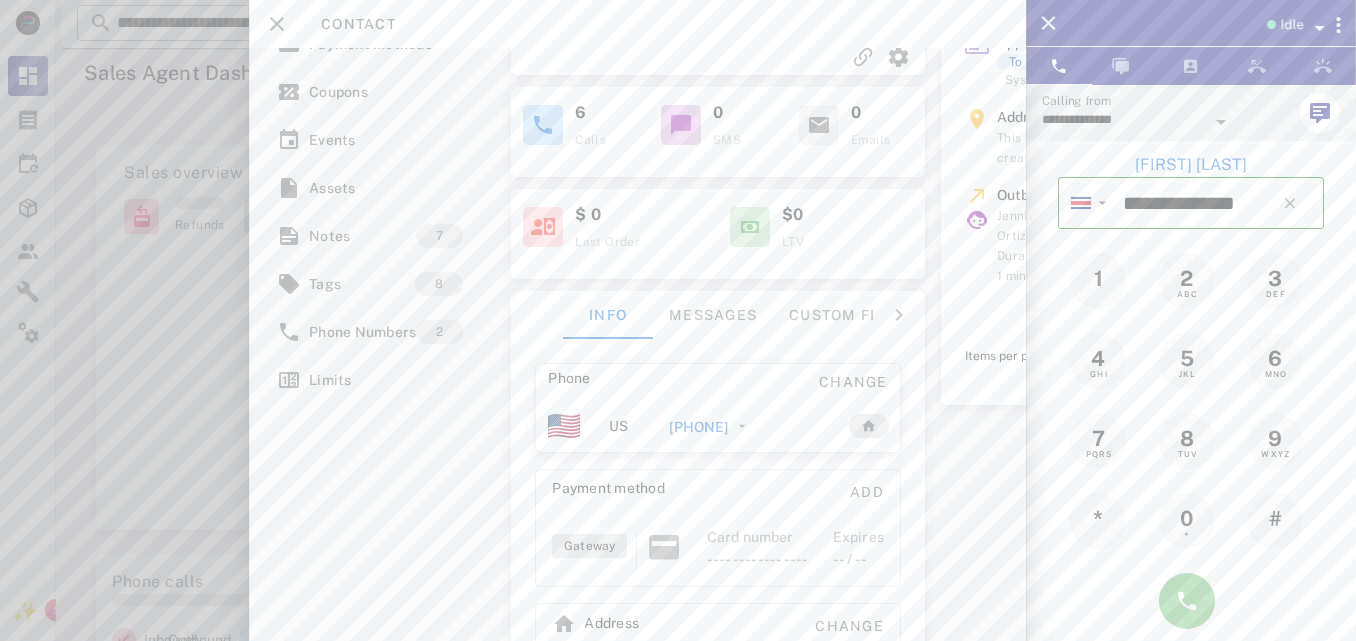 click at bounding box center [1187, 601] 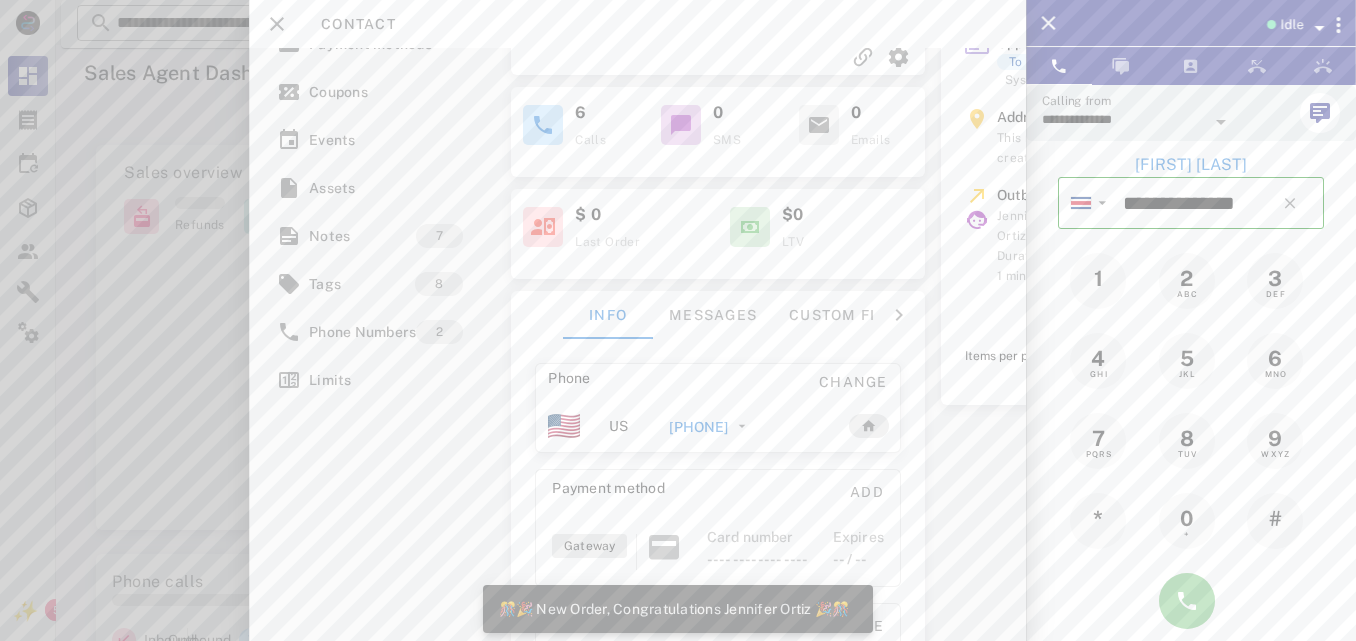 click at bounding box center (1187, 601) 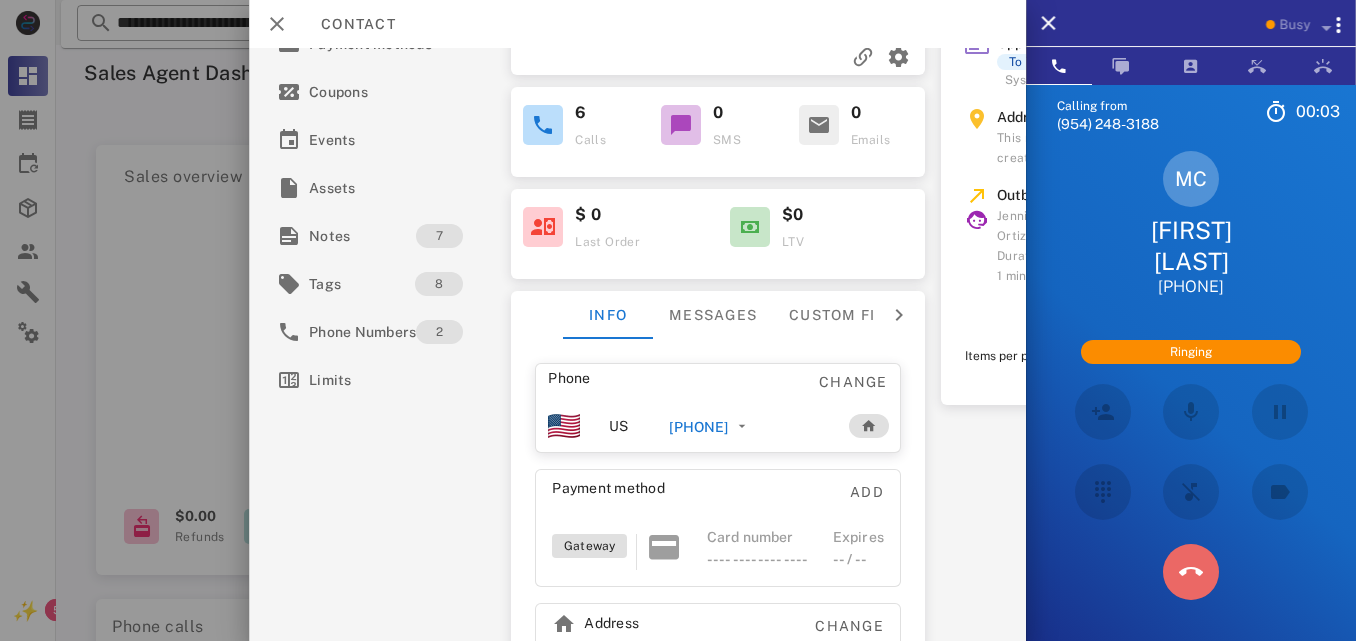 click at bounding box center [1191, 572] 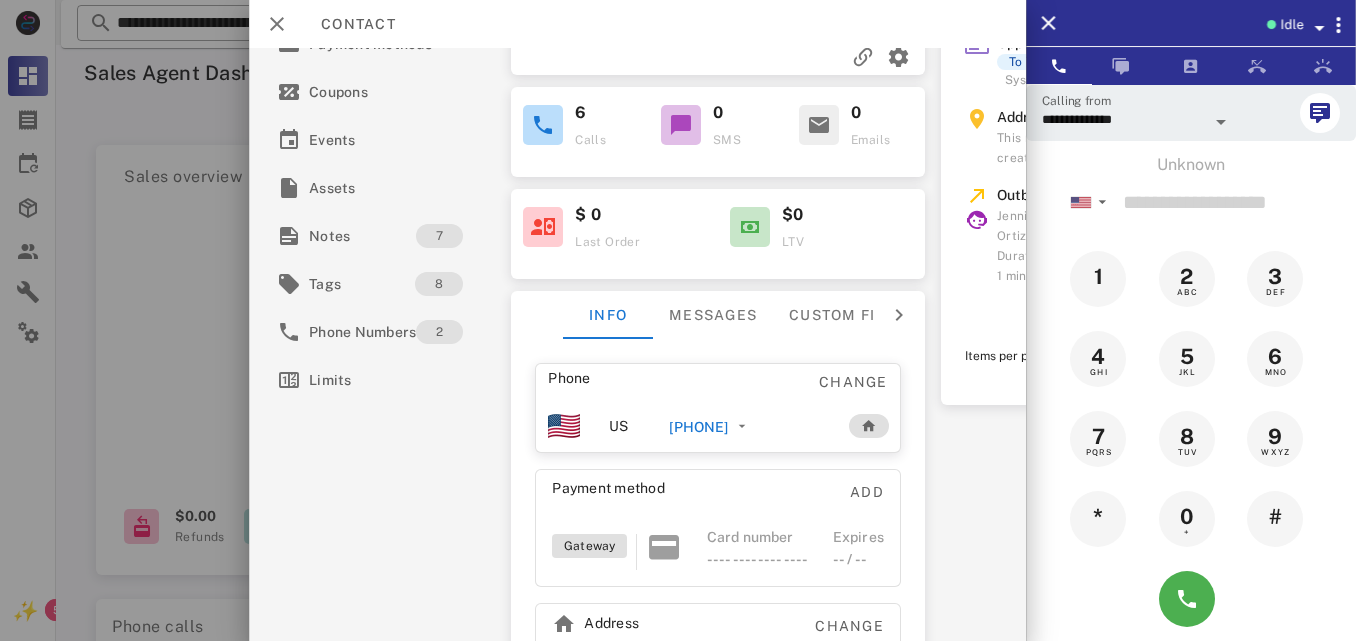 click on "[PHONE]" at bounding box center (698, 427) 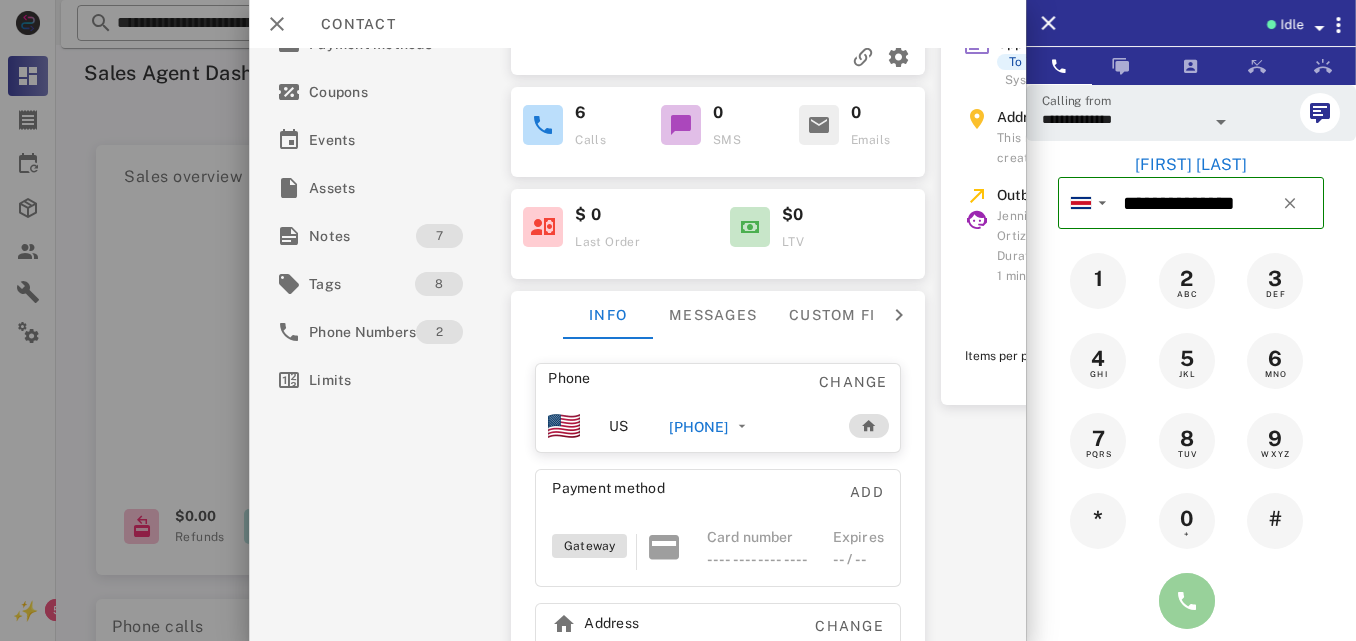 click at bounding box center [1187, 601] 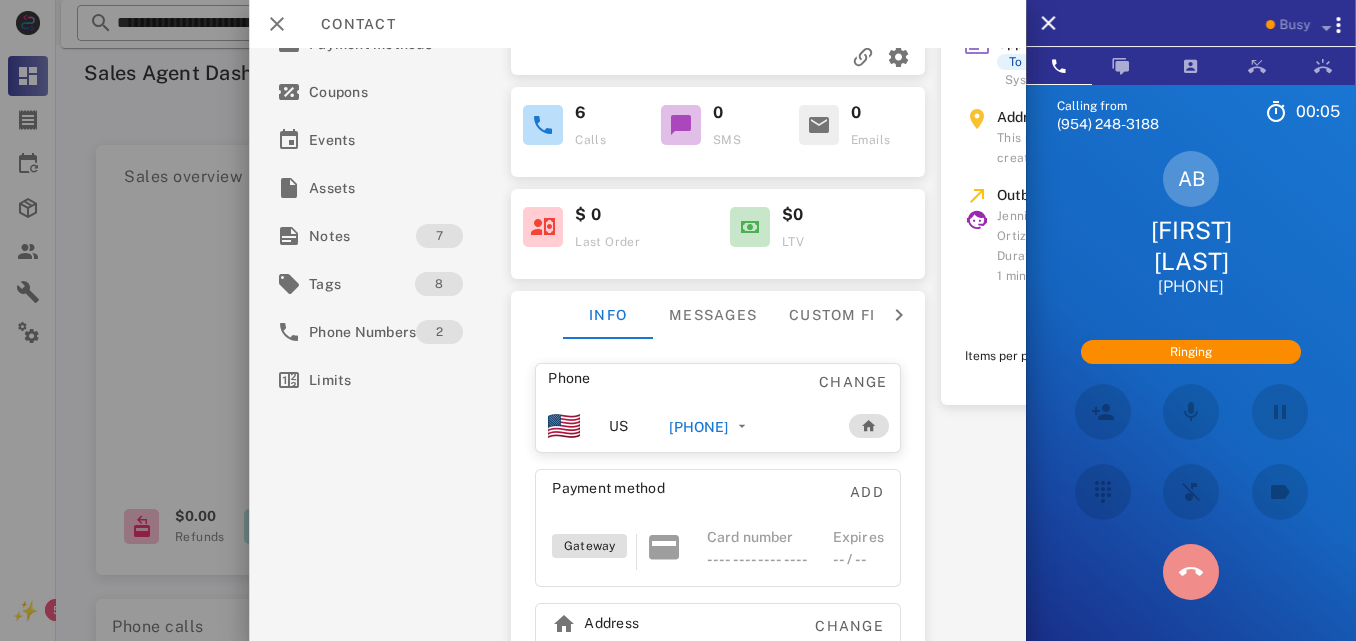 click at bounding box center (1191, 572) 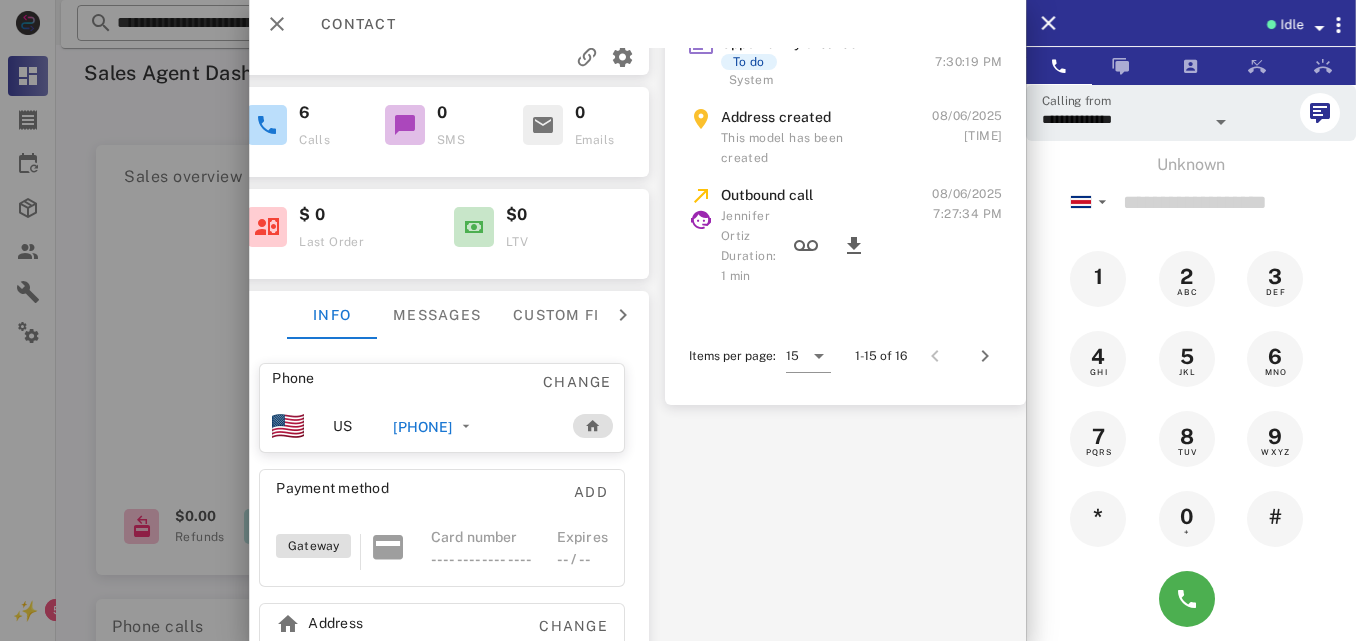 drag, startPoint x: 1013, startPoint y: 341, endPoint x: 1011, endPoint y: 284, distance: 57.035076 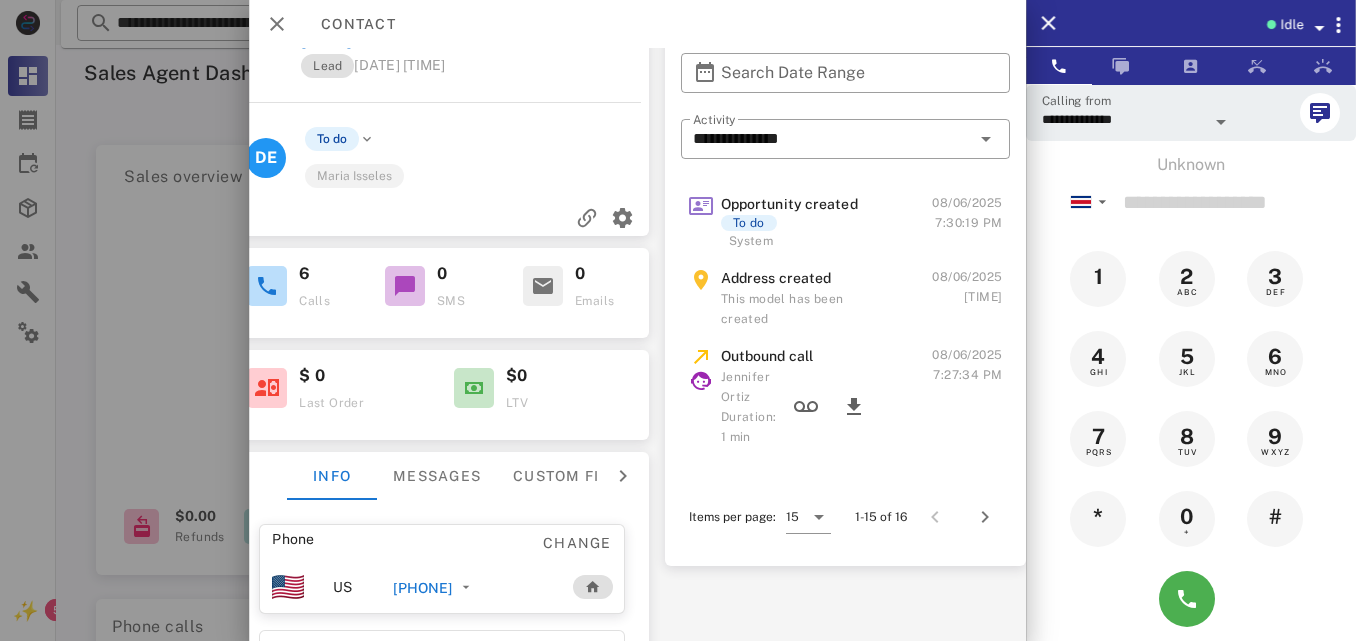 scroll, scrollTop: 60, scrollLeft: 297, axis: both 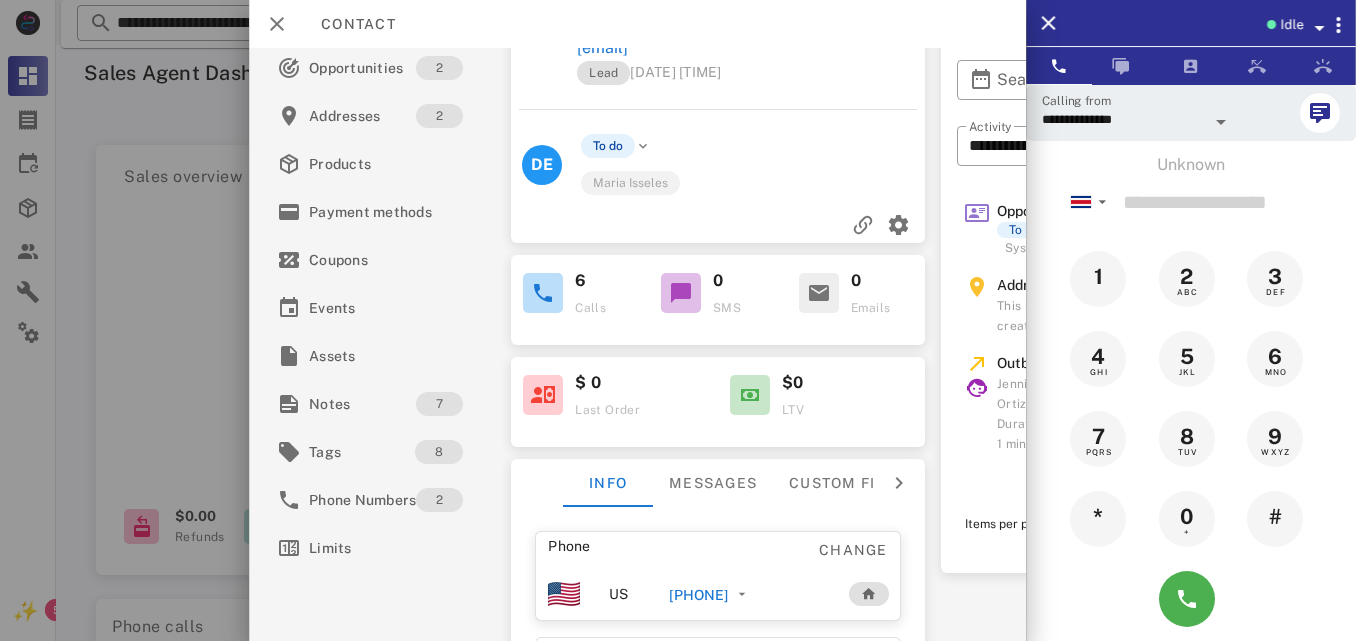 click on "[PHONE]" at bounding box center [698, 595] 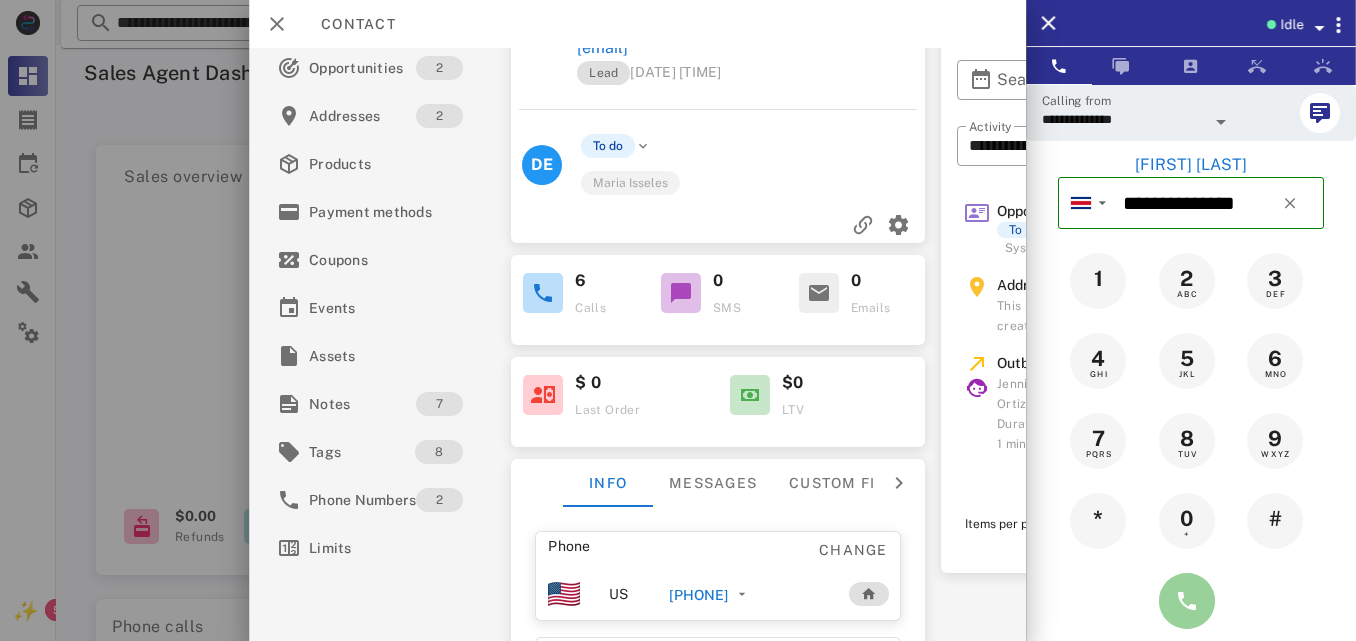 click at bounding box center [1187, 601] 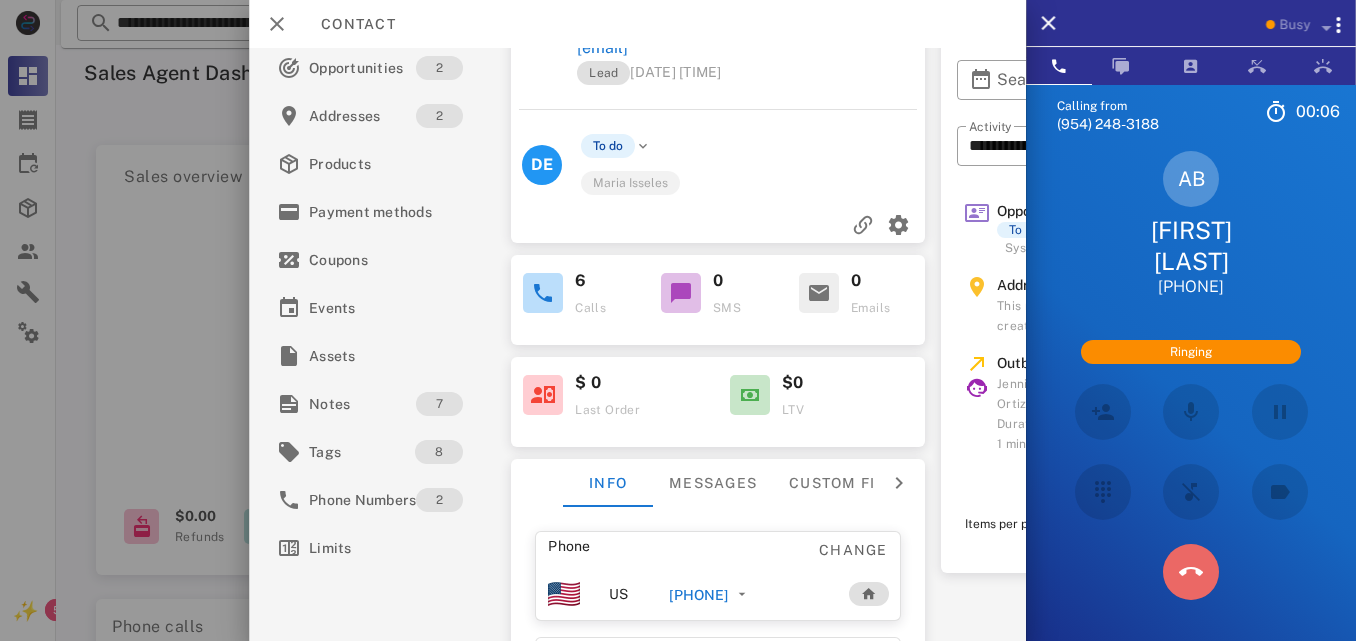 click at bounding box center (1191, 572) 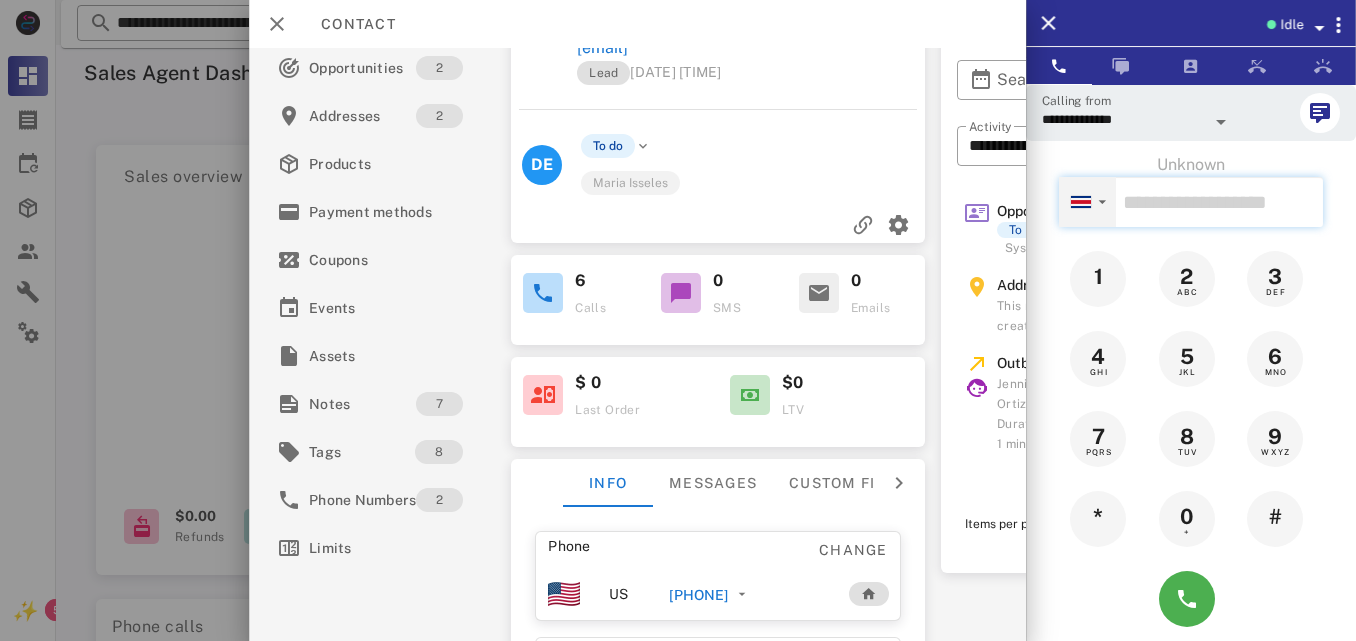 click at bounding box center (1081, 202) 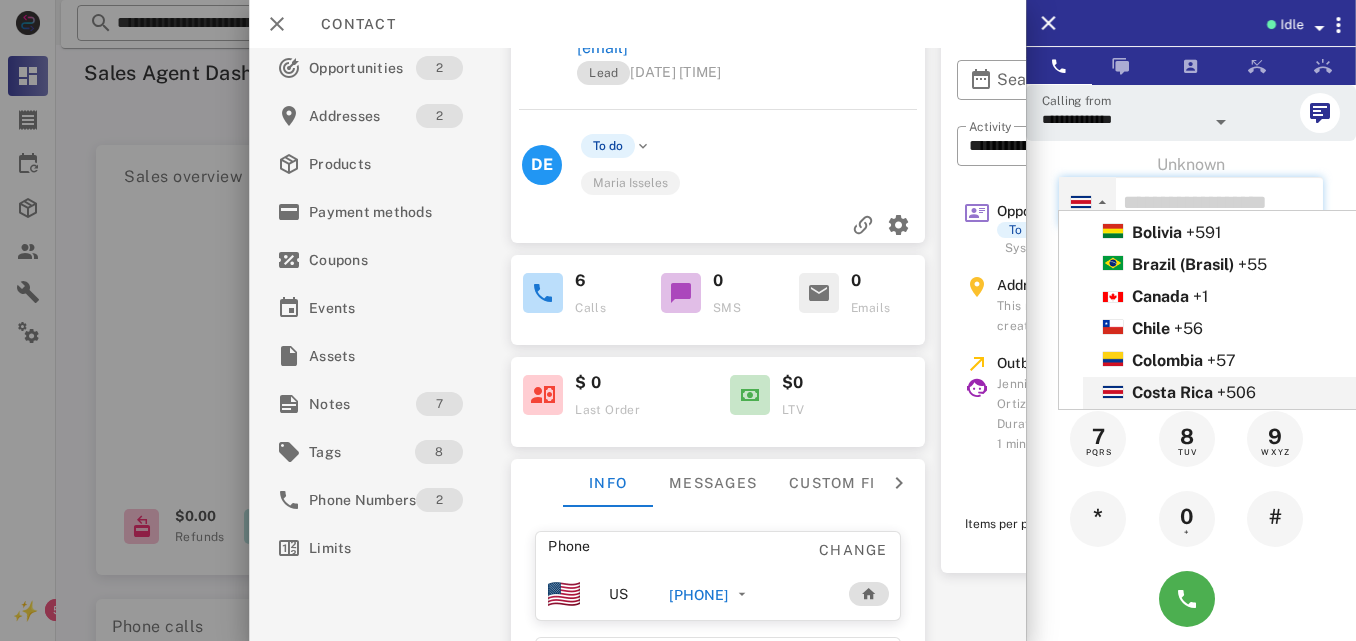 scroll, scrollTop: 210, scrollLeft: 0, axis: vertical 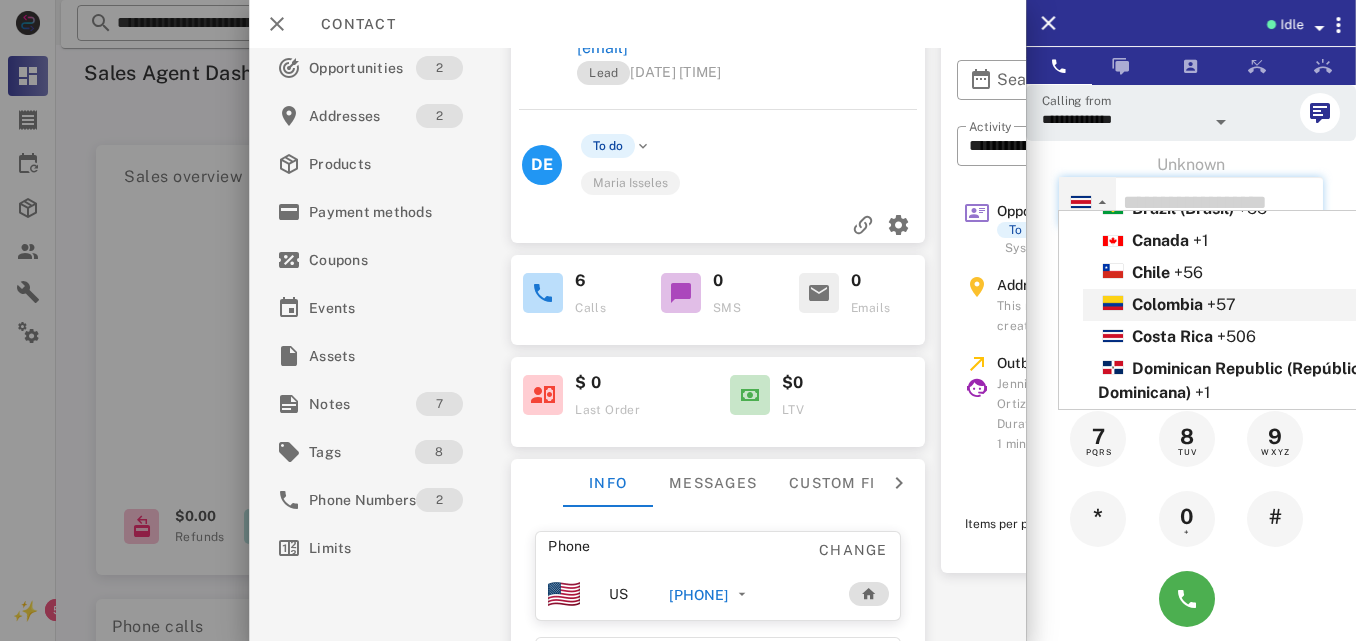 click on "Colombia
[PHONE]" at bounding box center [1265, 305] 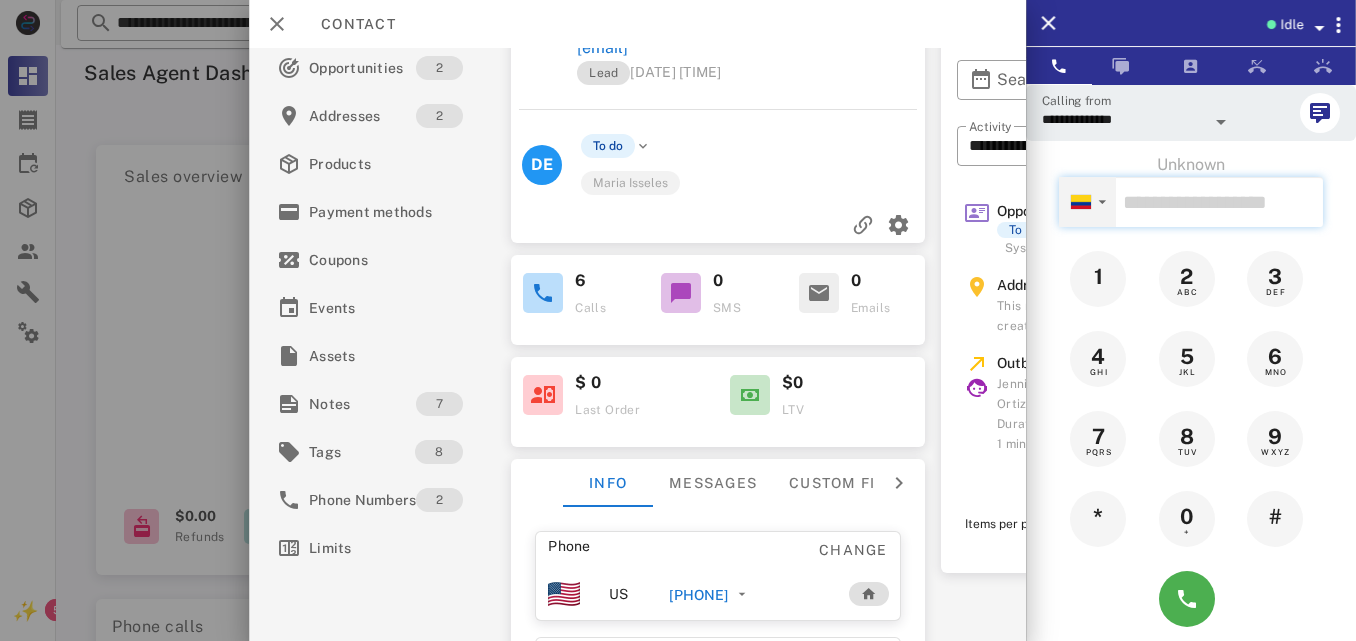 click on "▼" at bounding box center [1102, 202] 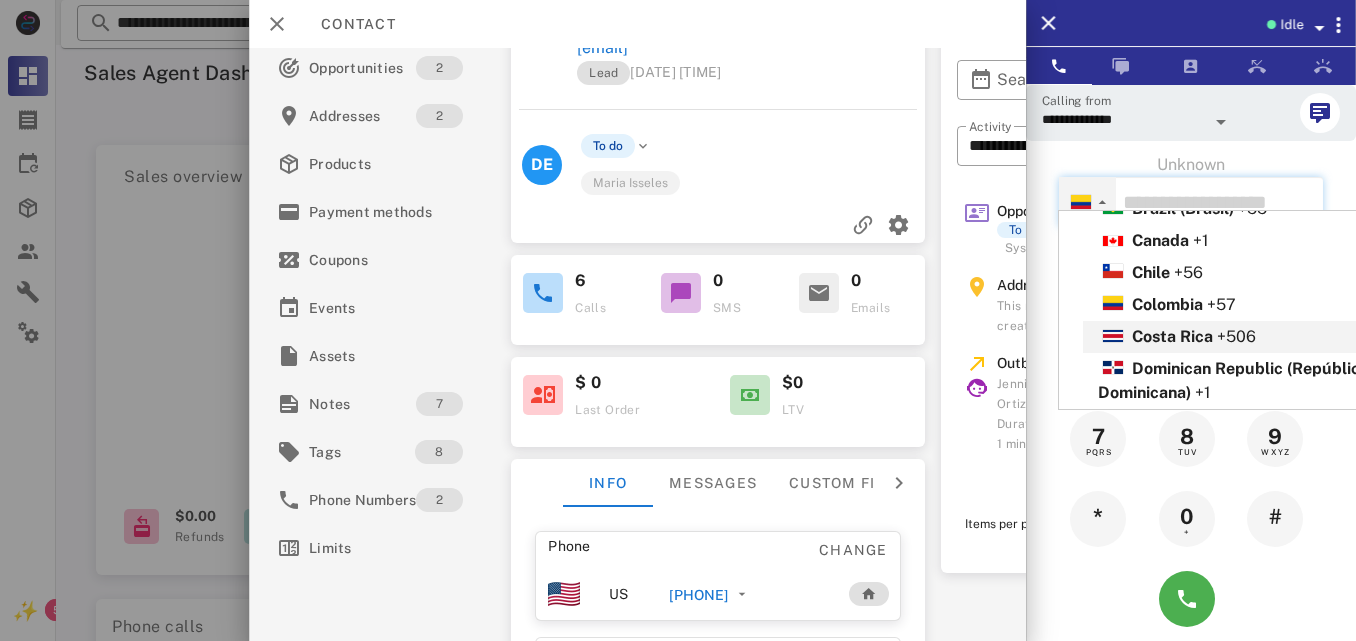 click on "Costa Rica" at bounding box center (1172, 336) 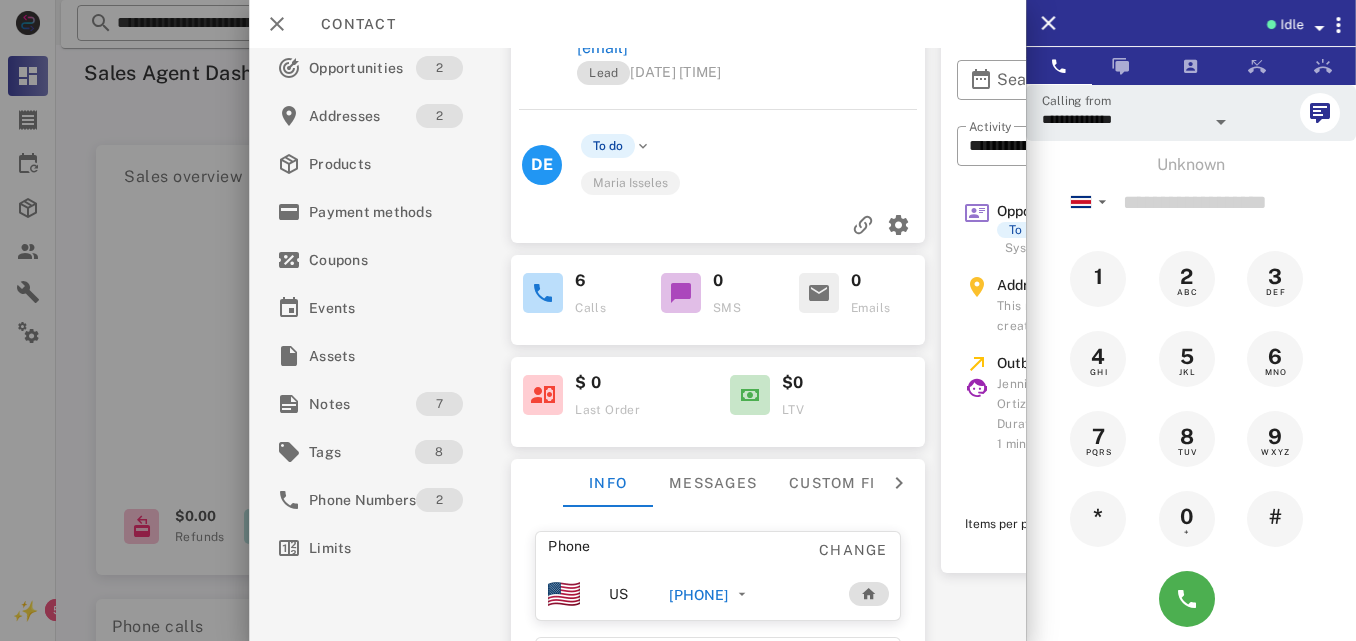 click on "[PHONE]" at bounding box center [698, 595] 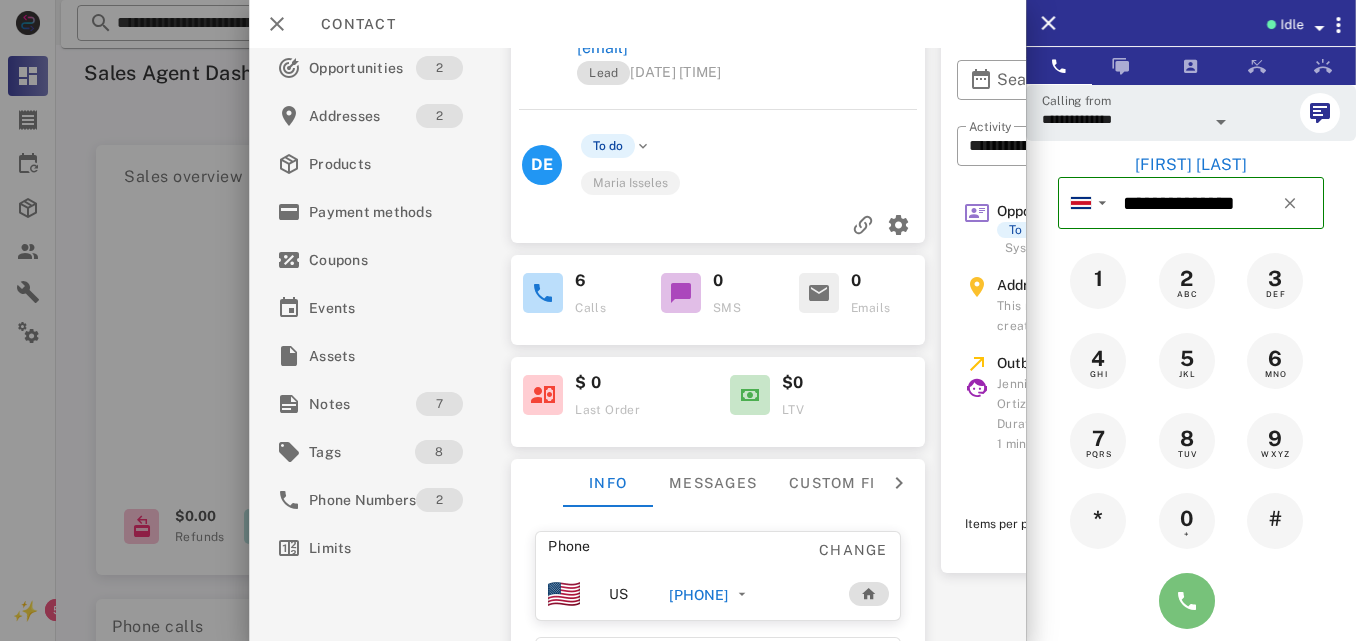 click at bounding box center [1187, 601] 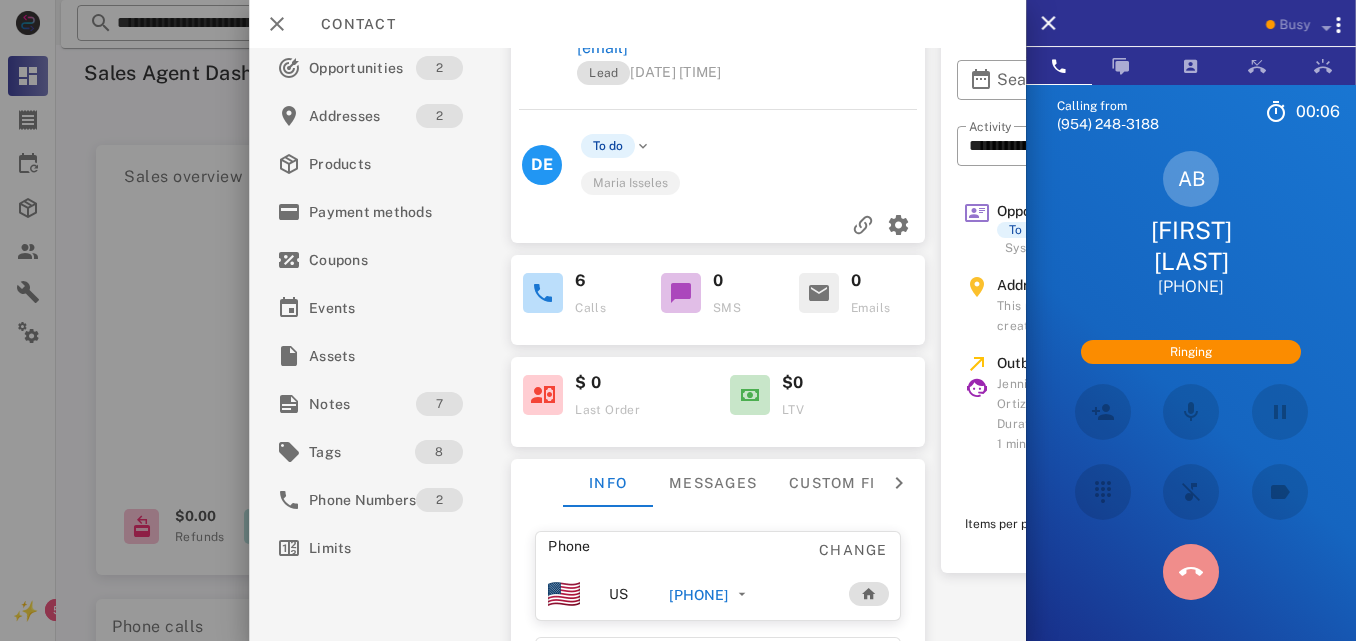 click at bounding box center (1191, 572) 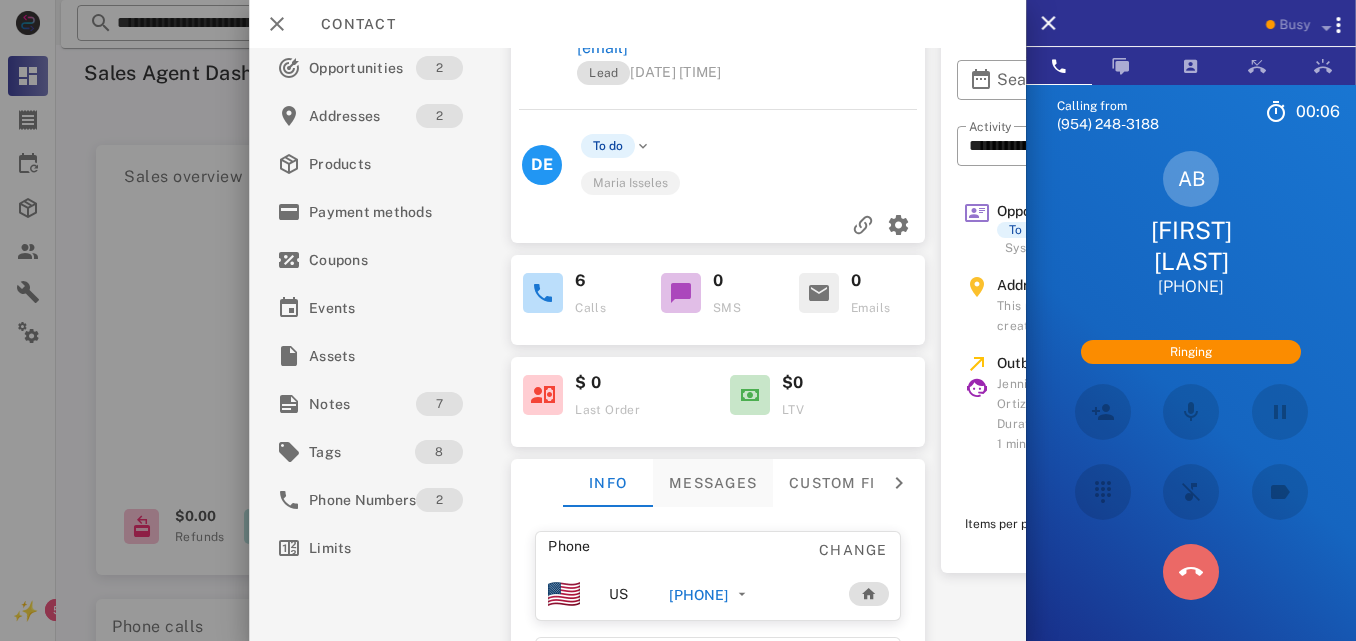 click on "5 JKL" at bounding box center [0, 0] 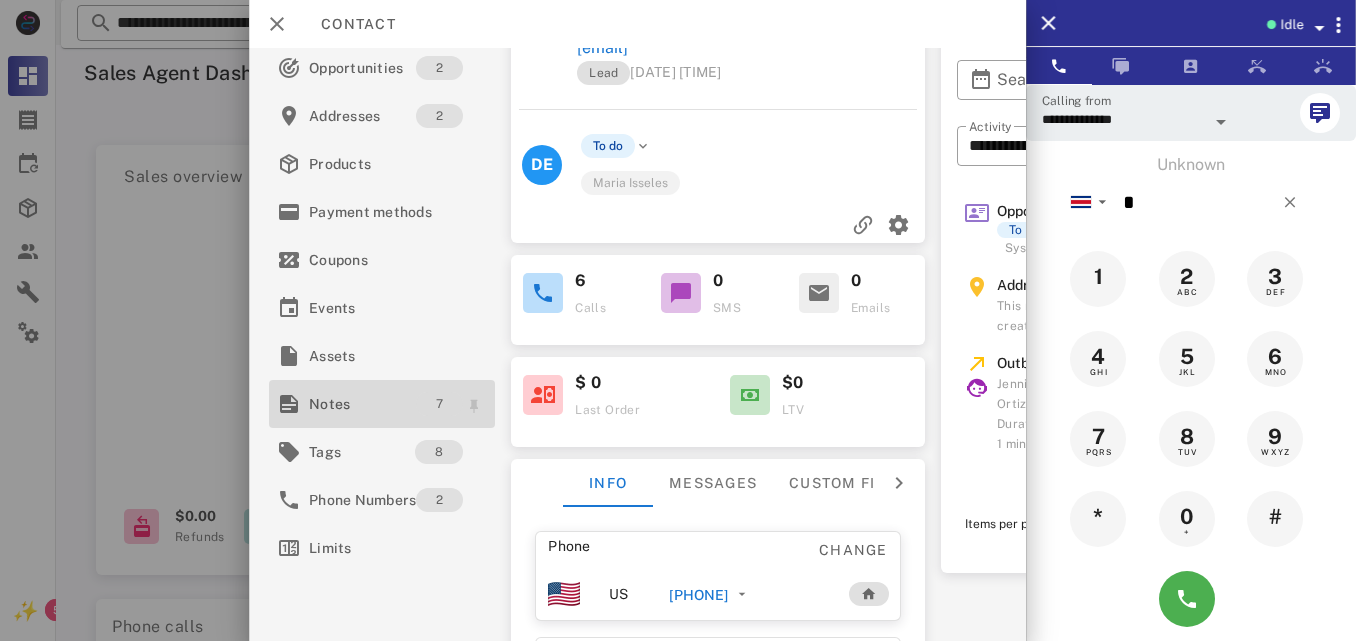 click on "7" at bounding box center [439, 404] 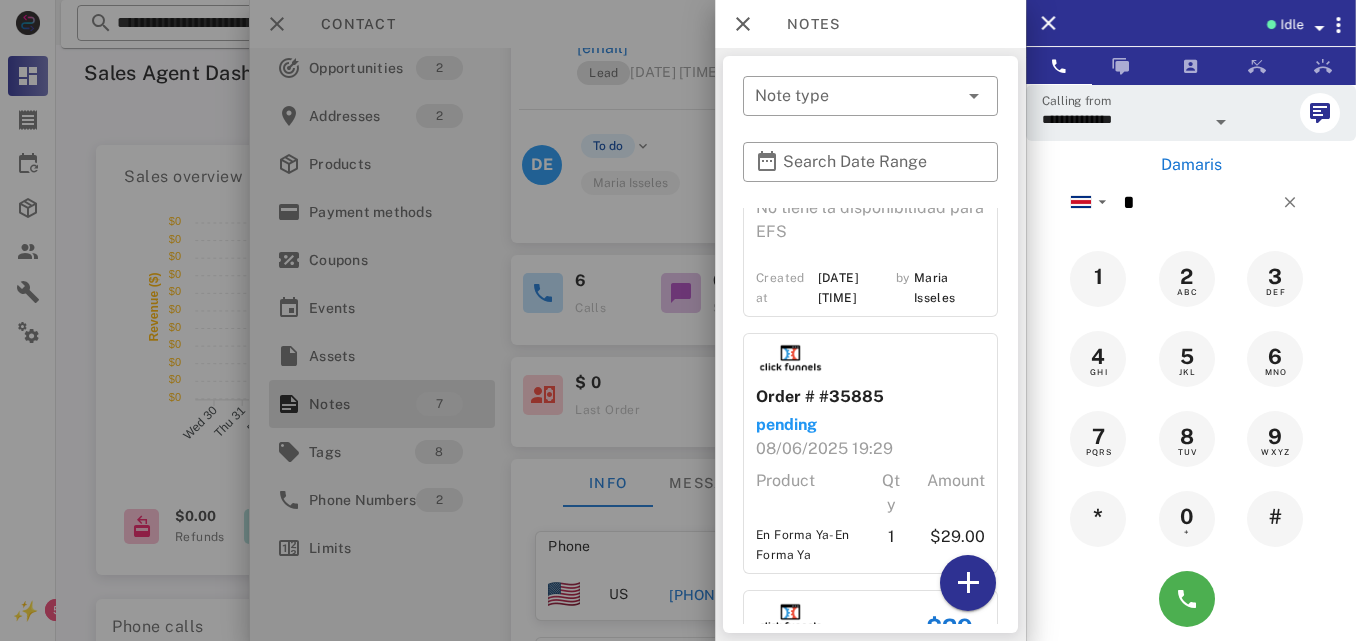 scroll, scrollTop: 1620, scrollLeft: 0, axis: vertical 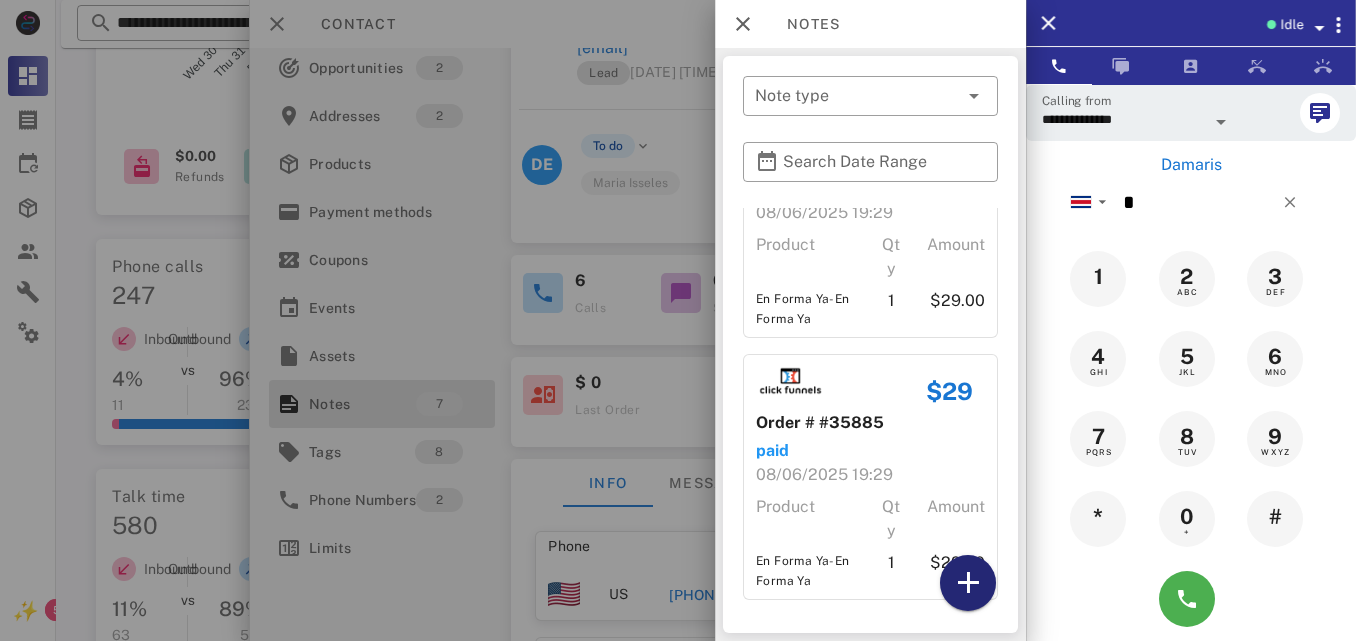 click at bounding box center [968, 583] 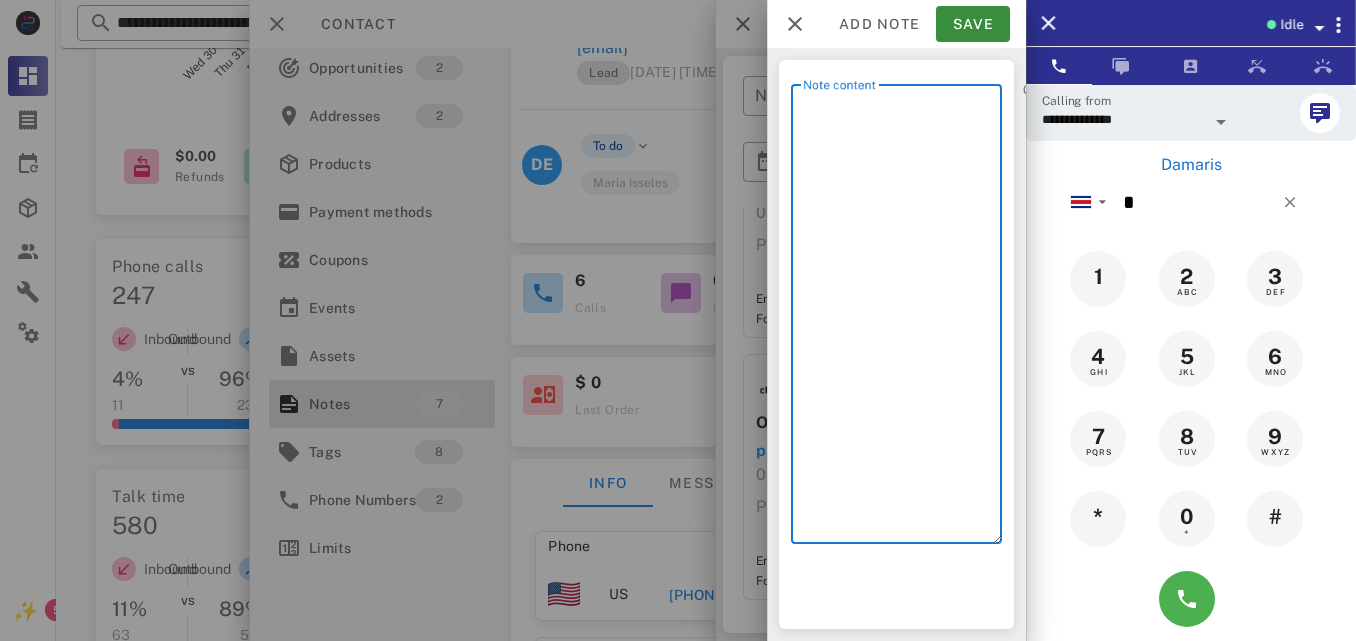 click on "Note content" at bounding box center [902, 319] 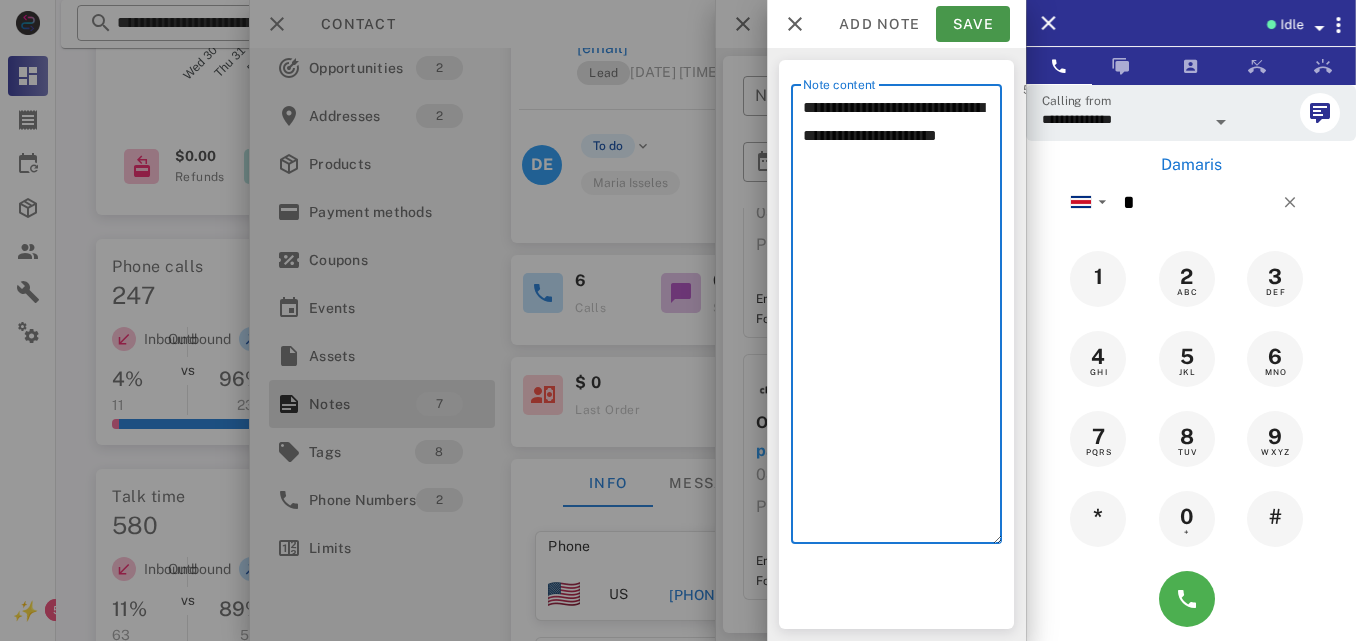 type on "**********" 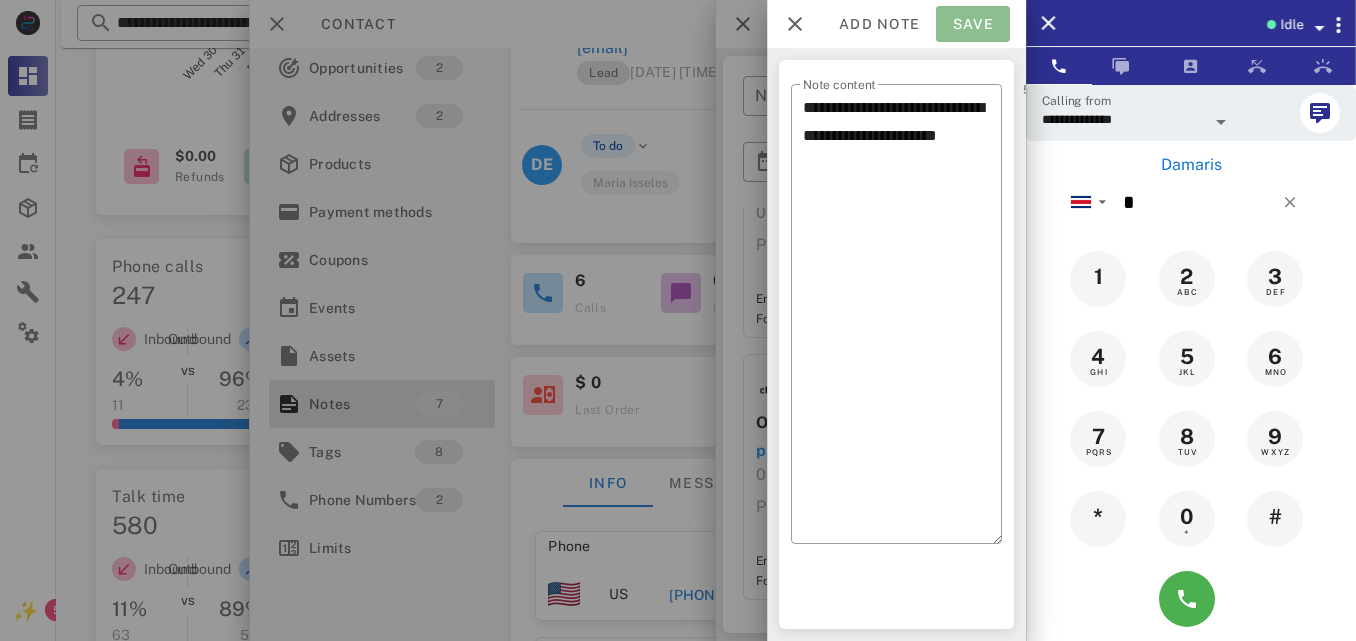 click on "Save" at bounding box center (973, 24) 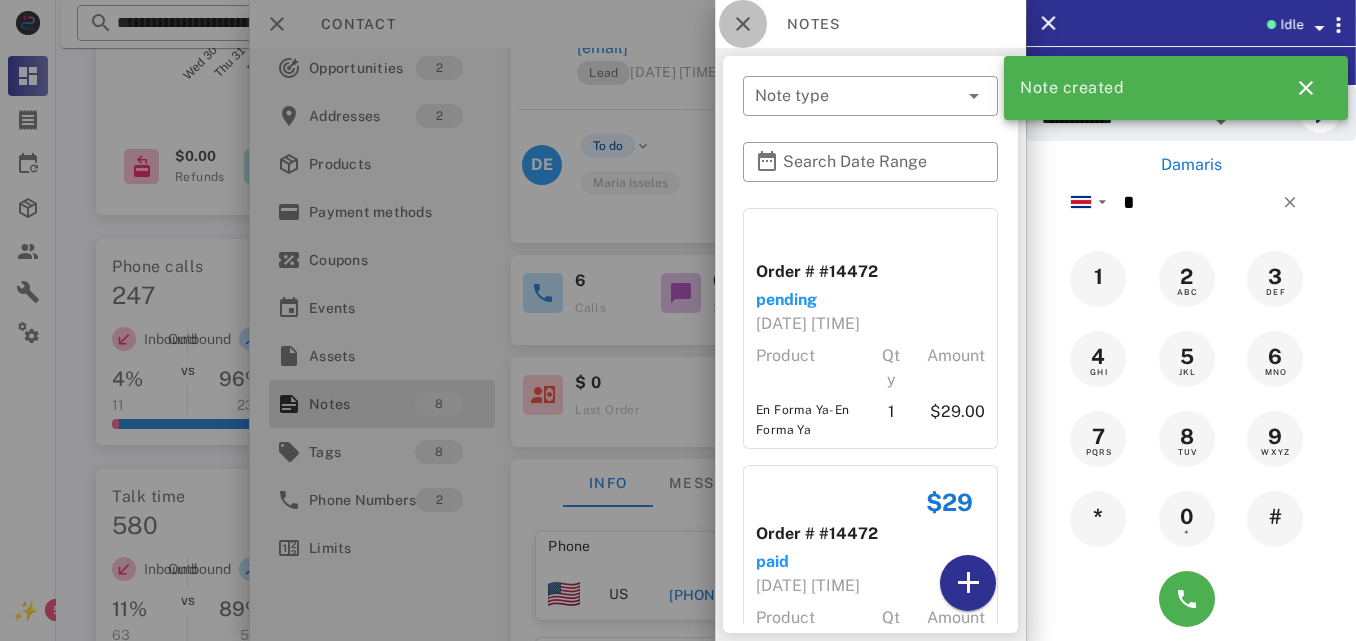 click at bounding box center [743, 24] 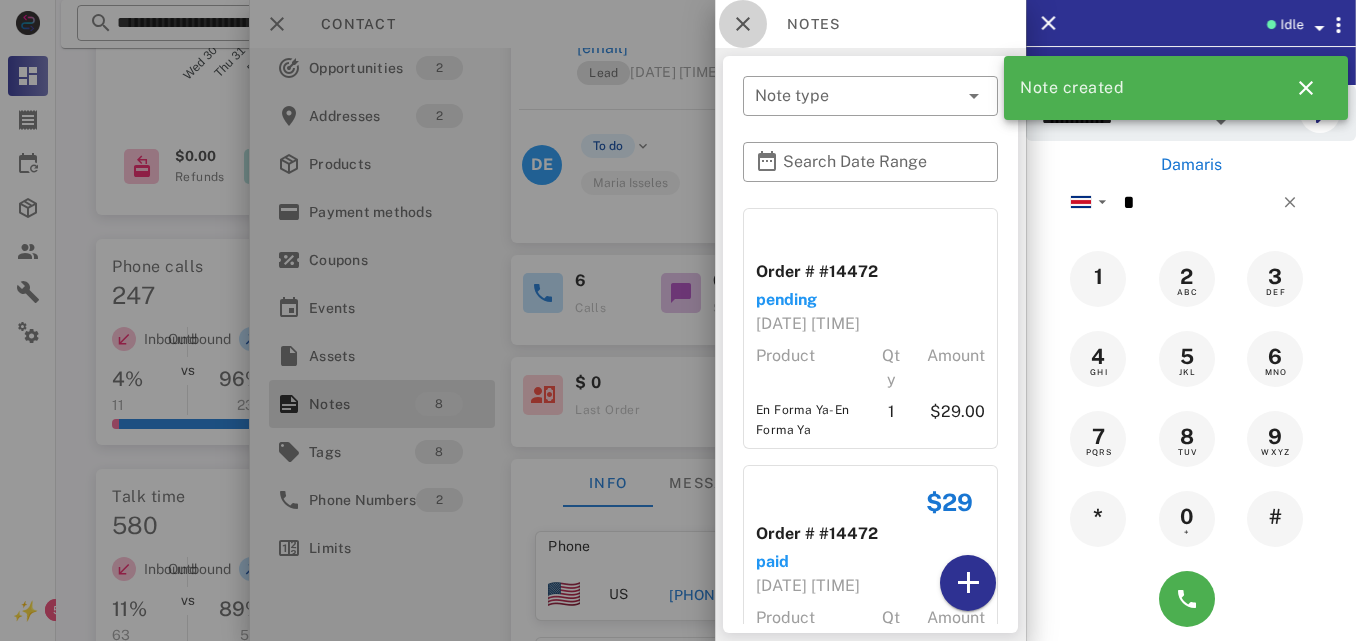 click on "Contact" at bounding box center [637, 24] 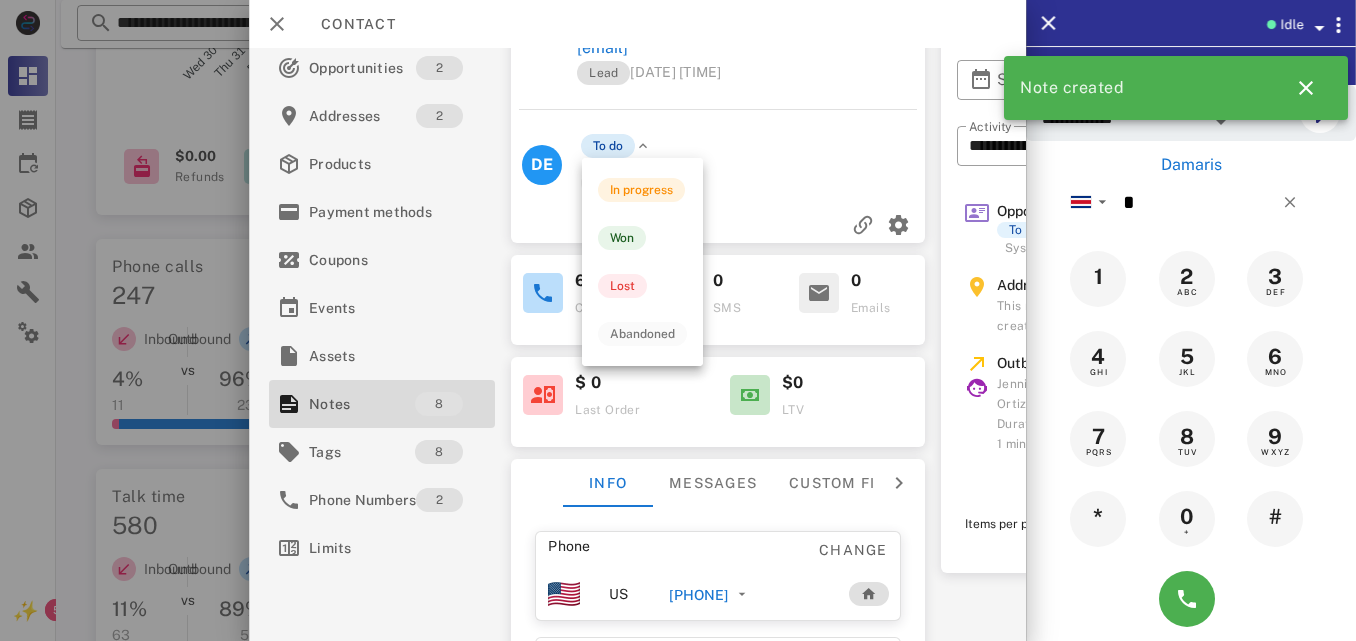 click on "To do" at bounding box center (608, 146) 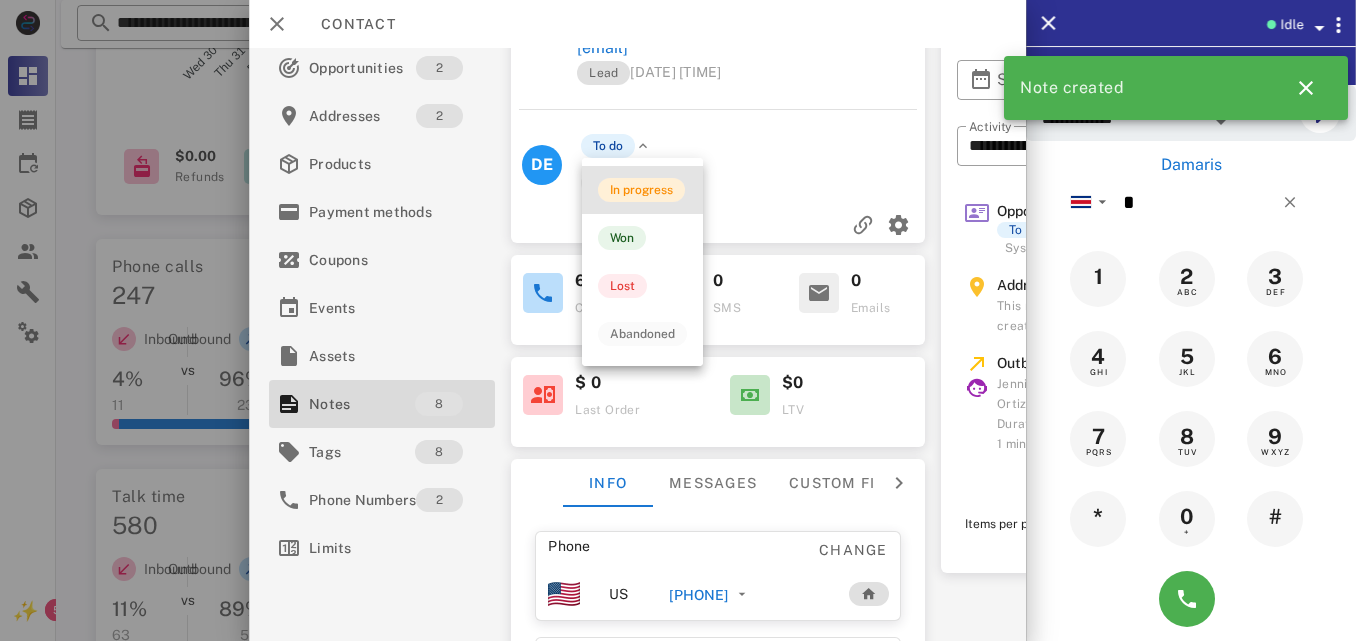 click on "In progress" at bounding box center (641, 190) 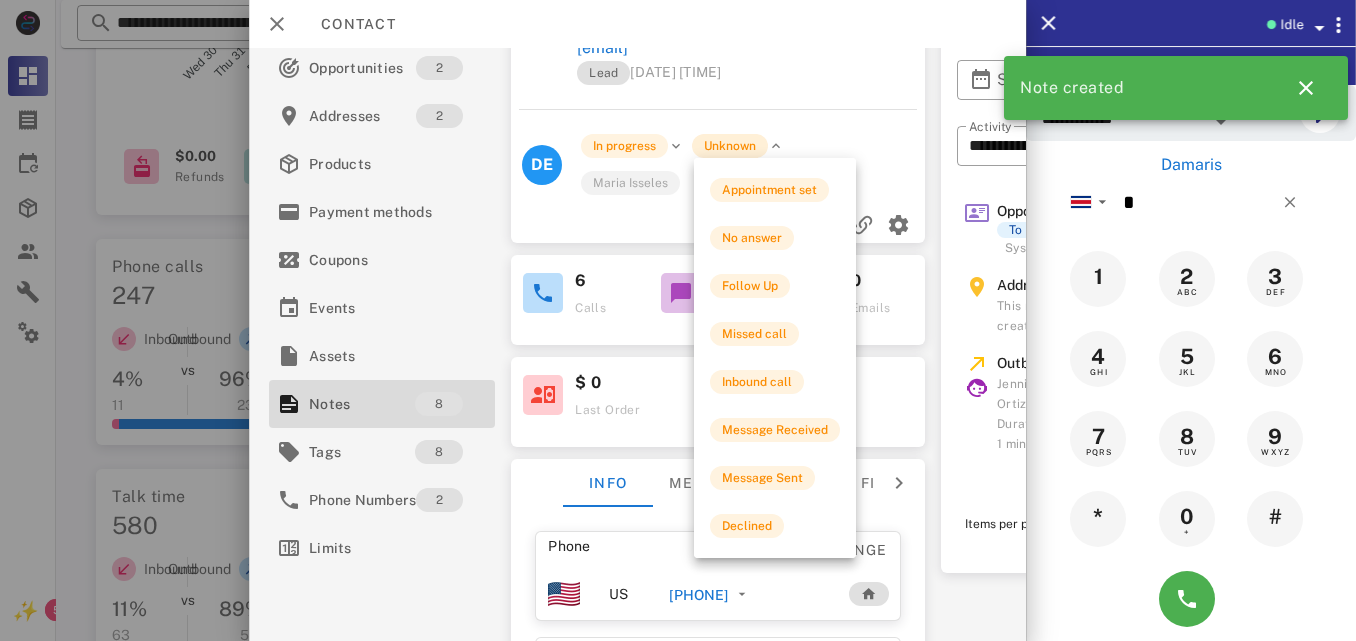 click on "Unknown" at bounding box center [730, 146] 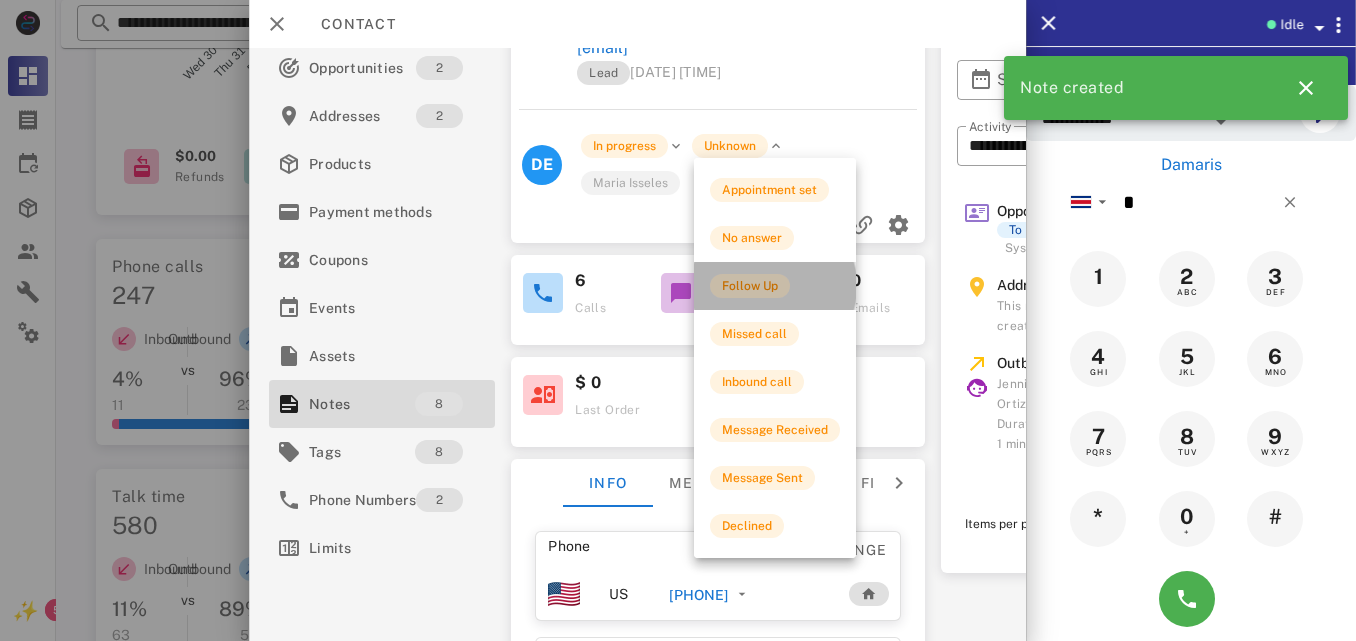 click on "Follow Up" at bounding box center (750, 286) 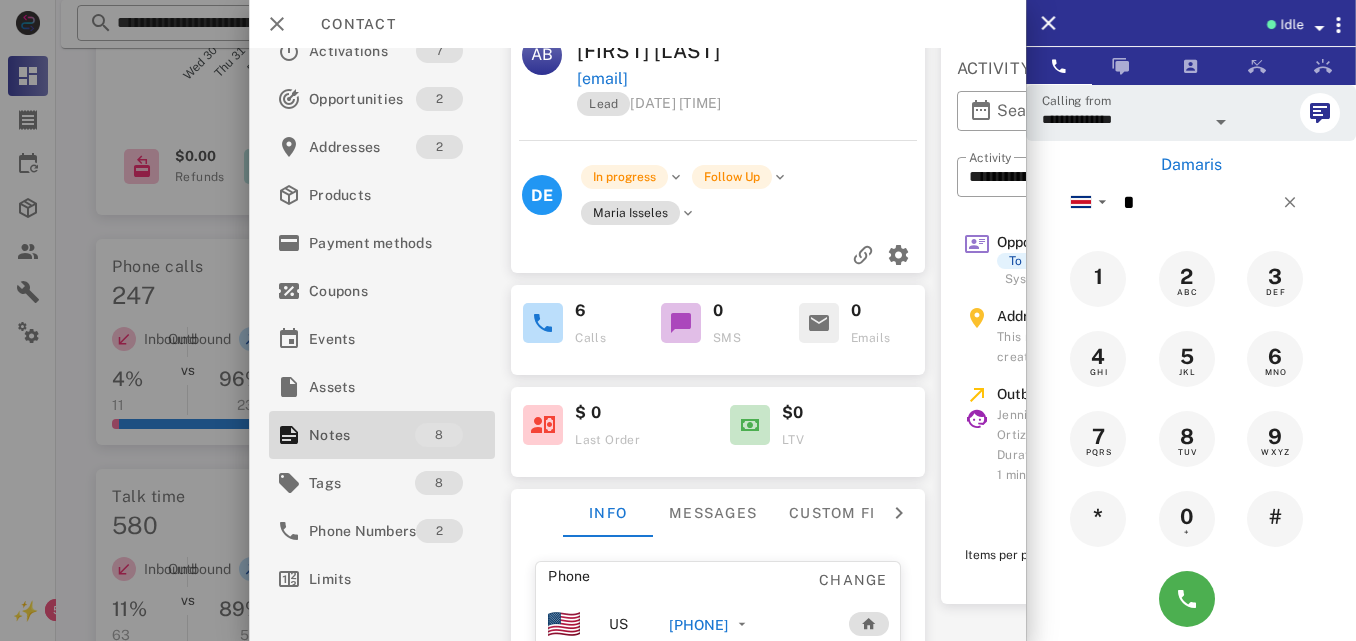 scroll, scrollTop: 0, scrollLeft: 0, axis: both 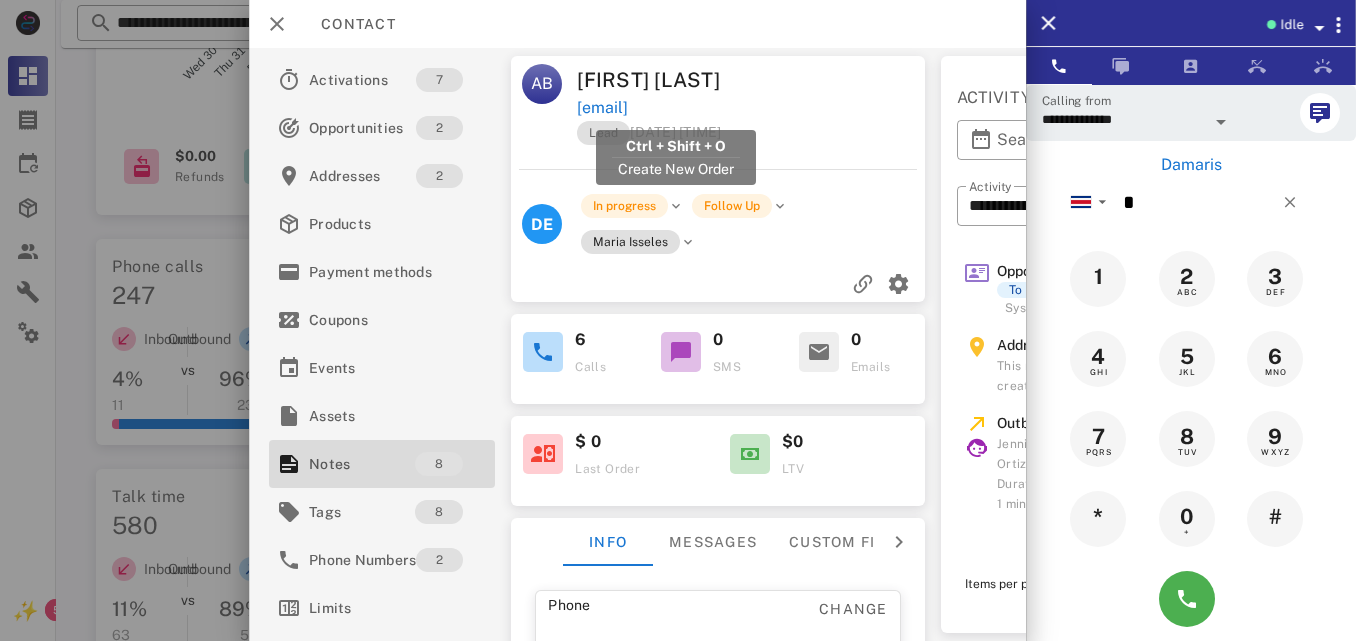 drag, startPoint x: 803, startPoint y: 107, endPoint x: 580, endPoint y: 108, distance: 223.00224 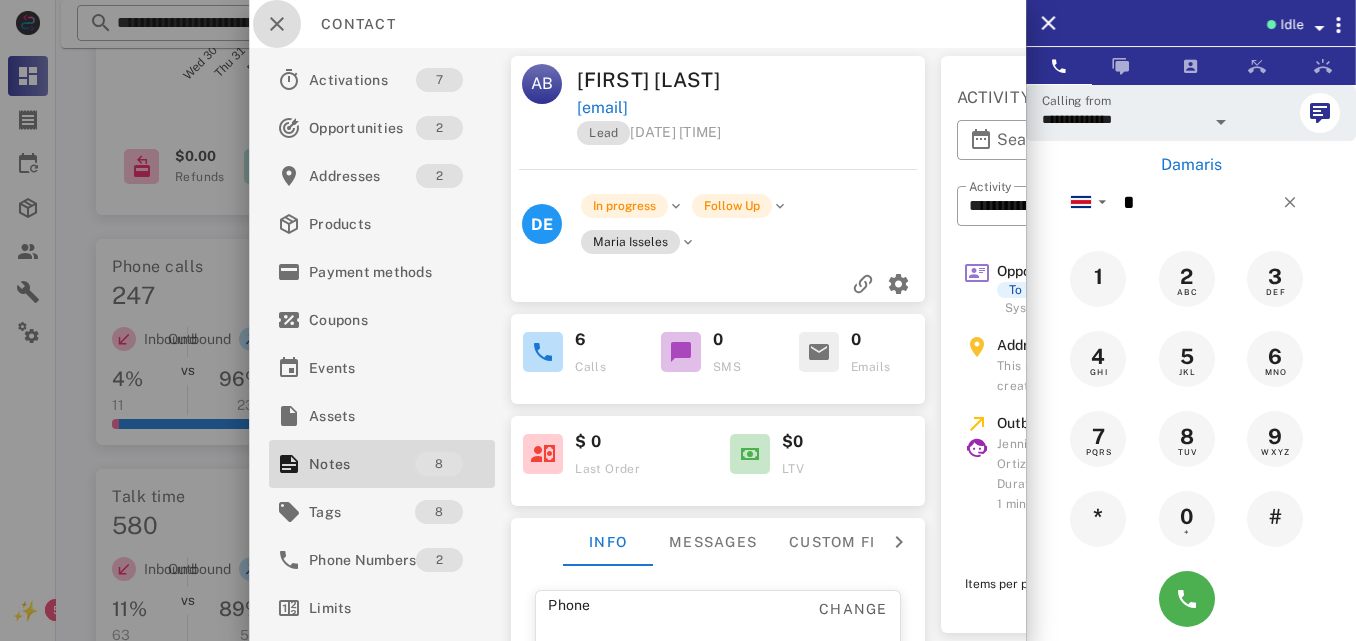 click at bounding box center [277, 24] 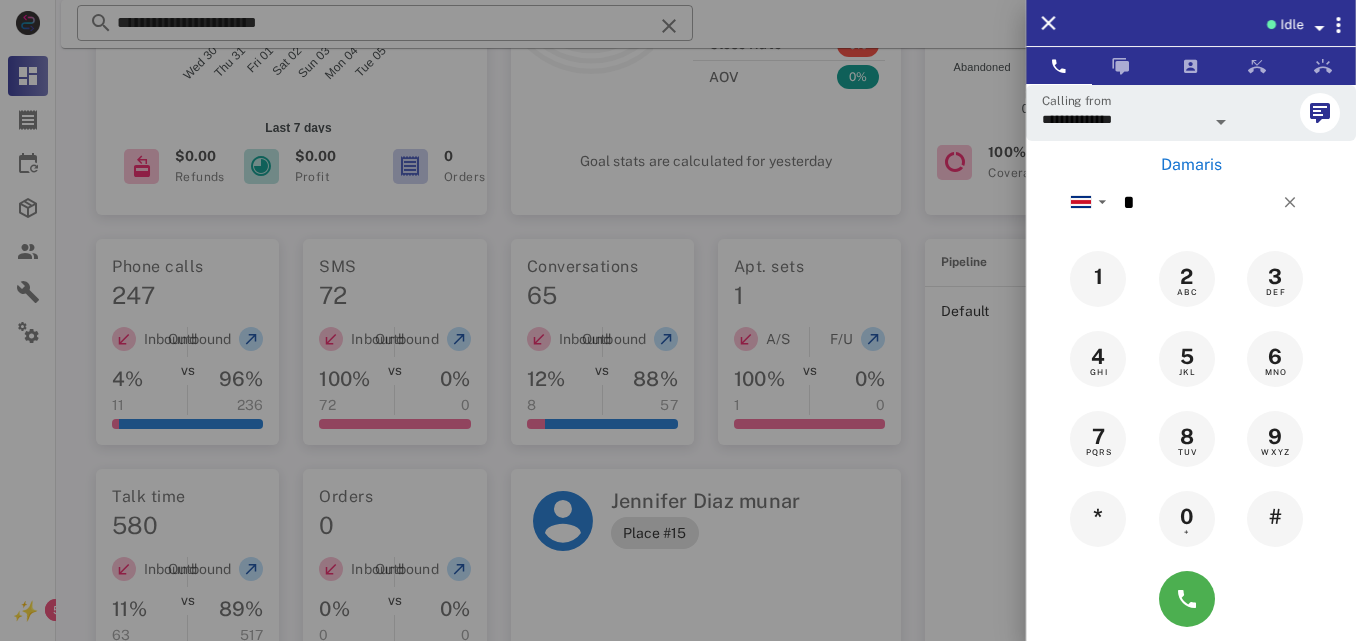 click at bounding box center (678, 320) 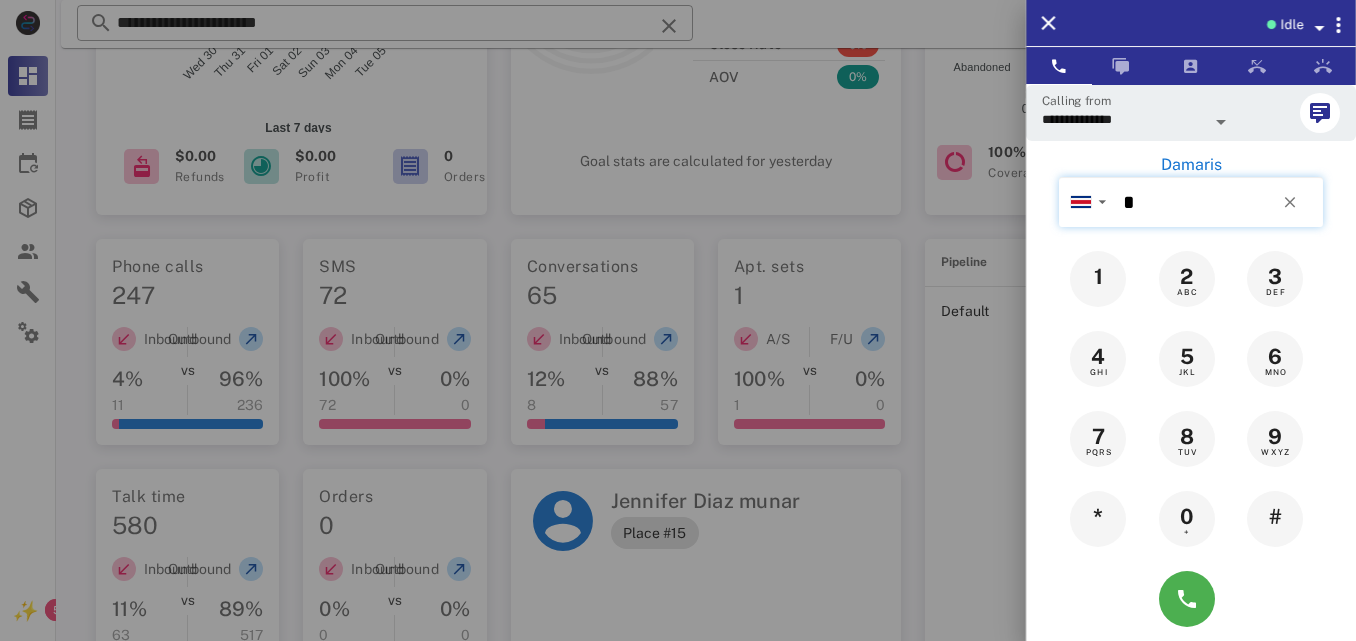 type 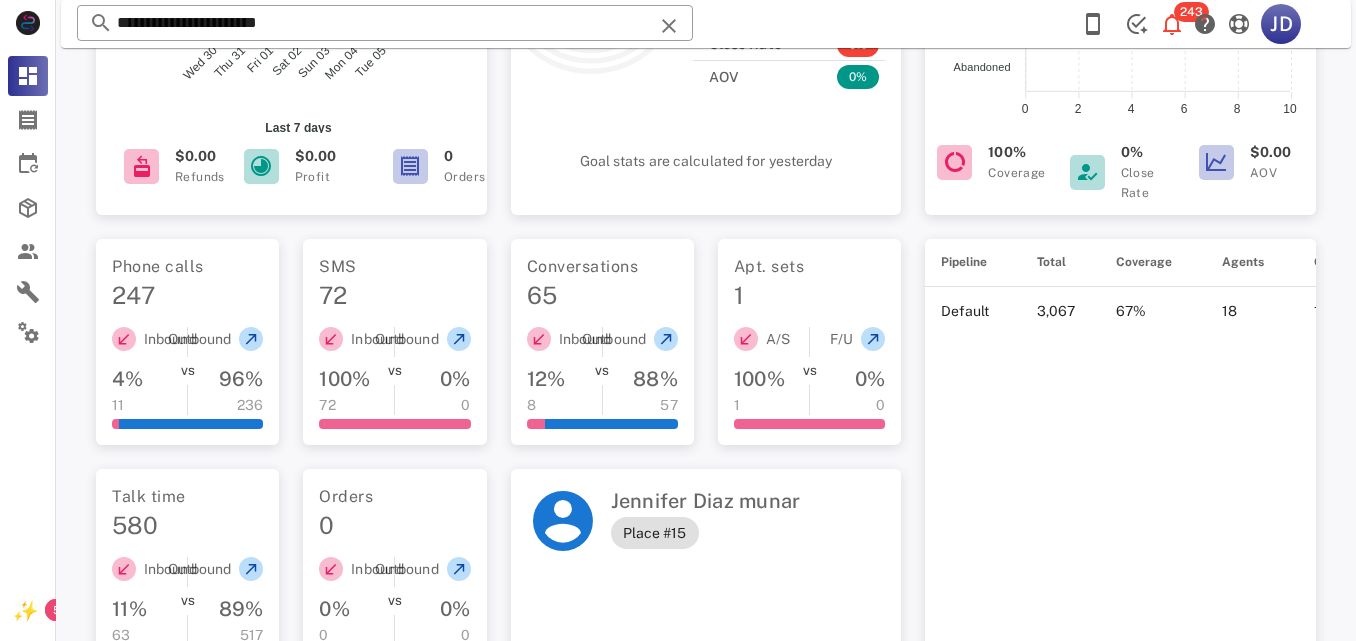 click on "**********" at bounding box center (385, 23) 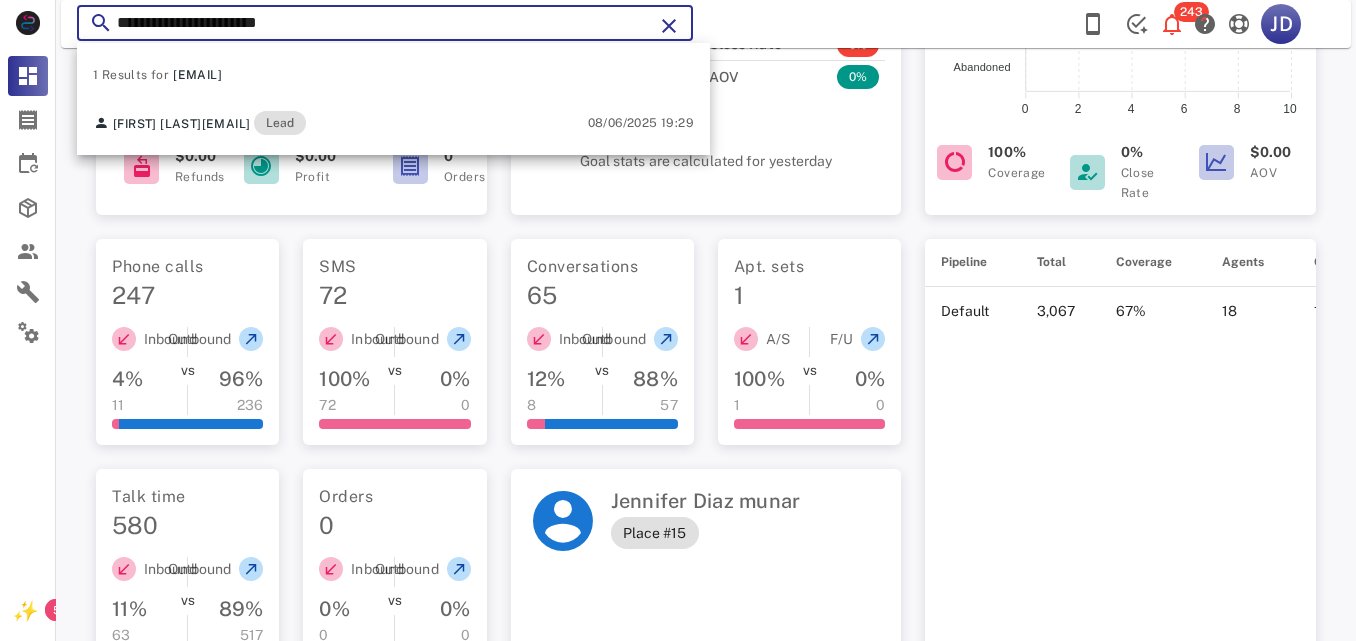 click on "**********" at bounding box center (385, 23) 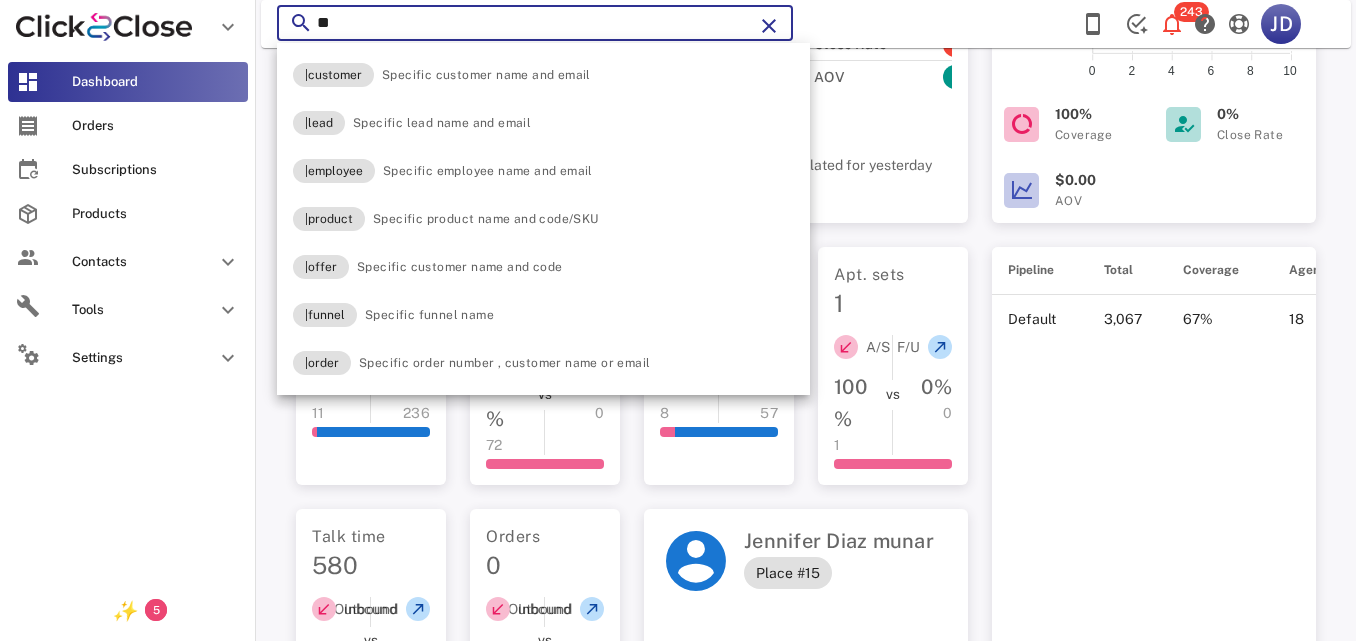 type on "*" 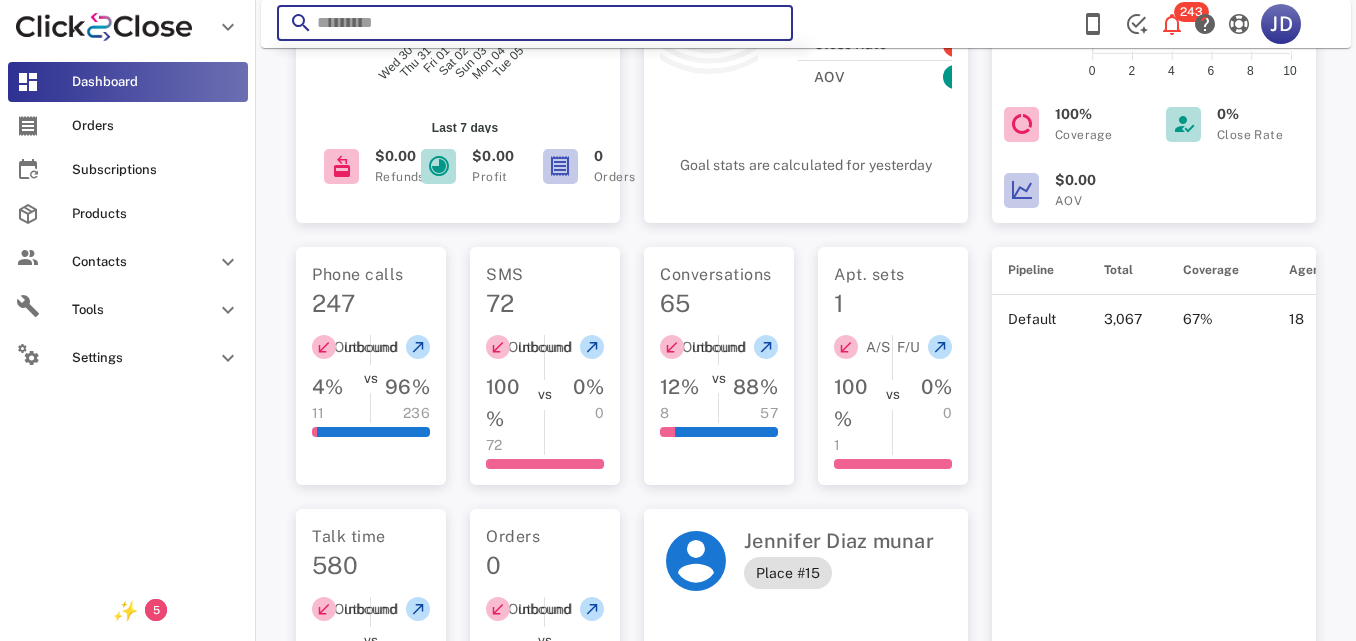 paste on "**********" 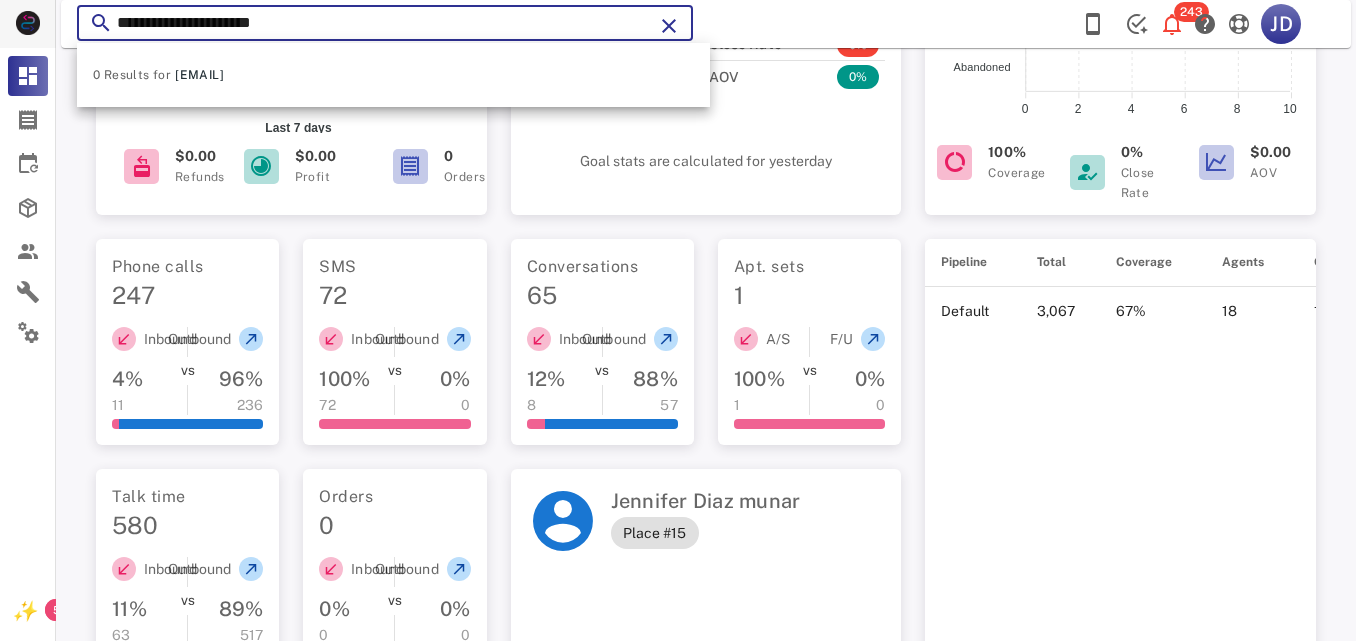type on "**********" 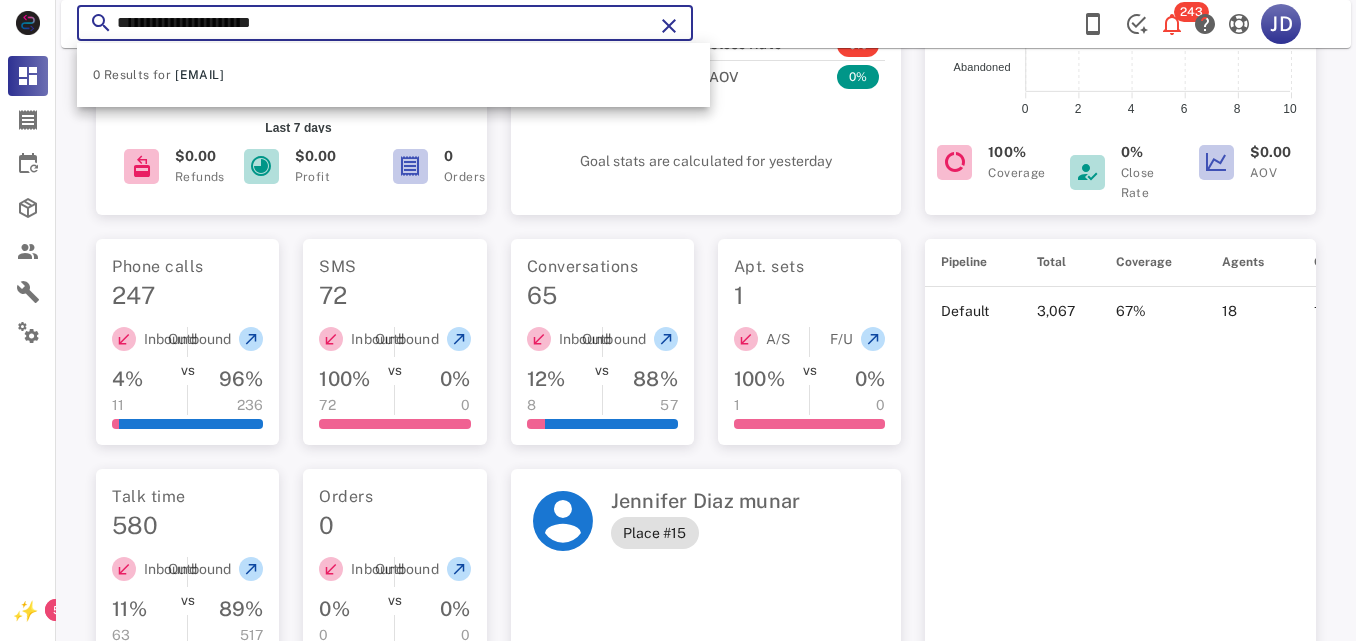 drag, startPoint x: 336, startPoint y: 27, endPoint x: 109, endPoint y: 26, distance: 227.0022 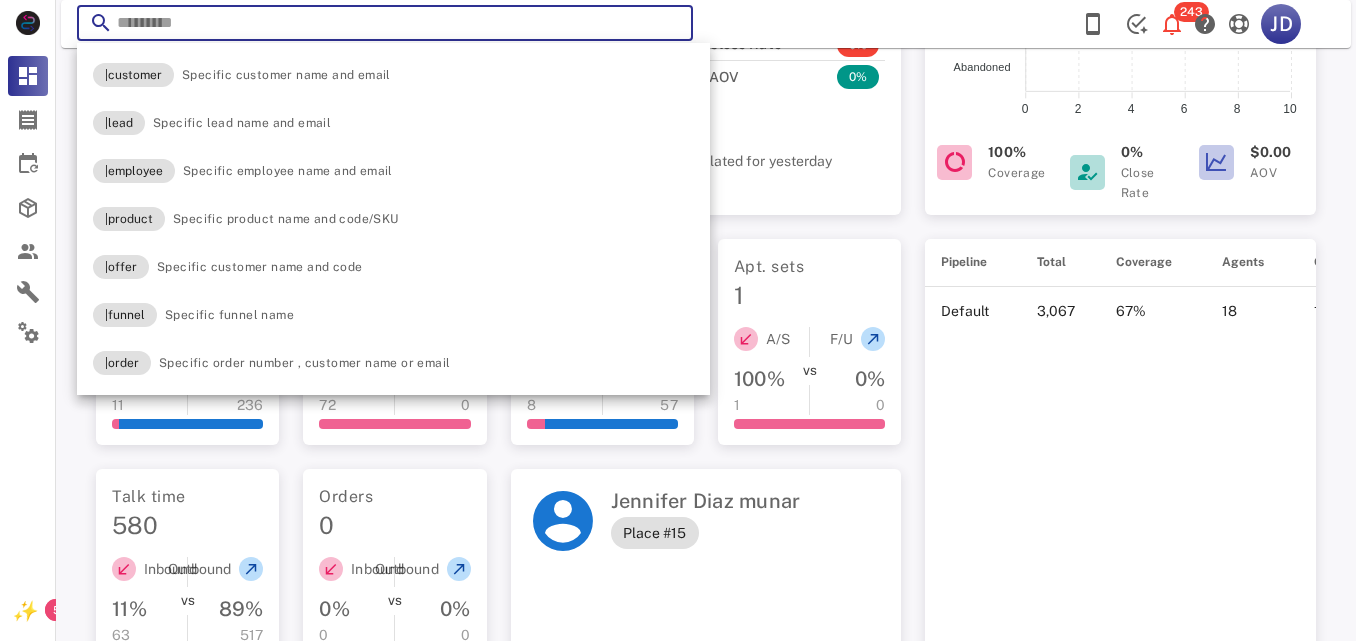 paste on "**********" 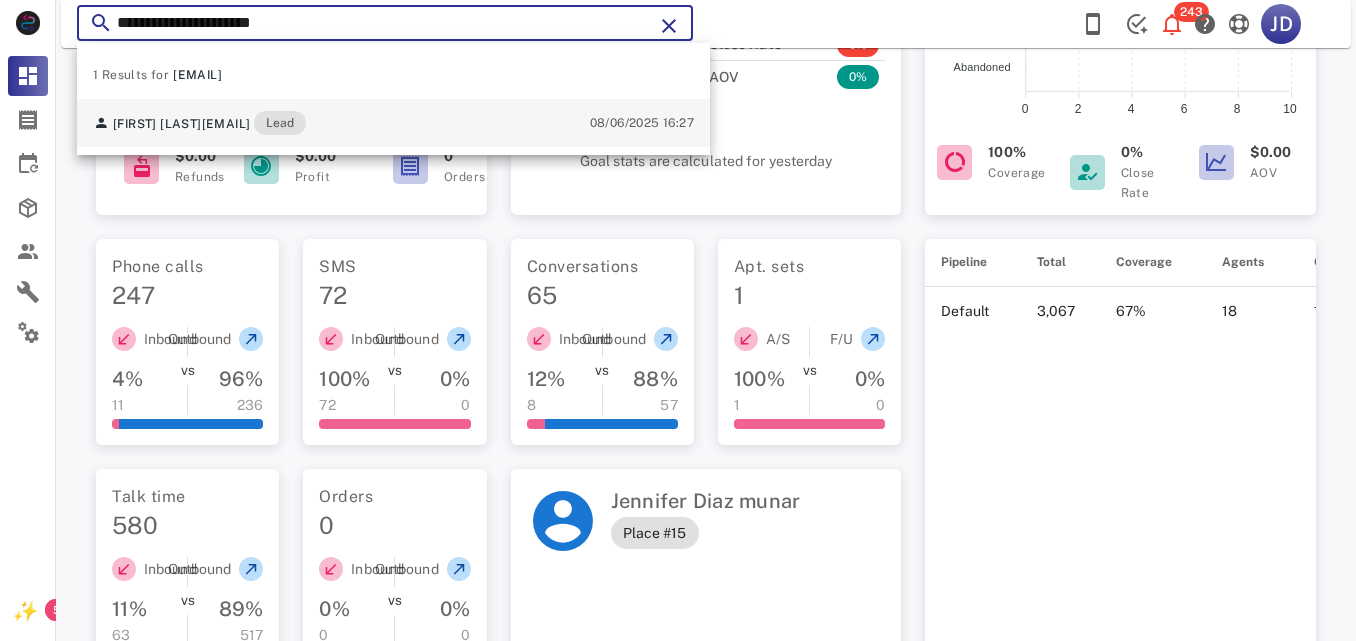 type on "**********" 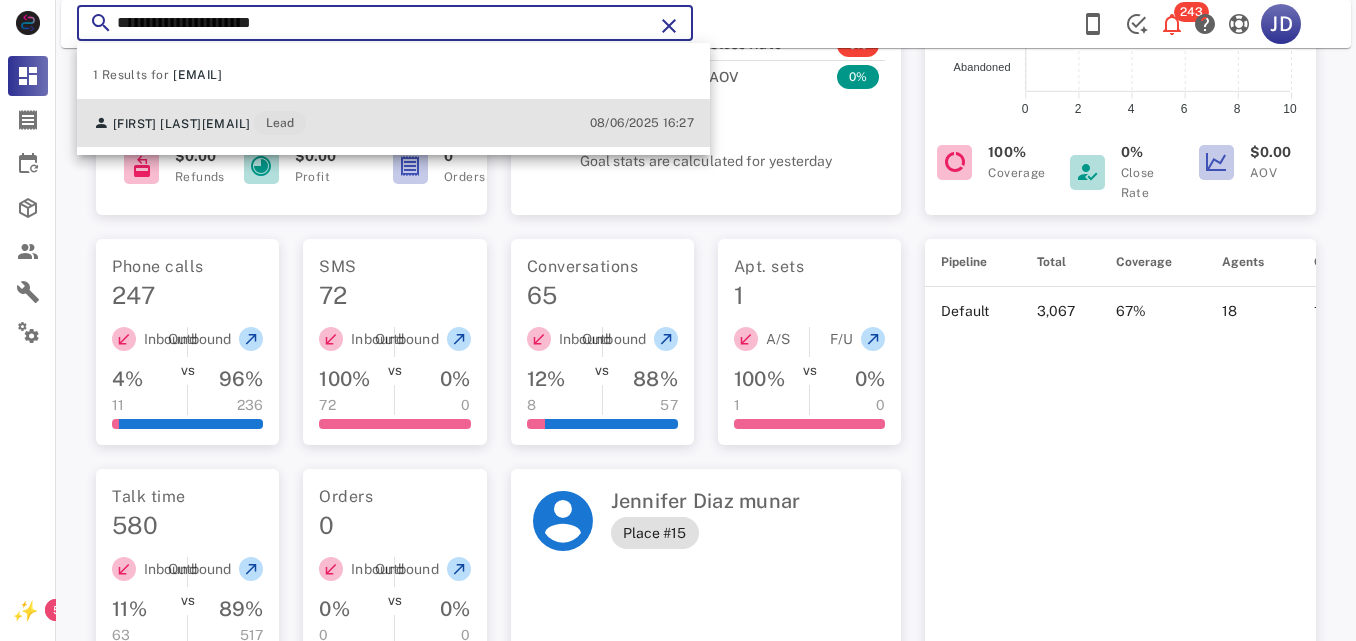 click on "[FIRST] [LAST]" at bounding box center (157, 124) 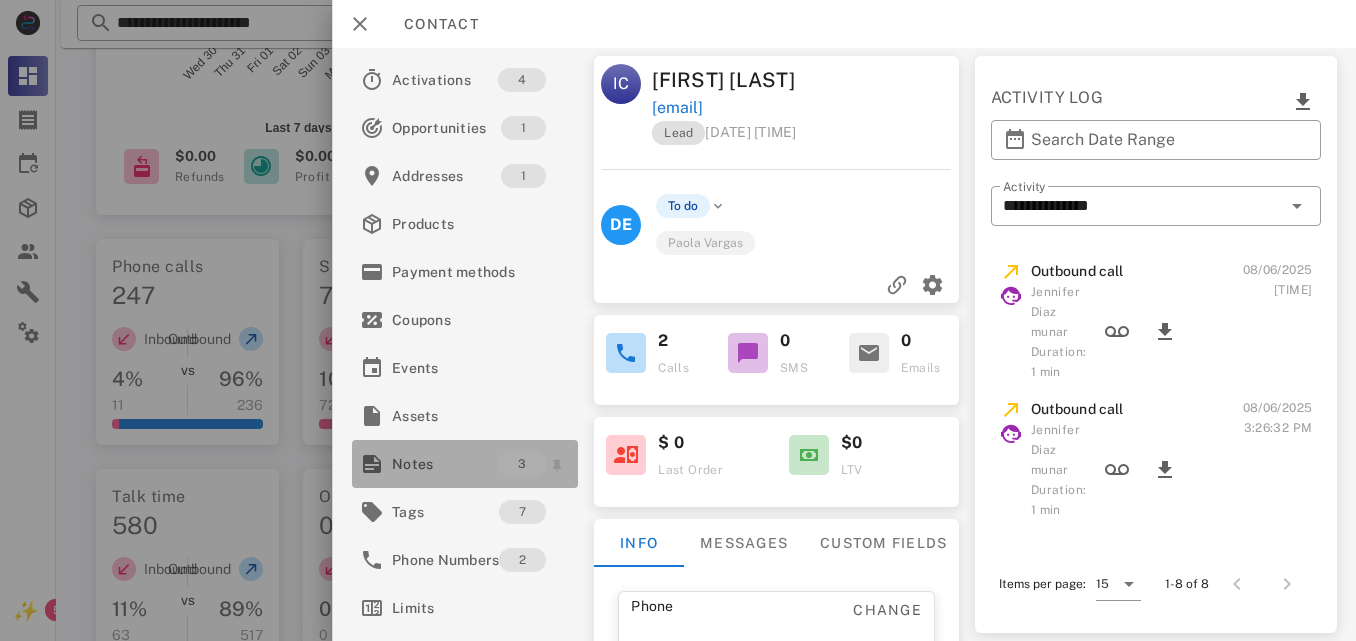 click on "Notes" at bounding box center [445, 464] 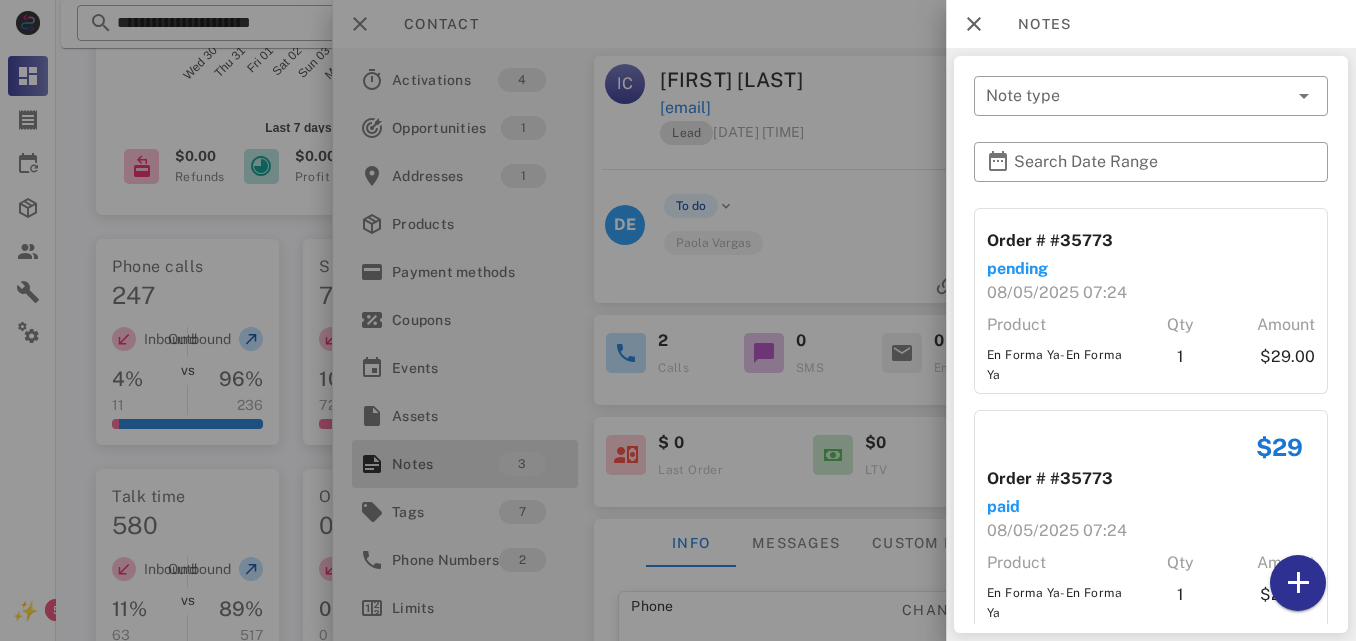 click on "​ Note type ​ Search Date Range  Order # #35773   pending   [DATE] [TIME]   Product Qty Amount  En Forma Ya-En Forma Ya  1 $29.00  $29   Order # #35773   paid   [DATE] [TIME]   Product Qty Amount  En Forma Ya-En Forma Ya  1 $29.00  Note  Se realiza llamada de bienvenida no contesta se envian accesos  Created at   [DATE] [TIME]   by   [FIRST] [LAST]" at bounding box center (1151, 344) 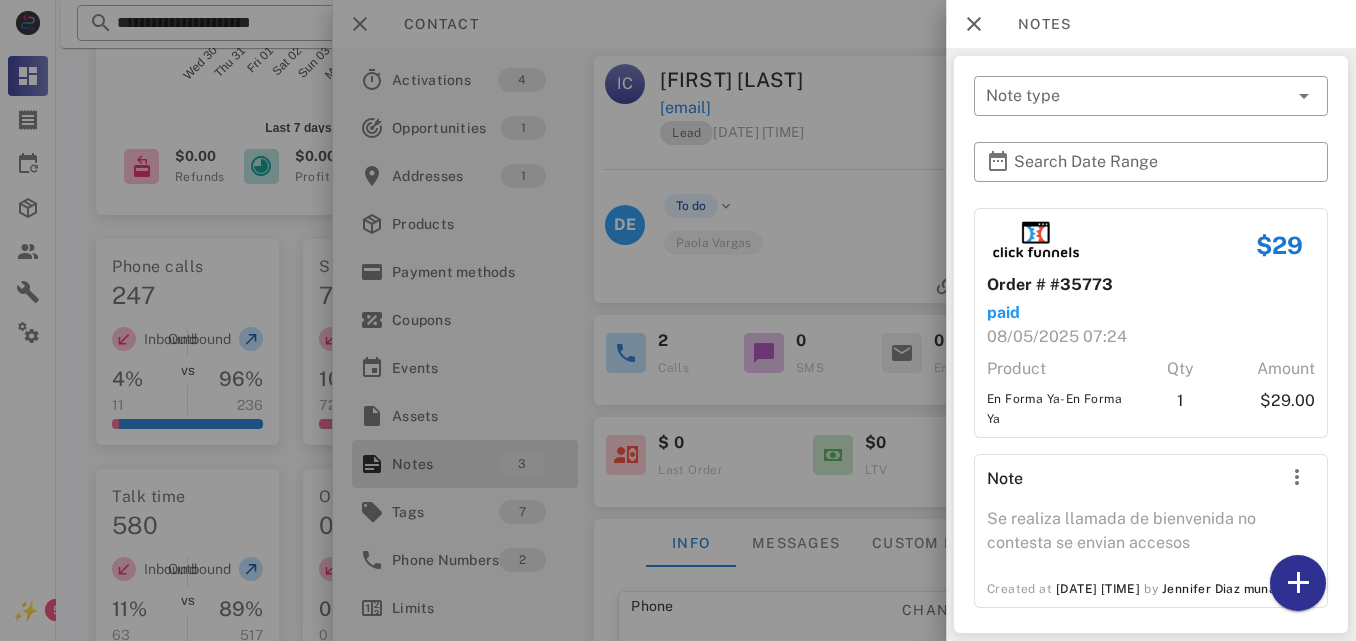 scroll, scrollTop: 256, scrollLeft: 0, axis: vertical 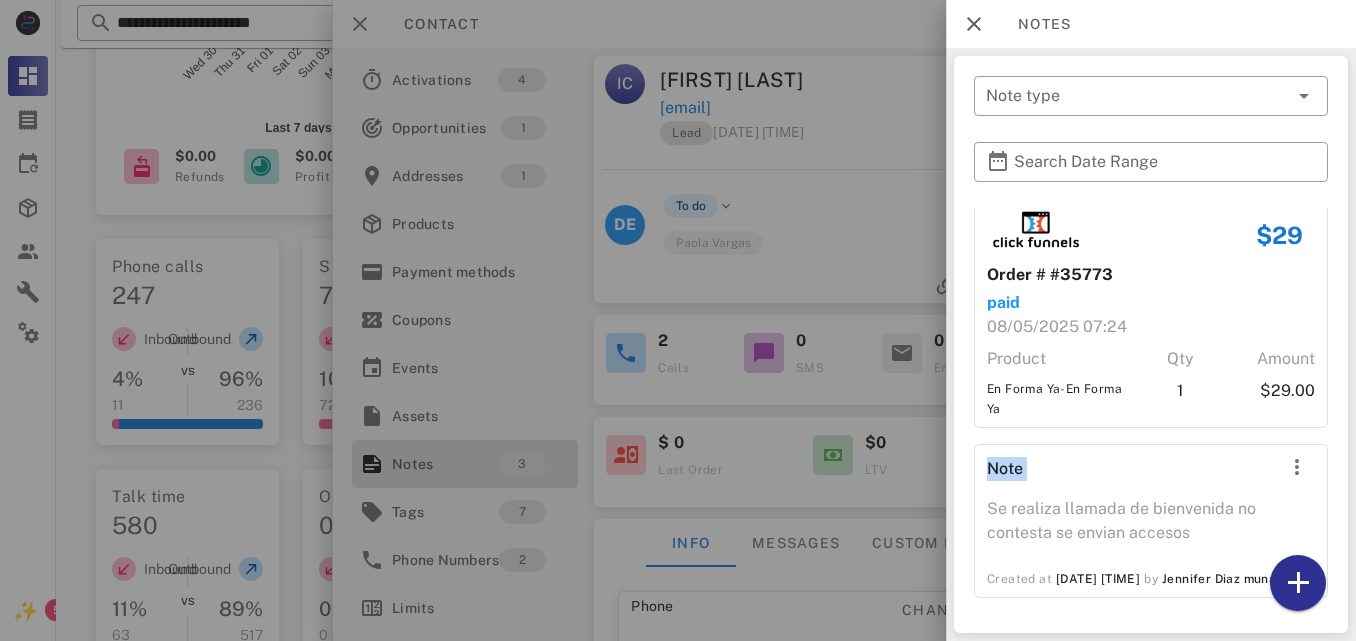 drag, startPoint x: 1329, startPoint y: 449, endPoint x: 1330, endPoint y: 414, distance: 35.014282 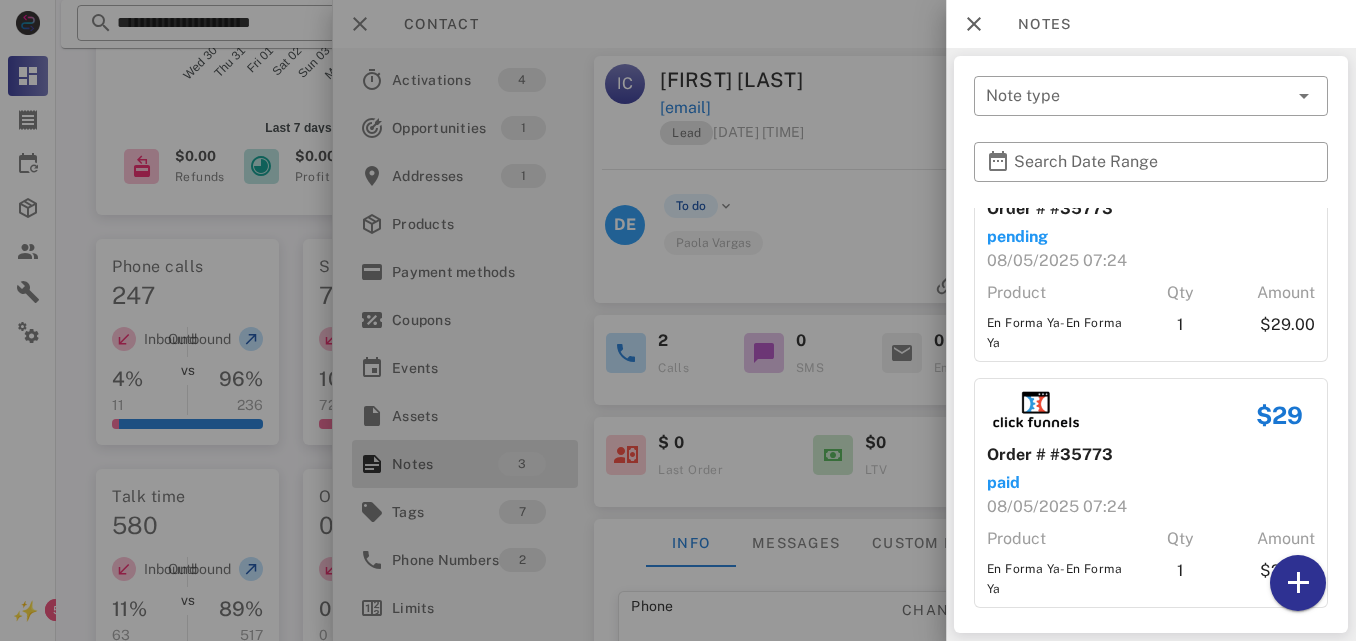 scroll, scrollTop: 0, scrollLeft: 0, axis: both 